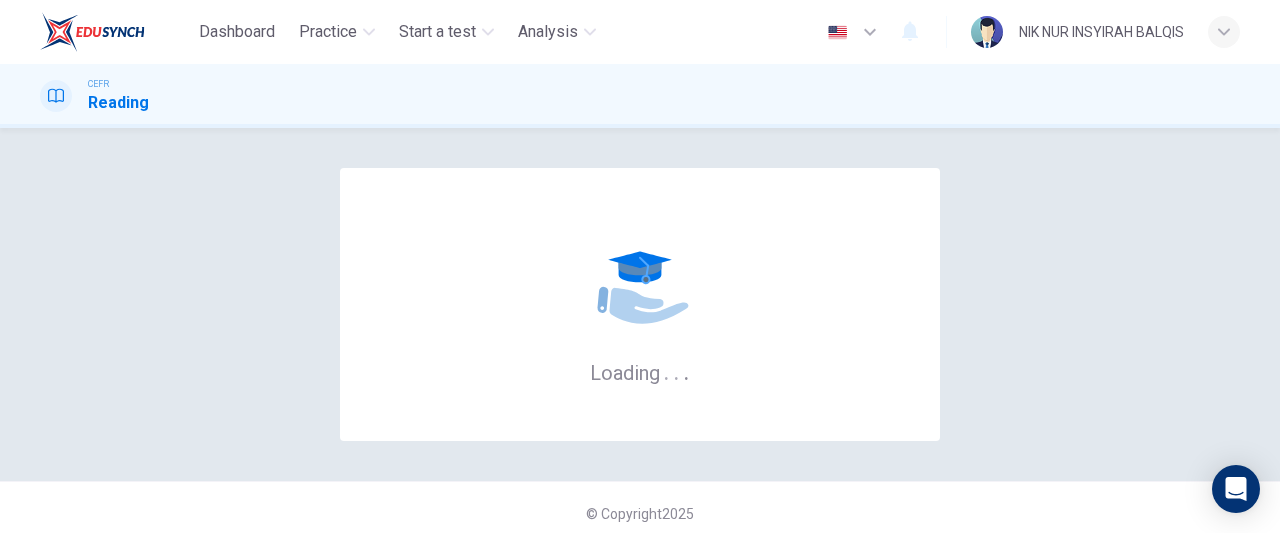 scroll, scrollTop: 0, scrollLeft: 0, axis: both 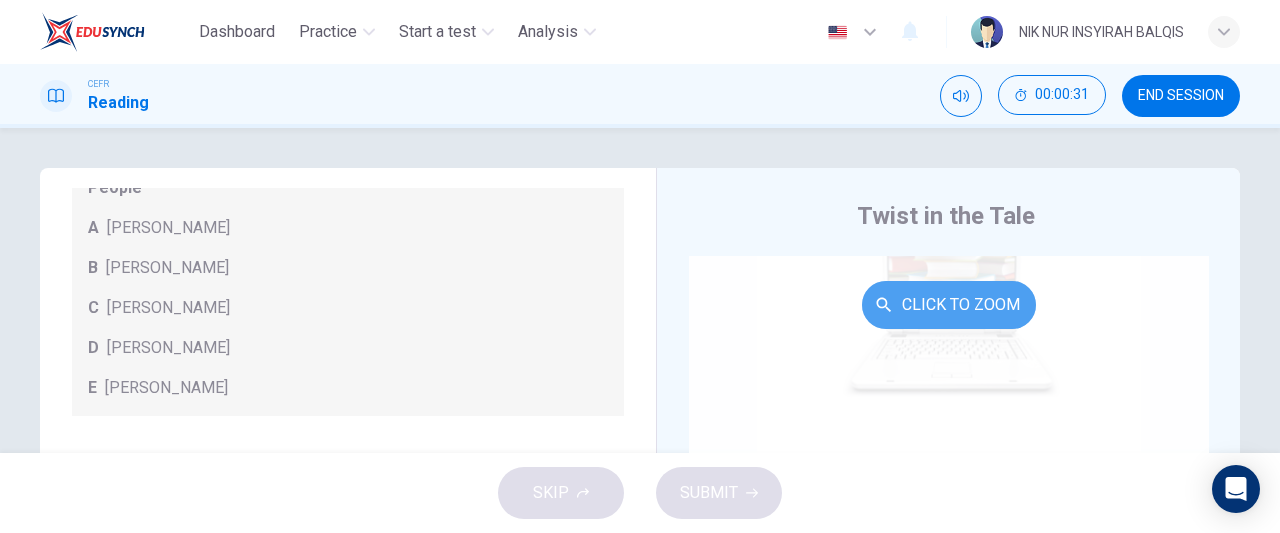 click on "Click to Zoom" at bounding box center (949, 305) 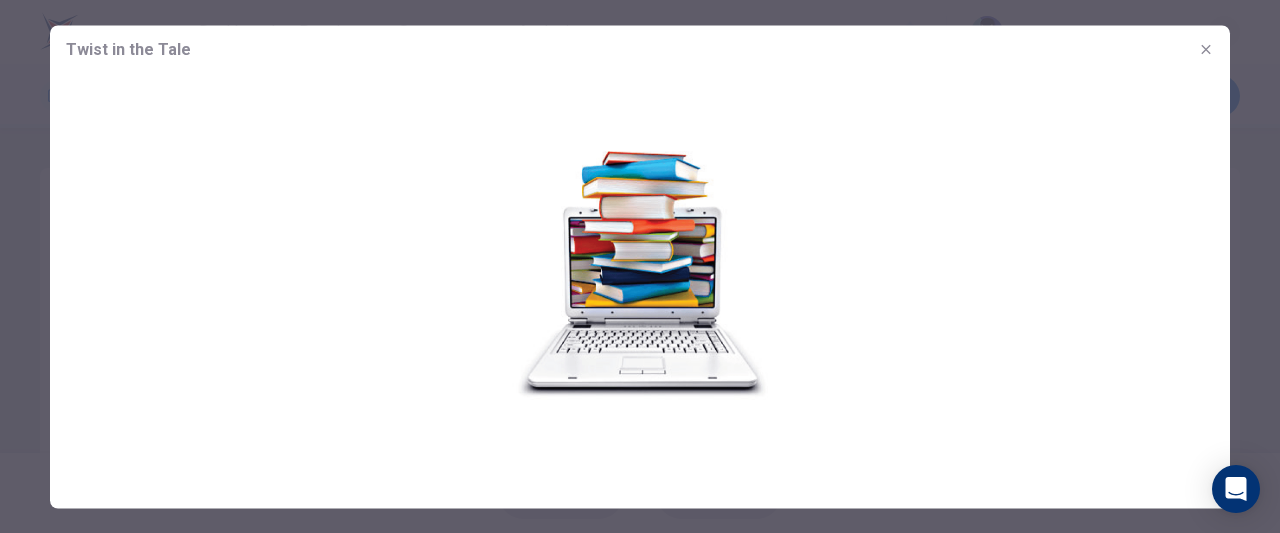click at bounding box center [640, 272] 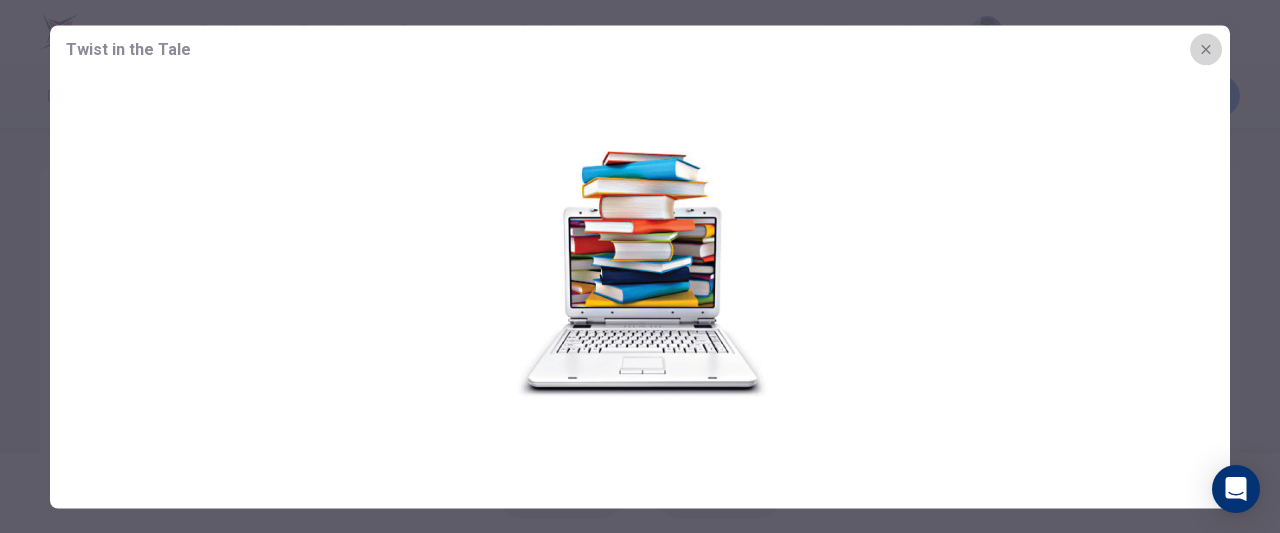 click 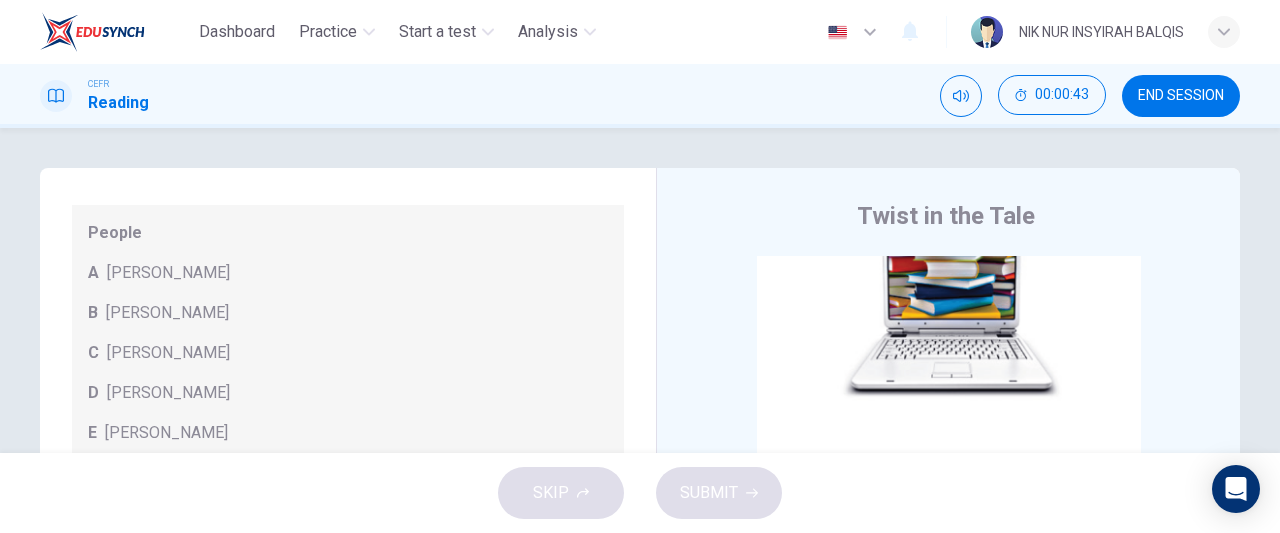 scroll, scrollTop: 192, scrollLeft: 0, axis: vertical 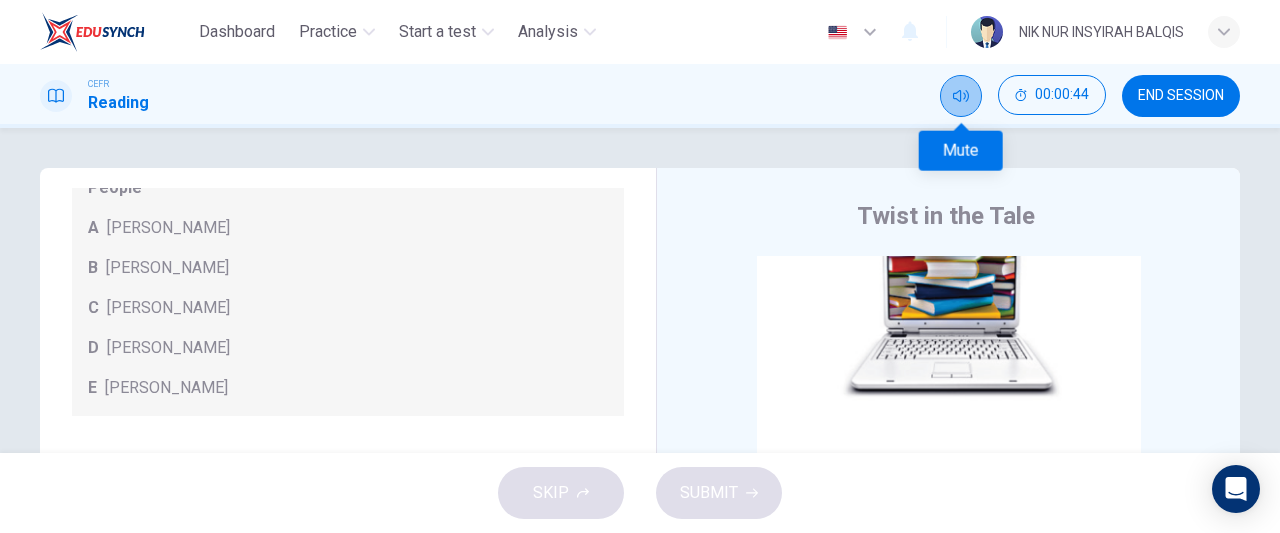 click 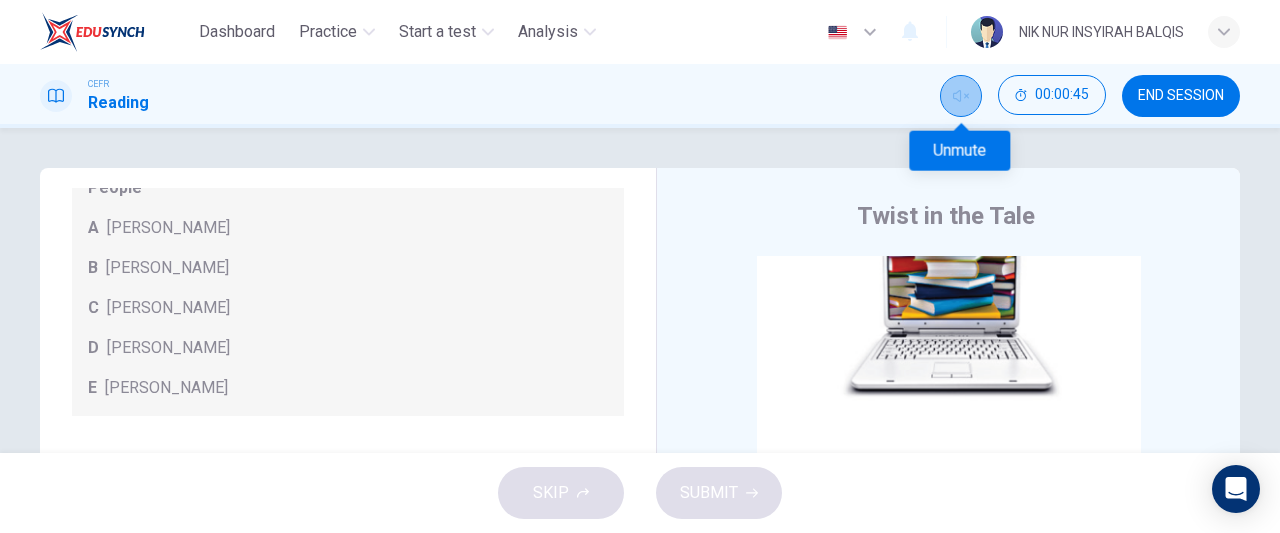 click 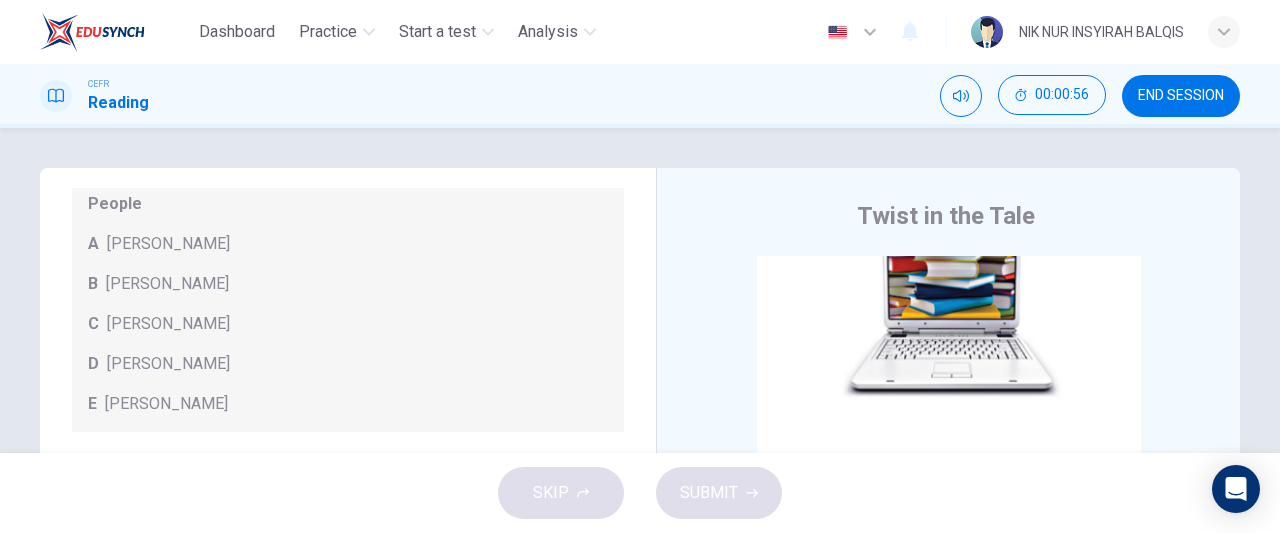 scroll, scrollTop: 176, scrollLeft: 0, axis: vertical 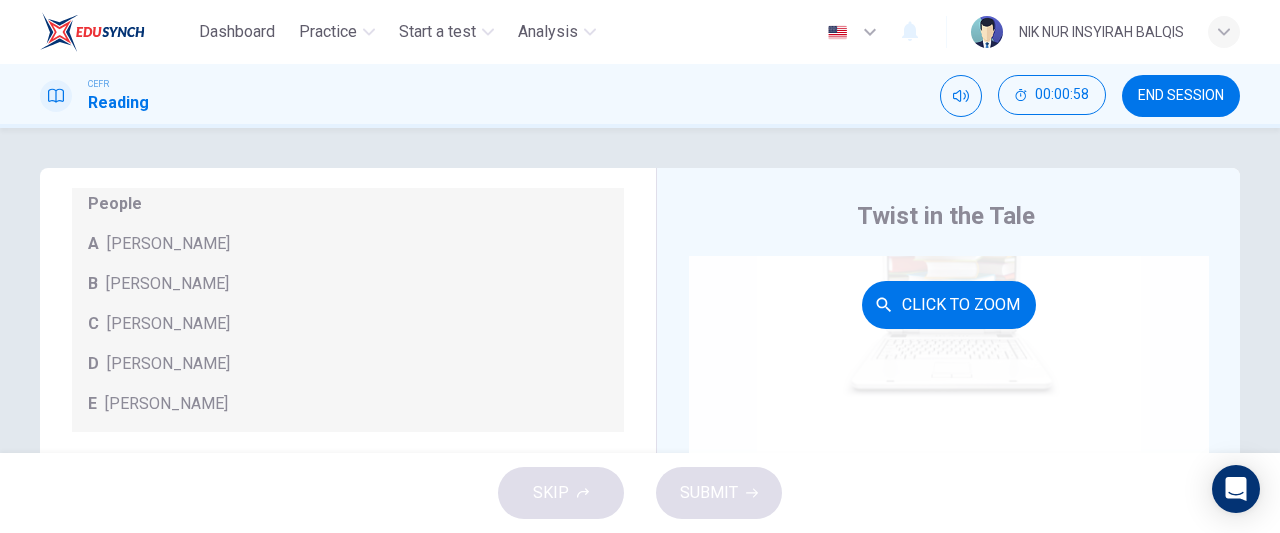 click on "Click to Zoom" at bounding box center (949, 304) 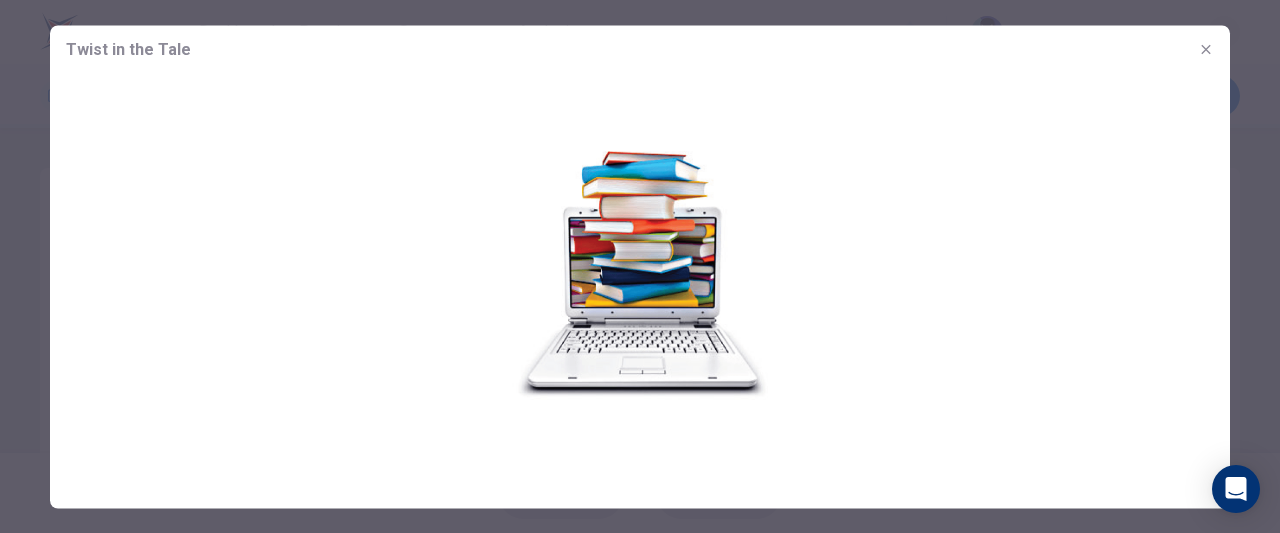 click at bounding box center (640, 272) 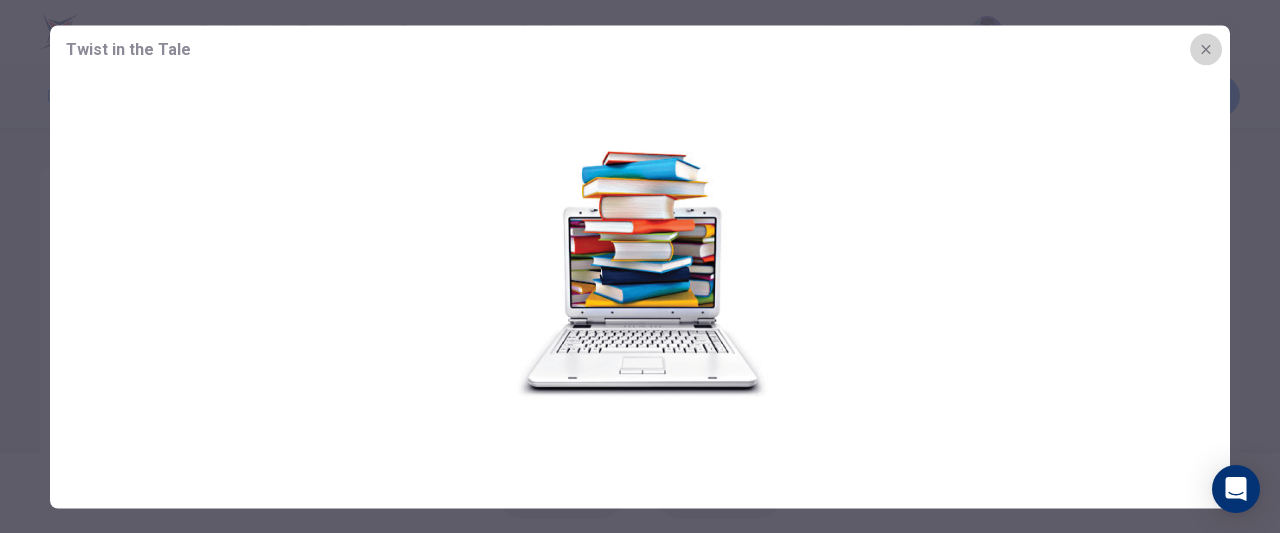 click at bounding box center [1206, 49] 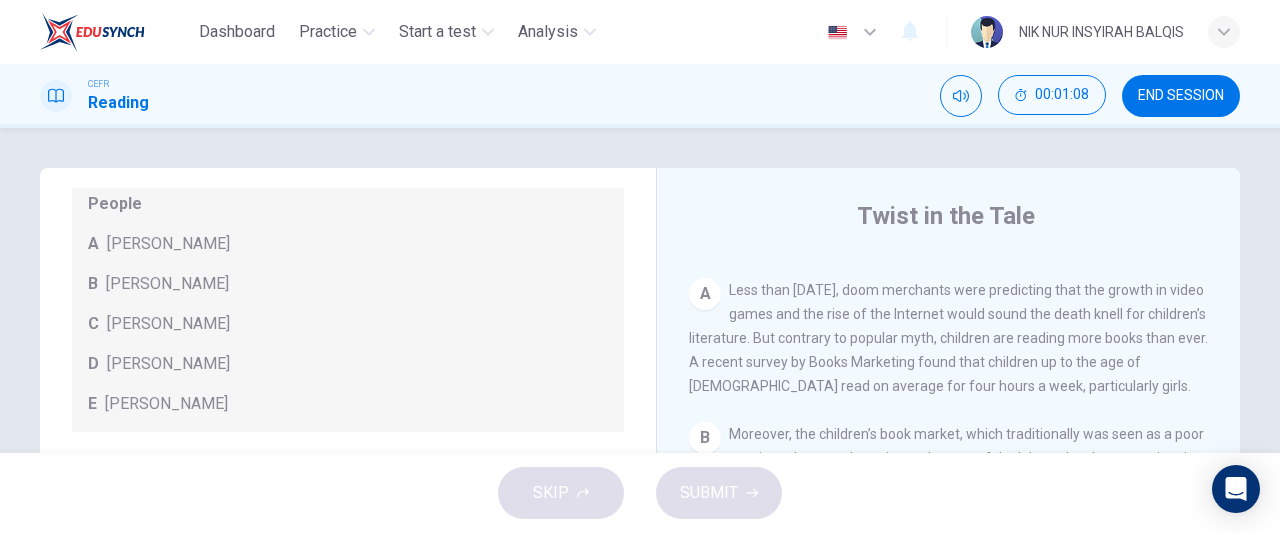 scroll, scrollTop: 398, scrollLeft: 0, axis: vertical 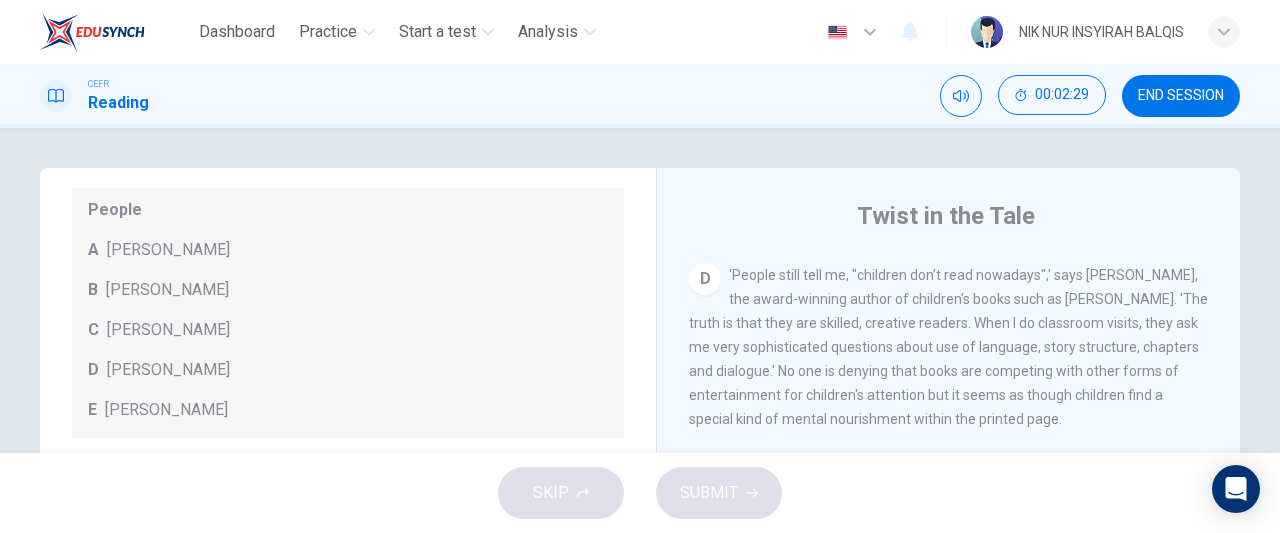click on "B" at bounding box center [93, 290] 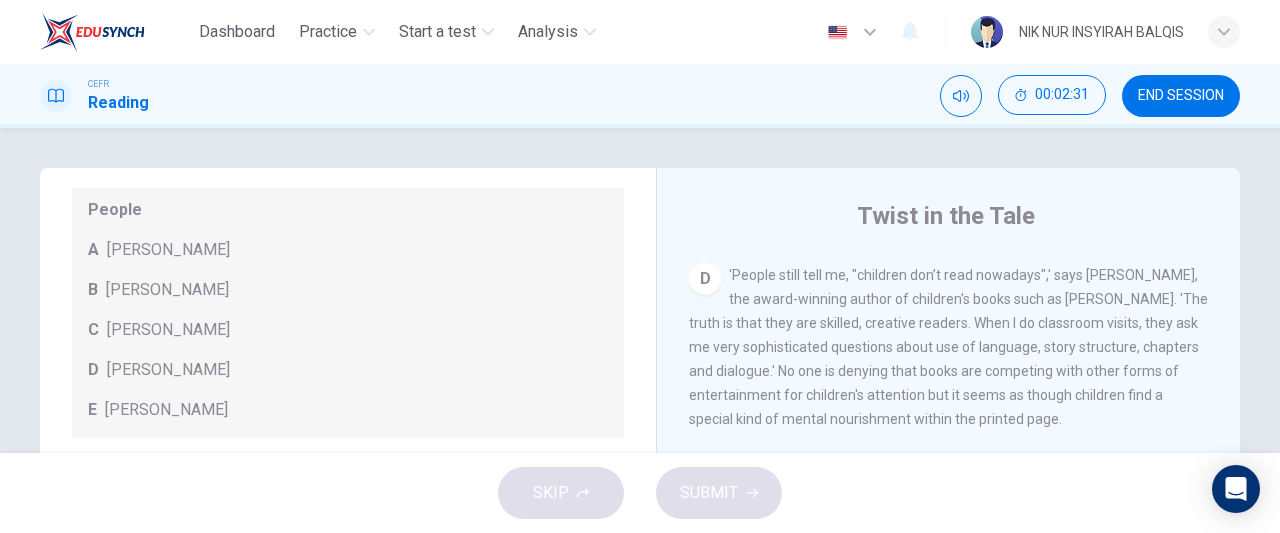 drag, startPoint x: 694, startPoint y: 297, endPoint x: 556, endPoint y: 300, distance: 138.03261 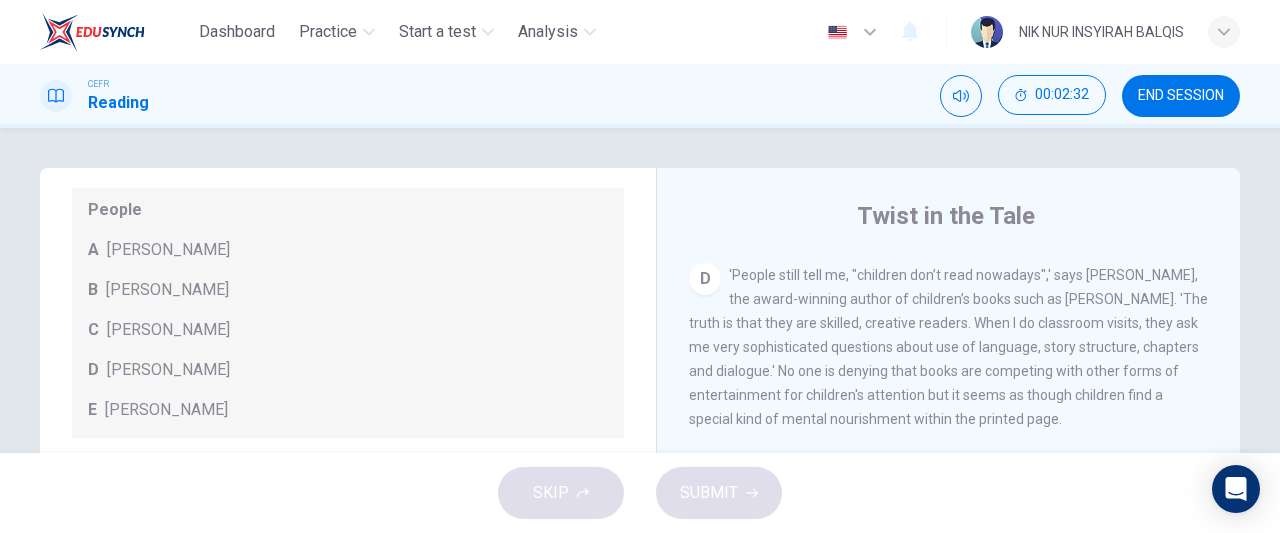 click on "B David Almond" at bounding box center [348, 290] 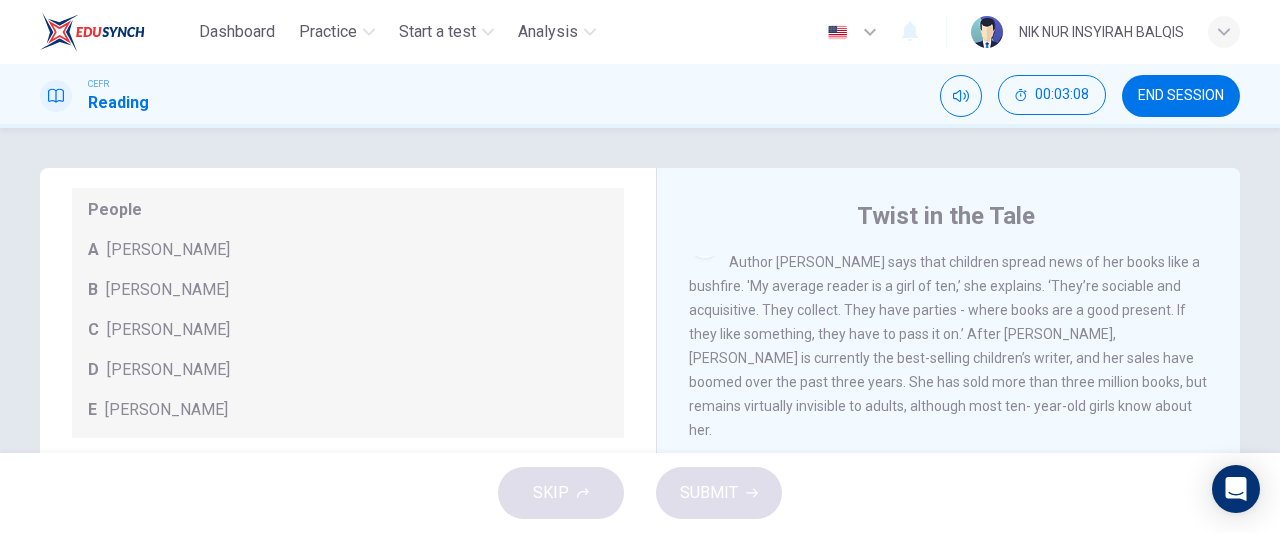 scroll, scrollTop: 1539, scrollLeft: 0, axis: vertical 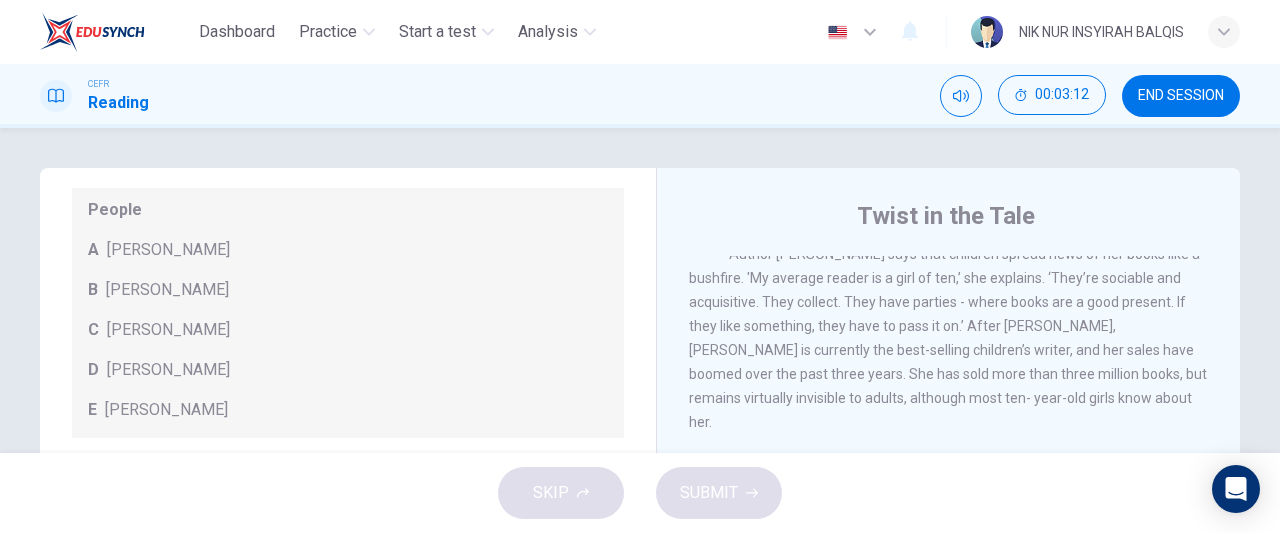 click on "People A Wendy Cooling B David Almond C Julia Eccleshare D Jacqueline Wilson E Anne Fine" at bounding box center (348, 310) 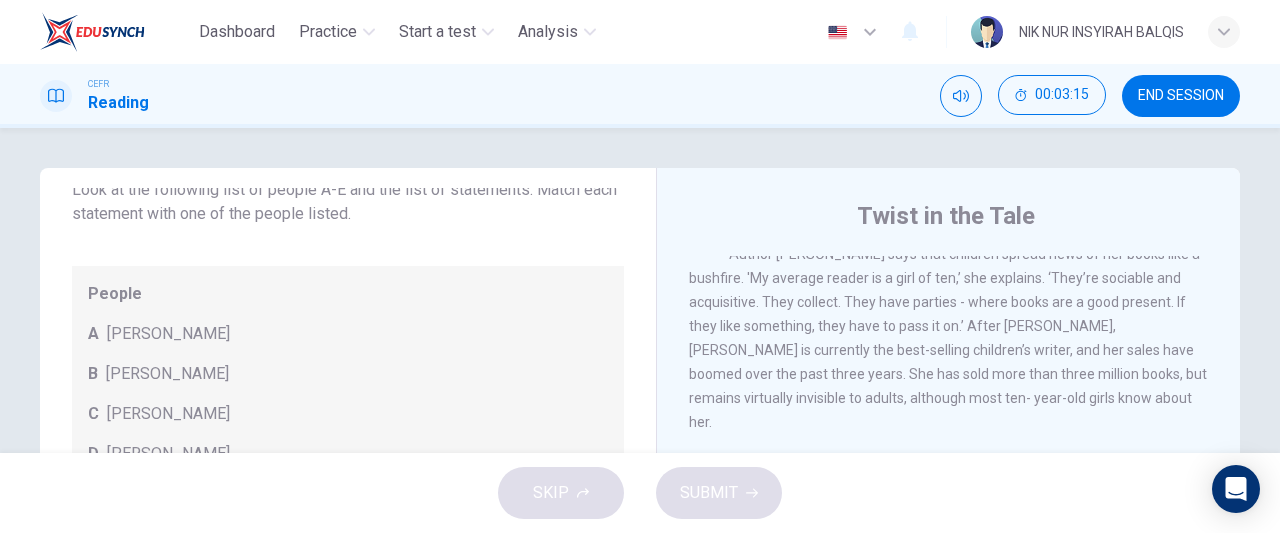 scroll, scrollTop: 192, scrollLeft: 0, axis: vertical 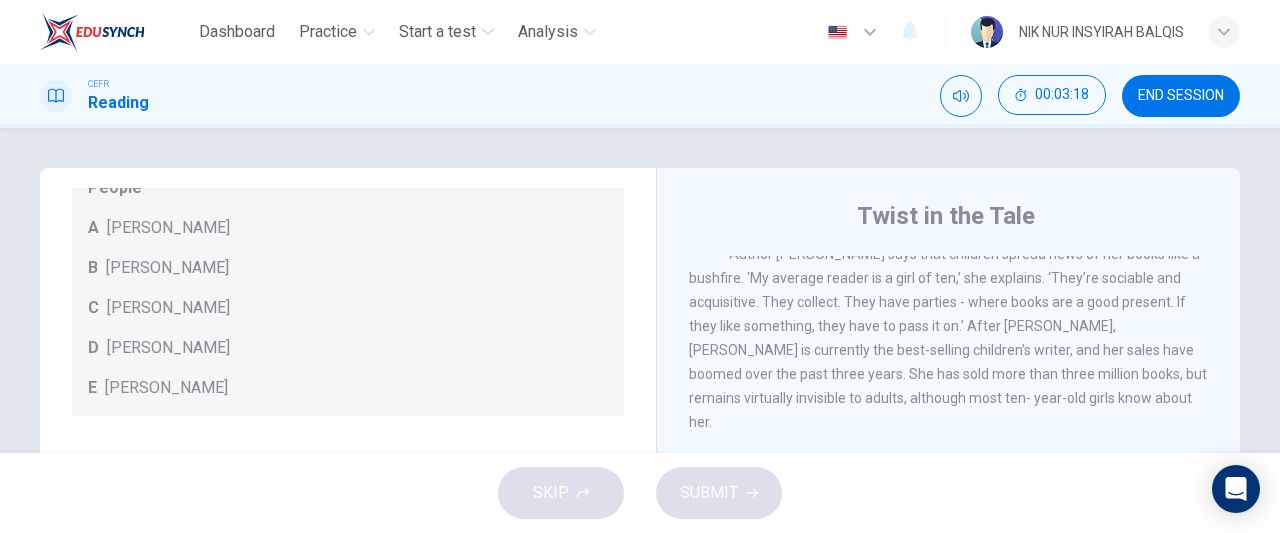 click on "G" at bounding box center [705, 234] 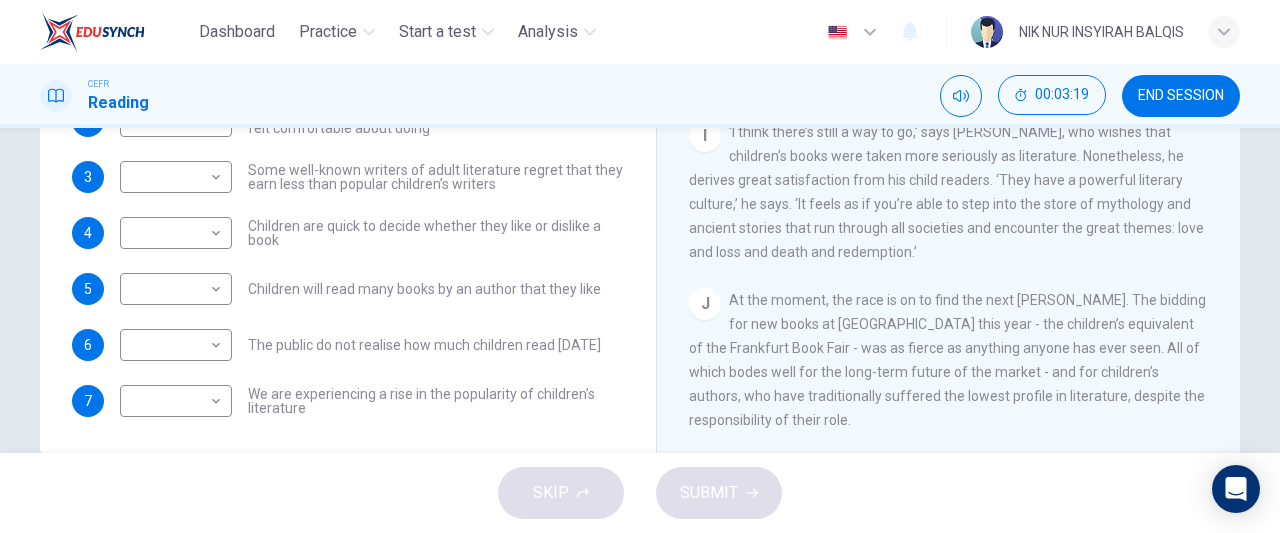 scroll, scrollTop: 450, scrollLeft: 0, axis: vertical 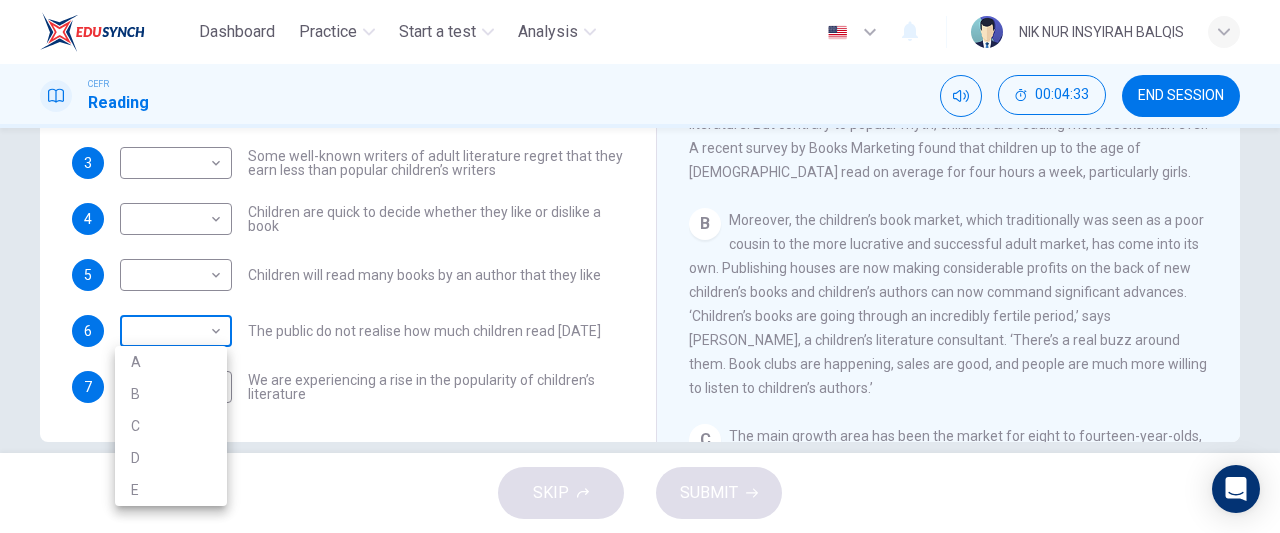 click on "Dashboard Practice Start a test Analysis English en ​ NIK NUR INSYIRAH BALQIS CEFR Reading 00:04:33 END SESSION Questions 1 - 7 Look at the following list of people A-E and the list of statements. Match each statement with one of the people listed. People A Wendy Cooling B David Almond C Julia Eccleshare D Jacqueline Wilson E Anne Fine 1 ​ ​ Children take pleasure in giving books to each other 2 ​ ​ Reading in public is an activity that children have not always felt comfortable about doing 3 ​ ​ Some well-known writers of adult literature regret that they earn less than popular children’s writers 4 ​ ​ Children are quick to decide whether they like or dislike a book 5 ​ ​ Children will read many books by an author that they like 6 ​ ​ The public do not realise how much children read today 7 ​ ​ We are experiencing a rise in the popularity of children’s literature Twist in the Tale CLICK TO ZOOM Click to Zoom A B C D E F G H I J SKIP SUBMIT
Dashboard Practice Analysis" at bounding box center [640, 266] 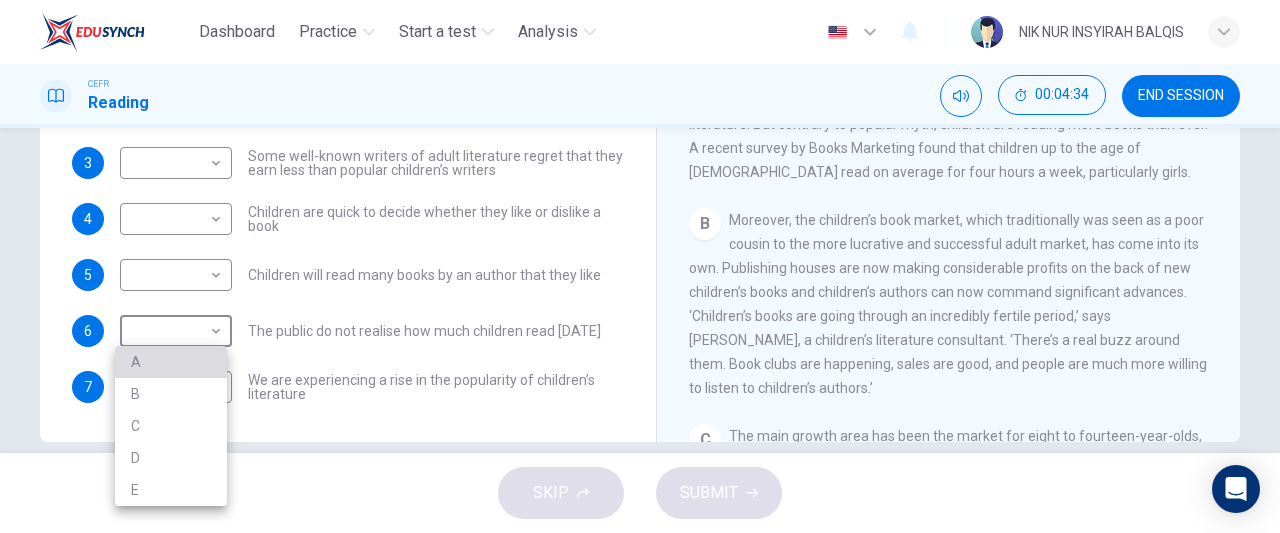 click on "A" at bounding box center [171, 362] 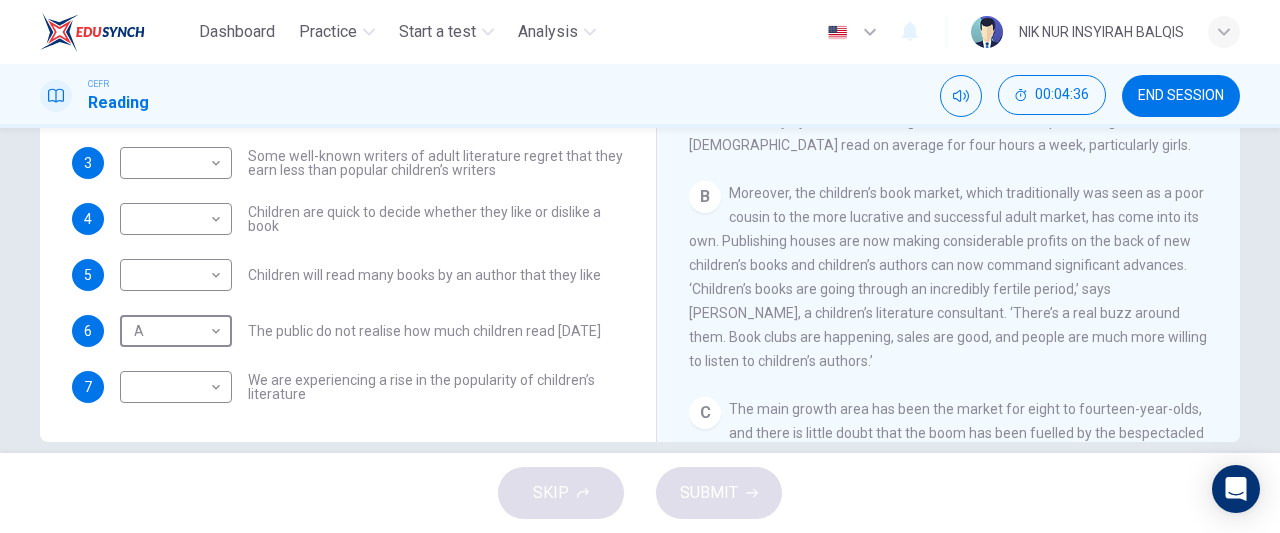 scroll, scrollTop: 222, scrollLeft: 0, axis: vertical 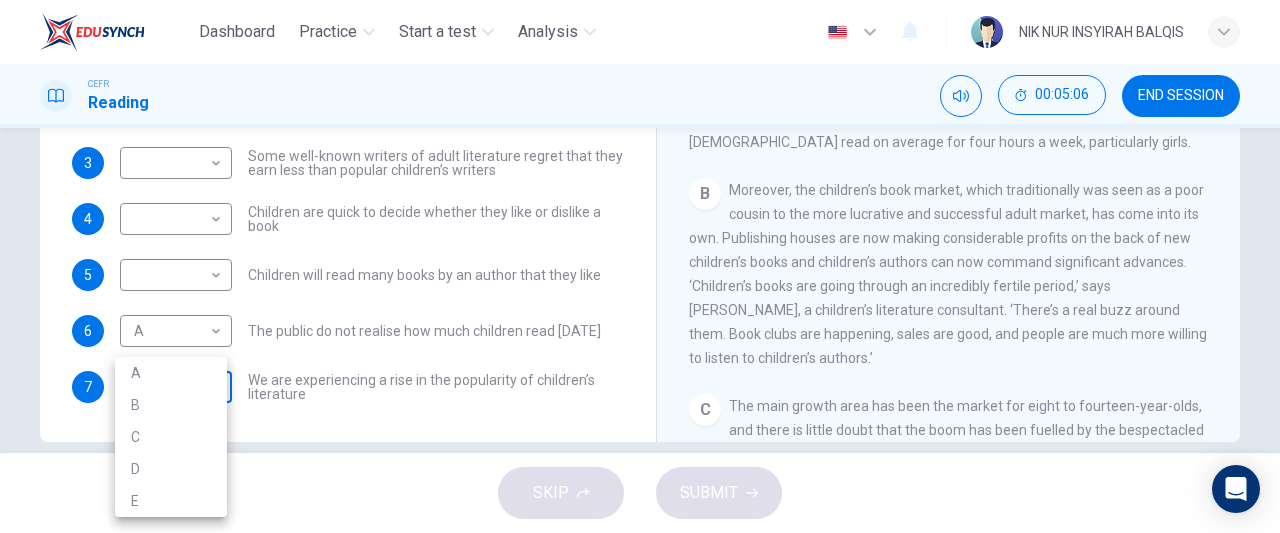 click on "Dashboard Practice Start a test Analysis English en ​ NIK NUR INSYIRAH BALQIS CEFR Reading 00:05:06 END SESSION Questions 1 - 7 Look at the following list of people A-E and the list of statements. Match each statement with one of the people listed. People A Wendy Cooling B David Almond C Julia Eccleshare D Jacqueline Wilson E Anne Fine 1 ​ ​ Children take pleasure in giving books to each other 2 ​ ​ Reading in public is an activity that children have not always felt comfortable about doing 3 ​ ​ Some well-known writers of adult literature regret that they earn less than popular children’s writers 4 ​ ​ Children are quick to decide whether they like or dislike a book 5 ​ ​ Children will read many books by an author that they like 6 A A ​ The public do not realise how much children read today 7 ​ ​ We are experiencing a rise in the popularity of children’s literature Twist in the Tale CLICK TO ZOOM Click to Zoom A B C D E F G H I J SKIP SUBMIT
Dashboard Practice Analysis" at bounding box center [640, 266] 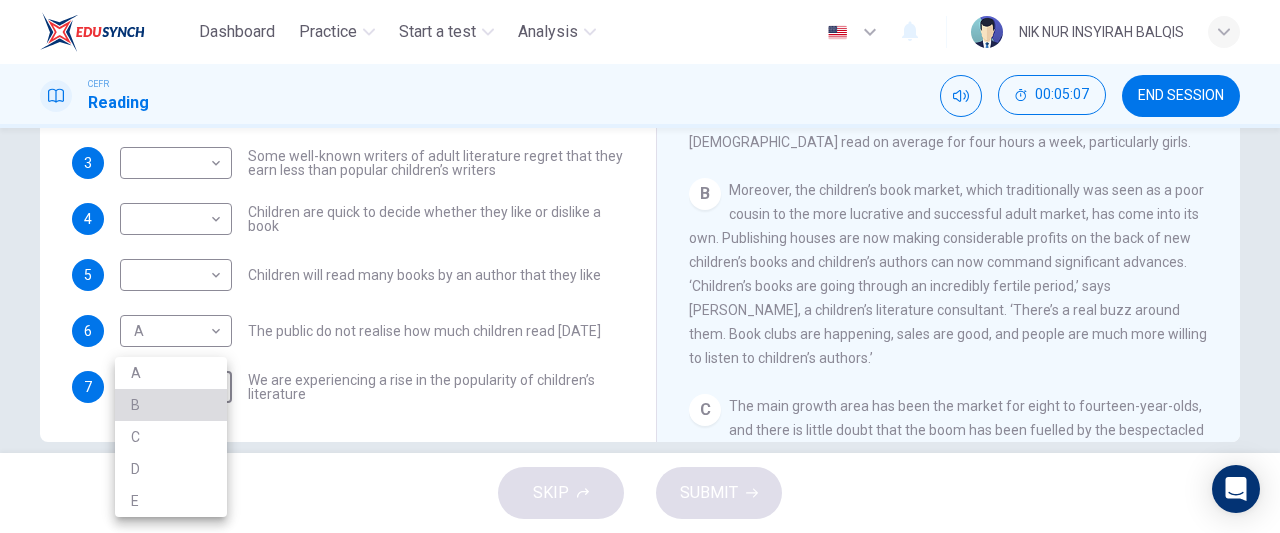 click on "B" at bounding box center (171, 405) 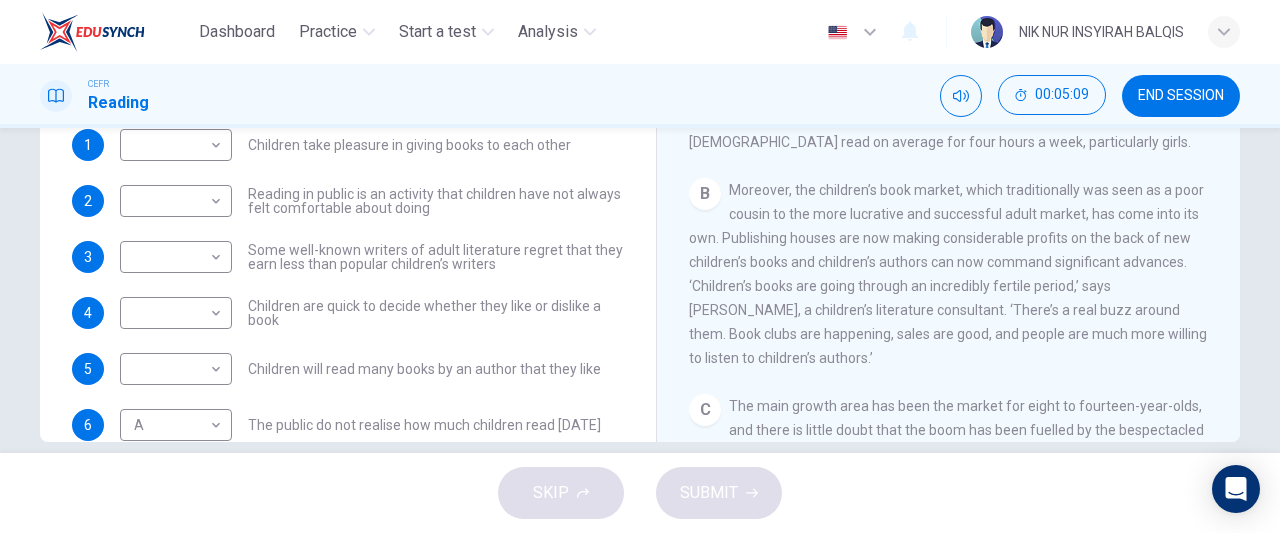 scroll, scrollTop: 74, scrollLeft: 0, axis: vertical 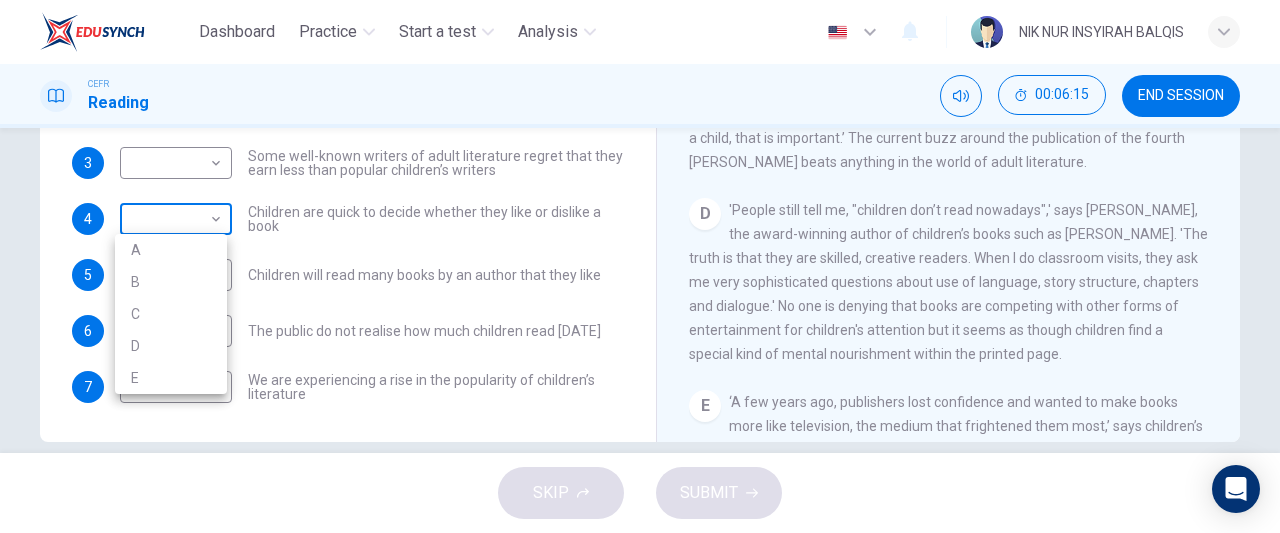 click on "Dashboard Practice Start a test Analysis English en ​ NIK NUR INSYIRAH BALQIS CEFR Reading 00:06:15 END SESSION Questions 1 - 7 Look at the following list of people A-E and the list of statements. Match each statement with one of the people listed. People A Wendy Cooling B David Almond C Julia Eccleshare D Jacqueline Wilson E Anne Fine 1 ​ ​ Children take pleasure in giving books to each other 2 ​ ​ Reading in public is an activity that children have not always felt comfortable about doing 3 ​ ​ Some well-known writers of adult literature regret that they earn less than popular children’s writers 4 ​ ​ Children are quick to decide whether they like or dislike a book 5 ​ ​ Children will read many books by an author that they like 6 A A ​ The public do not realise how much children read today 7 B B ​ We are experiencing a rise in the popularity of children’s literature Twist in the Tale CLICK TO ZOOM Click to Zoom A B C D E F G H I J SKIP SUBMIT
Dashboard Practice Analysis" at bounding box center (640, 266) 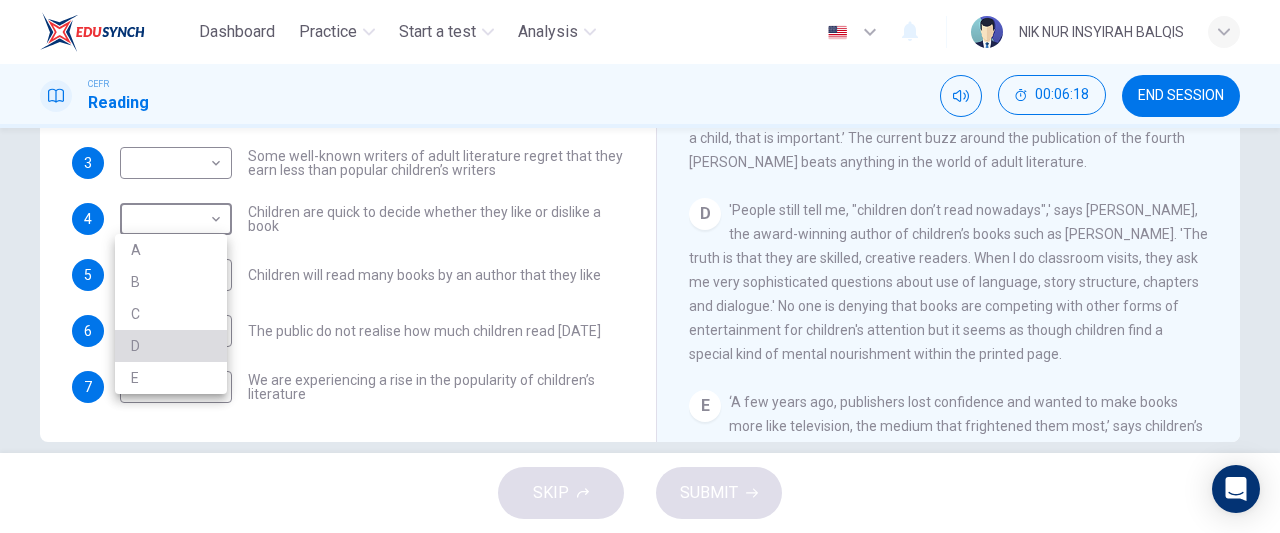 click on "D" at bounding box center (171, 346) 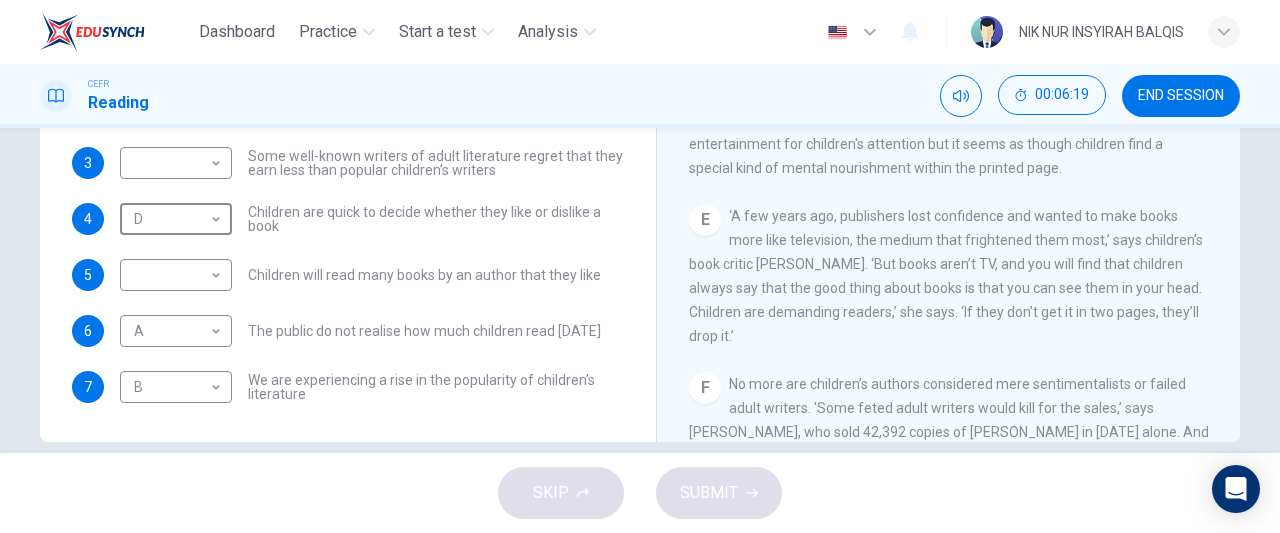 scroll, scrollTop: 798, scrollLeft: 0, axis: vertical 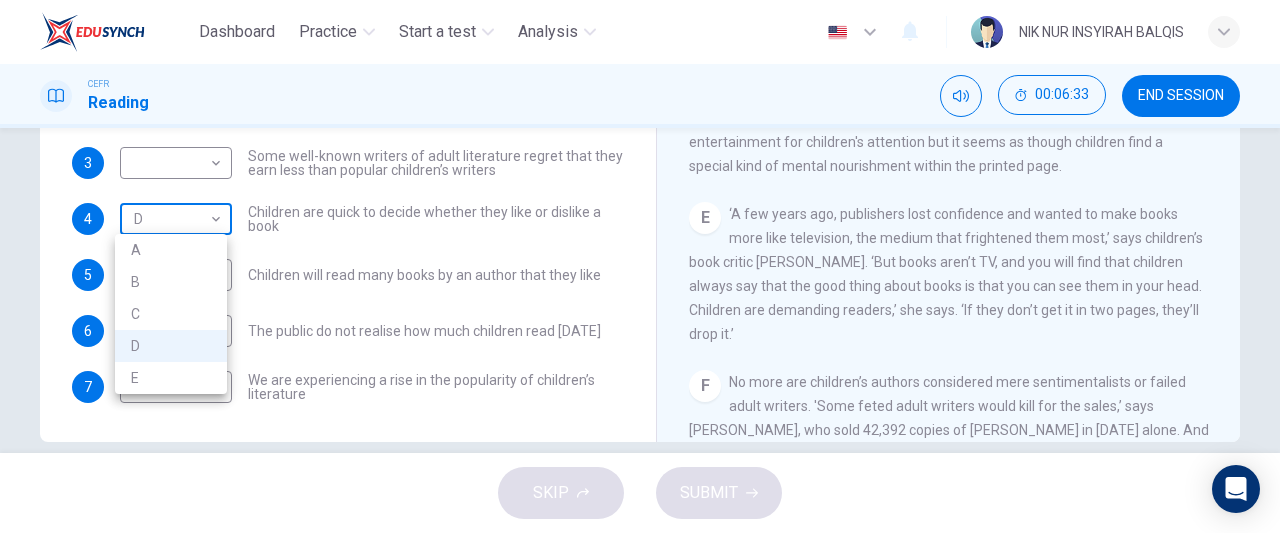 click on "Dashboard Practice Start a test Analysis English en ​ NIK NUR INSYIRAH BALQIS CEFR Reading 00:06:33 END SESSION Questions 1 - 7 Look at the following list of people A-E and the list of statements. Match each statement with one of the people listed. People A Wendy Cooling B David Almond C Julia Eccleshare D Jacqueline Wilson E Anne Fine 1 ​ ​ Children take pleasure in giving books to each other 2 ​ ​ Reading in public is an activity that children have not always felt comfortable about doing 3 ​ ​ Some well-known writers of adult literature regret that they earn less than popular children’s writers 4 D D ​ Children are quick to decide whether they like or dislike a book 5 ​ ​ Children will read many books by an author that they like 6 A A ​ The public do not realise how much children read today 7 B B ​ We are experiencing a rise in the popularity of children’s literature Twist in the Tale CLICK TO ZOOM Click to Zoom A B C D E F G H I J SKIP SUBMIT
Dashboard Practice Analysis" at bounding box center [640, 266] 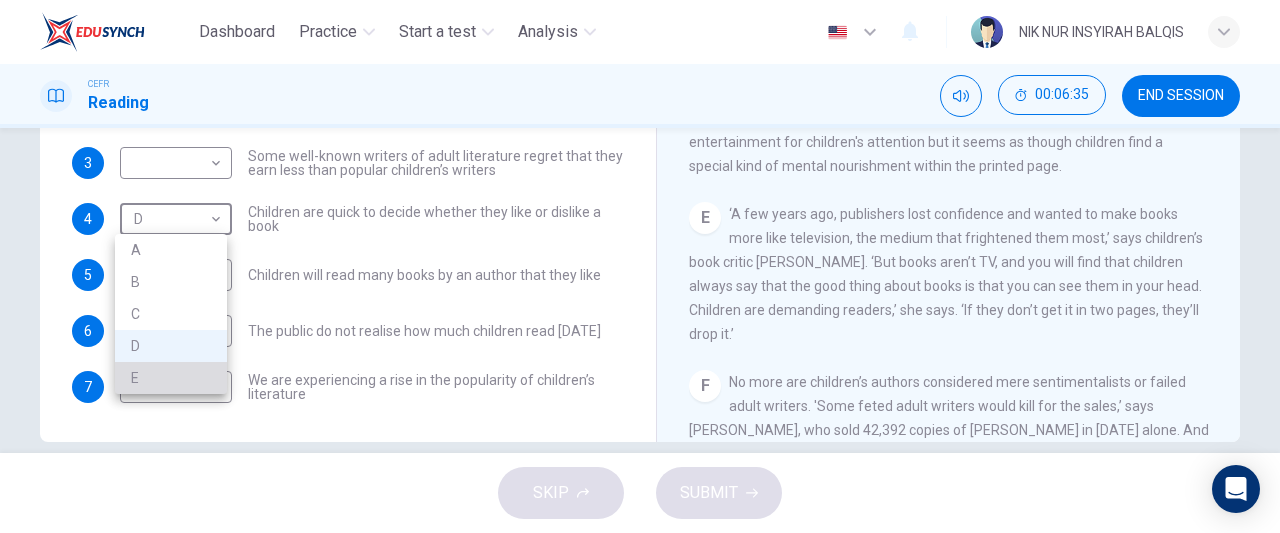 click on "E" at bounding box center (171, 378) 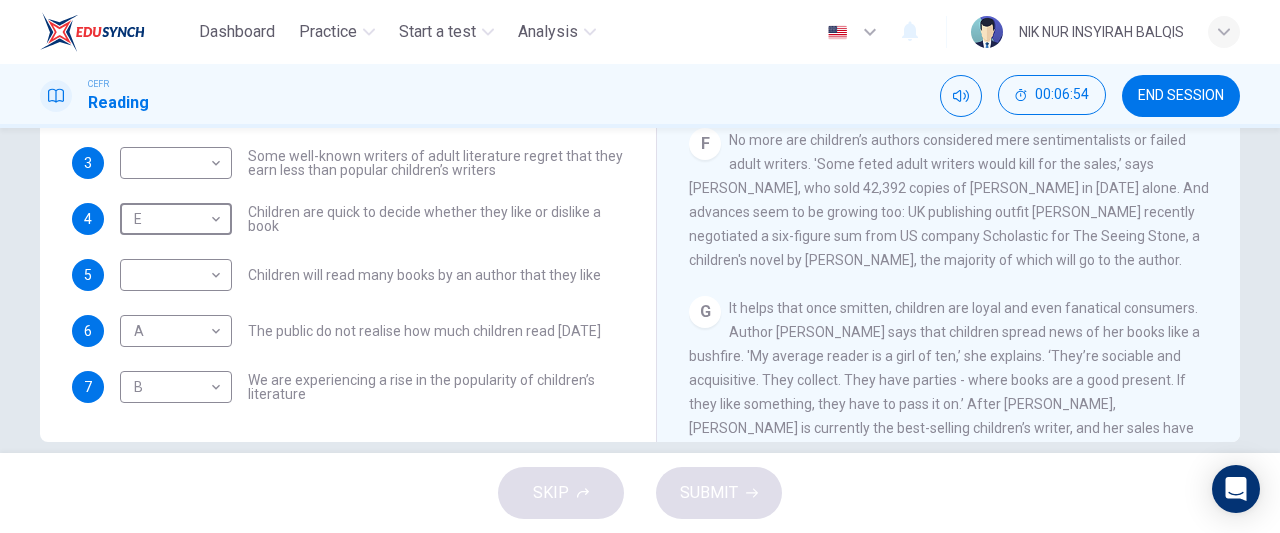 scroll, scrollTop: 1041, scrollLeft: 0, axis: vertical 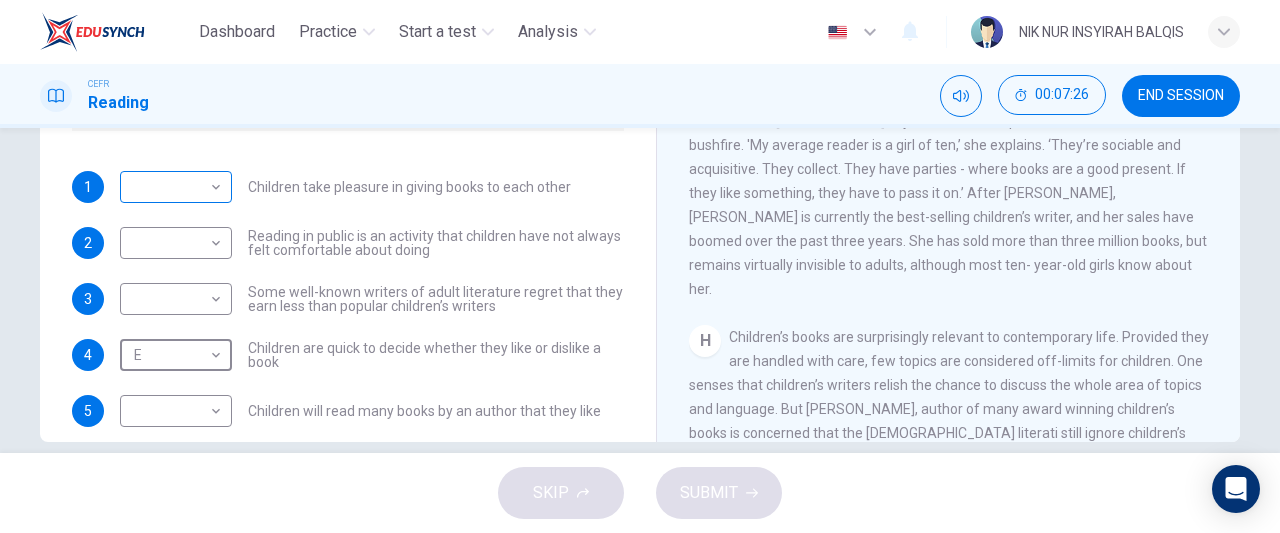 click on "Dashboard Practice Start a test Analysis English en ​ NIK NUR INSYIRAH BALQIS CEFR Reading 00:07:26 END SESSION Questions 1 - 7 Look at the following list of people A-E and the list of statements. Match each statement with one of the people listed. People A Wendy Cooling B David Almond C Julia Eccleshare D Jacqueline Wilson E Anne Fine 1 ​ ​ Children take pleasure in giving books to each other 2 ​ ​ Reading in public is an activity that children have not always felt comfortable about doing 3 ​ ​ Some well-known writers of adult literature regret that they earn less than popular children’s writers 4 E E ​ Children are quick to decide whether they like or dislike a book 5 ​ ​ Children will read many books by an author that they like 6 A A ​ The public do not realise how much children read today 7 B B ​ We are experiencing a rise in the popularity of children’s literature Twist in the Tale CLICK TO ZOOM Click to Zoom A B C D E F G H I J SKIP SUBMIT
Dashboard Practice Analysis" at bounding box center [640, 266] 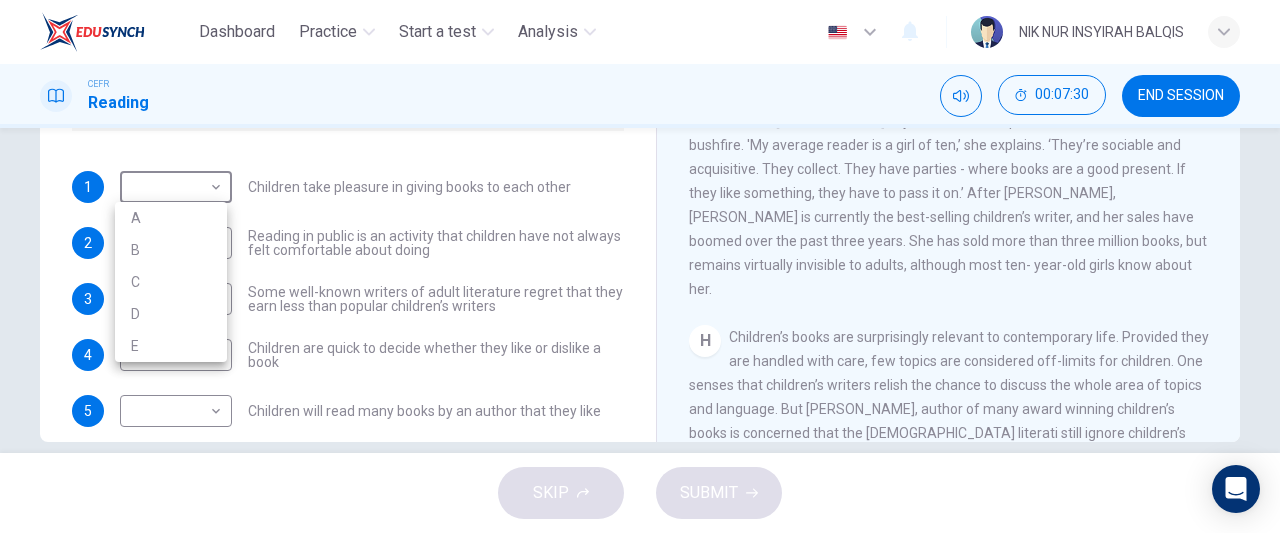 click at bounding box center (640, 266) 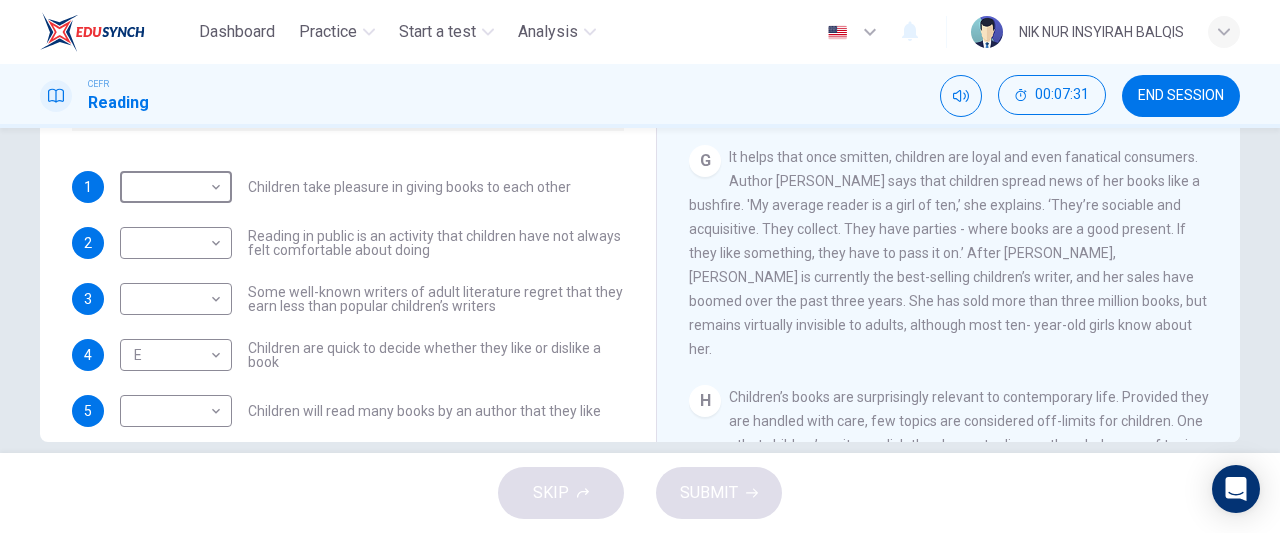 scroll, scrollTop: 1228, scrollLeft: 0, axis: vertical 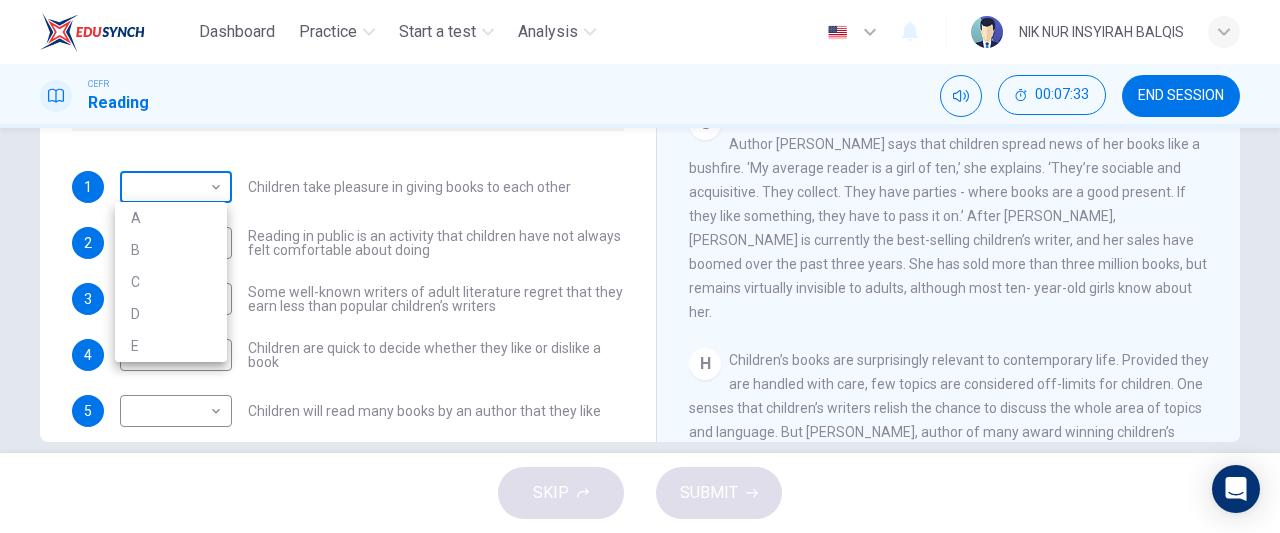 click on "Dashboard Practice Start a test Analysis English en ​ NIK NUR INSYIRAH BALQIS CEFR Reading 00:07:33 END SESSION Questions 1 - 7 Look at the following list of people A-E and the list of statements. Match each statement with one of the people listed. People A Wendy Cooling B David Almond C Julia Eccleshare D Jacqueline Wilson E Anne Fine 1 ​ ​ Children take pleasure in giving books to each other 2 ​ ​ Reading in public is an activity that children have not always felt comfortable about doing 3 ​ ​ Some well-known writers of adult literature regret that they earn less than popular children’s writers 4 E E ​ Children are quick to decide whether they like or dislike a book 5 ​ ​ Children will read many books by an author that they like 6 A A ​ The public do not realise how much children read today 7 B B ​ We are experiencing a rise in the popularity of children’s literature Twist in the Tale CLICK TO ZOOM Click to Zoom A B C D E F G H I J SKIP SUBMIT
Dashboard Practice Analysis" at bounding box center [640, 266] 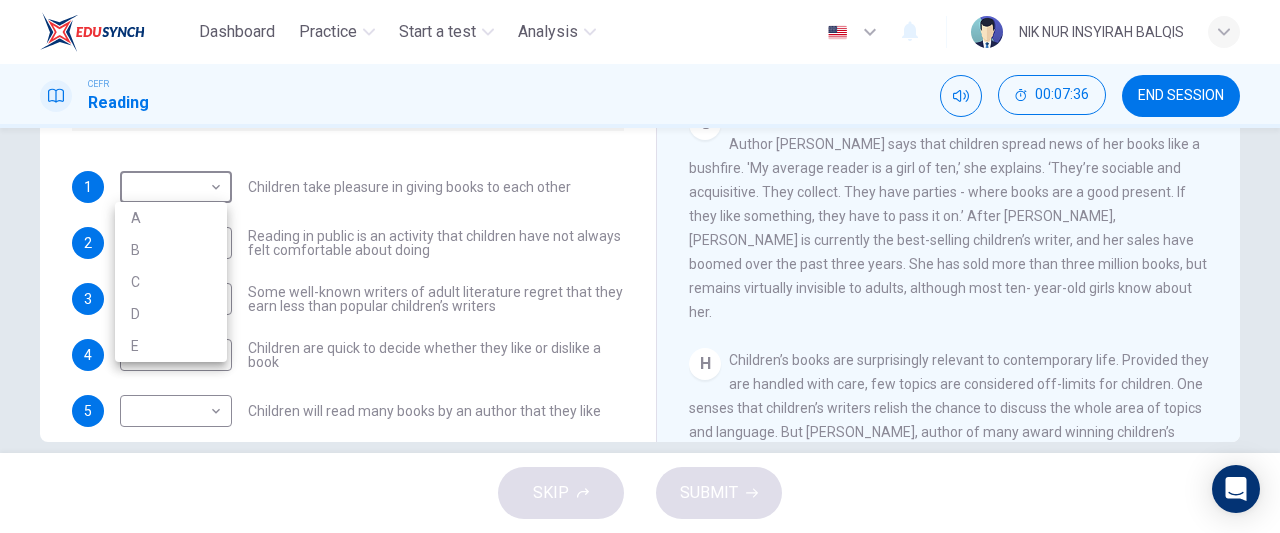 click at bounding box center [640, 266] 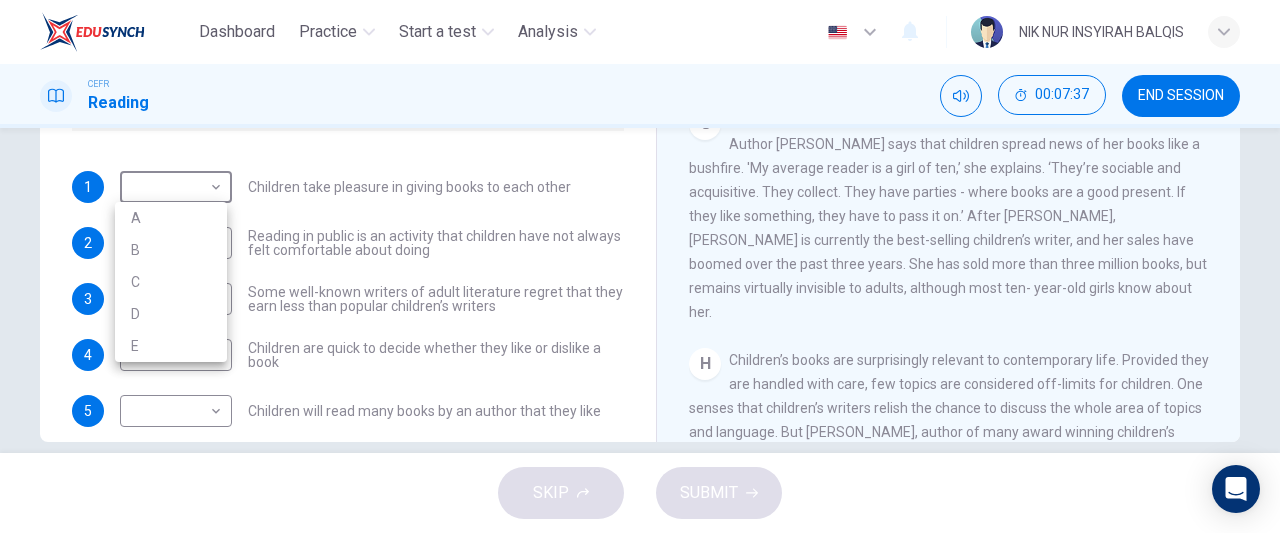 click on "Dashboard Practice Start a test Analysis English en ​ NIK NUR INSYIRAH BALQIS CEFR Reading 00:07:37 END SESSION Questions 1 - 7 Look at the following list of people A-E and the list of statements. Match each statement with one of the people listed. People A Wendy Cooling B David Almond C Julia Eccleshare D Jacqueline Wilson E Anne Fine 1 ​ ​ Children take pleasure in giving books to each other 2 ​ ​ Reading in public is an activity that children have not always felt comfortable about doing 3 ​ ​ Some well-known writers of adult literature regret that they earn less than popular children’s writers 4 E E ​ Children are quick to decide whether they like or dislike a book 5 ​ ​ Children will read many books by an author that they like 6 A A ​ The public do not realise how much children read today 7 B B ​ We are experiencing a rise in the popularity of children’s literature Twist in the Tale CLICK TO ZOOM Click to Zoom A B C D E F G H I J SKIP SUBMIT
Dashboard Practice Analysis" at bounding box center (640, 266) 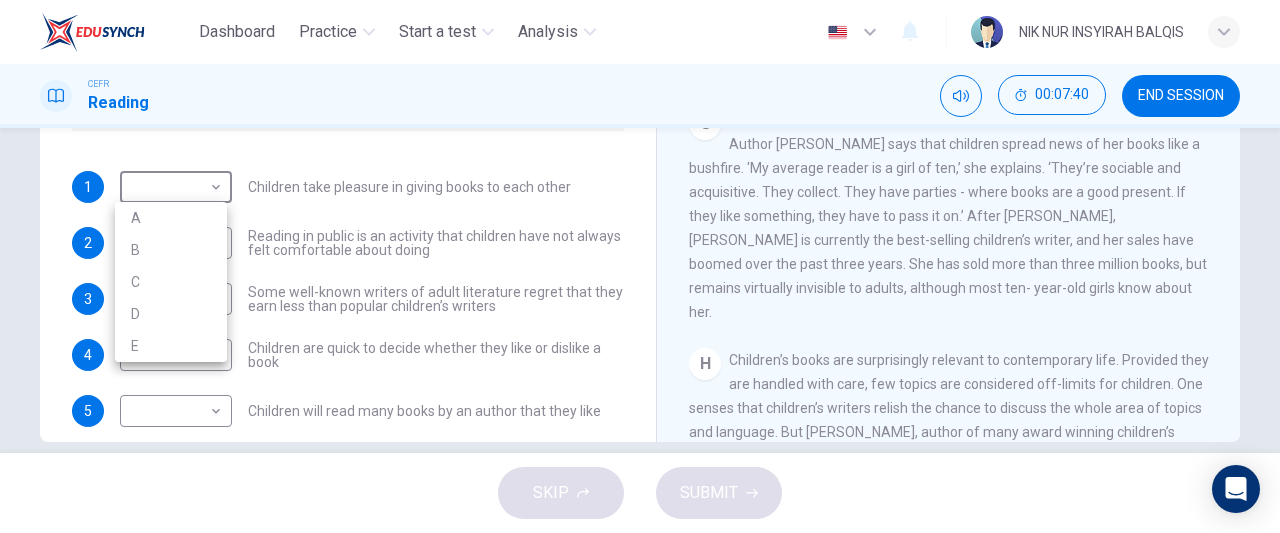drag, startPoint x: 632, startPoint y: 196, endPoint x: 630, endPoint y: 229, distance: 33.06055 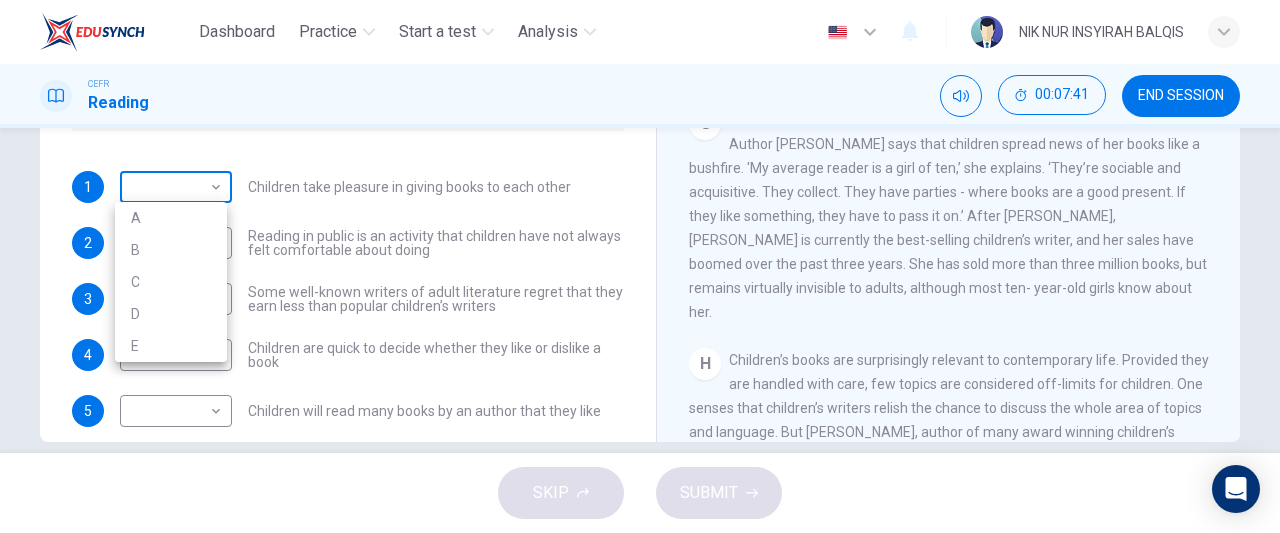 click on "Dashboard Practice Start a test Analysis English en ​ NIK NUR INSYIRAH BALQIS CEFR Reading 00:07:41 END SESSION Questions 1 - 7 Look at the following list of people A-E and the list of statements. Match each statement with one of the people listed. People A Wendy Cooling B David Almond C Julia Eccleshare D Jacqueline Wilson E Anne Fine 1 ​ ​ Children take pleasure in giving books to each other 2 ​ ​ Reading in public is an activity that children have not always felt comfortable about doing 3 ​ ​ Some well-known writers of adult literature regret that they earn less than popular children’s writers 4 E E ​ Children are quick to decide whether they like or dislike a book 5 ​ ​ Children will read many books by an author that they like 6 A A ​ The public do not realise how much children read today 7 B B ​ We are experiencing a rise in the popularity of children’s literature Twist in the Tale CLICK TO ZOOM Click to Zoom A B C D E F G H I J SKIP SUBMIT
Dashboard Practice Analysis" at bounding box center (640, 266) 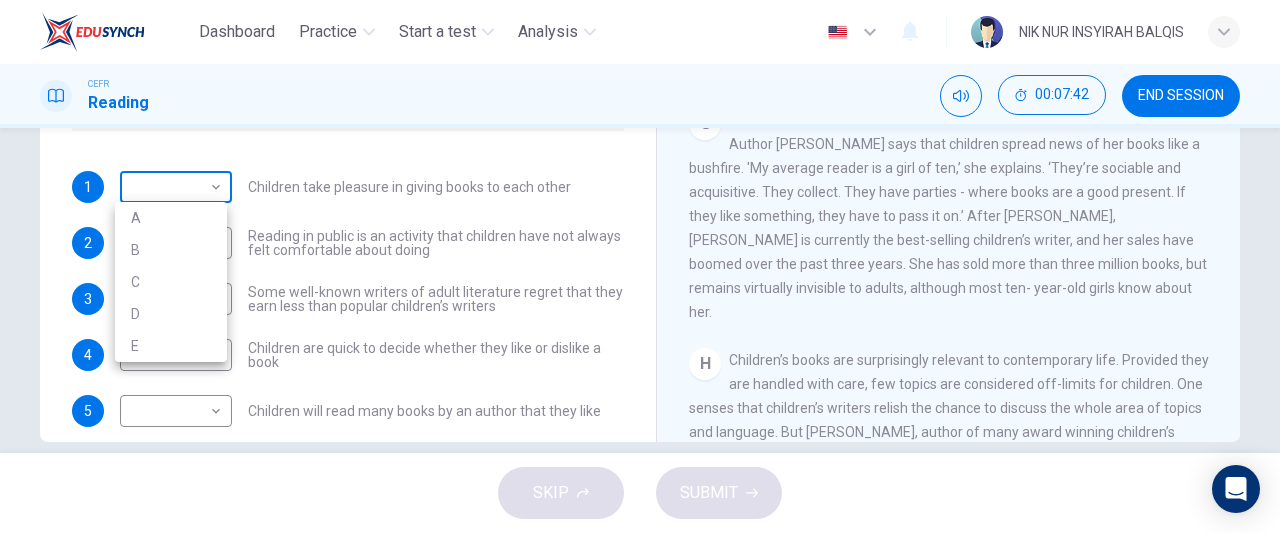 type 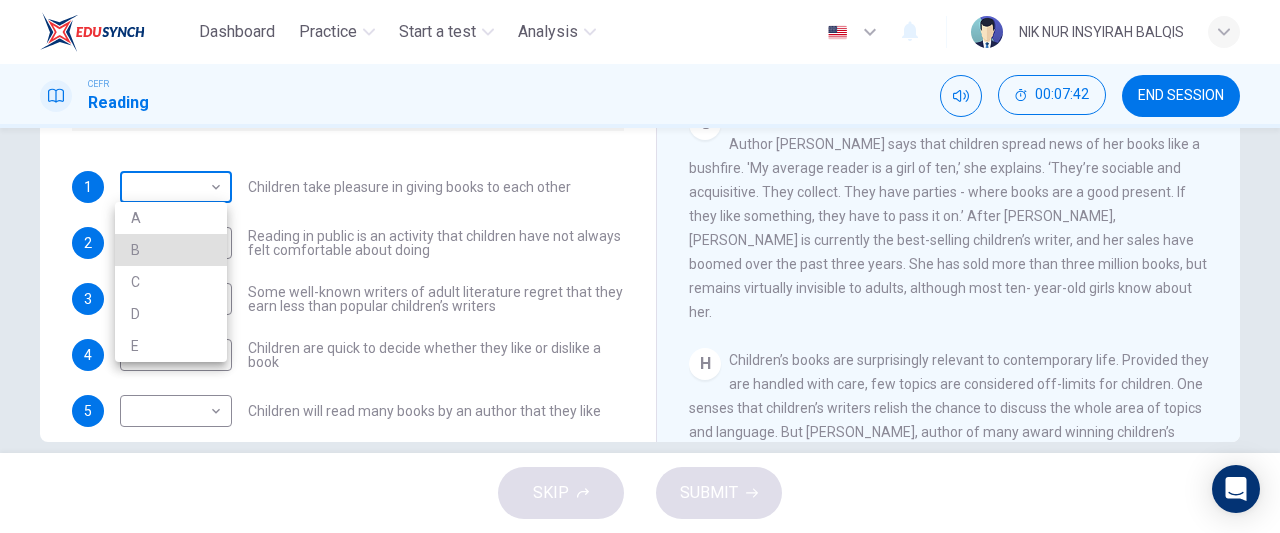 type 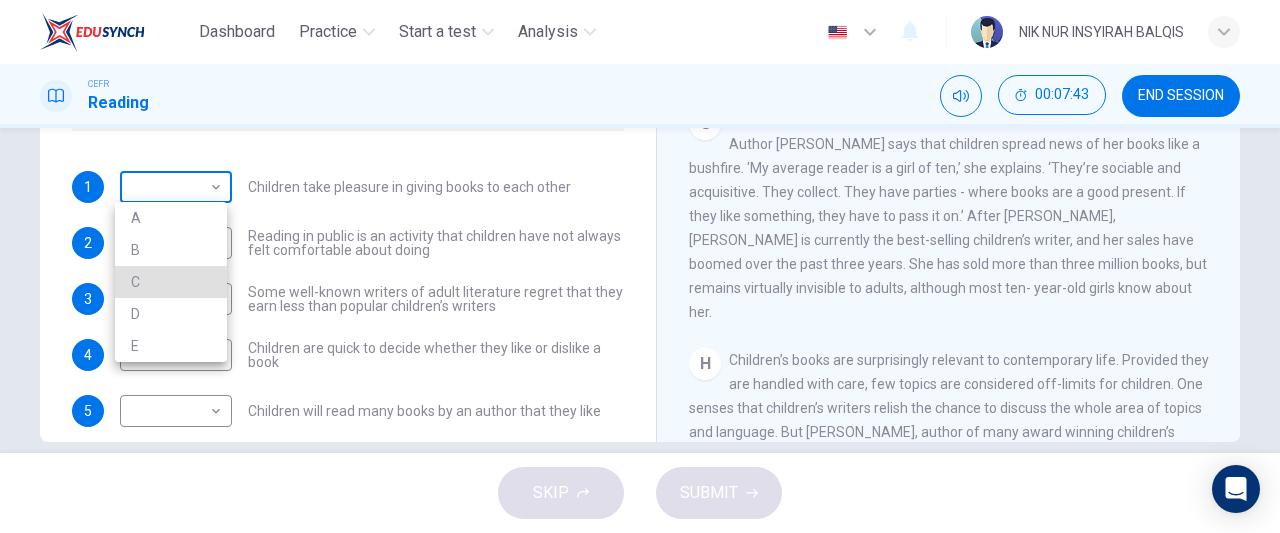 type 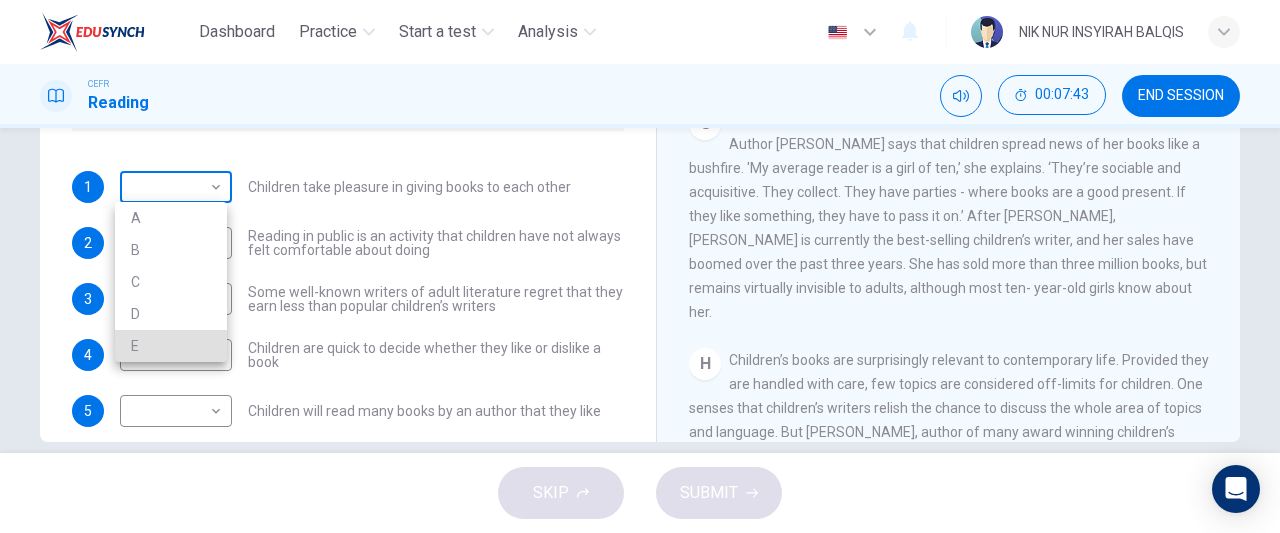 type 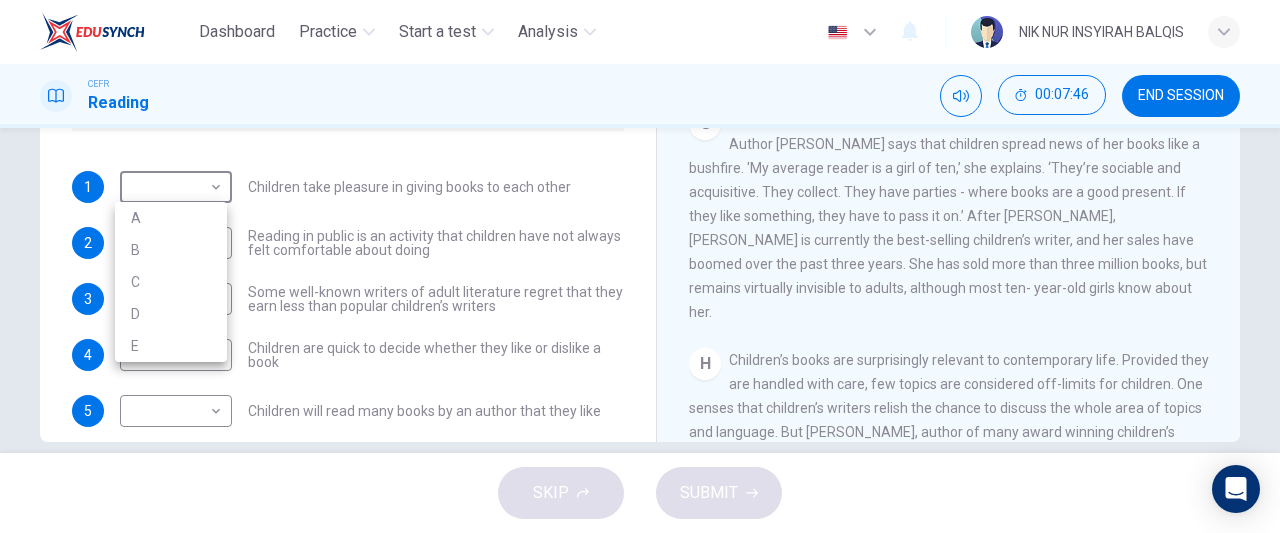 click at bounding box center (640, 266) 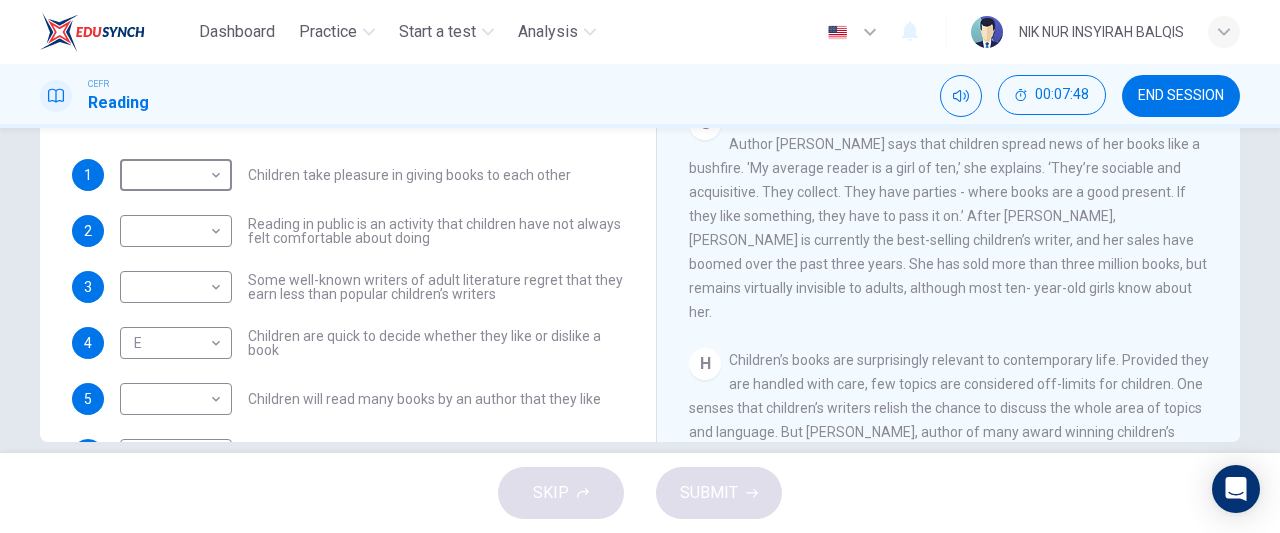 scroll, scrollTop: 62, scrollLeft: 0, axis: vertical 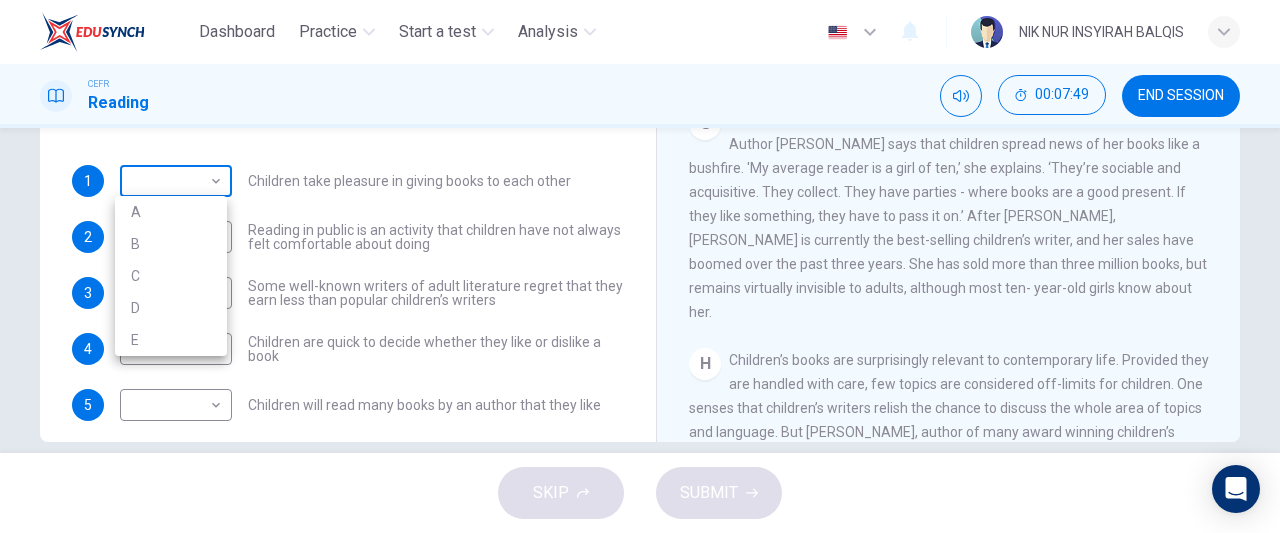 click on "Dashboard Practice Start a test Analysis English en ​ NIK NUR INSYIRAH BALQIS CEFR Reading 00:07:49 END SESSION Questions 1 - 7 Look at the following list of people A-E and the list of statements. Match each statement with one of the people listed. People A Wendy Cooling B David Almond C Julia Eccleshare D Jacqueline Wilson E Anne Fine 1 ​ ​ Children take pleasure in giving books to each other 2 ​ ​ Reading in public is an activity that children have not always felt comfortable about doing 3 ​ ​ Some well-known writers of adult literature regret that they earn less than popular children’s writers 4 E E ​ Children are quick to decide whether they like or dislike a book 5 ​ ​ Children will read many books by an author that they like 6 A A ​ The public do not realise how much children read today 7 B B ​ We are experiencing a rise in the popularity of children’s literature Twist in the Tale CLICK TO ZOOM Click to Zoom A B C D E F G H I J SKIP SUBMIT
Dashboard Practice Analysis" at bounding box center [640, 266] 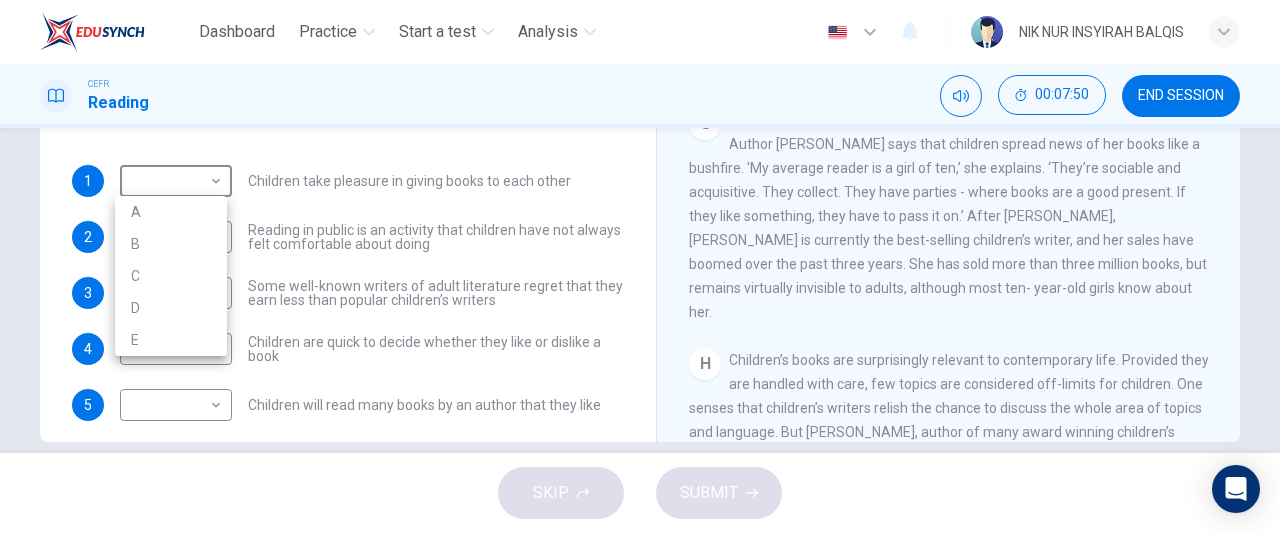 type 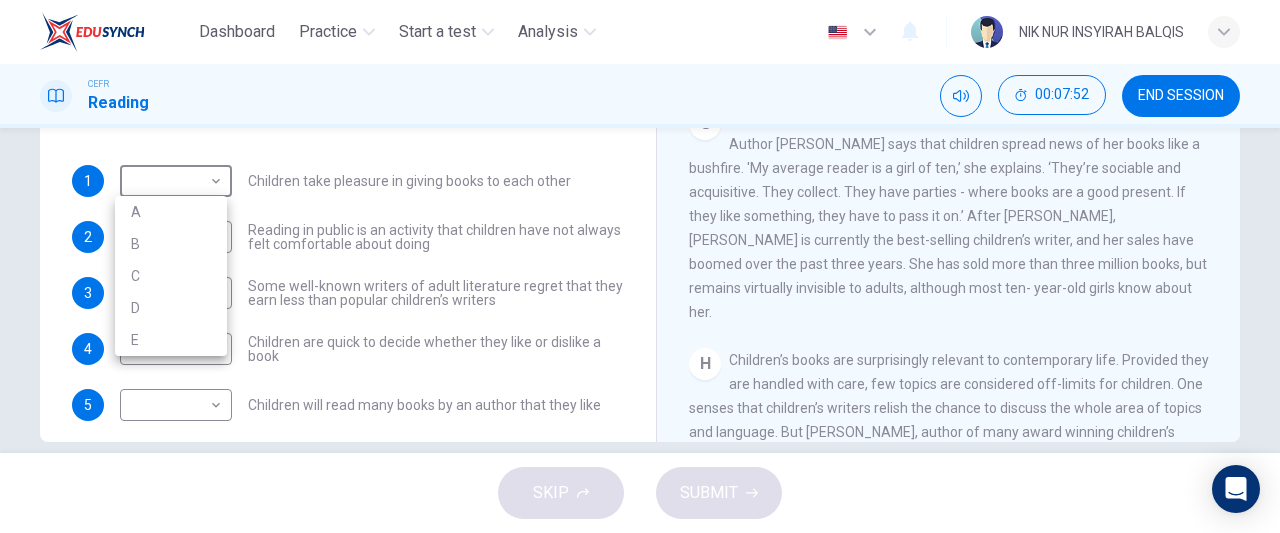 click at bounding box center [640, 266] 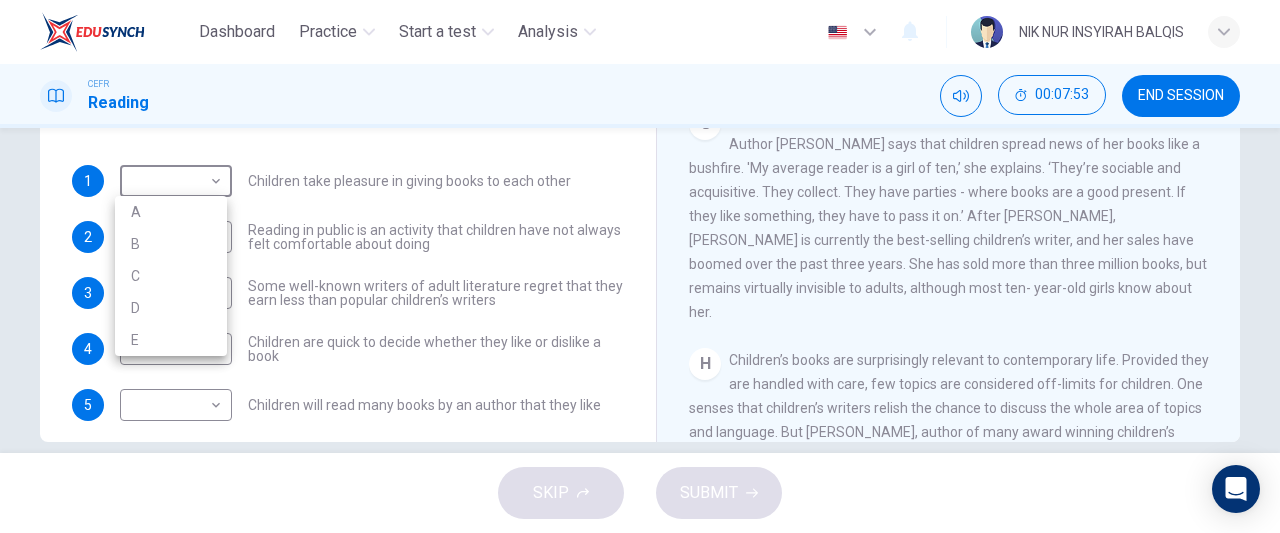 click on "Dashboard Practice Start a test Analysis English en ​ NIK NUR INSYIRAH BALQIS CEFR Reading 00:07:53 END SESSION Questions 1 - 7 Look at the following list of people A-E and the list of statements. Match each statement with one of the people listed. People A Wendy Cooling B David Almond C Julia Eccleshare D Jacqueline Wilson E Anne Fine 1 ​ ​ Children take pleasure in giving books to each other 2 ​ ​ Reading in public is an activity that children have not always felt comfortable about doing 3 ​ ​ Some well-known writers of adult literature regret that they earn less than popular children’s writers 4 E E ​ Children are quick to decide whether they like or dislike a book 5 ​ ​ Children will read many books by an author that they like 6 A A ​ The public do not realise how much children read today 7 B B ​ We are experiencing a rise in the popularity of children’s literature Twist in the Tale CLICK TO ZOOM Click to Zoom A B C D E F G H I J SKIP SUBMIT
Dashboard Practice Analysis" at bounding box center [640, 266] 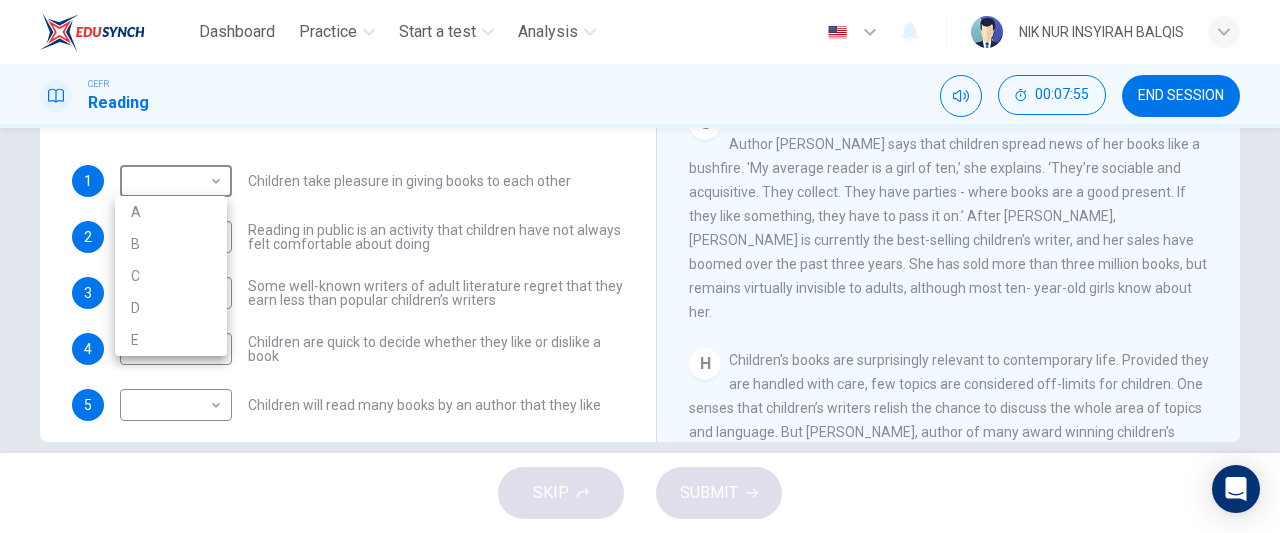click at bounding box center [640, 266] 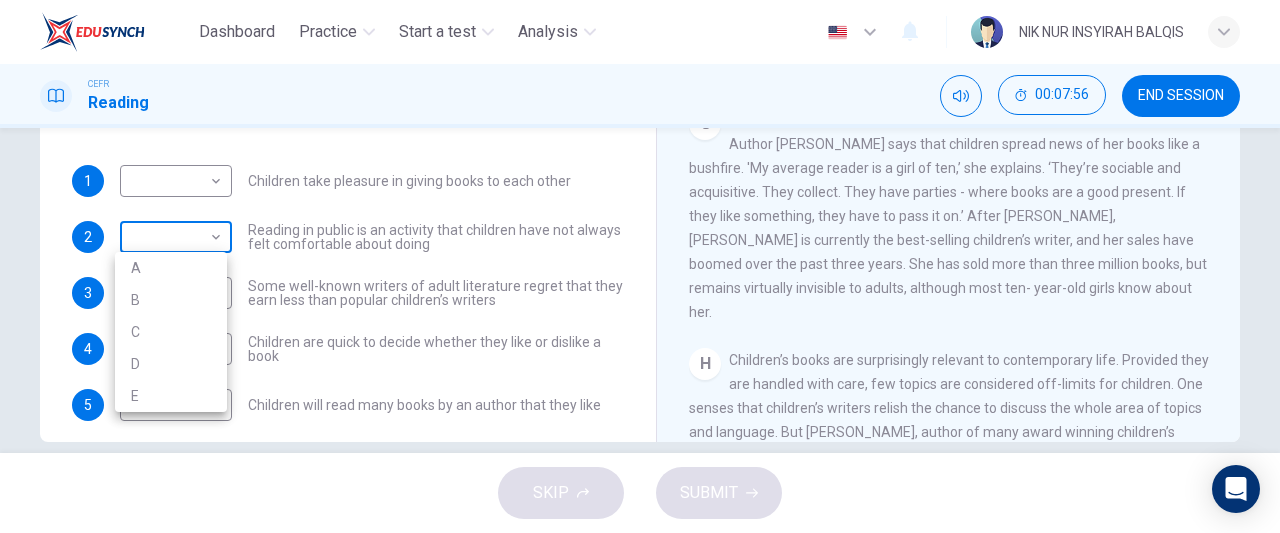 click on "Dashboard Practice Start a test Analysis English en ​ NIK NUR INSYIRAH BALQIS CEFR Reading 00:07:56 END SESSION Questions 1 - 7 Look at the following list of people A-E and the list of statements. Match each statement with one of the people listed. People A Wendy Cooling B David Almond C Julia Eccleshare D Jacqueline Wilson E Anne Fine 1 ​ ​ Children take pleasure in giving books to each other 2 ​ ​ Reading in public is an activity that children have not always felt comfortable about doing 3 ​ ​ Some well-known writers of adult literature regret that they earn less than popular children’s writers 4 E E ​ Children are quick to decide whether they like or dislike a book 5 ​ ​ Children will read many books by an author that they like 6 A A ​ The public do not realise how much children read today 7 B B ​ We are experiencing a rise in the popularity of children’s literature Twist in the Tale CLICK TO ZOOM Click to Zoom A B C D E F G H I J SKIP SUBMIT
Dashboard Practice Analysis" at bounding box center [640, 266] 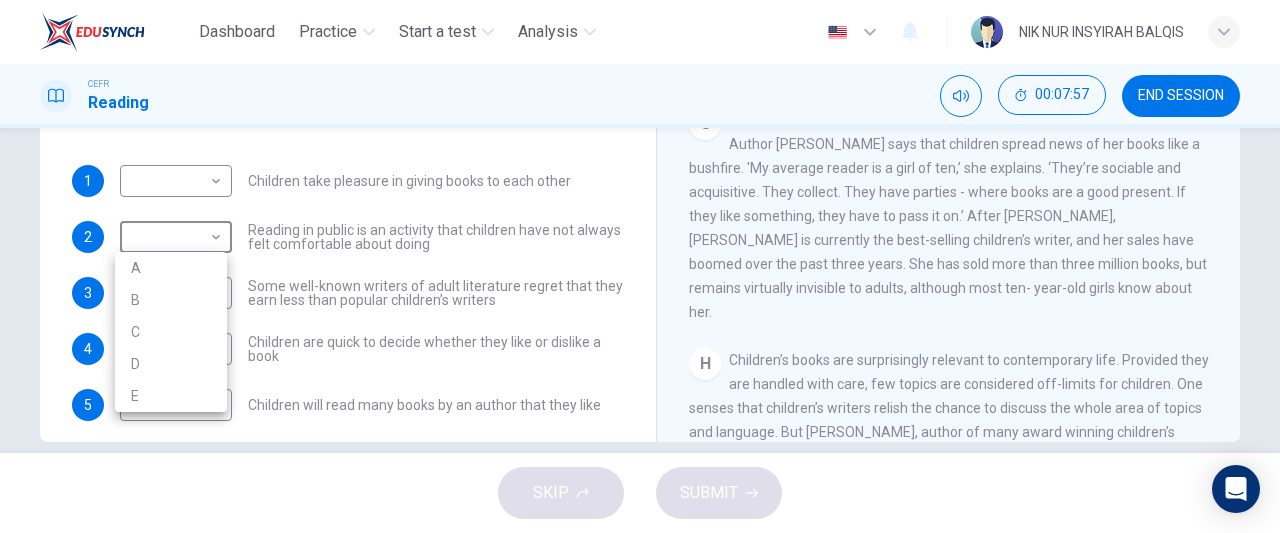 click at bounding box center [640, 266] 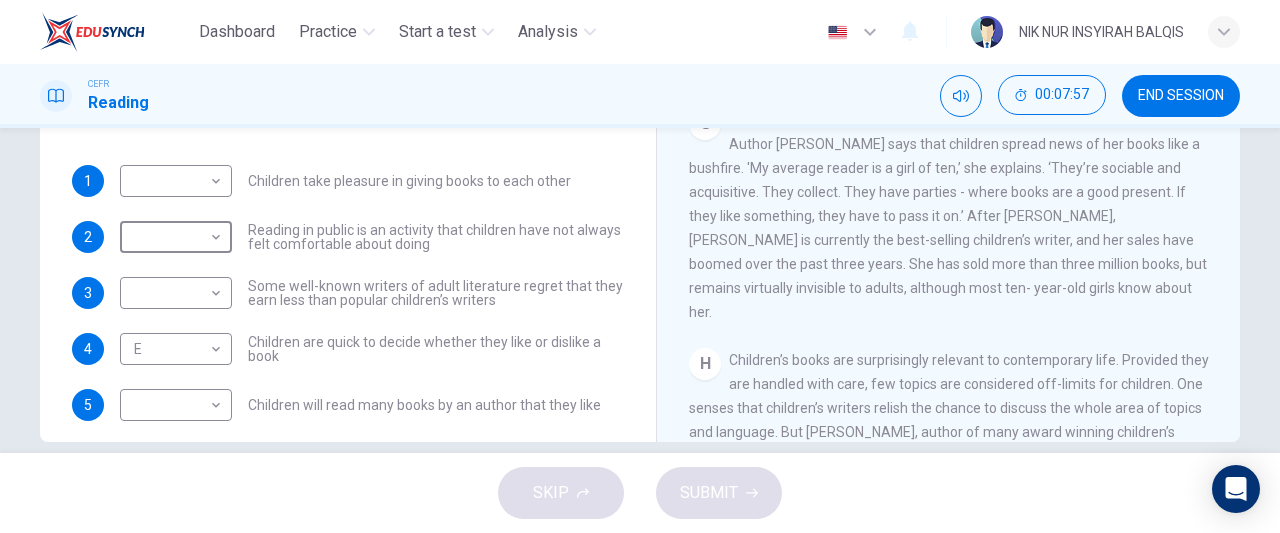 scroll, scrollTop: 72, scrollLeft: 0, axis: vertical 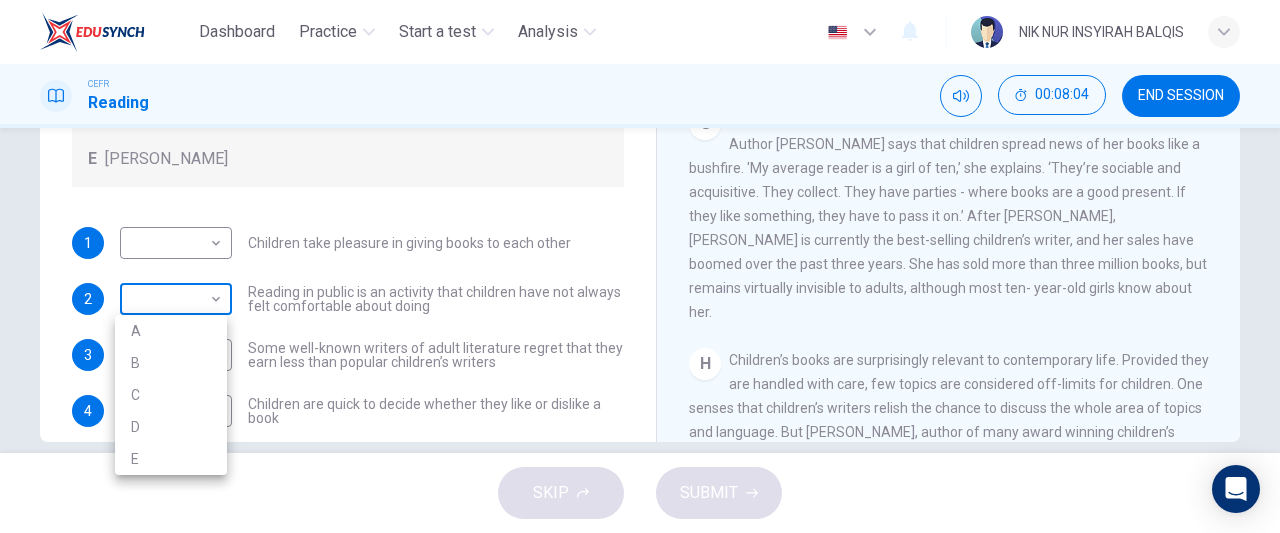 click on "Dashboard Practice Start a test Analysis English en ​ NIK NUR INSYIRAH BALQIS CEFR Reading 00:08:04 END SESSION Questions 1 - 7 Look at the following list of people A-E and the list of statements. Match each statement with one of the people listed. People A Wendy Cooling B David Almond C Julia Eccleshare D Jacqueline Wilson E Anne Fine 1 ​ ​ Children take pleasure in giving books to each other 2 ​ ​ Reading in public is an activity that children have not always felt comfortable about doing 3 ​ ​ Some well-known writers of adult literature regret that they earn less than popular children’s writers 4 E E ​ Children are quick to decide whether they like or dislike a book 5 ​ ​ Children will read many books by an author that they like 6 A A ​ The public do not realise how much children read today 7 B B ​ We are experiencing a rise in the popularity of children’s literature Twist in the Tale CLICK TO ZOOM Click to Zoom A B C D E F G H I J SKIP SUBMIT
Dashboard Practice Analysis" at bounding box center (640, 266) 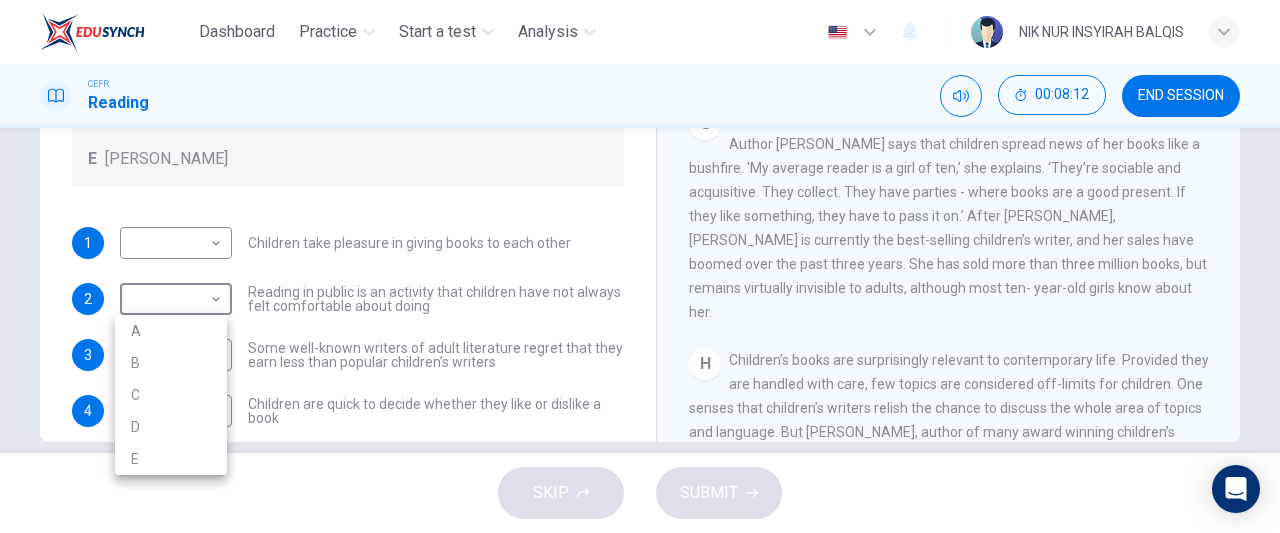 click at bounding box center [640, 266] 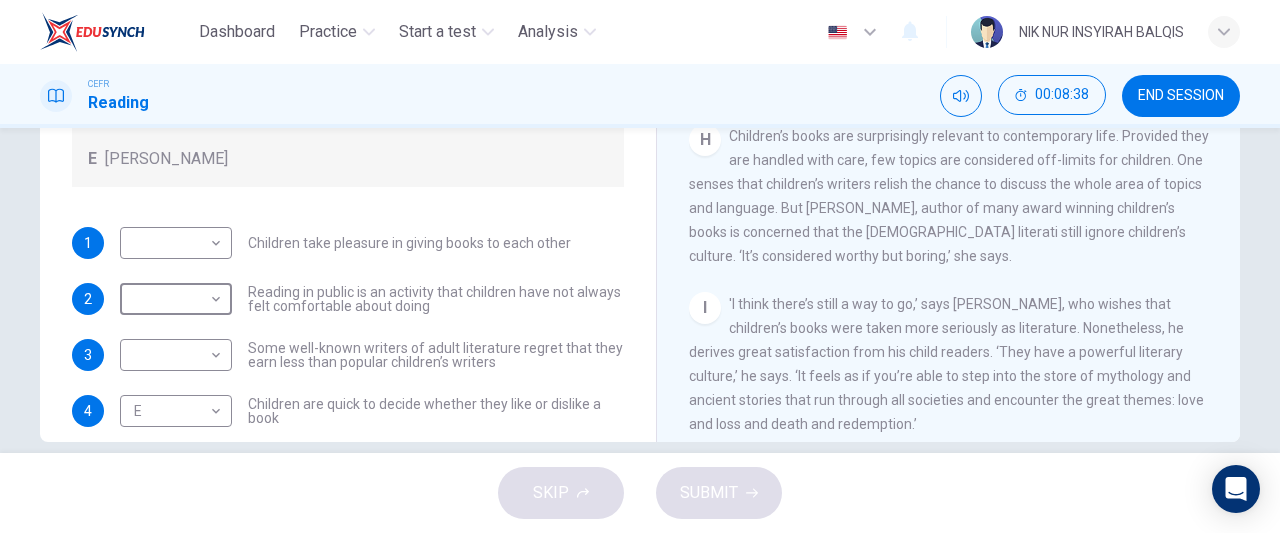 scroll, scrollTop: 1453, scrollLeft: 0, axis: vertical 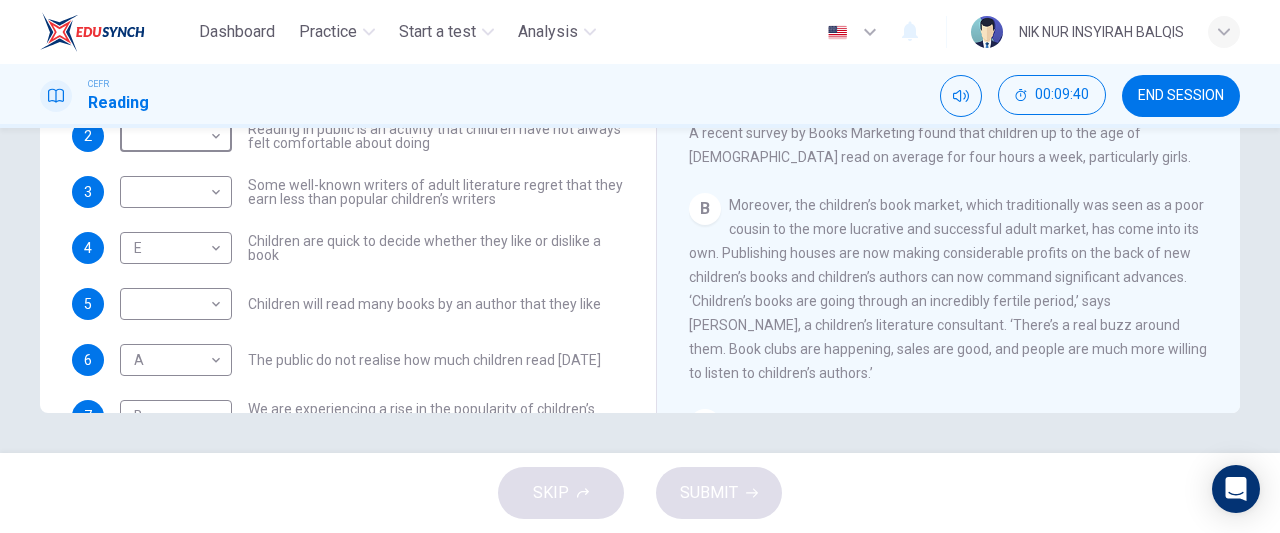click on "1 ​ ​ Children take pleasure in giving books to each other 2 ​ ​ Reading in public is an activity that children have not always felt comfortable about doing 3 ​ ​ Some well-known writers of adult literature regret that they earn less than popular children’s writers 4 E E ​ Children are quick to decide whether they like or dislike a book 5 ​ ​ Children will read many books by an author that they like 6 A A ​ The public do not realise how much children read today 7 B B ​ We are experiencing a rise in the popularity of children’s literature" at bounding box center [348, 248] 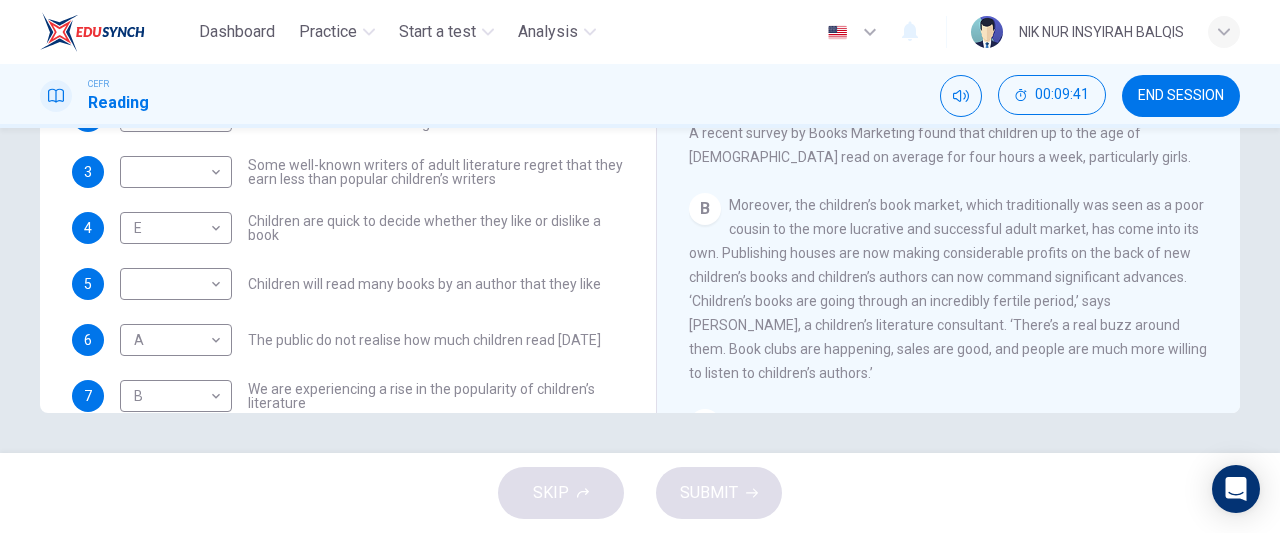 scroll, scrollTop: 156, scrollLeft: 0, axis: vertical 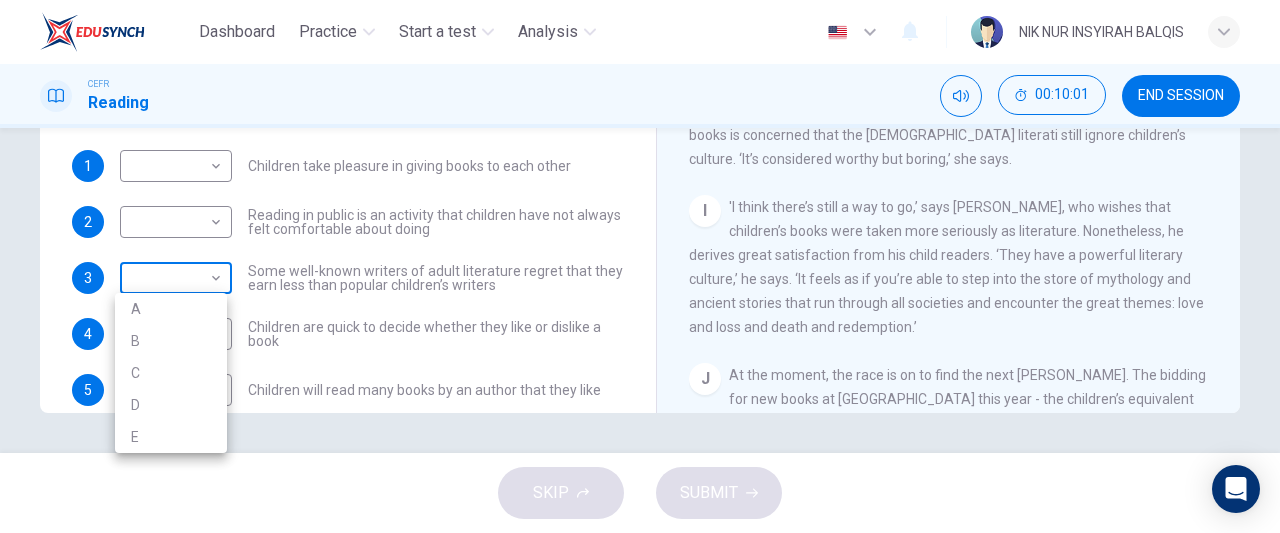 click on "Dashboard Practice Start a test Analysis English en ​ NIK NUR INSYIRAH BALQIS CEFR Reading 00:10:01 END SESSION Questions 1 - 7 Look at the following list of people A-E and the list of statements. Match each statement with one of the people listed. People A Wendy Cooling B David Almond C Julia Eccleshare D Jacqueline Wilson E Anne Fine 1 ​ ​ Children take pleasure in giving books to each other 2 ​ ​ Reading in public is an activity that children have not always felt comfortable about doing 3 ​ ​ Some well-known writers of adult literature regret that they earn less than popular children’s writers 4 E E ​ Children are quick to decide whether they like or dislike a book 5 ​ ​ Children will read many books by an author that they like 6 A A ​ The public do not realise how much children read today 7 B B ​ We are experiencing a rise in the popularity of children’s literature Twist in the Tale CLICK TO ZOOM Click to Zoom A B C D E F G H I J SKIP SUBMIT
Dashboard Practice Analysis" at bounding box center [640, 266] 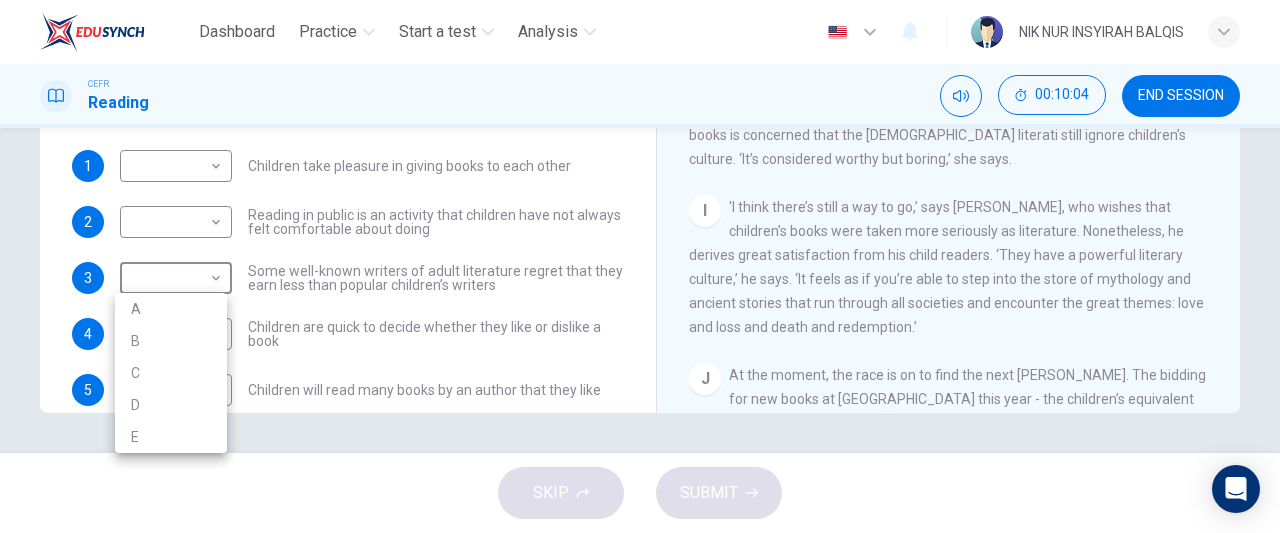 click at bounding box center (640, 266) 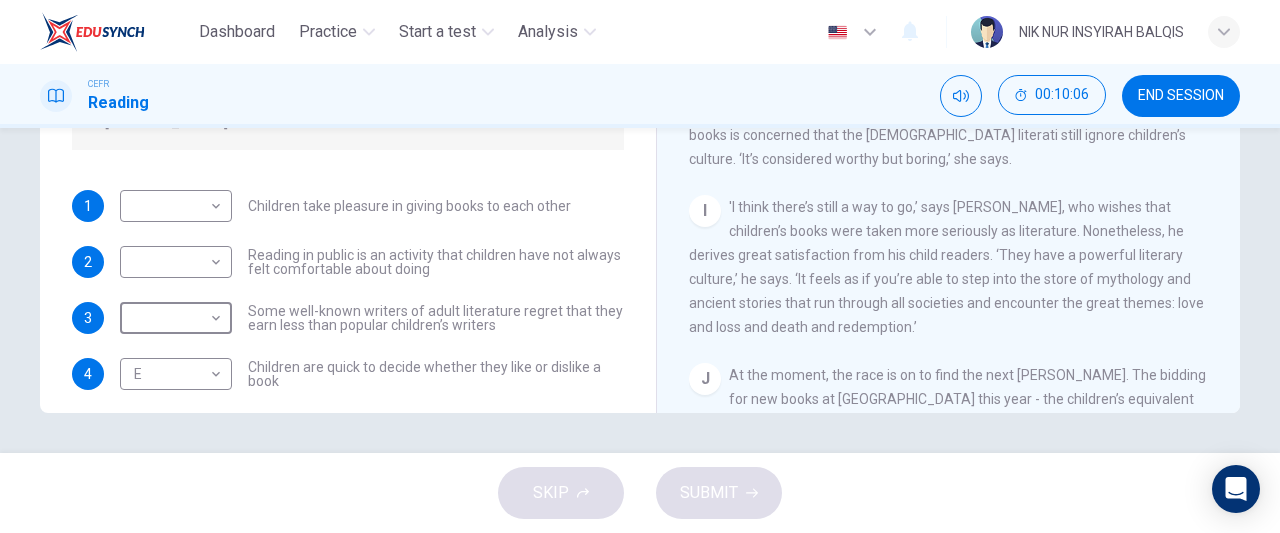scroll, scrollTop: 0, scrollLeft: 0, axis: both 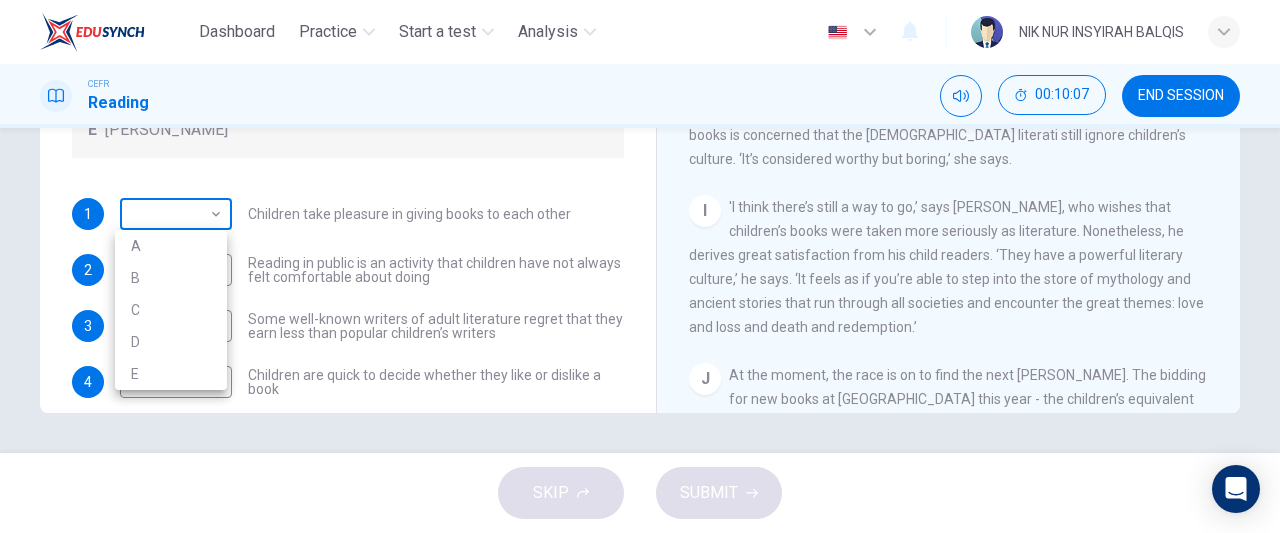 click on "Dashboard Practice Start a test Analysis English en ​ NIK NUR INSYIRAH BALQIS CEFR Reading 00:10:07 END SESSION Questions 1 - 7 Look at the following list of people A-E and the list of statements. Match each statement with one of the people listed. People A Wendy Cooling B David Almond C Julia Eccleshare D Jacqueline Wilson E Anne Fine 1 ​ ​ Children take pleasure in giving books to each other 2 ​ ​ Reading in public is an activity that children have not always felt comfortable about doing 3 ​ ​ Some well-known writers of adult literature regret that they earn less than popular children’s writers 4 E E ​ Children are quick to decide whether they like or dislike a book 5 ​ ​ Children will read many books by an author that they like 6 A A ​ The public do not realise how much children read today 7 B B ​ We are experiencing a rise in the popularity of children’s literature Twist in the Tale CLICK TO ZOOM Click to Zoom A B C D E F G H I J SKIP SUBMIT
Dashboard Practice Analysis" at bounding box center (640, 266) 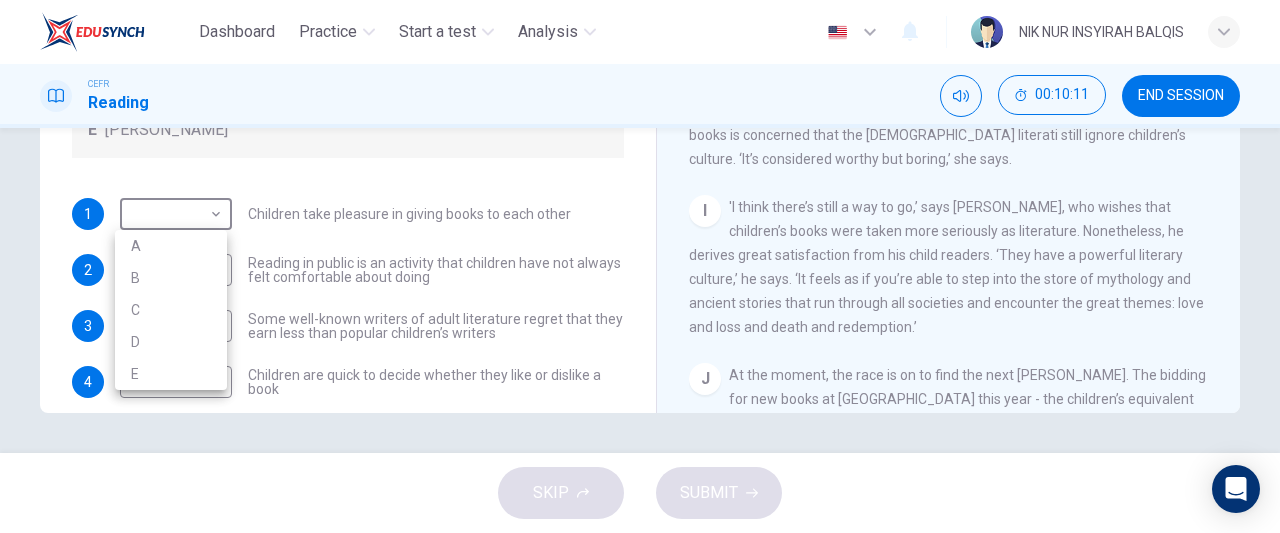 click at bounding box center (640, 266) 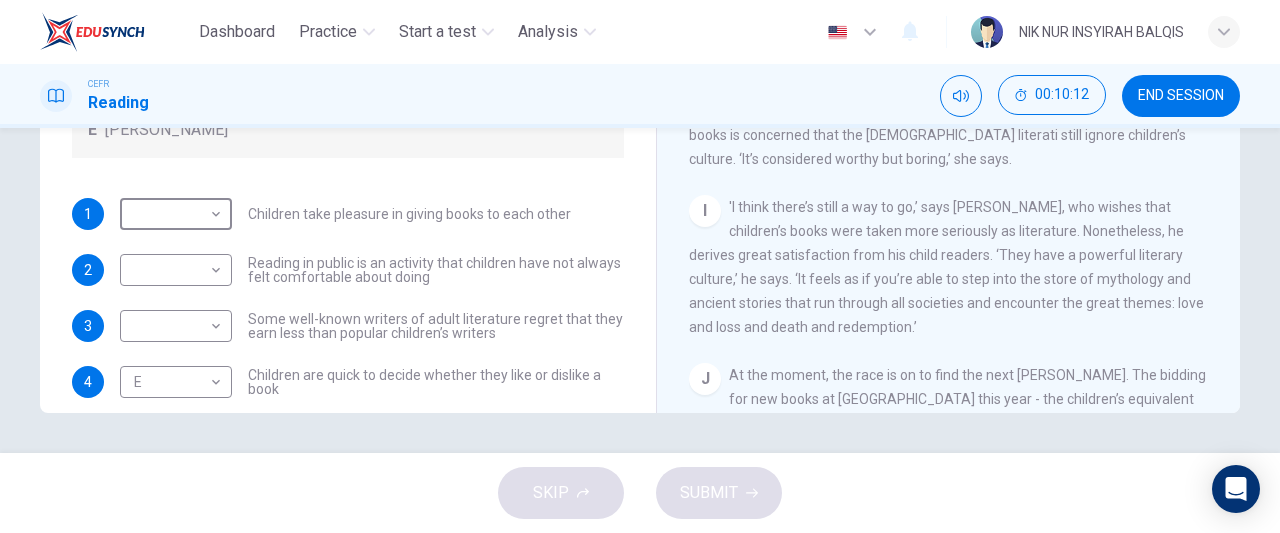 scroll, scrollTop: 192, scrollLeft: 0, axis: vertical 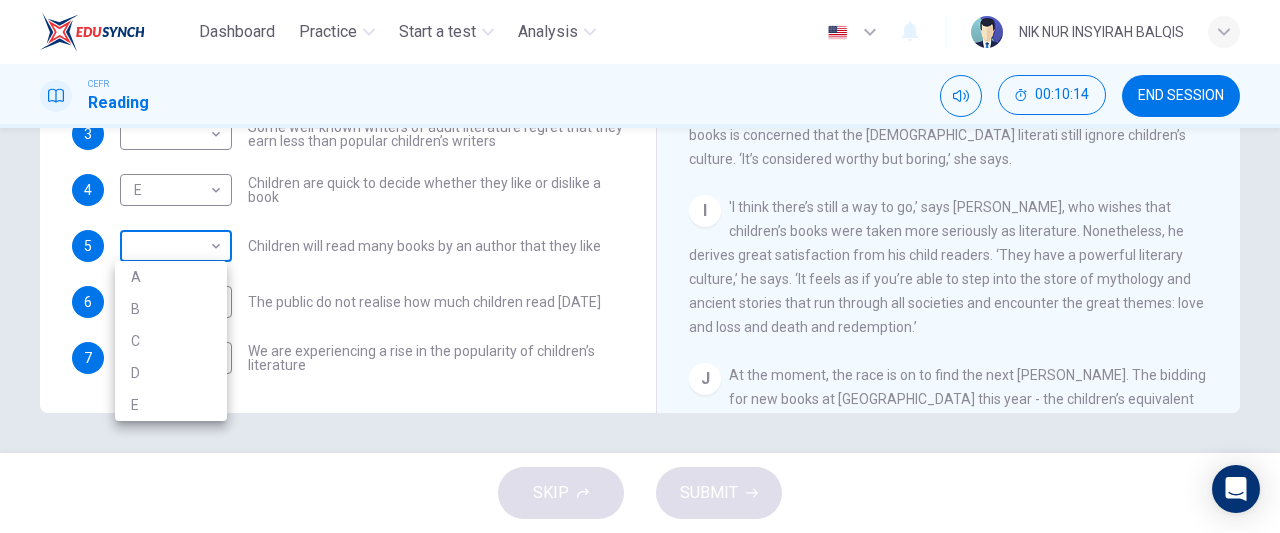 click on "Dashboard Practice Start a test Analysis English en ​ NIK NUR INSYIRAH BALQIS CEFR Reading 00:10:14 END SESSION Questions 1 - 7 Look at the following list of people A-E and the list of statements. Match each statement with one of the people listed. People A Wendy Cooling B David Almond C Julia Eccleshare D Jacqueline Wilson E Anne Fine 1 ​ ​ Children take pleasure in giving books to each other 2 ​ ​ Reading in public is an activity that children have not always felt comfortable about doing 3 ​ ​ Some well-known writers of adult literature regret that they earn less than popular children’s writers 4 E E ​ Children are quick to decide whether they like or dislike a book 5 ​ ​ Children will read many books by an author that they like 6 A A ​ The public do not realise how much children read today 7 B B ​ We are experiencing a rise in the popularity of children’s literature Twist in the Tale CLICK TO ZOOM Click to Zoom A B C D E F G H I J SKIP SUBMIT
Dashboard Practice Analysis" at bounding box center (640, 266) 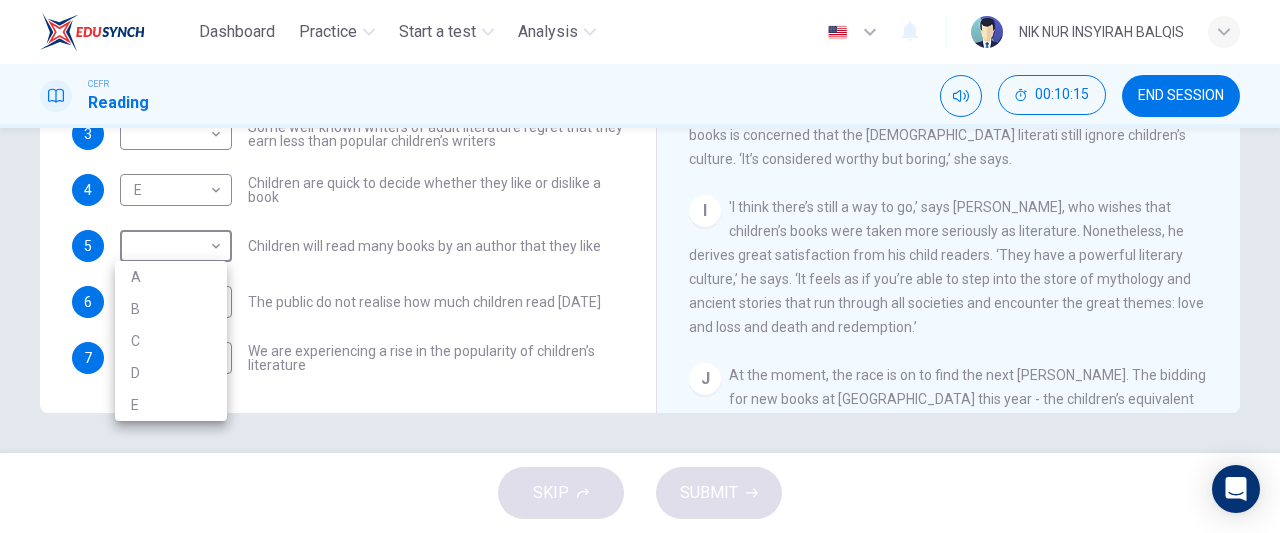 click at bounding box center [640, 266] 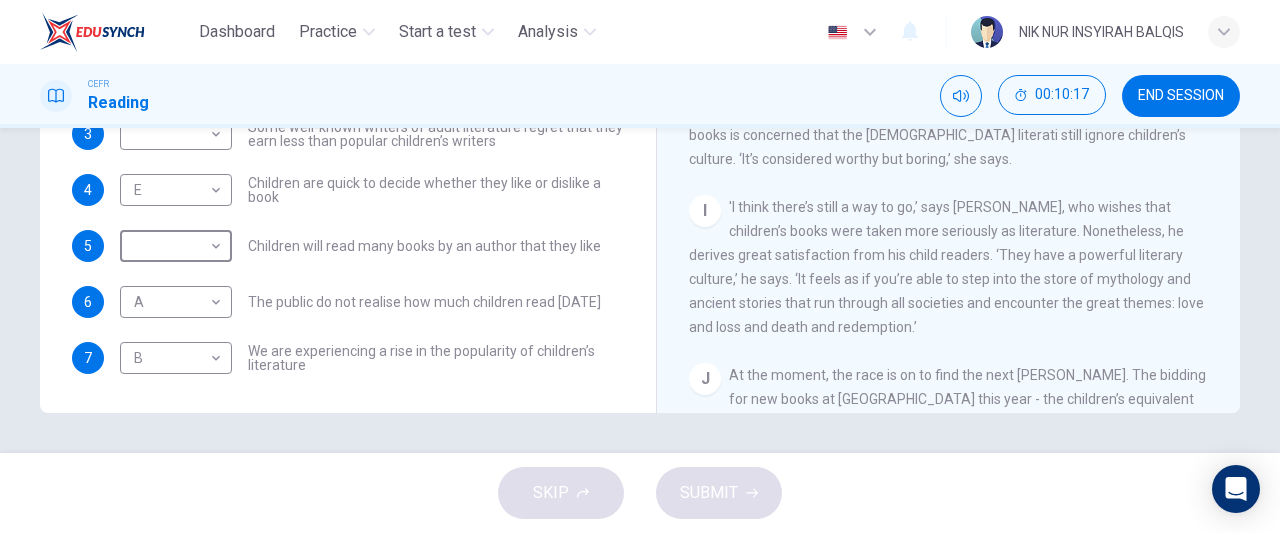 scroll, scrollTop: 0, scrollLeft: 0, axis: both 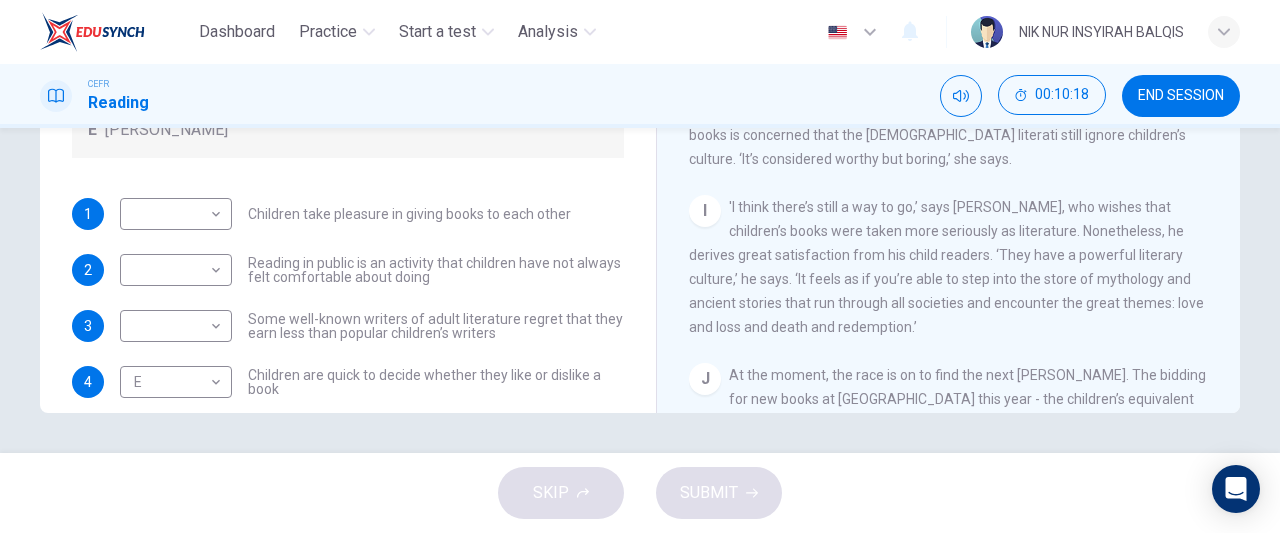 click on "I" at bounding box center (705, 211) 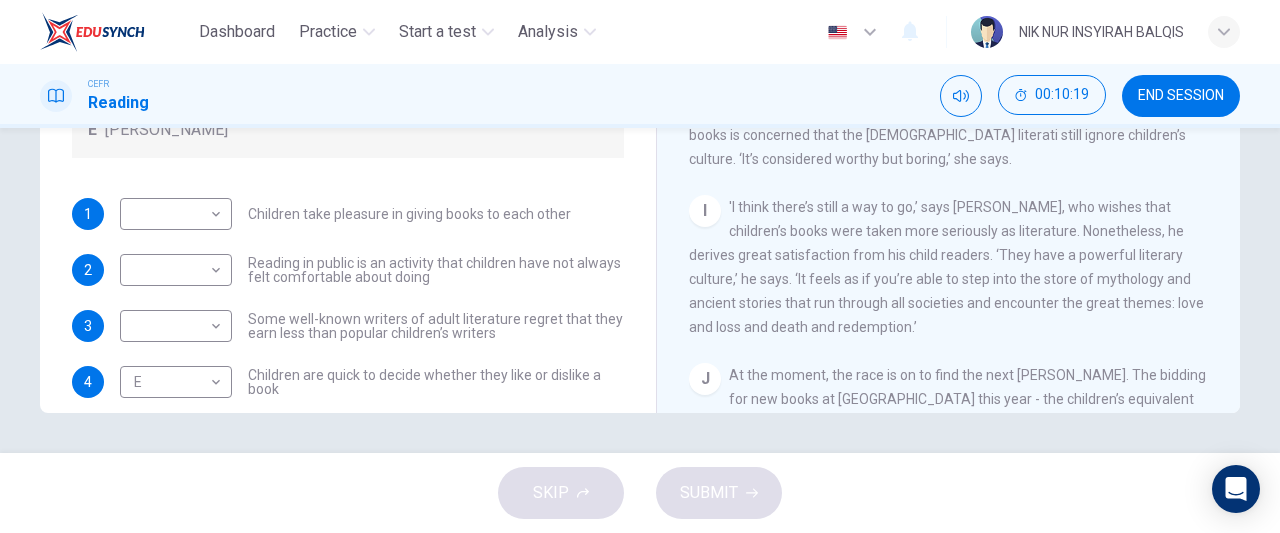 click on "1 ​ ​ Children take pleasure in giving books to each other 2 ​ ​ Reading in public is an activity that children have not always felt comfortable about doing 3 ​ ​ Some well-known writers of adult literature regret that they earn less than popular children’s writers 4 E E ​ Children are quick to decide whether they like or dislike a book 5 ​ ​ Children will read many books by an author that they like 6 A A ​ The public do not realise how much children read today 7 B B ​ We are experiencing a rise in the popularity of children’s literature" at bounding box center [348, 382] 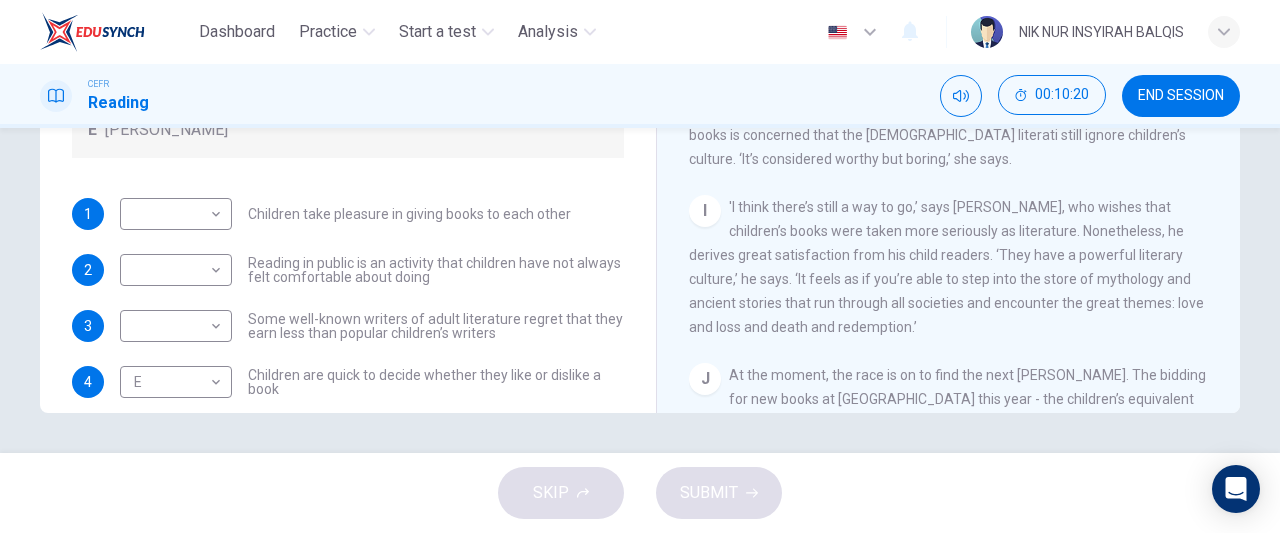 click on "1 ​ ​ Children take pleasure in giving books to each other 2 ​ ​ Reading in public is an activity that children have not always felt comfortable about doing 3 ​ ​ Some well-known writers of adult literature regret that they earn less than popular children’s writers 4 E E ​ Children are quick to decide whether they like or dislike a book 5 ​ ​ Children will read many books by an author that they like 6 A A ​ The public do not realise how much children read today 7 B B ​ We are experiencing a rise in the popularity of children’s literature" at bounding box center [348, 382] 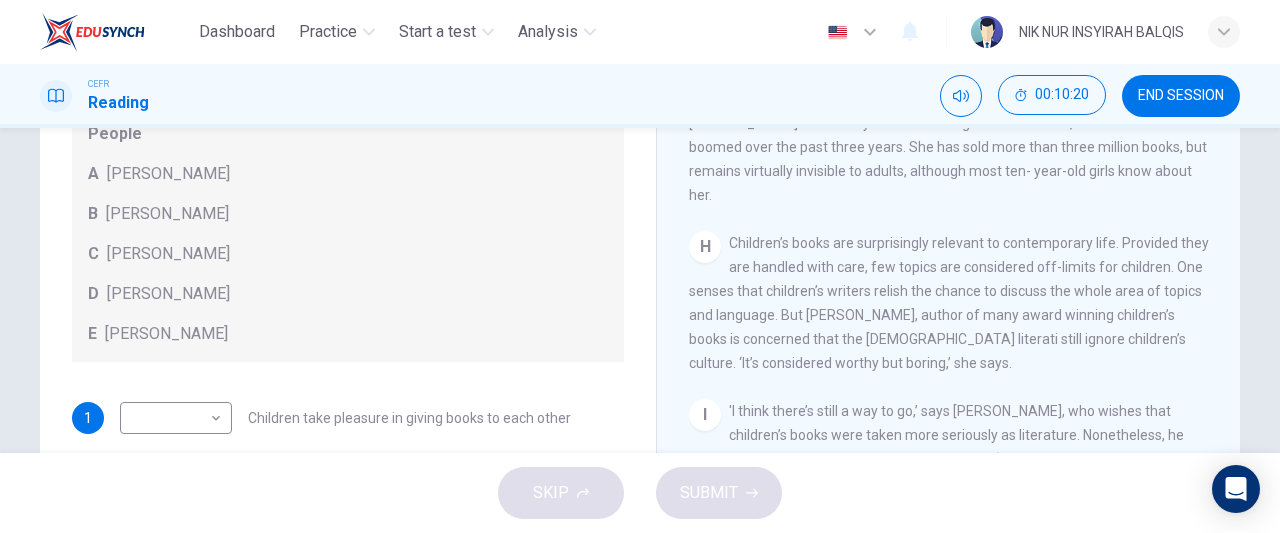 scroll, scrollTop: 450, scrollLeft: 0, axis: vertical 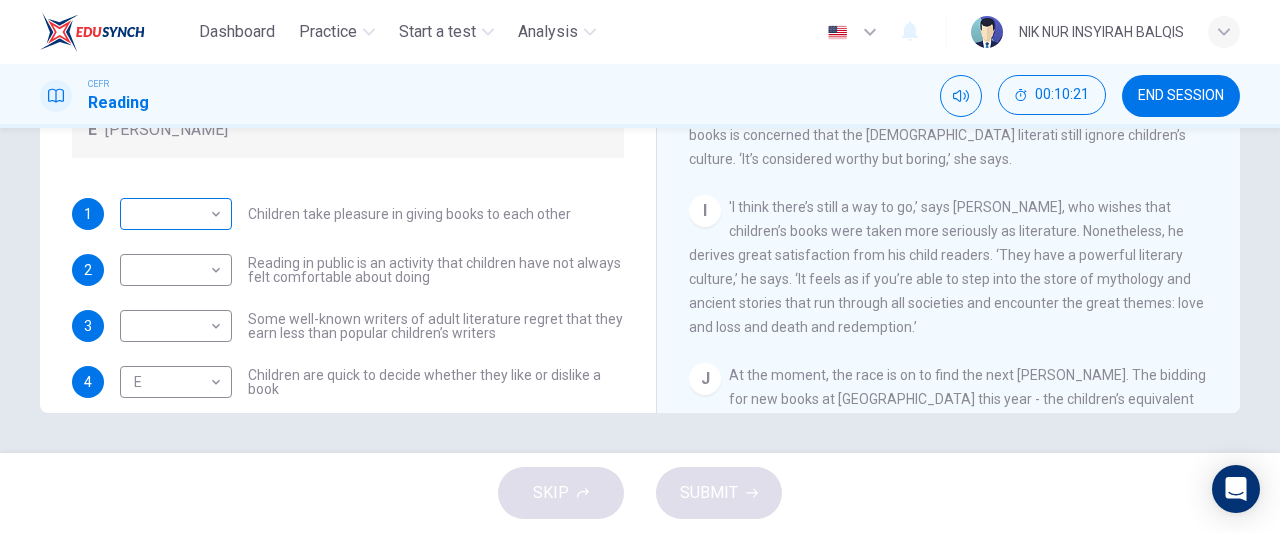 click on "Dashboard Practice Start a test Analysis English en ​ NIK NUR INSYIRAH BALQIS CEFR Reading 00:10:21 END SESSION Questions 1 - 7 Look at the following list of people A-E and the list of statements. Match each statement with one of the people listed. People A Wendy Cooling B David Almond C Julia Eccleshare D Jacqueline Wilson E Anne Fine 1 ​ ​ Children take pleasure in giving books to each other 2 ​ ​ Reading in public is an activity that children have not always felt comfortable about doing 3 ​ ​ Some well-known writers of adult literature regret that they earn less than popular children’s writers 4 E E ​ Children are quick to decide whether they like or dislike a book 5 ​ ​ Children will read many books by an author that they like 6 A A ​ The public do not realise how much children read today 7 B B ​ We are experiencing a rise in the popularity of children’s literature Twist in the Tale CLICK TO ZOOM Click to Zoom A B C D E F G H I J SKIP SUBMIT
Dashboard Practice Analysis" at bounding box center [640, 266] 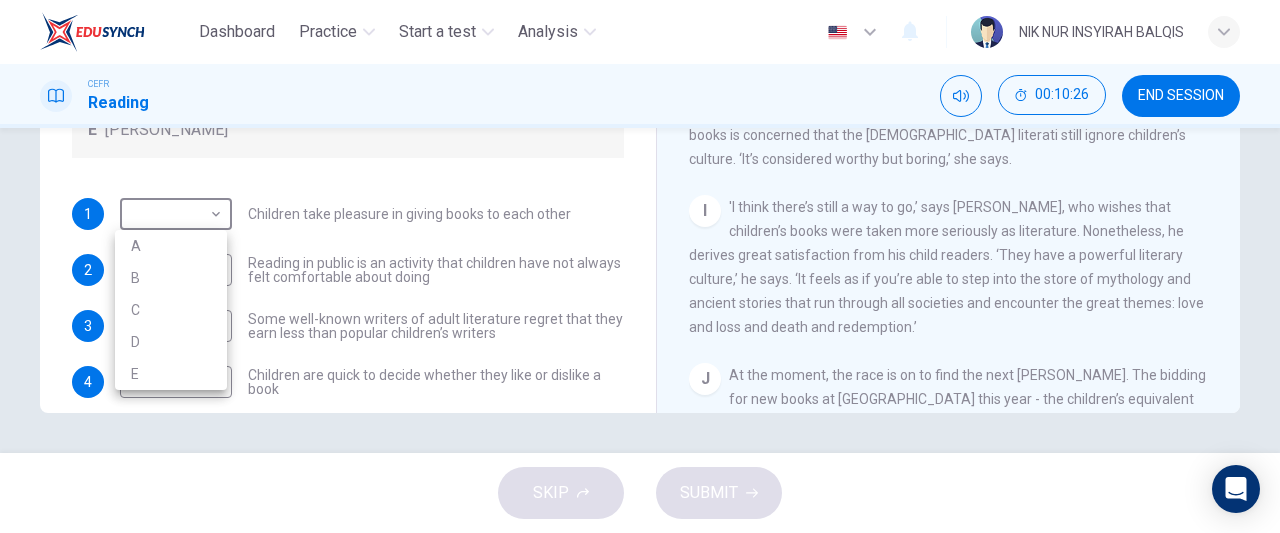 click at bounding box center (640, 266) 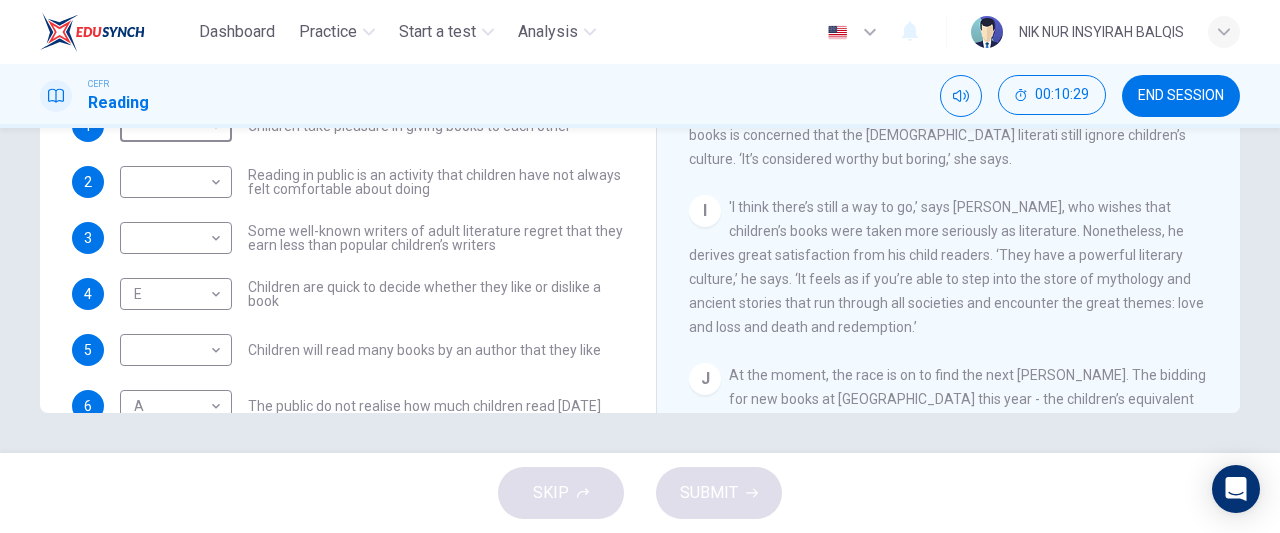 scroll, scrollTop: 87, scrollLeft: 0, axis: vertical 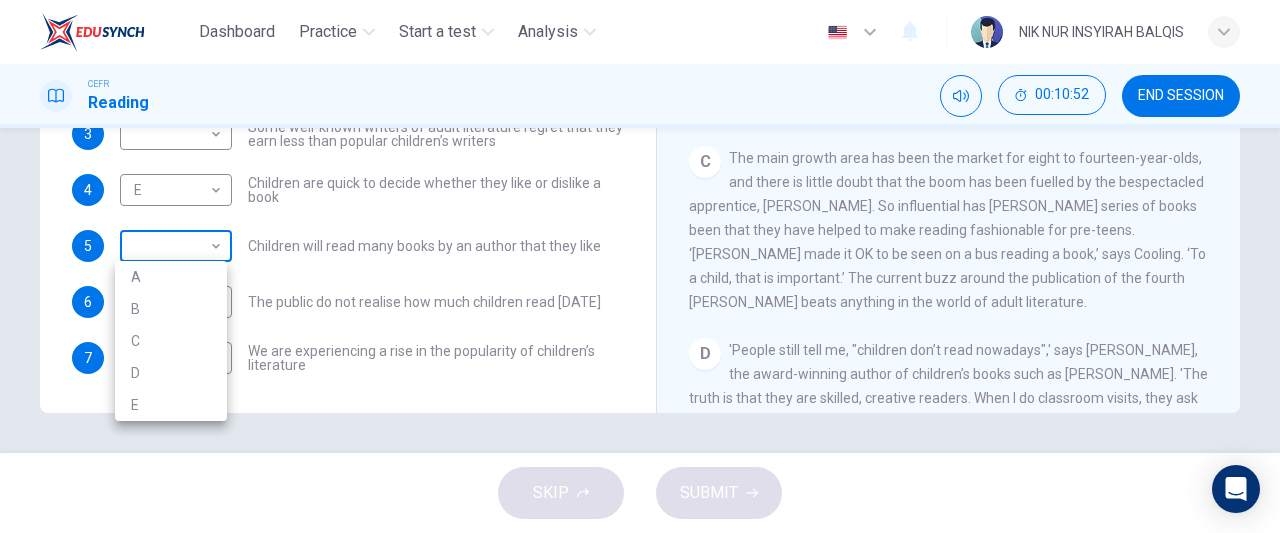 click on "Dashboard Practice Start a test Analysis English en ​ NIK NUR INSYIRAH BALQIS CEFR Reading 00:10:52 END SESSION Questions 1 - 7 Look at the following list of people A-E and the list of statements. Match each statement with one of the people listed. People A Wendy Cooling B David Almond C Julia Eccleshare D Jacqueline Wilson E Anne Fine 1 ​ ​ Children take pleasure in giving books to each other 2 ​ ​ Reading in public is an activity that children have not always felt comfortable about doing 3 ​ ​ Some well-known writers of adult literature regret that they earn less than popular children’s writers 4 E E ​ Children are quick to decide whether they like or dislike a book 5 ​ ​ Children will read many books by an author that they like 6 A A ​ The public do not realise how much children read today 7 B B ​ We are experiencing a rise in the popularity of children’s literature Twist in the Tale CLICK TO ZOOM Click to Zoom A B C D E F G H I J SKIP SUBMIT
Dashboard Practice Analysis" at bounding box center [640, 266] 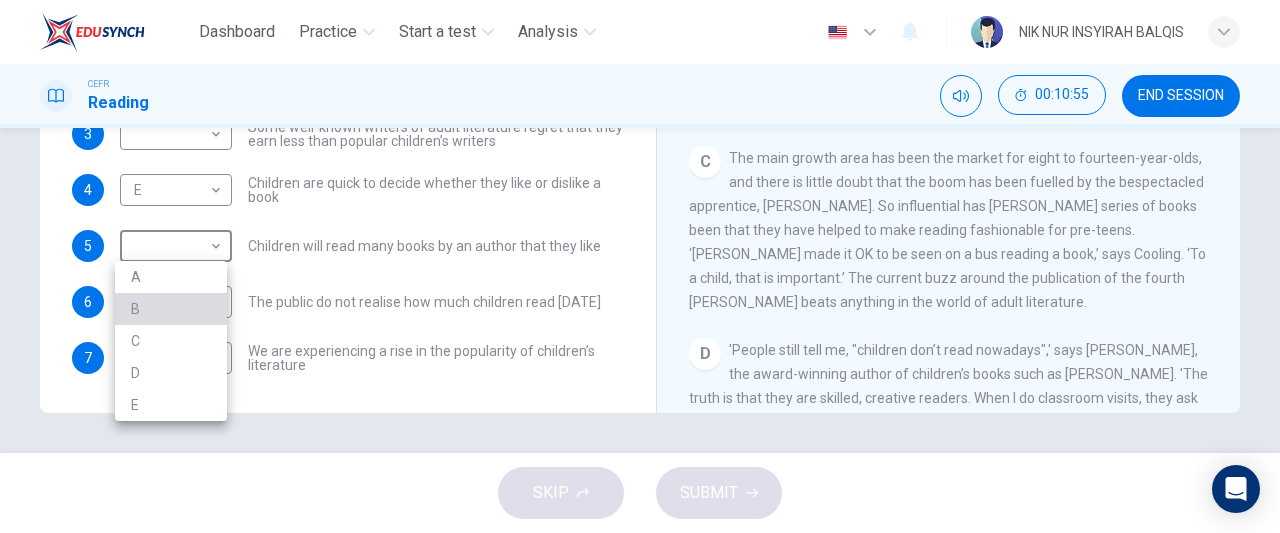 click on "B" at bounding box center [171, 309] 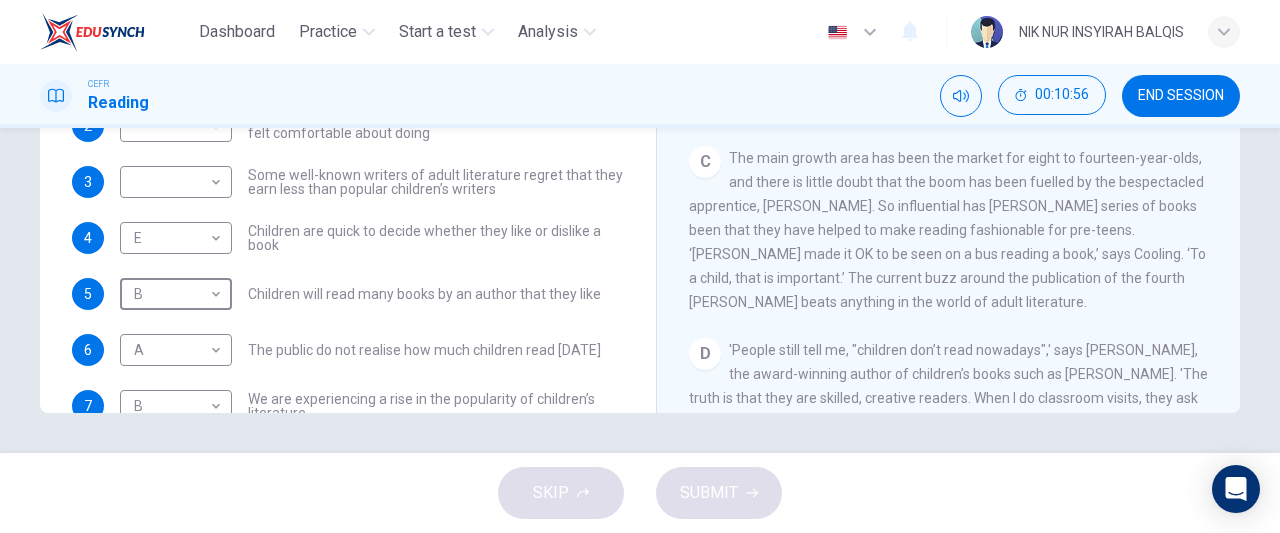 scroll, scrollTop: 146, scrollLeft: 0, axis: vertical 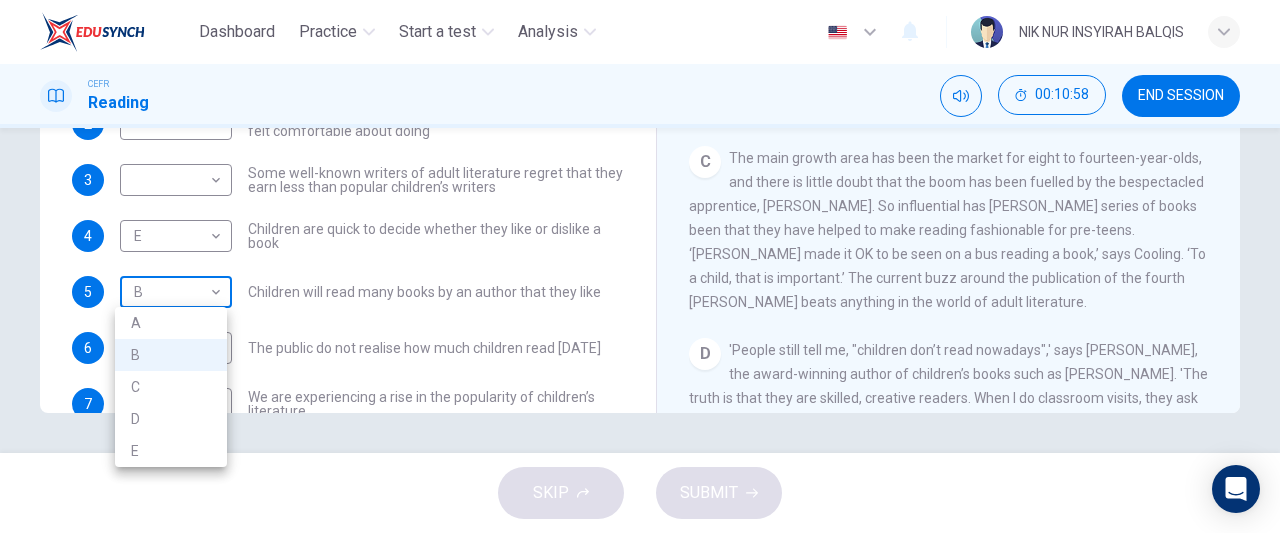 click on "Dashboard Practice Start a test Analysis English en ​ NIK NUR INSYIRAH BALQIS CEFR Reading 00:10:58 END SESSION Questions 1 - 7 Look at the following list of people A-E and the list of statements. Match each statement with one of the people listed. People A Wendy Cooling B David Almond C Julia Eccleshare D Jacqueline Wilson E Anne Fine 1 ​ ​ Children take pleasure in giving books to each other 2 ​ ​ Reading in public is an activity that children have not always felt comfortable about doing 3 ​ ​ Some well-known writers of adult literature regret that they earn less than popular children’s writers 4 E E ​ Children are quick to decide whether they like or dislike a book 5 B B ​ Children will read many books by an author that they like 6 A A ​ The public do not realise how much children read today 7 B B ​ We are experiencing a rise in the popularity of children’s literature Twist in the Tale CLICK TO ZOOM Click to Zoom A B C D E F G H I J SKIP SUBMIT
Dashboard Practice Analysis" at bounding box center [640, 266] 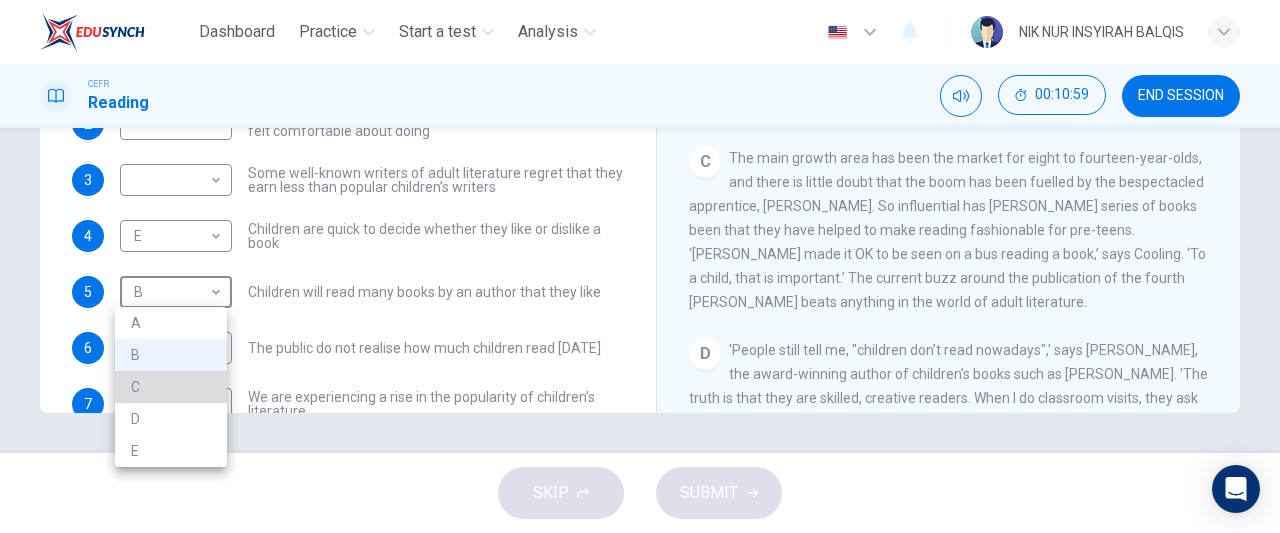 click on "C" at bounding box center [171, 387] 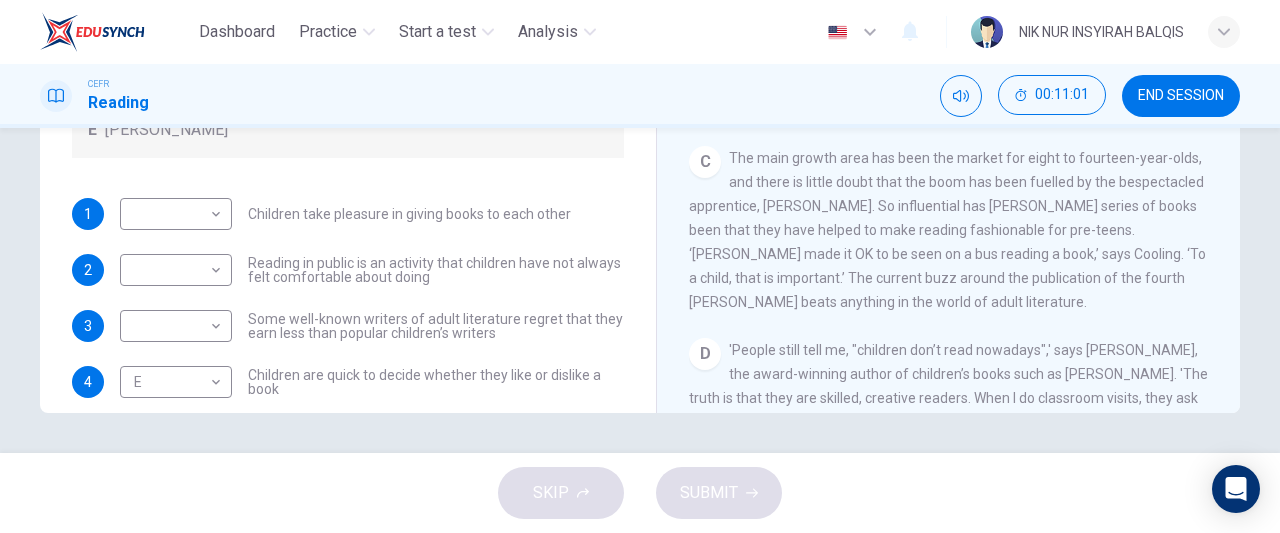 scroll, scrollTop: 1, scrollLeft: 0, axis: vertical 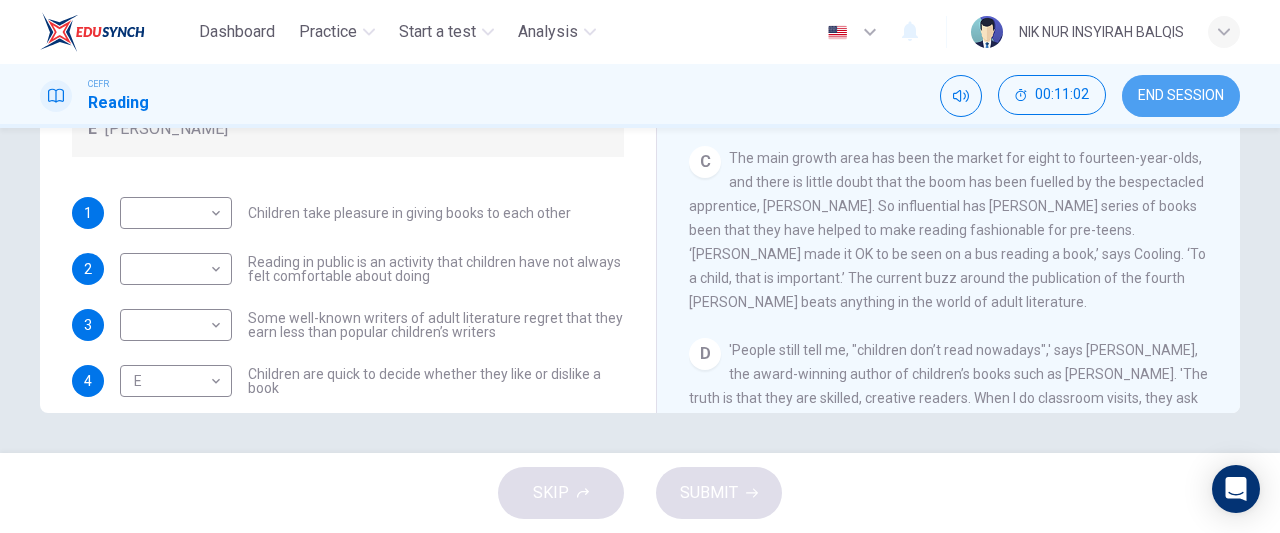 click on "END SESSION" at bounding box center [1181, 96] 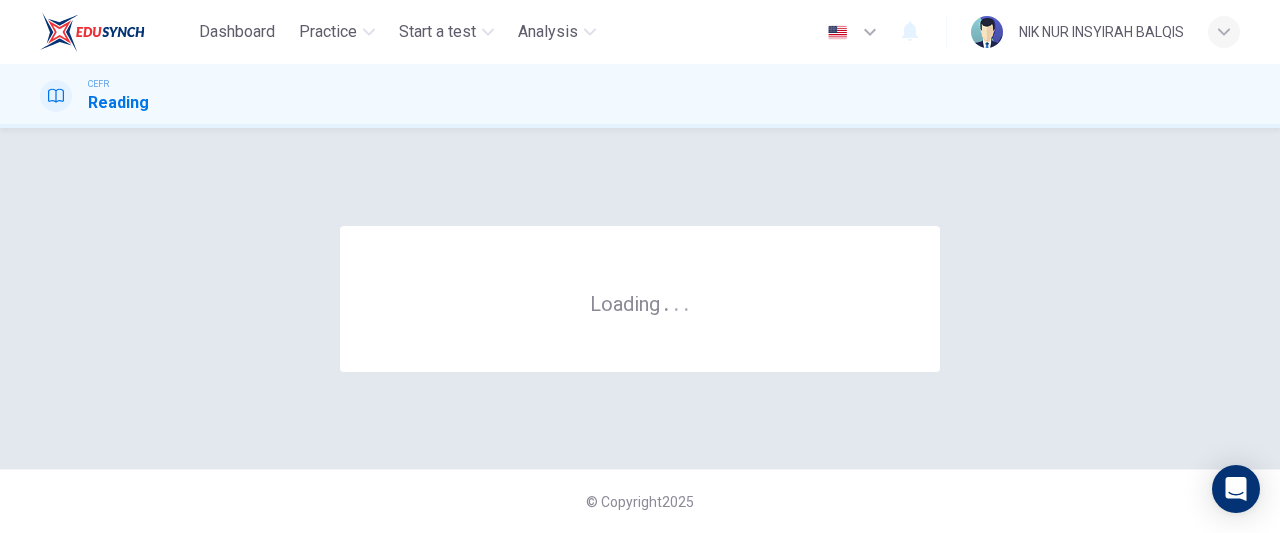 scroll, scrollTop: 0, scrollLeft: 0, axis: both 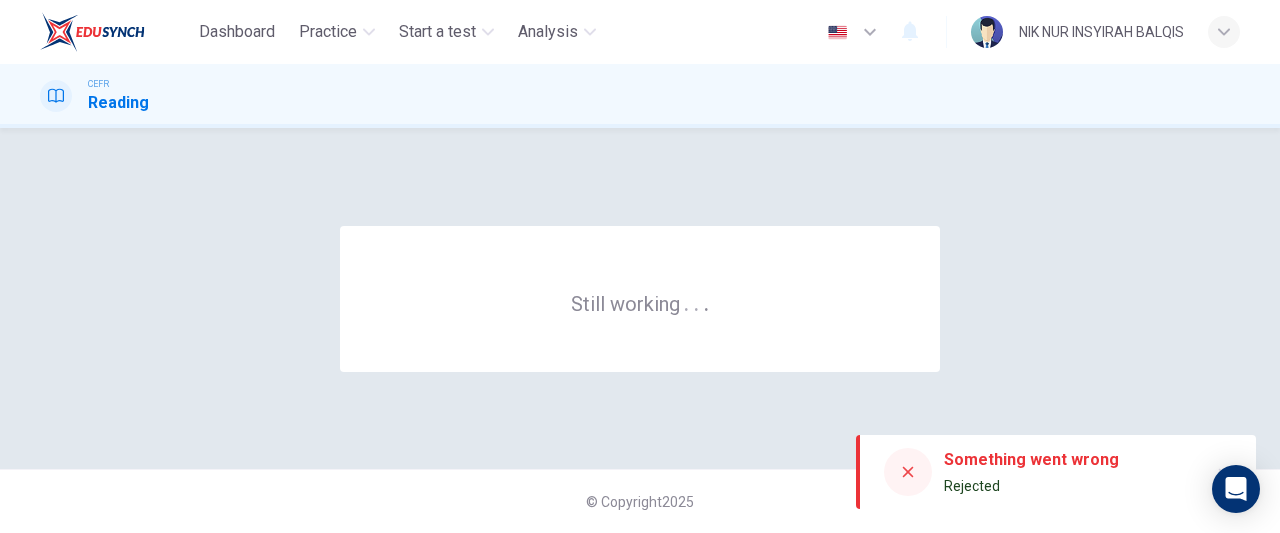 click at bounding box center (908, 472) 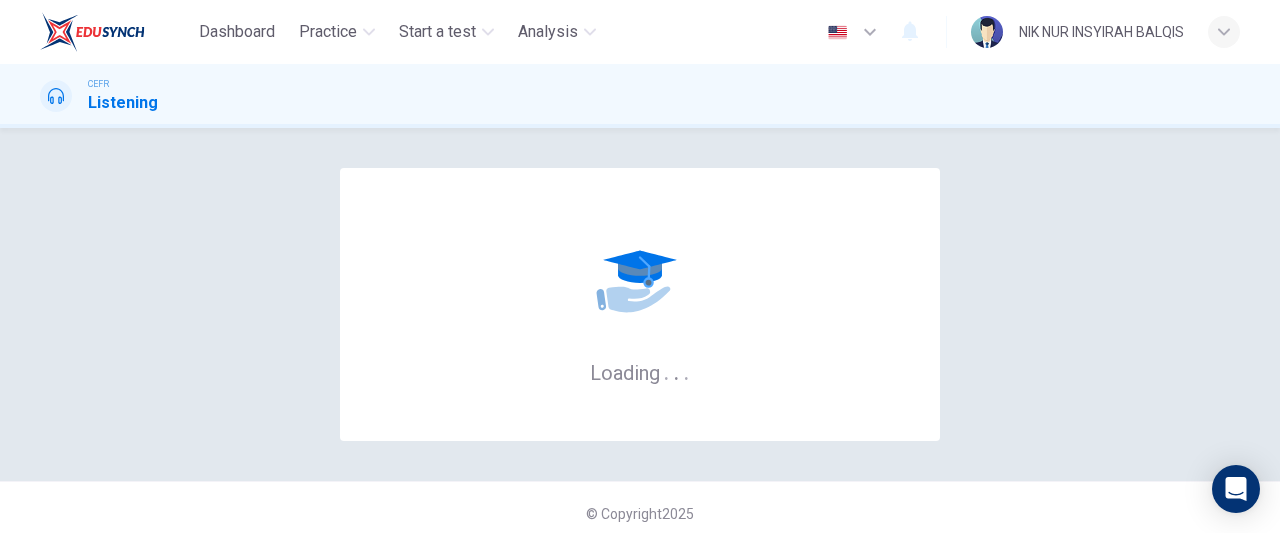 scroll, scrollTop: 0, scrollLeft: 0, axis: both 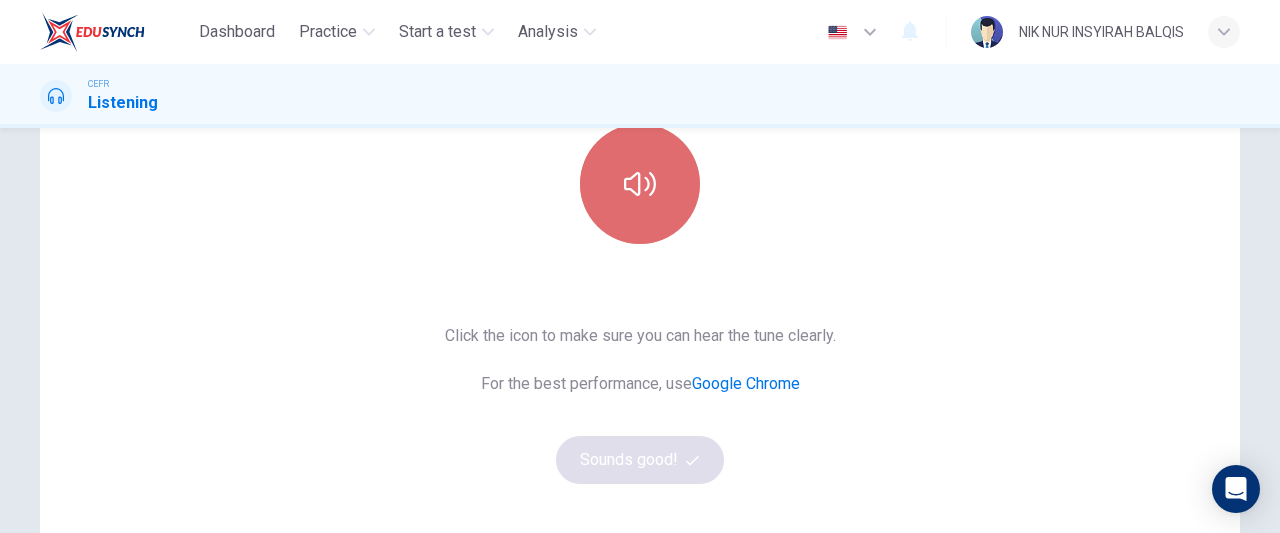click 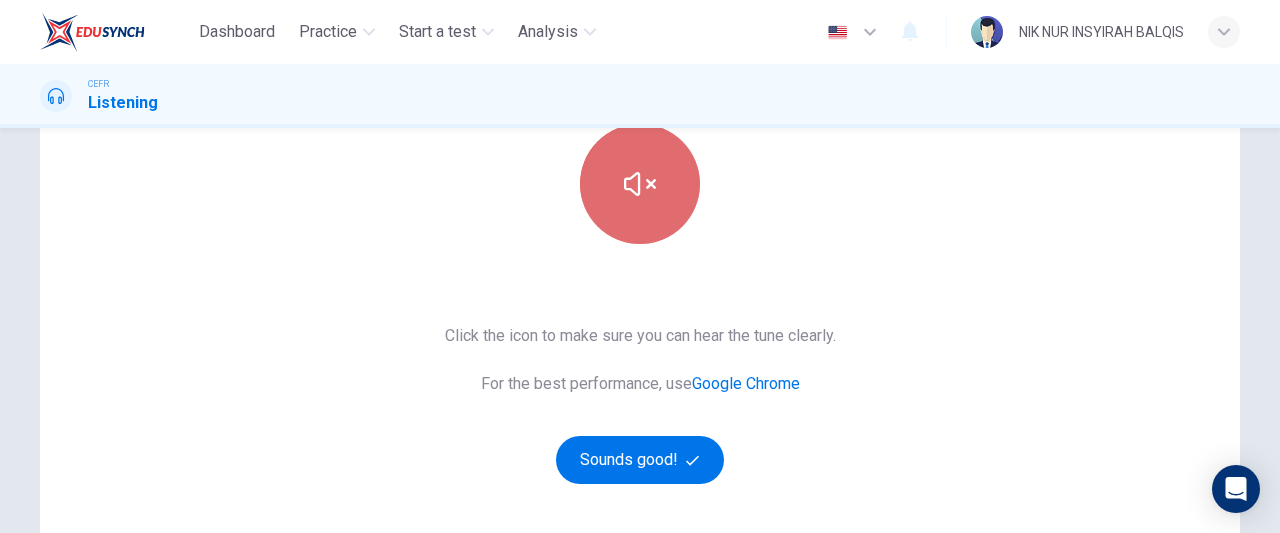 click 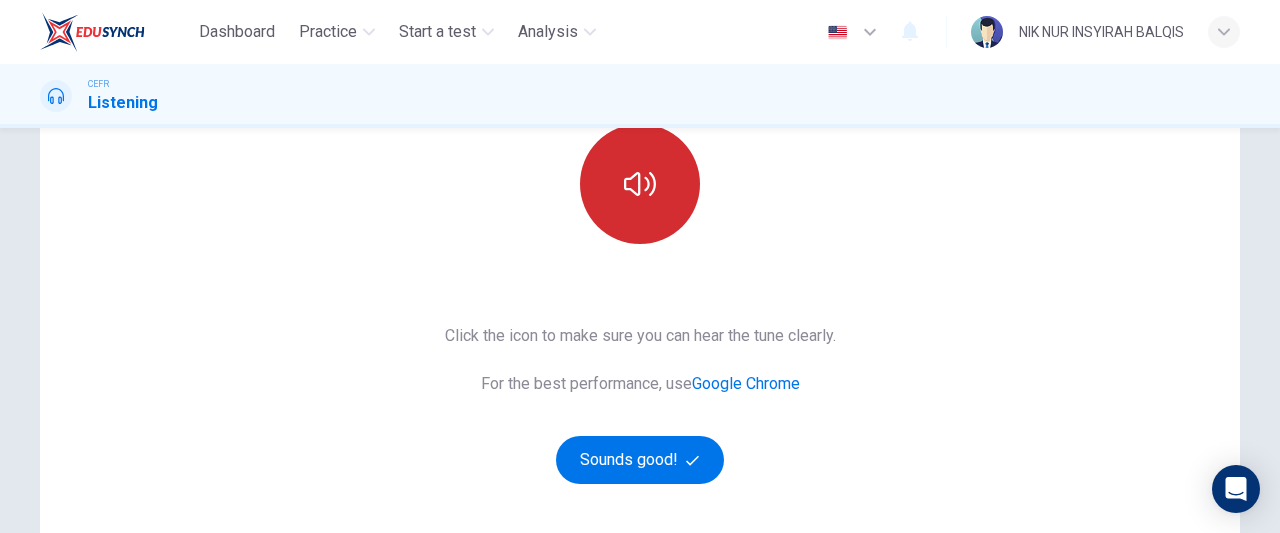 type 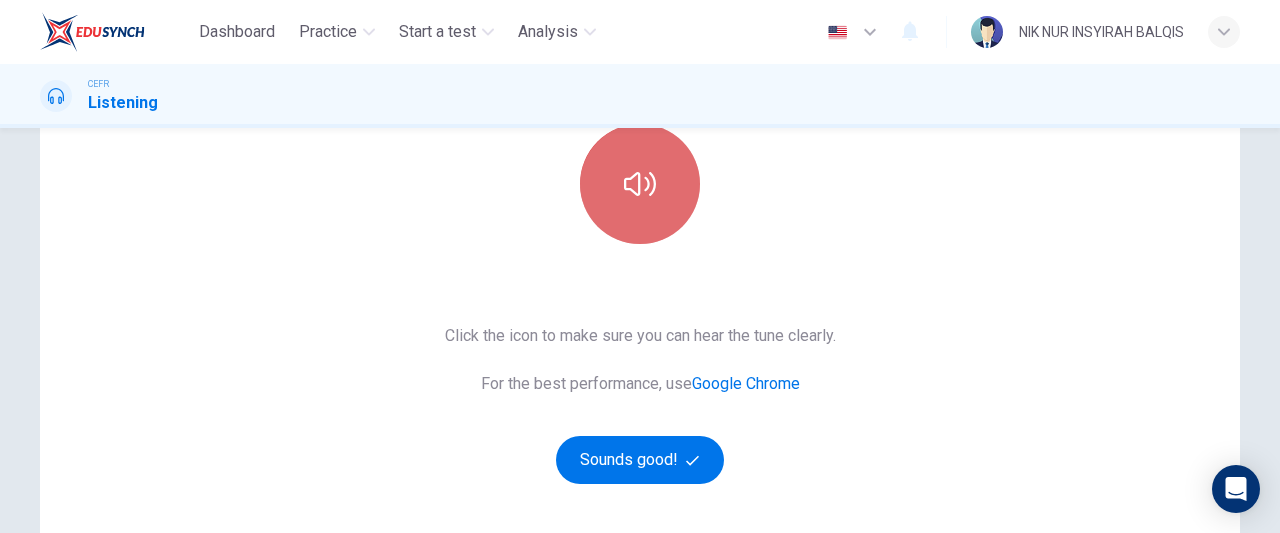 click 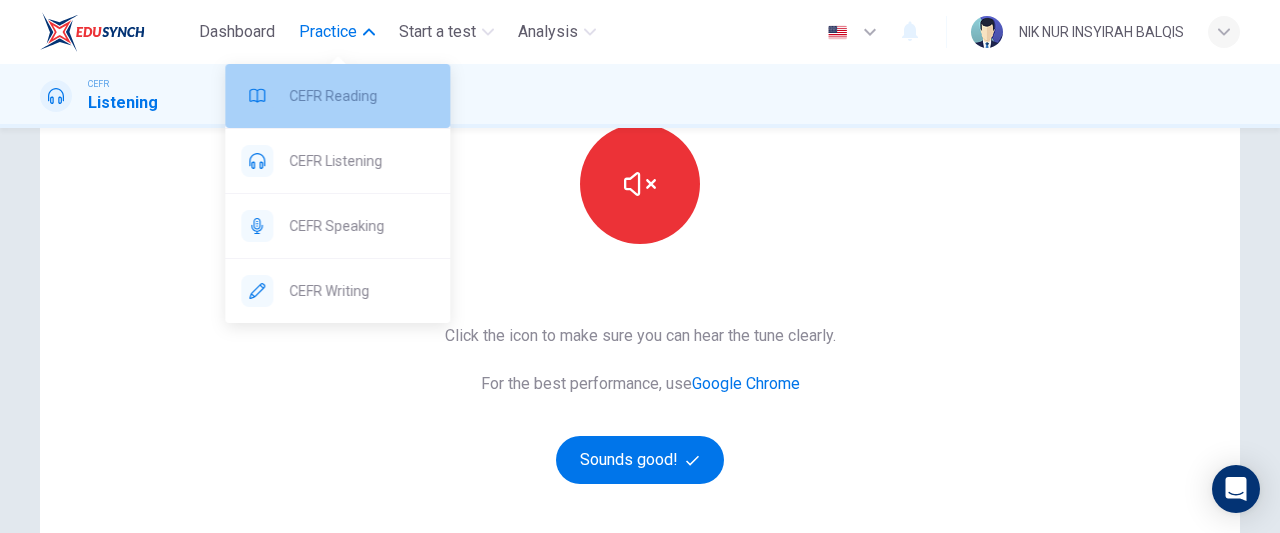 click on "CEFR Reading" at bounding box center (361, 96) 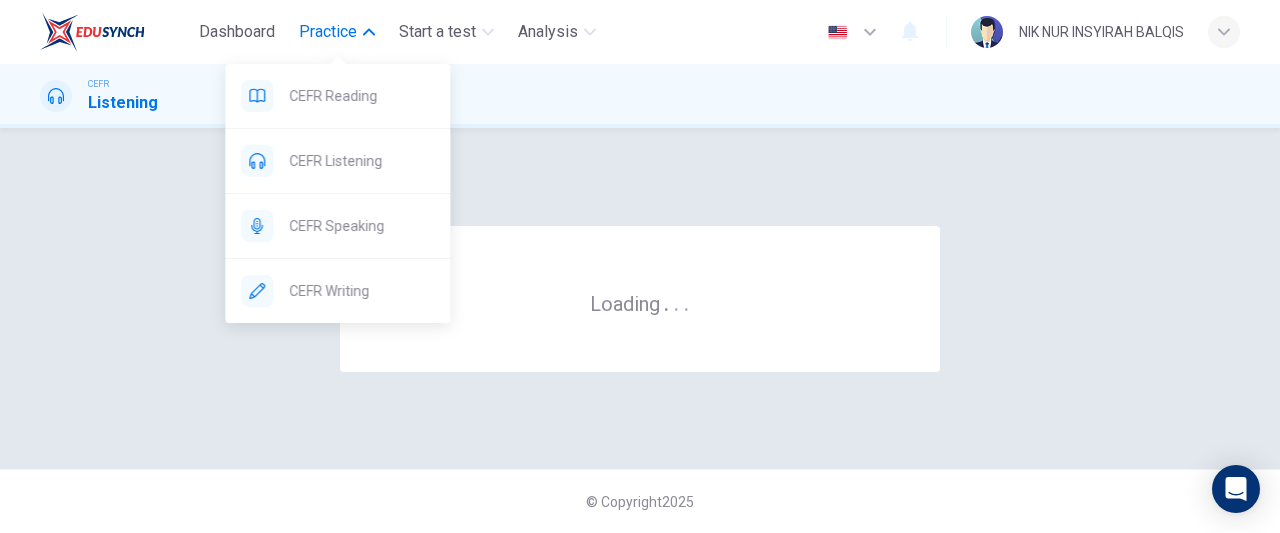 scroll, scrollTop: 0, scrollLeft: 0, axis: both 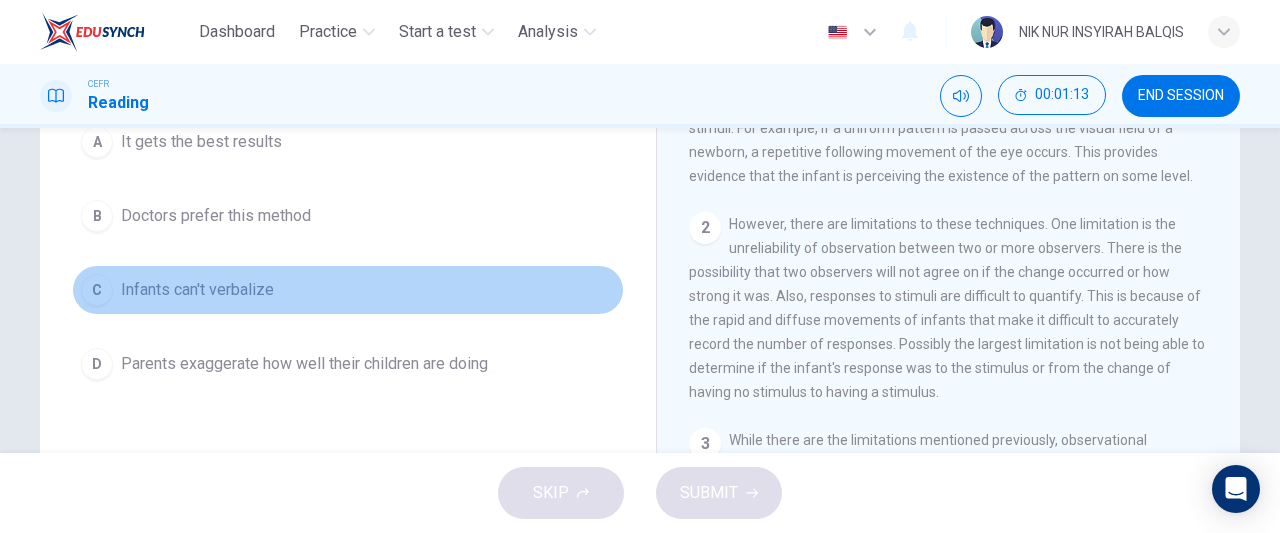 click on "Infants can't verbalize" at bounding box center (197, 290) 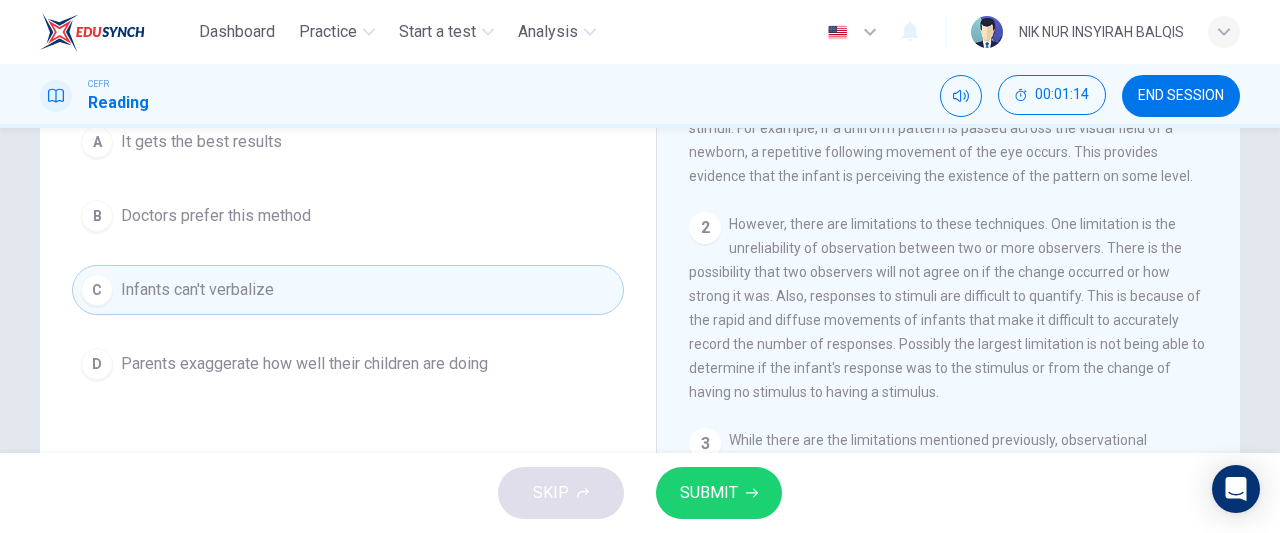 scroll, scrollTop: 0, scrollLeft: 0, axis: both 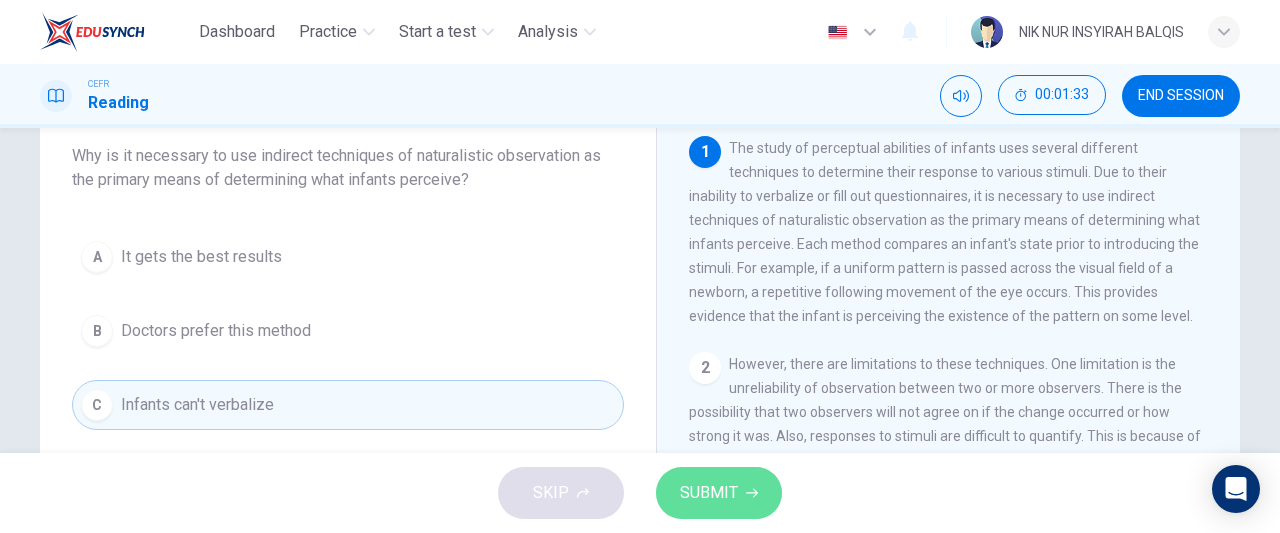 click on "SUBMIT" at bounding box center [719, 493] 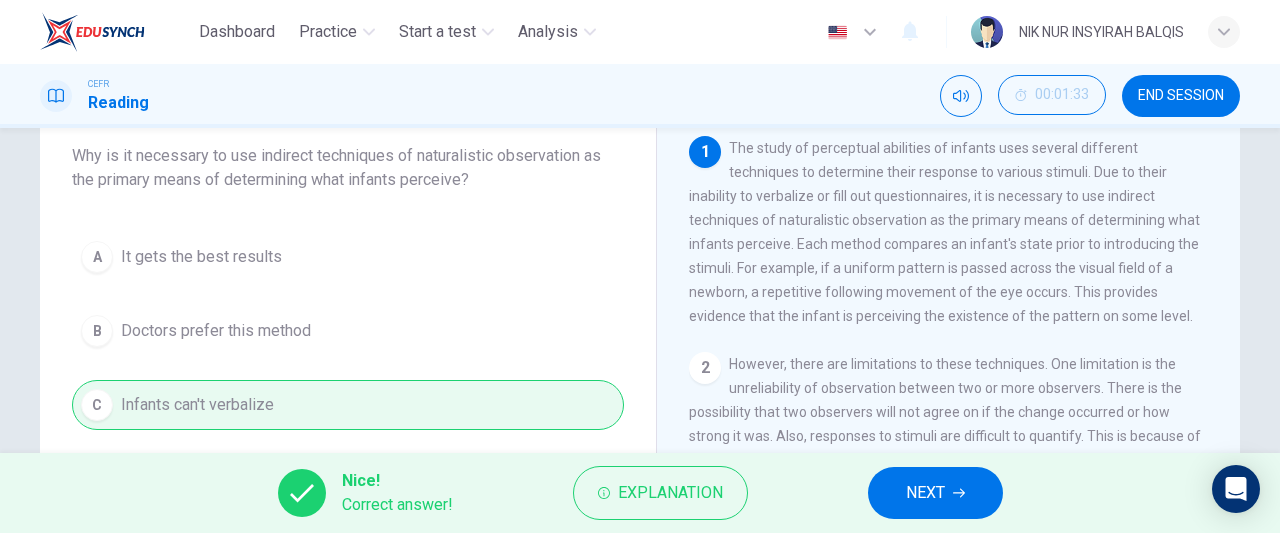 click on "NEXT" at bounding box center [925, 493] 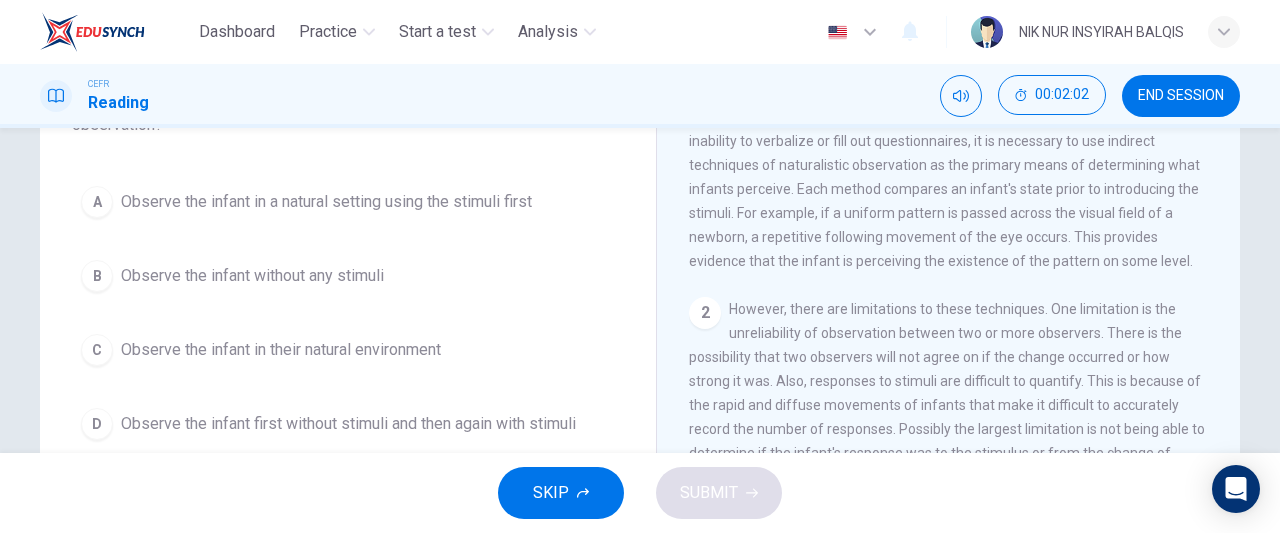 scroll, scrollTop: 174, scrollLeft: 0, axis: vertical 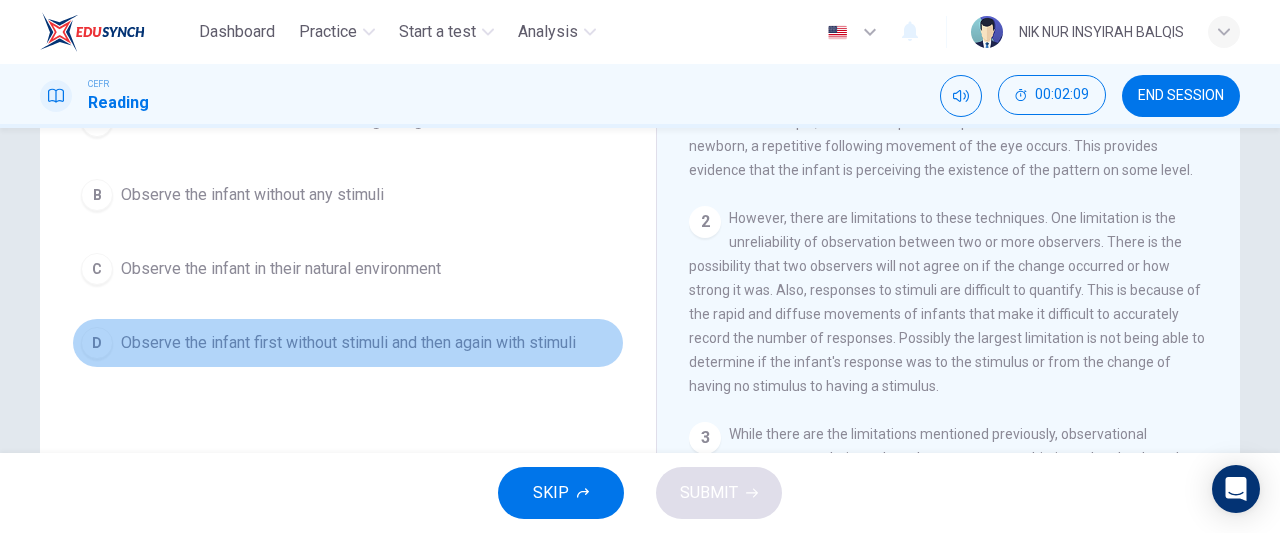 click on "Observe the infant first without stimuli and then again with stimuli" at bounding box center [348, 343] 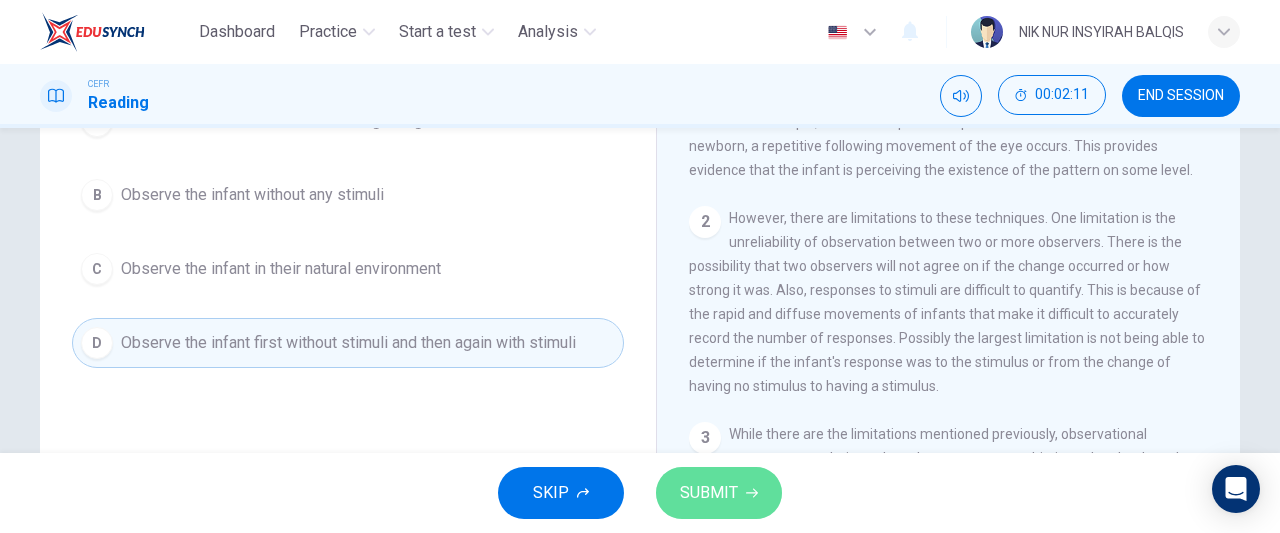click on "SUBMIT" at bounding box center (709, 493) 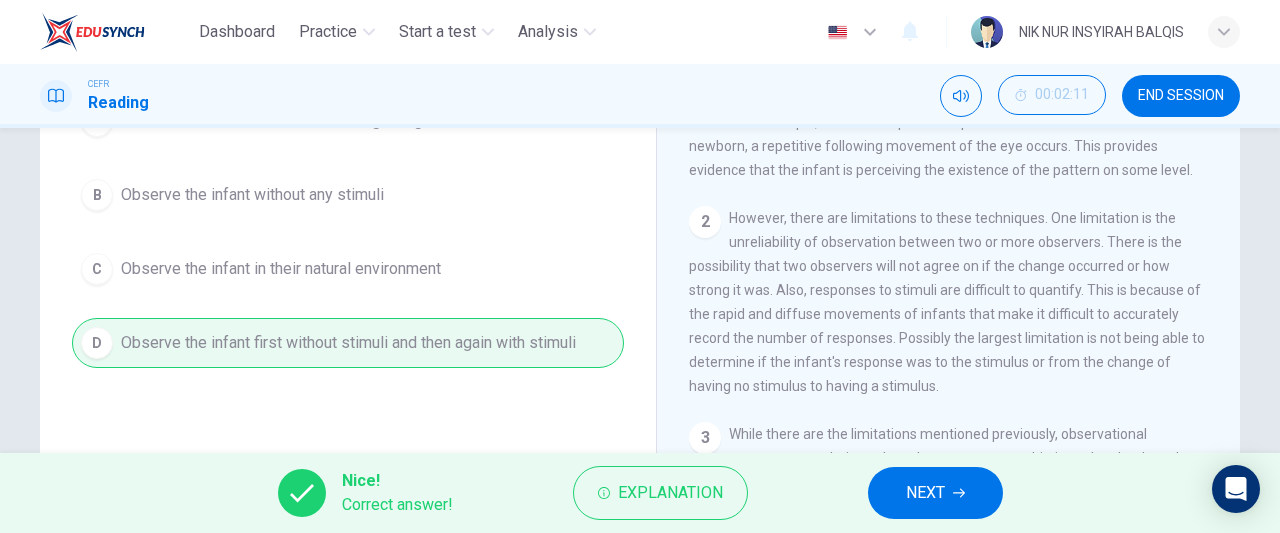 click on "NEXT" at bounding box center [935, 493] 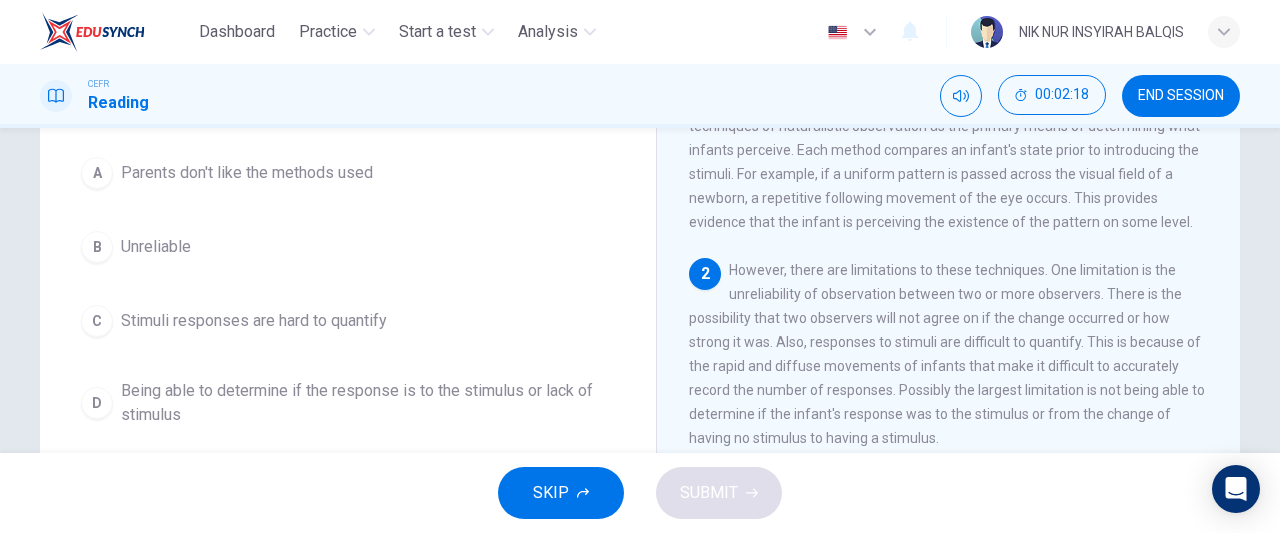 scroll, scrollTop: 205, scrollLeft: 0, axis: vertical 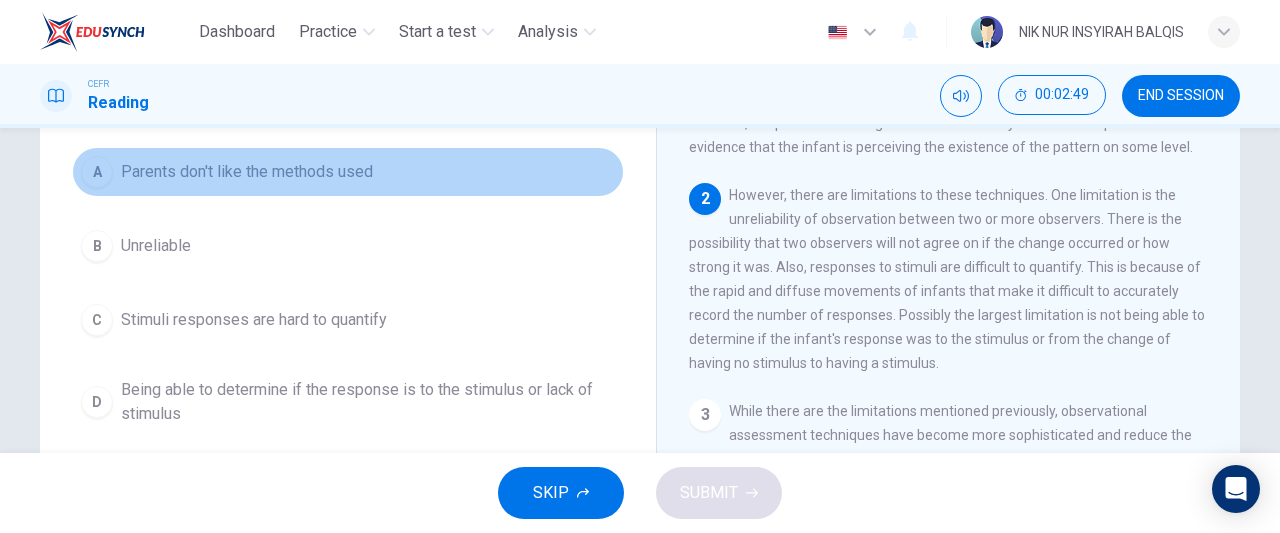 click on "A Parents don't like the methods used" at bounding box center [348, 172] 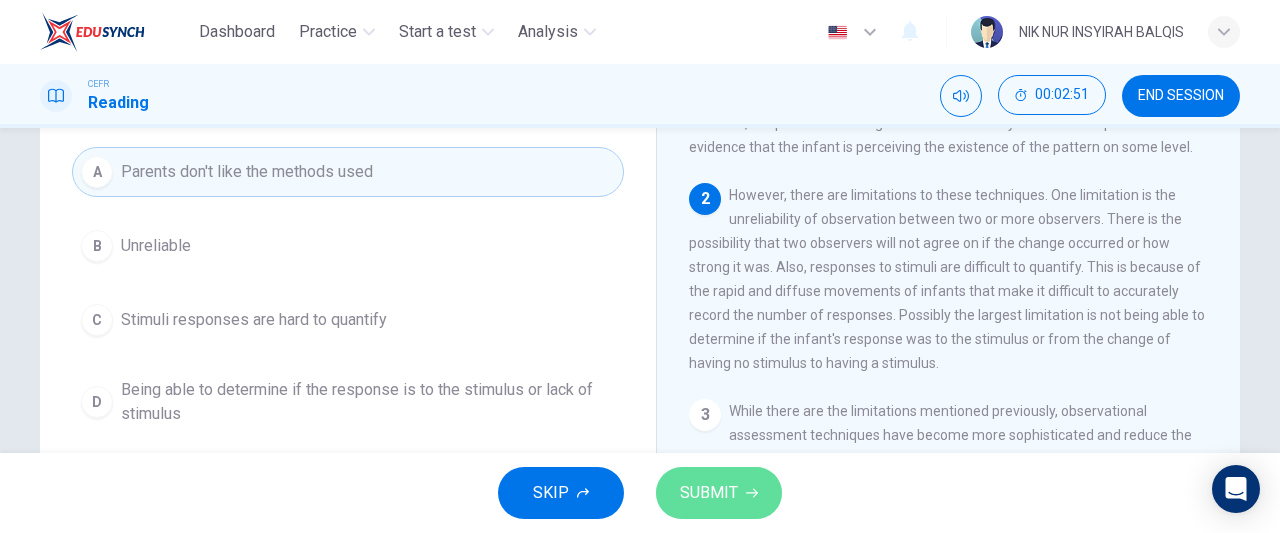 click on "SUBMIT" at bounding box center [709, 493] 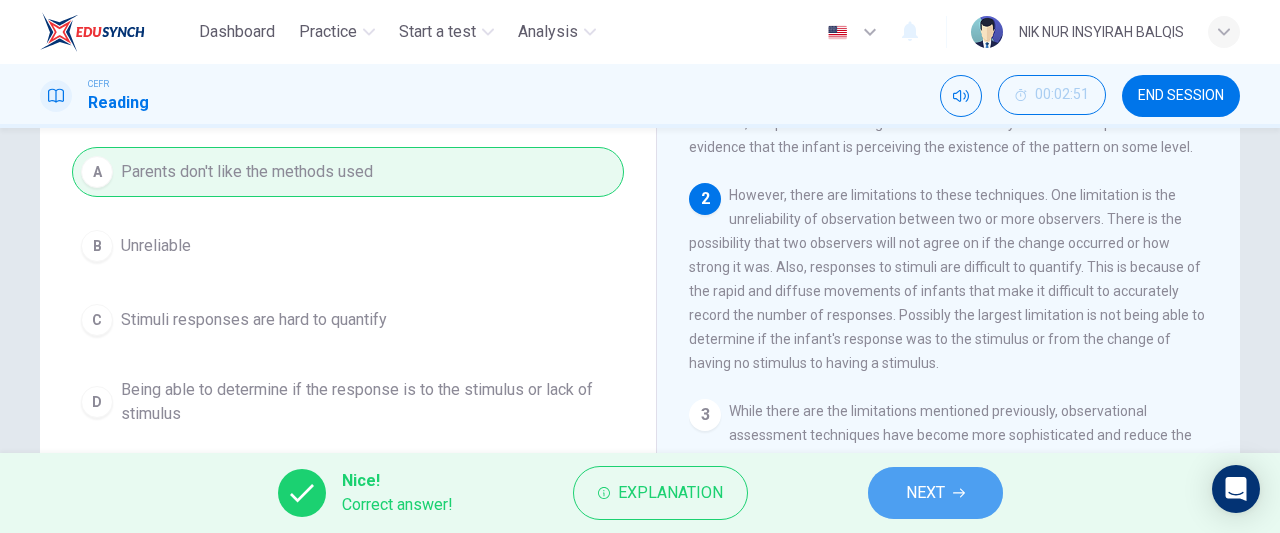 click on "NEXT" at bounding box center (935, 493) 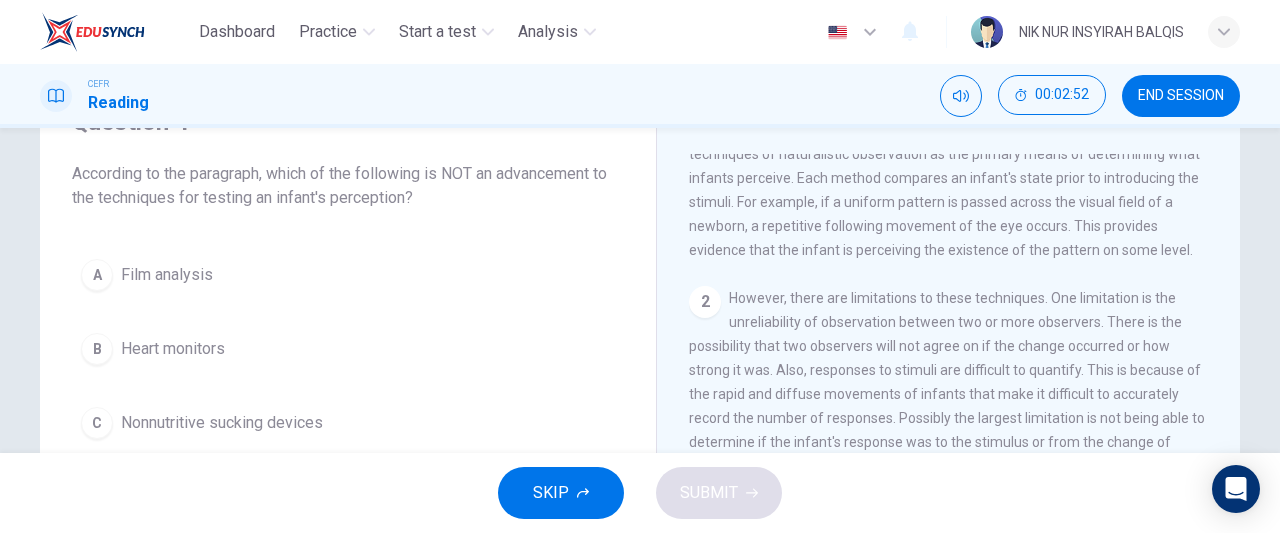 scroll, scrollTop: 101, scrollLeft: 0, axis: vertical 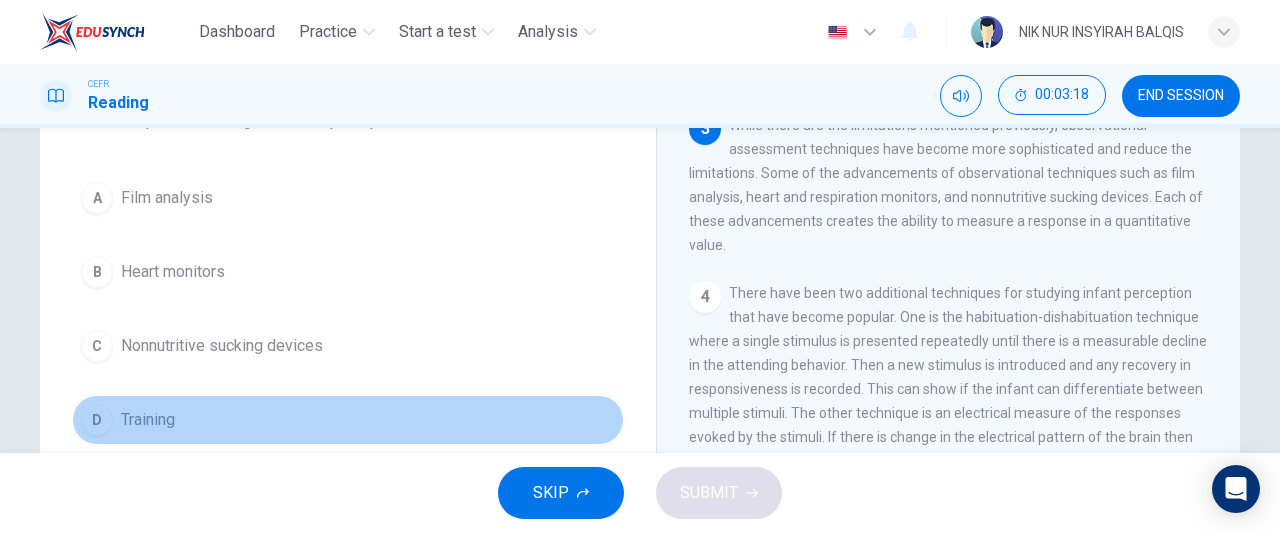 click on "D Training" at bounding box center [348, 420] 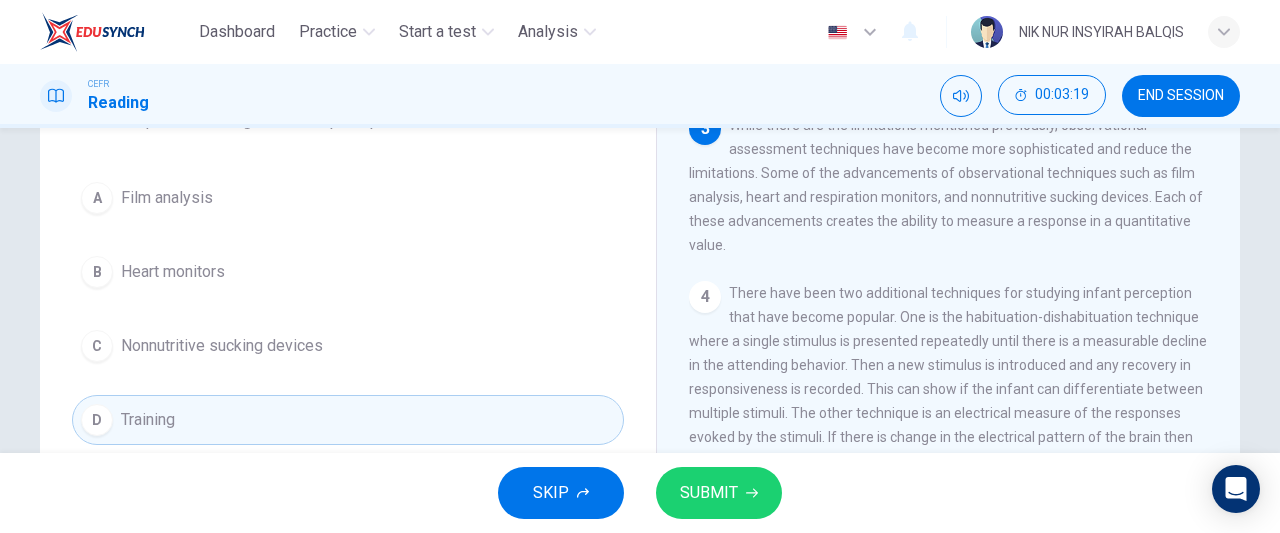 click on "SUBMIT" at bounding box center [709, 493] 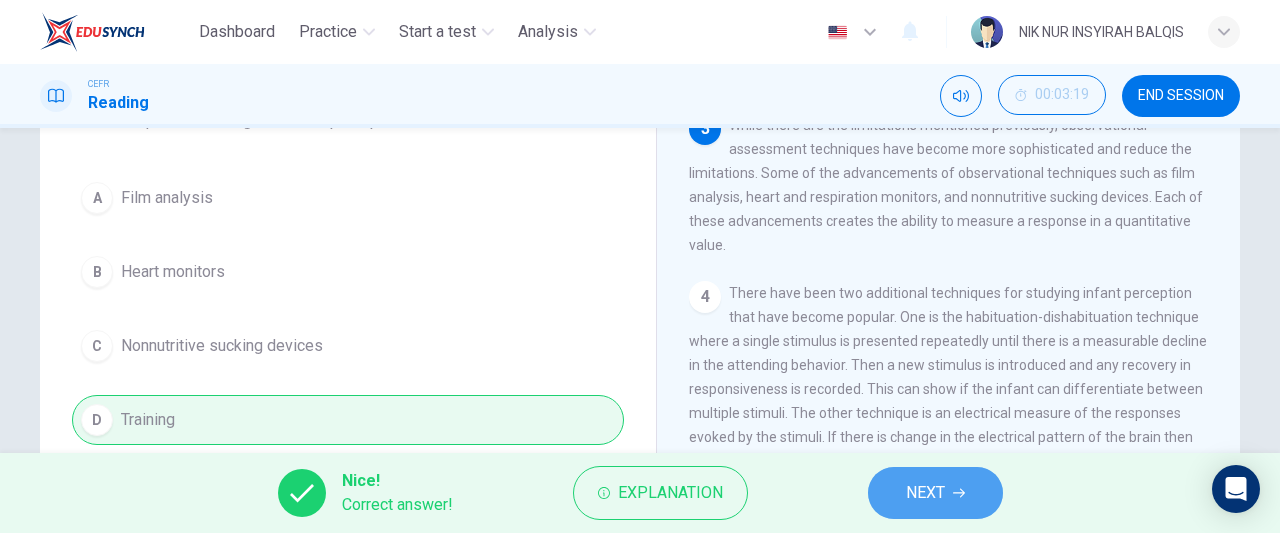 click on "NEXT" at bounding box center [925, 493] 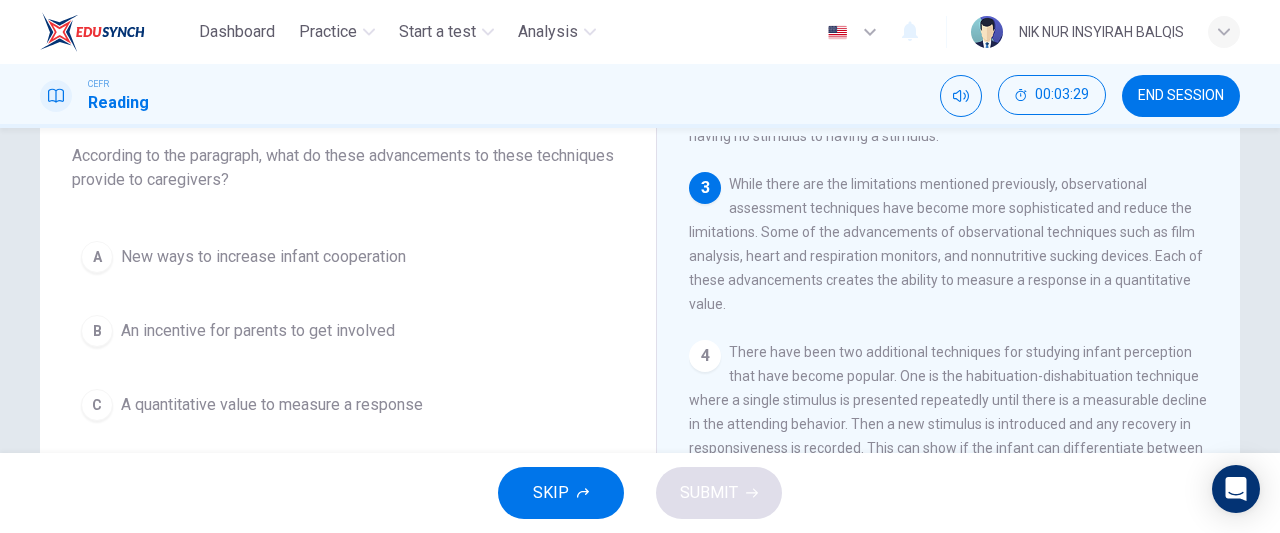scroll, scrollTop: 121, scrollLeft: 0, axis: vertical 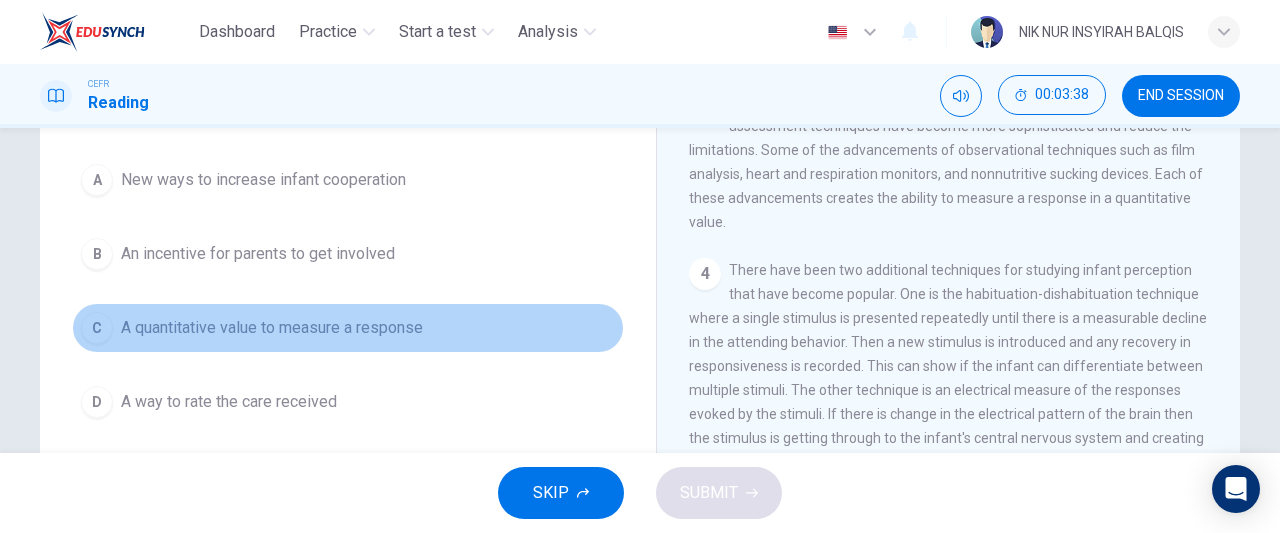 click on "C A quantitative value to measure a response" at bounding box center (348, 328) 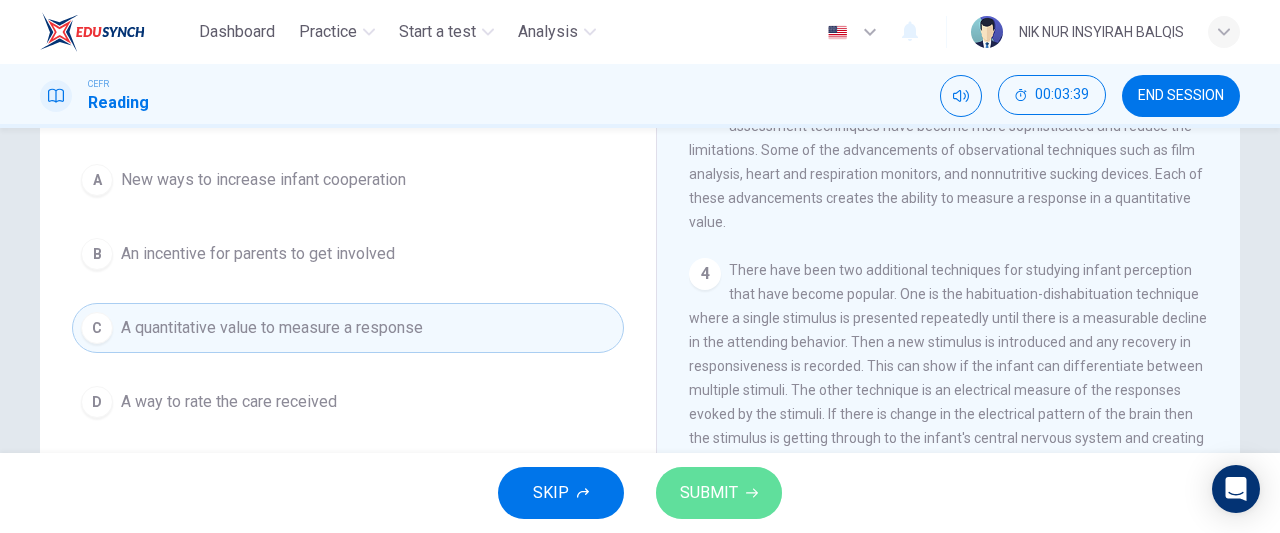 click on "SUBMIT" at bounding box center [719, 493] 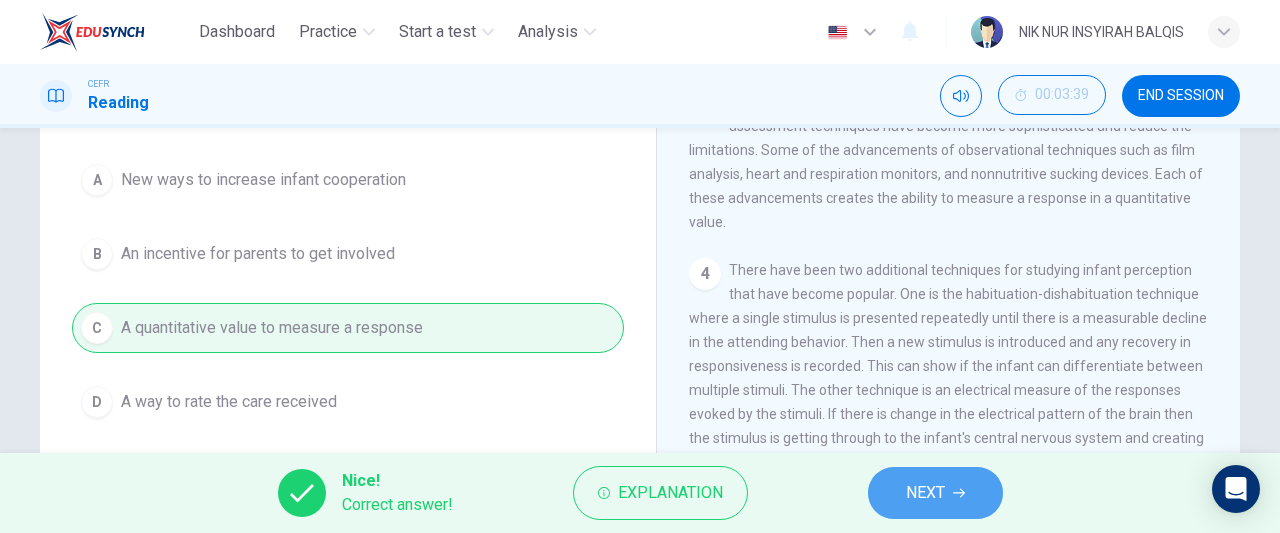 click on "NEXT" at bounding box center (935, 493) 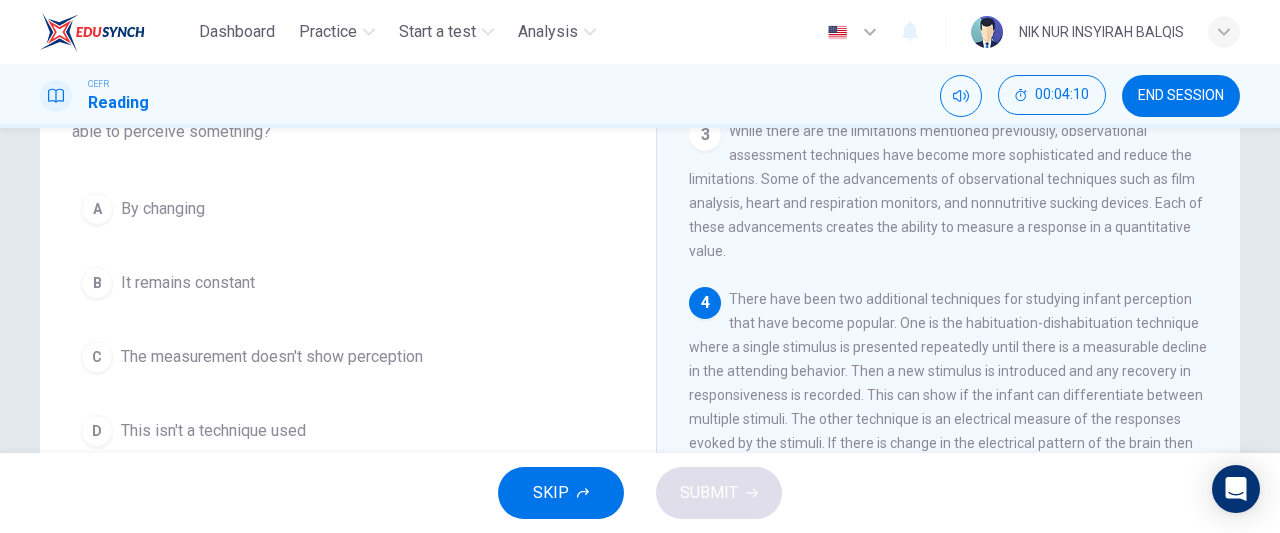scroll, scrollTop: 170, scrollLeft: 0, axis: vertical 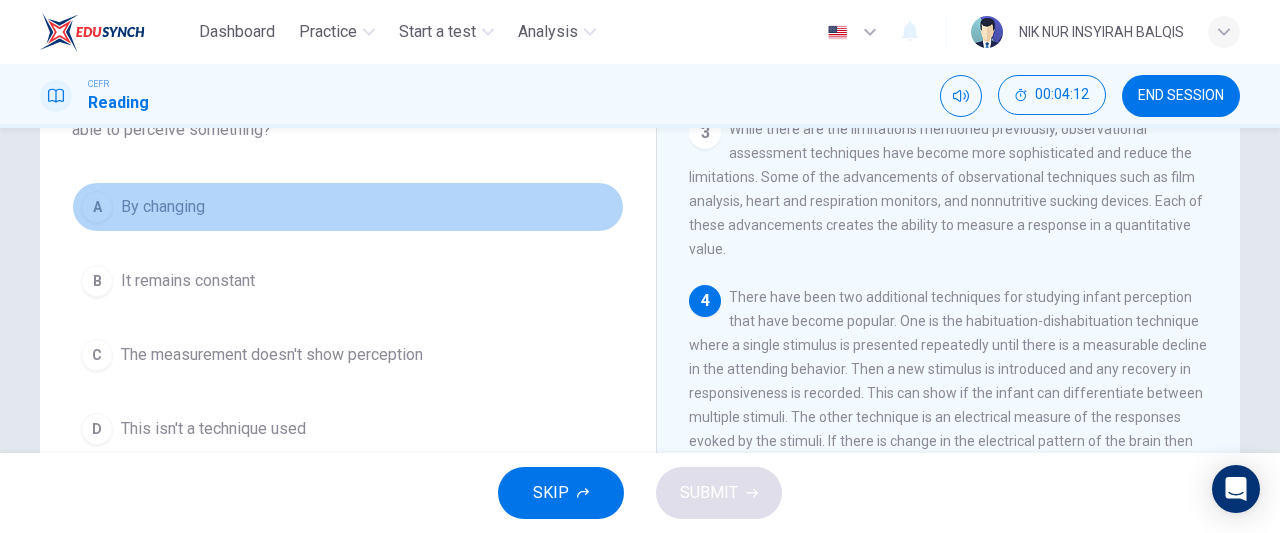 click on "A By changing" at bounding box center (348, 207) 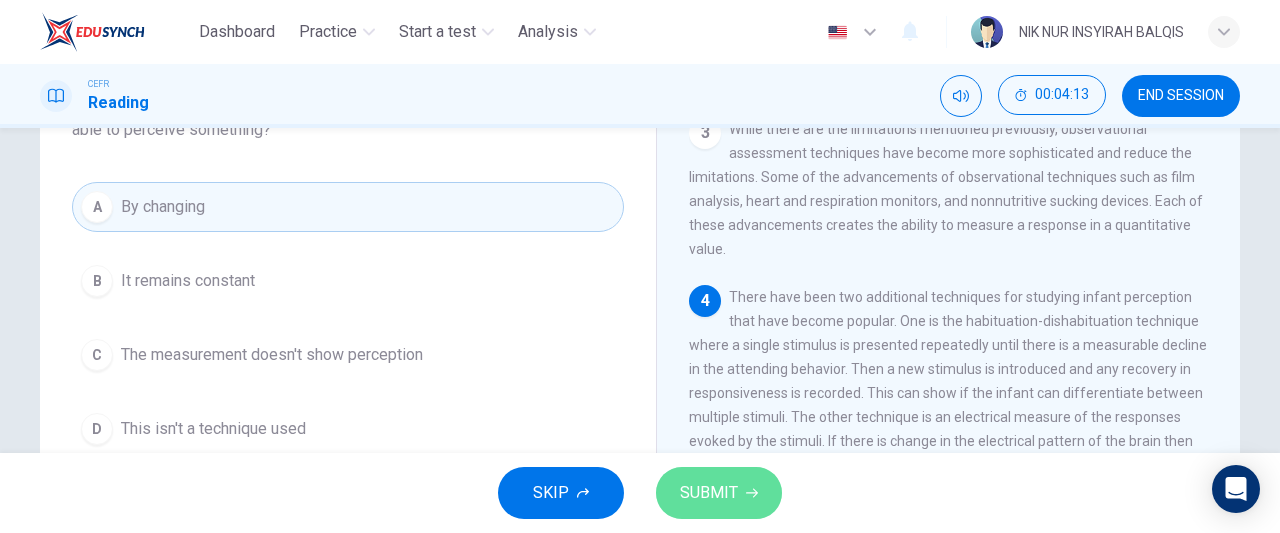 click on "SUBMIT" at bounding box center [709, 493] 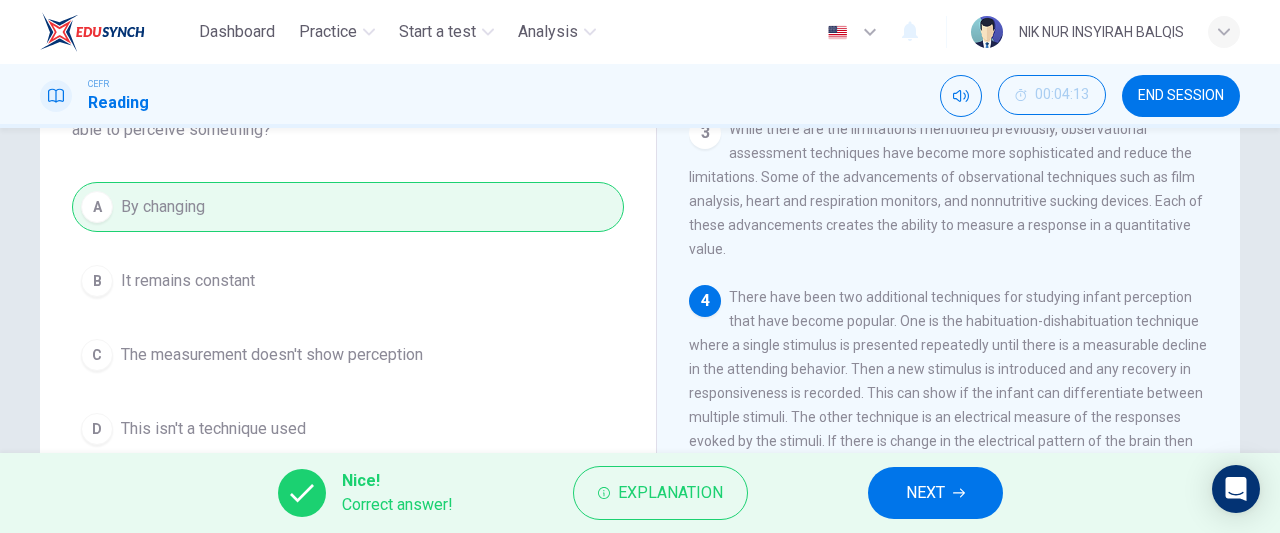 click on "NEXT" at bounding box center (935, 493) 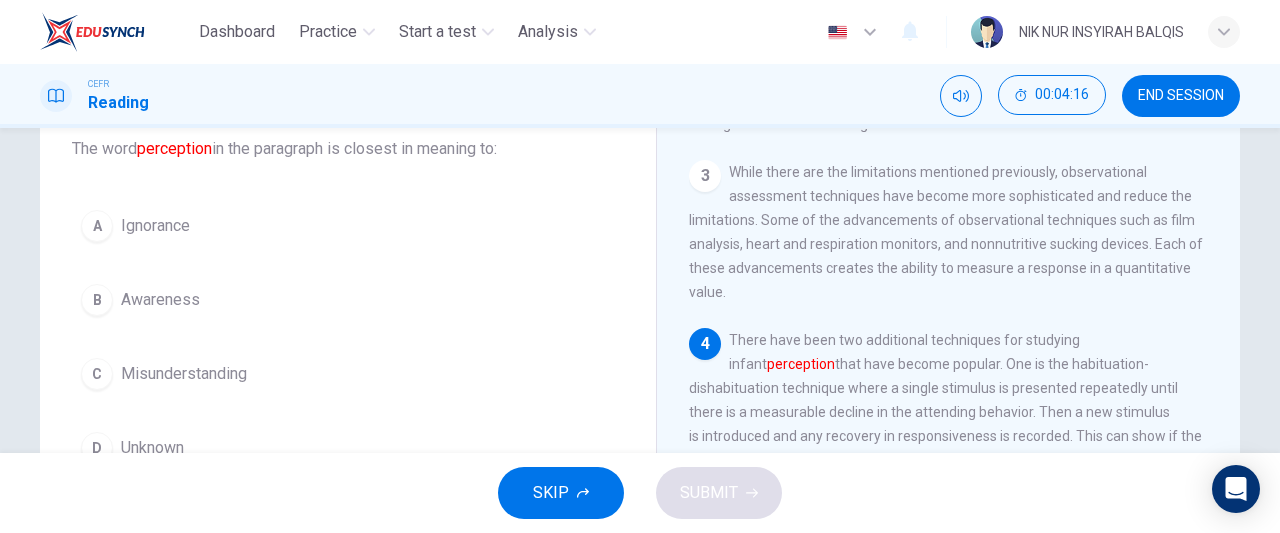 scroll, scrollTop: 154, scrollLeft: 0, axis: vertical 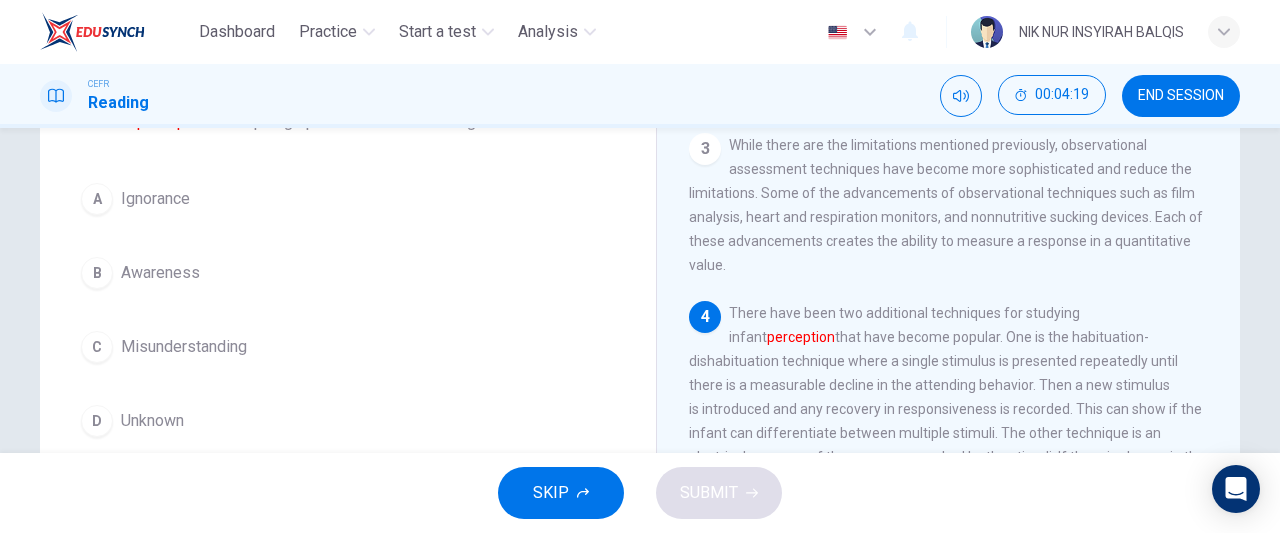 drag, startPoint x: 792, startPoint y: 308, endPoint x: 495, endPoint y: 379, distance: 305.36862 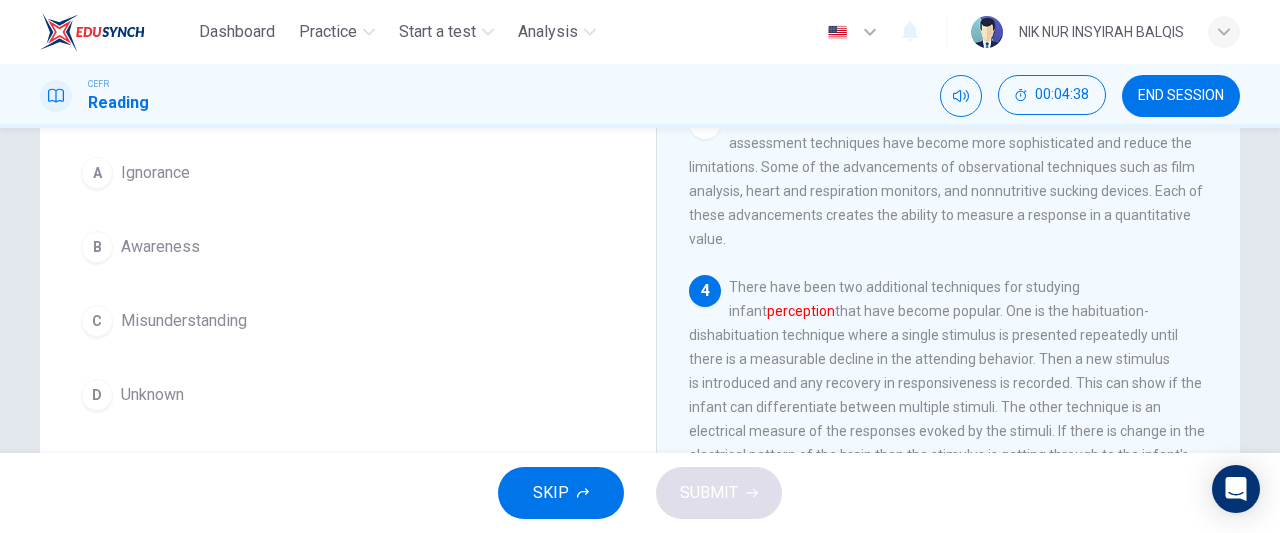 scroll, scrollTop: 167, scrollLeft: 0, axis: vertical 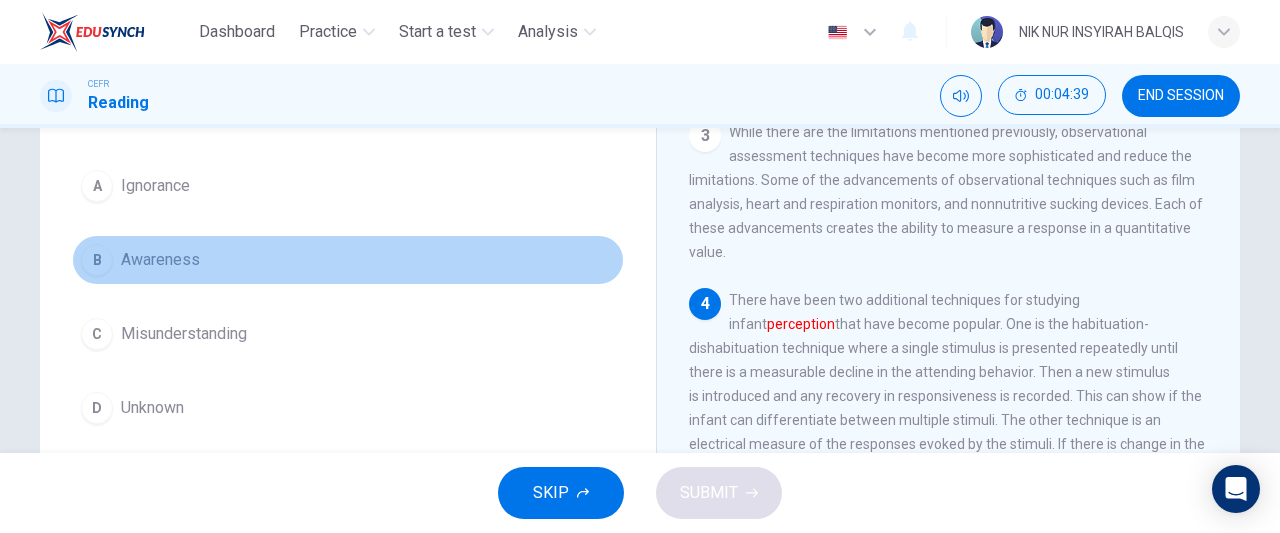 click on "B Awareness" at bounding box center [348, 260] 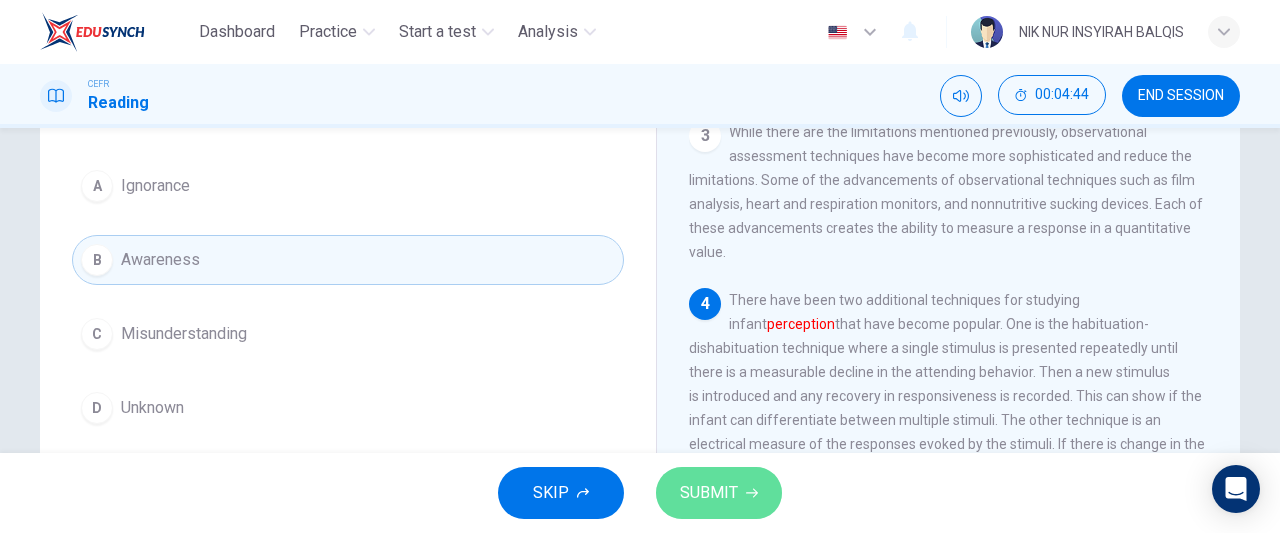 click on "SUBMIT" at bounding box center [709, 493] 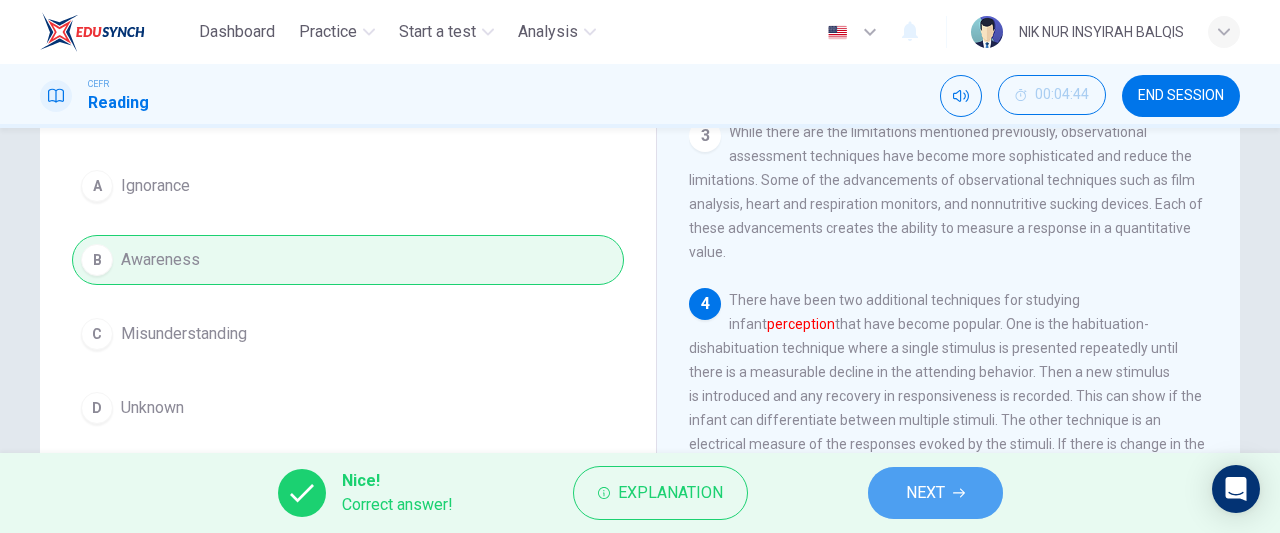 click on "NEXT" at bounding box center [925, 493] 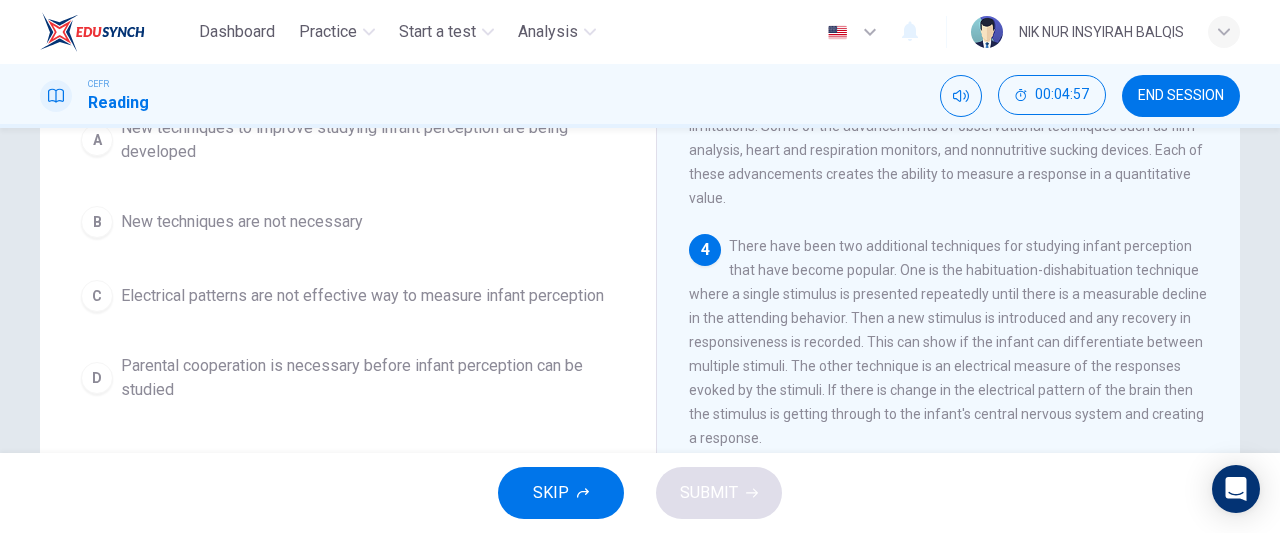 scroll, scrollTop: 229, scrollLeft: 0, axis: vertical 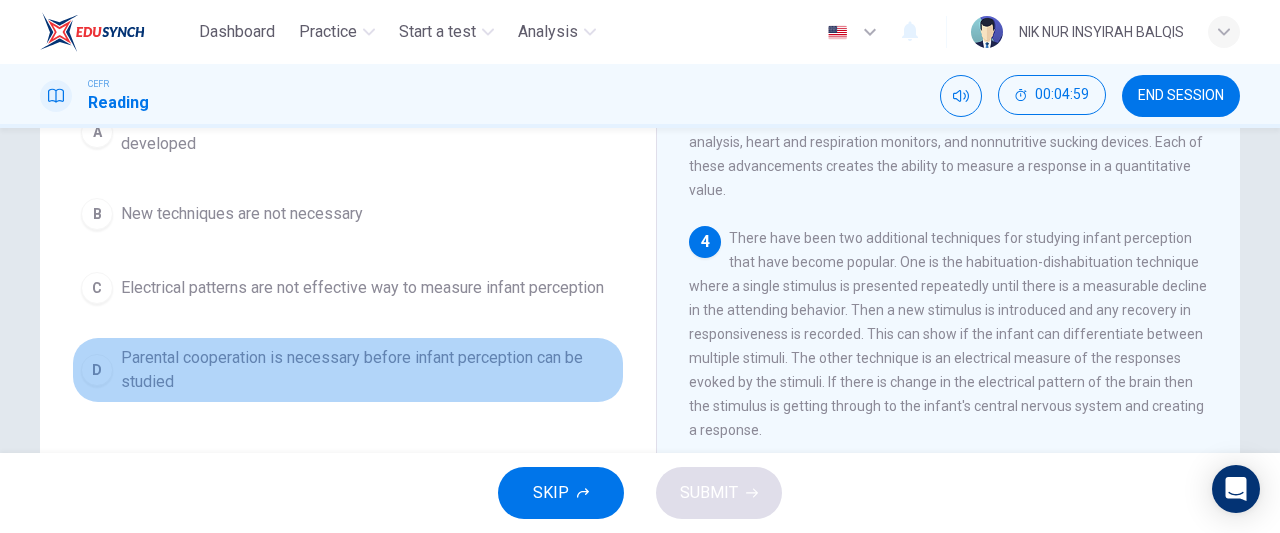 click on "Parental cooperation is necessary before infant perception can be studied" at bounding box center [368, 370] 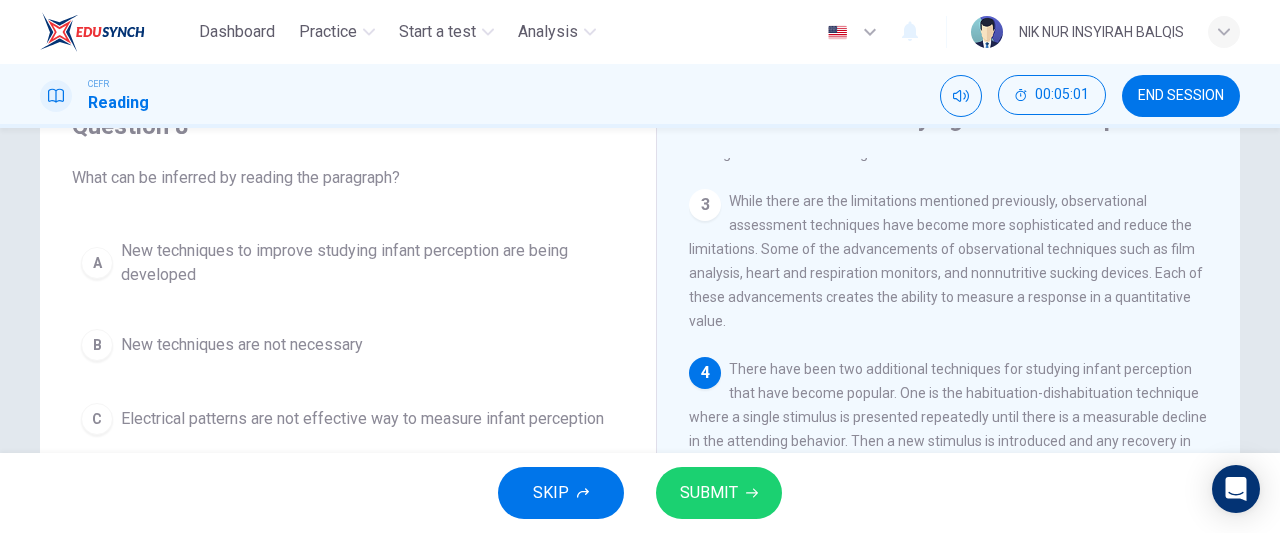 scroll, scrollTop: 99, scrollLeft: 0, axis: vertical 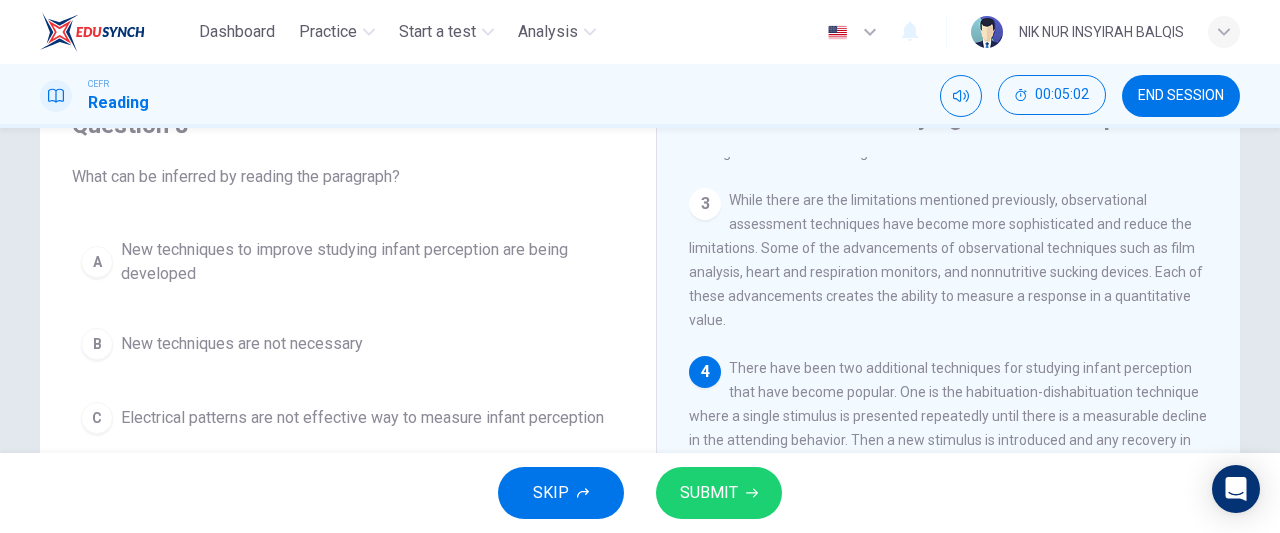 click on "New techniques to improve studying infant perception are being developed" at bounding box center [368, 262] 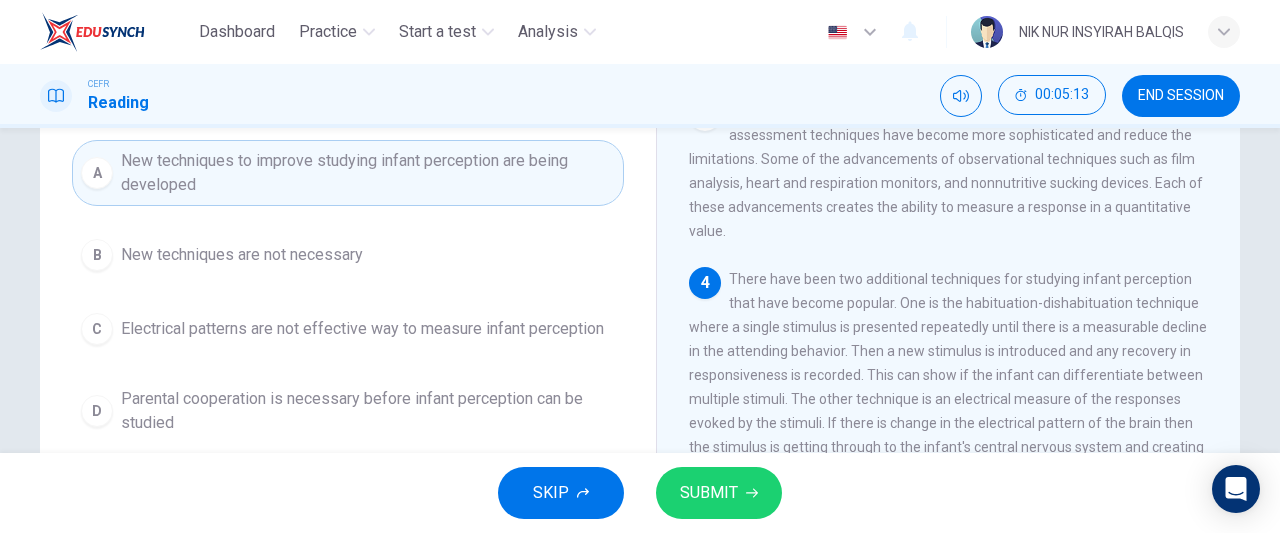 scroll, scrollTop: 186, scrollLeft: 0, axis: vertical 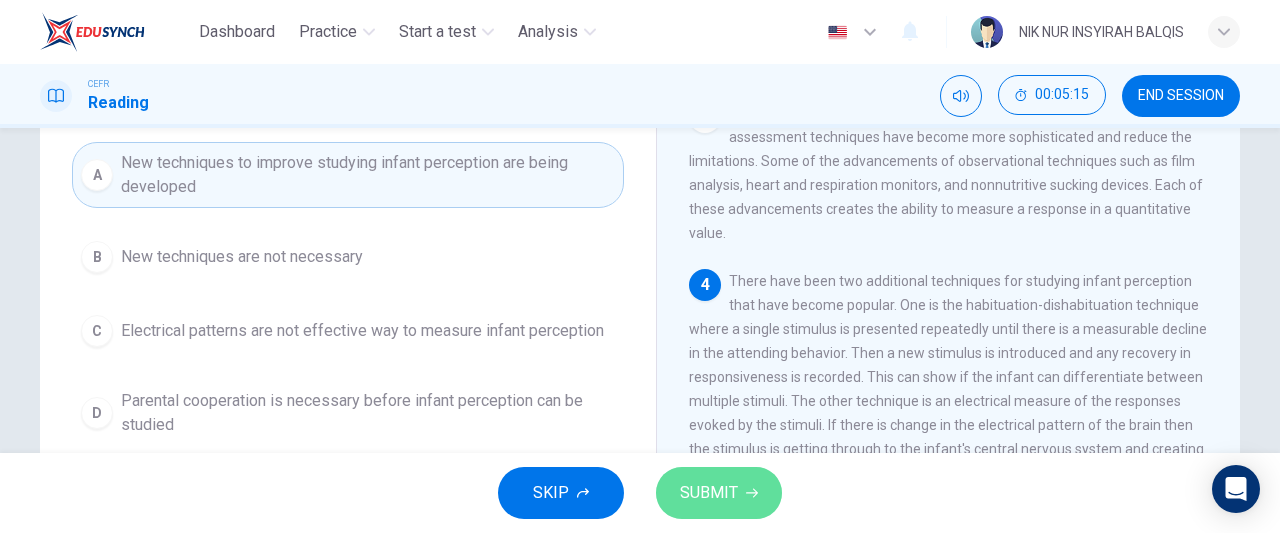 click on "SUBMIT" at bounding box center (709, 493) 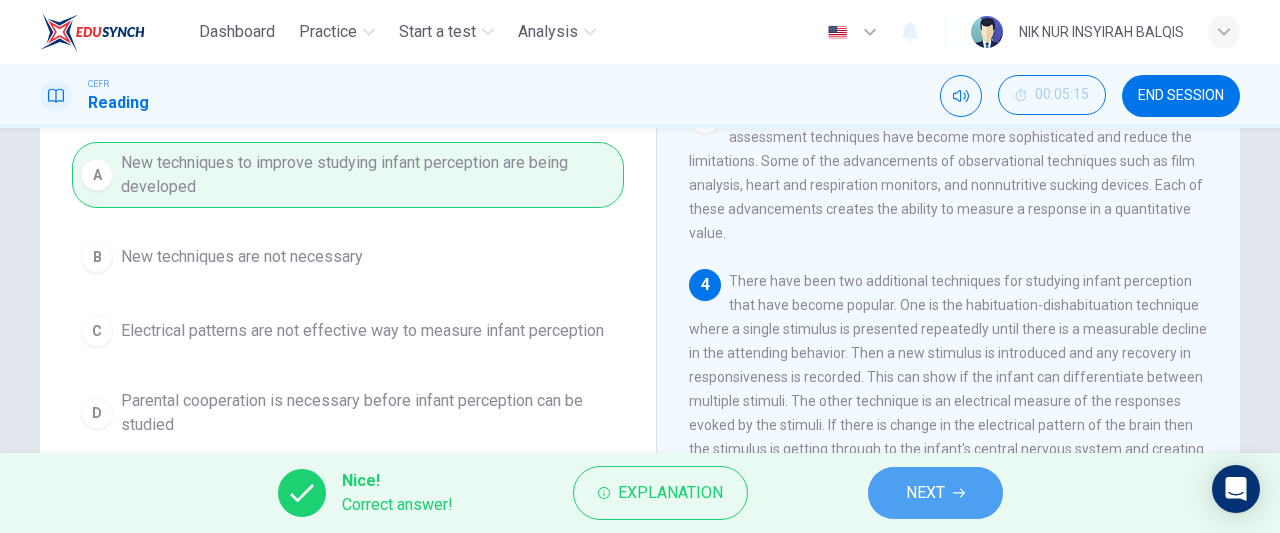 click on "NEXT" at bounding box center [935, 493] 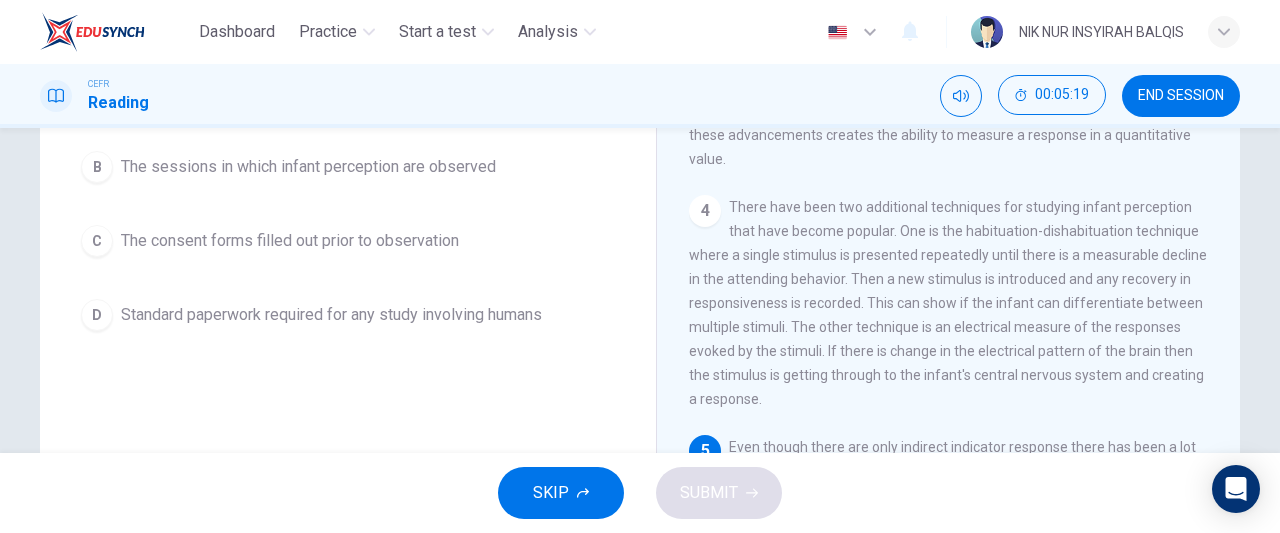 scroll, scrollTop: 258, scrollLeft: 0, axis: vertical 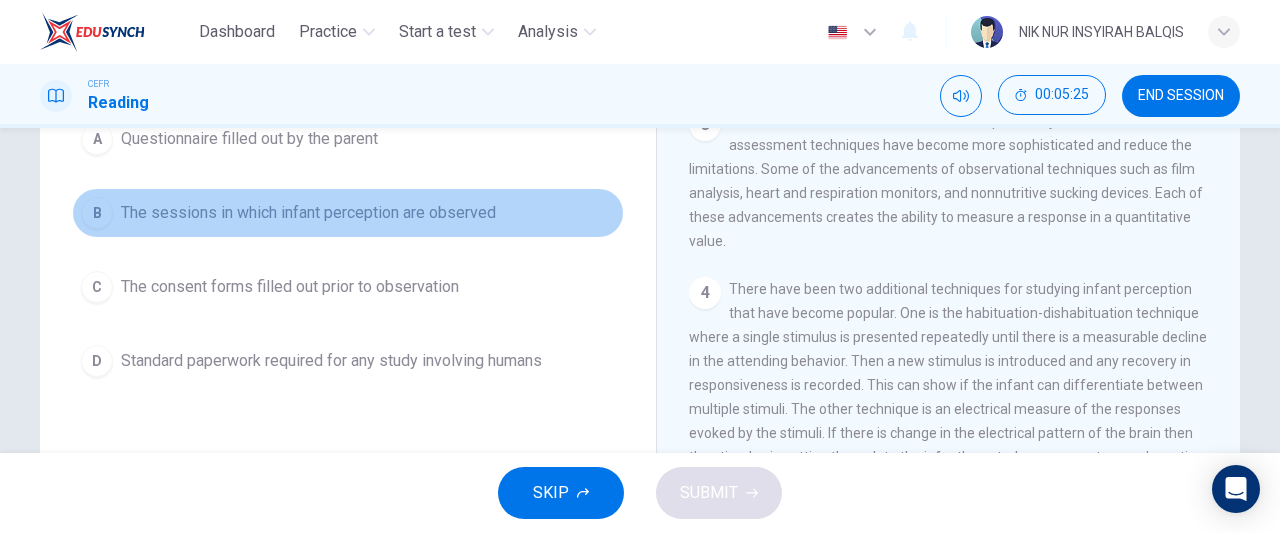 click on "B The sessions in which infant perception are observed" at bounding box center (348, 213) 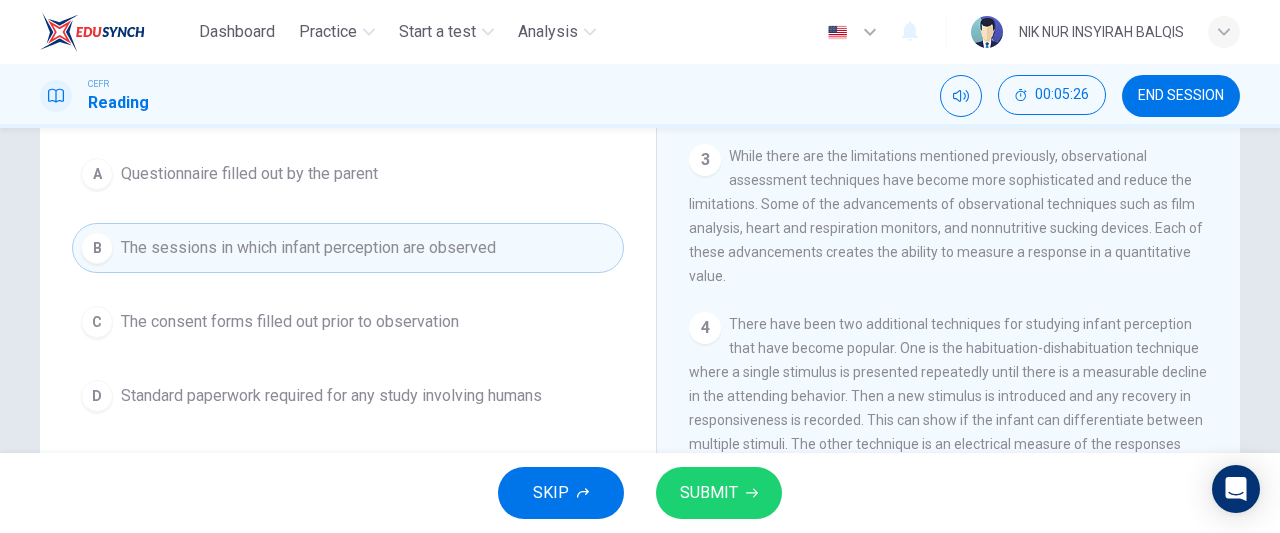 scroll, scrollTop: 188, scrollLeft: 0, axis: vertical 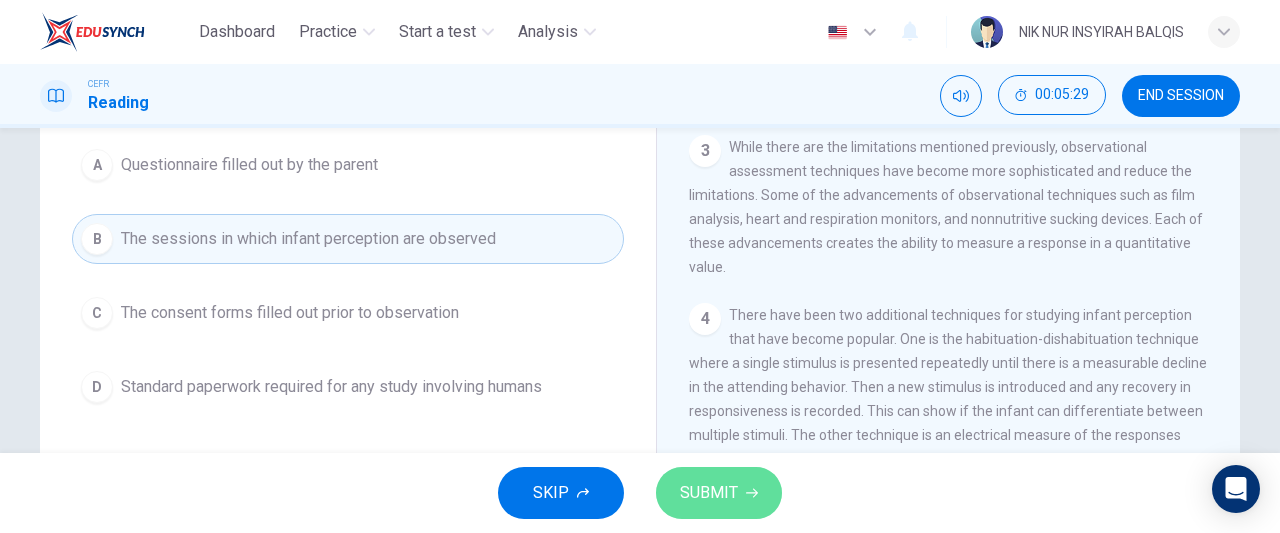 click on "SUBMIT" at bounding box center [719, 493] 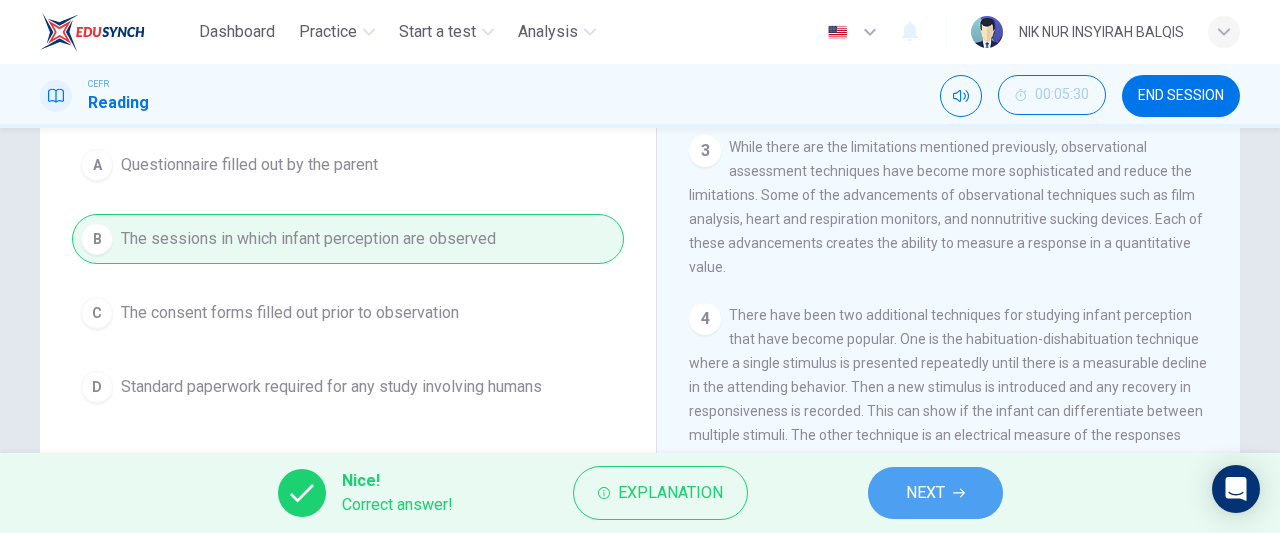 click on "NEXT" at bounding box center (925, 493) 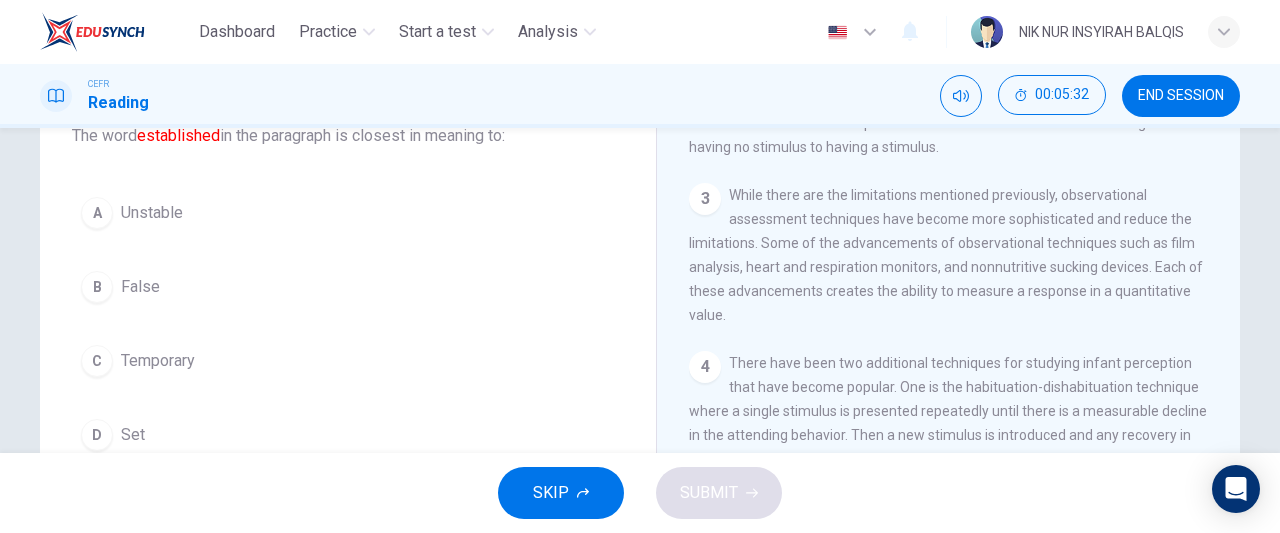 scroll, scrollTop: 154, scrollLeft: 0, axis: vertical 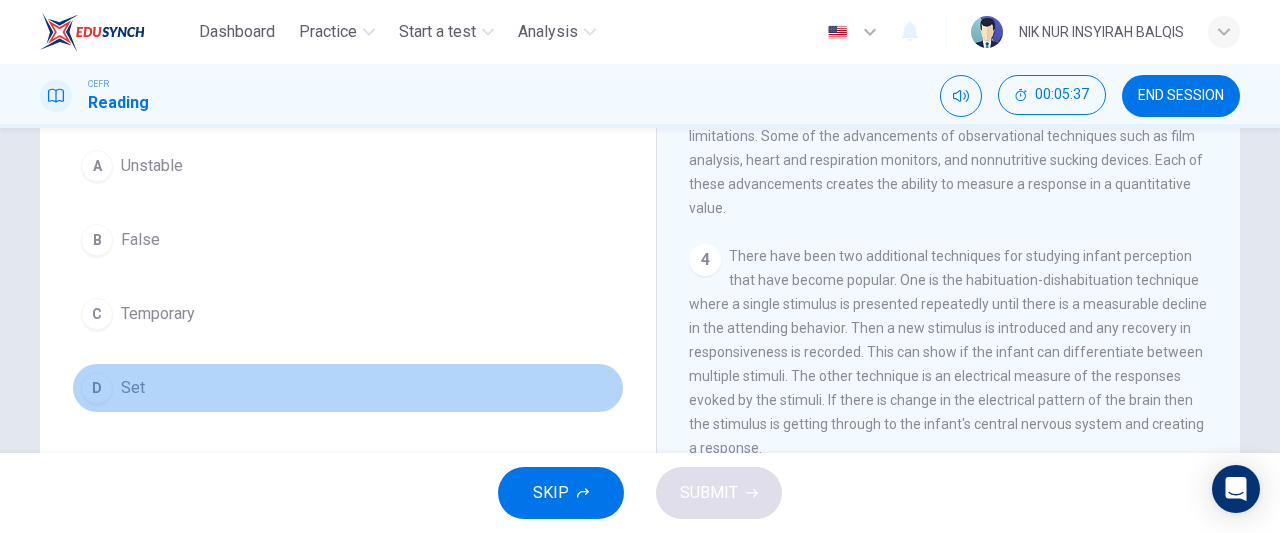click on "D Set" at bounding box center (348, 388) 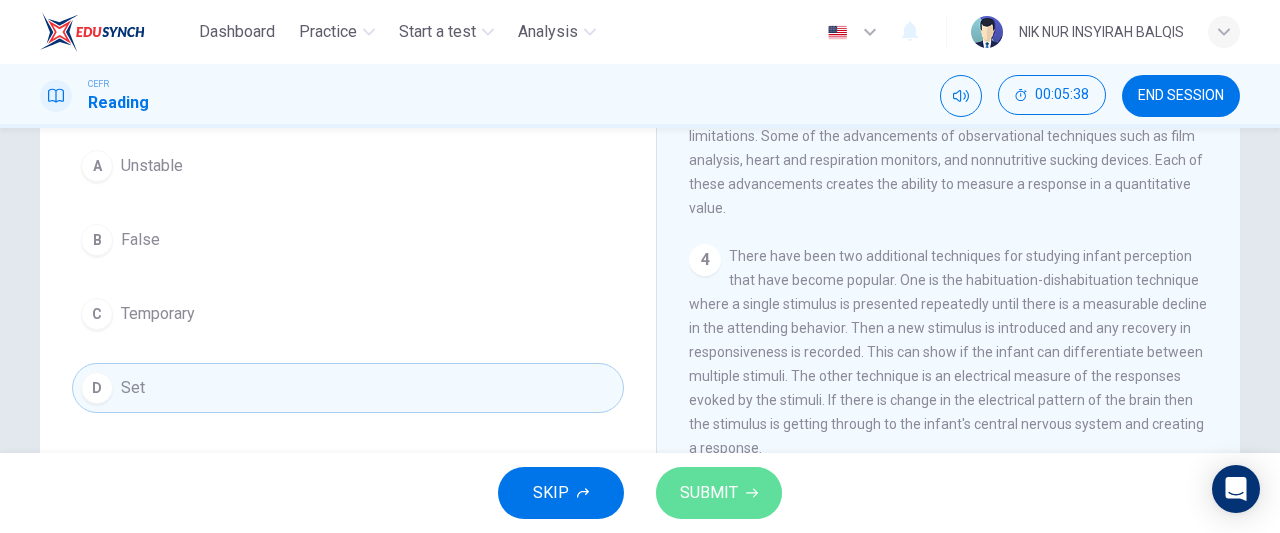 click on "SUBMIT" at bounding box center [719, 493] 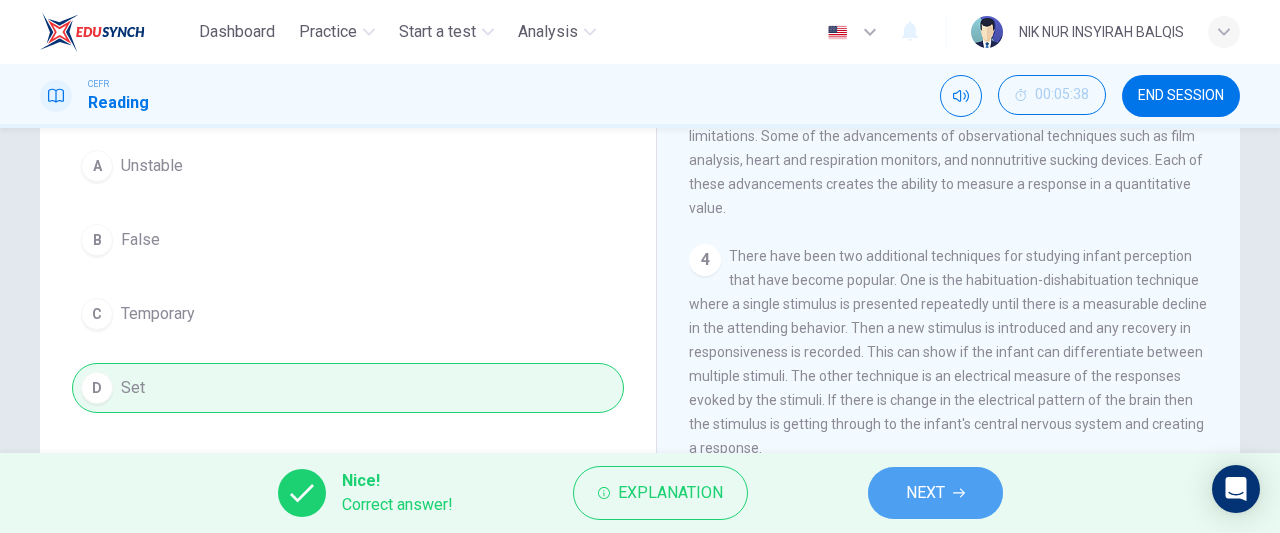 click on "NEXT" at bounding box center [935, 493] 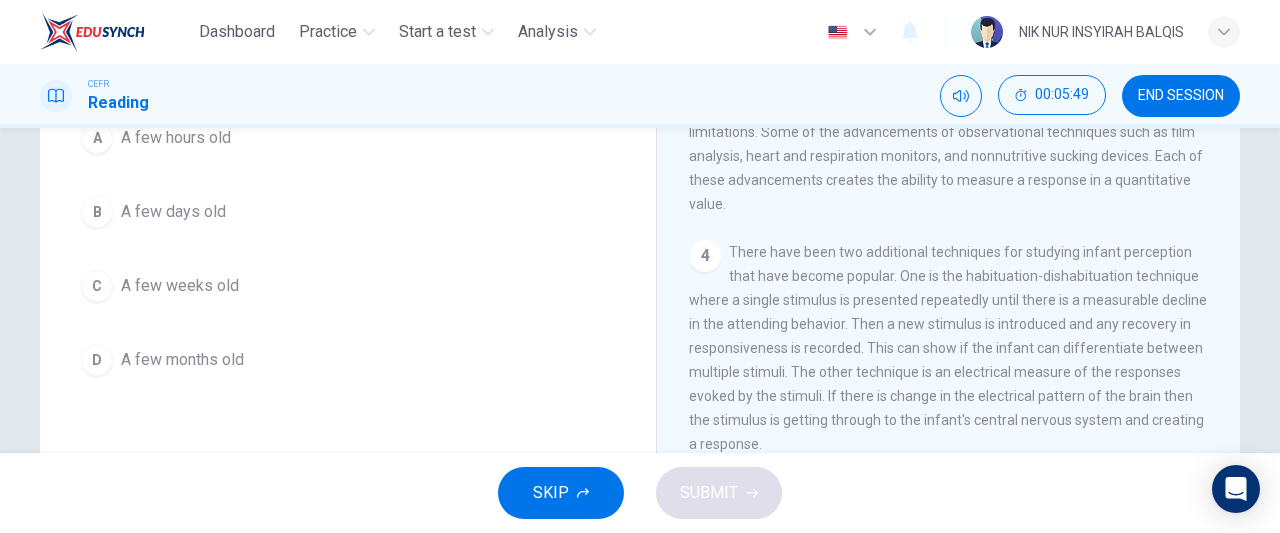 scroll, scrollTop: 195, scrollLeft: 0, axis: vertical 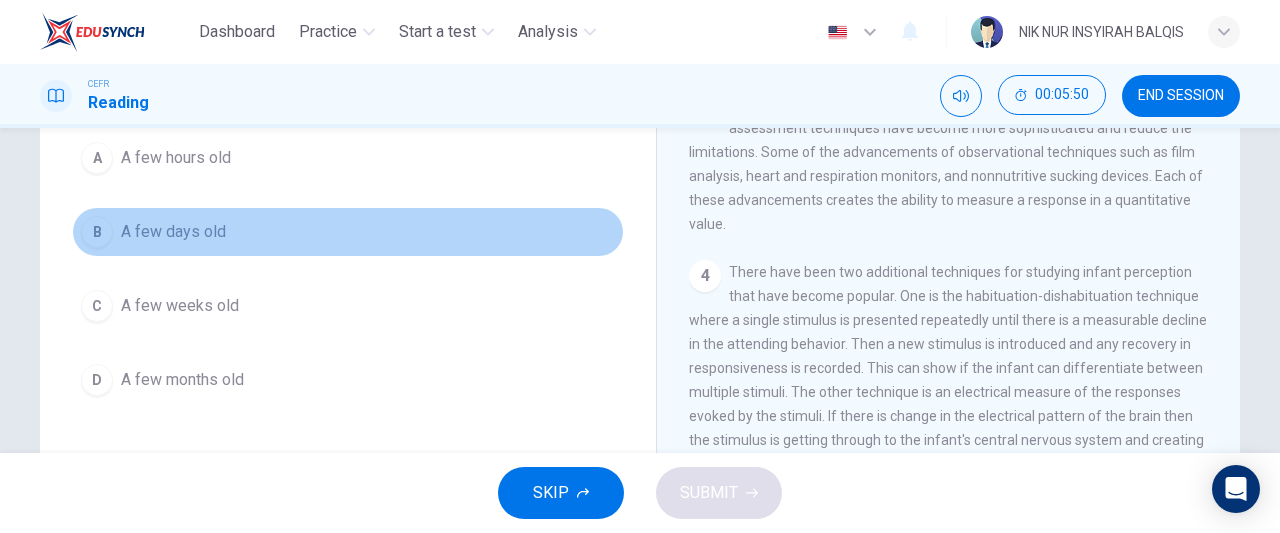 click on "B A few days old" at bounding box center (348, 232) 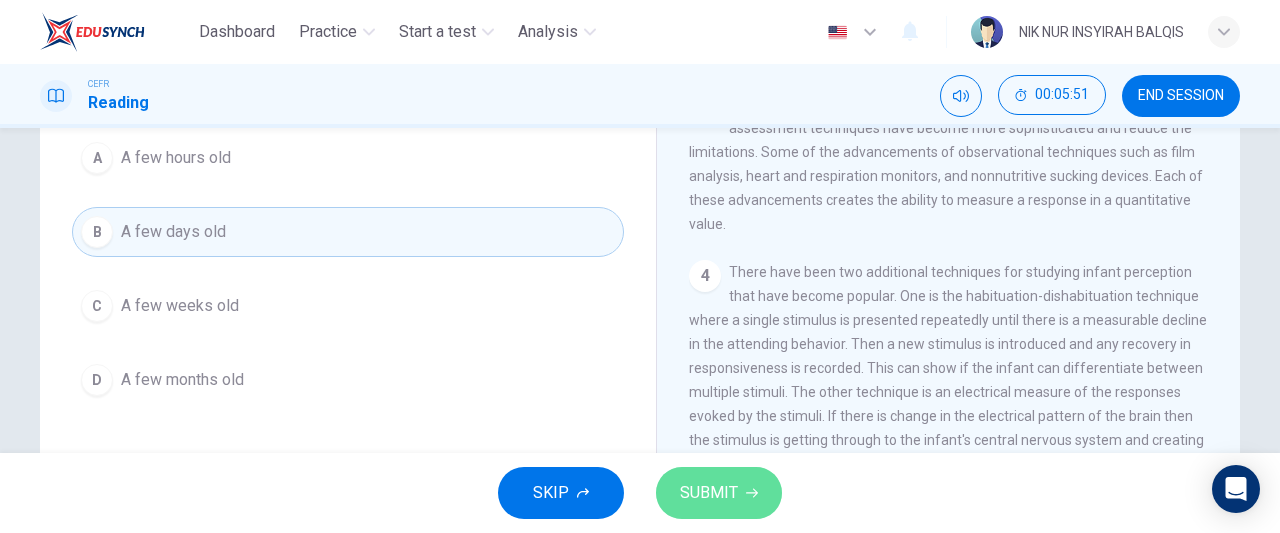 click on "SUBMIT" at bounding box center [719, 493] 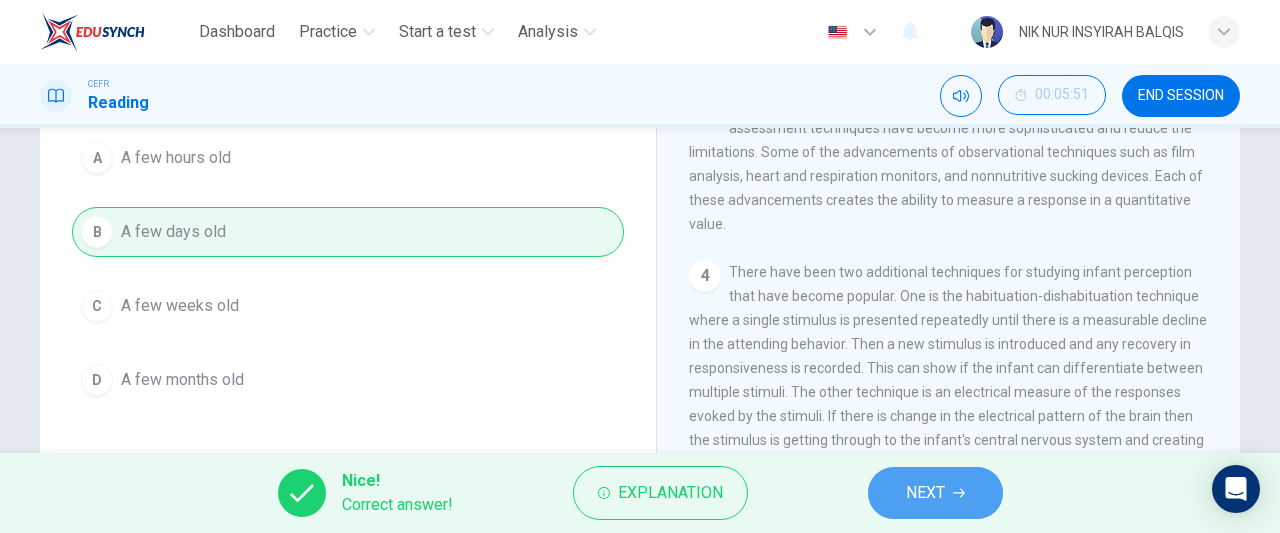 click on "NEXT" at bounding box center [925, 493] 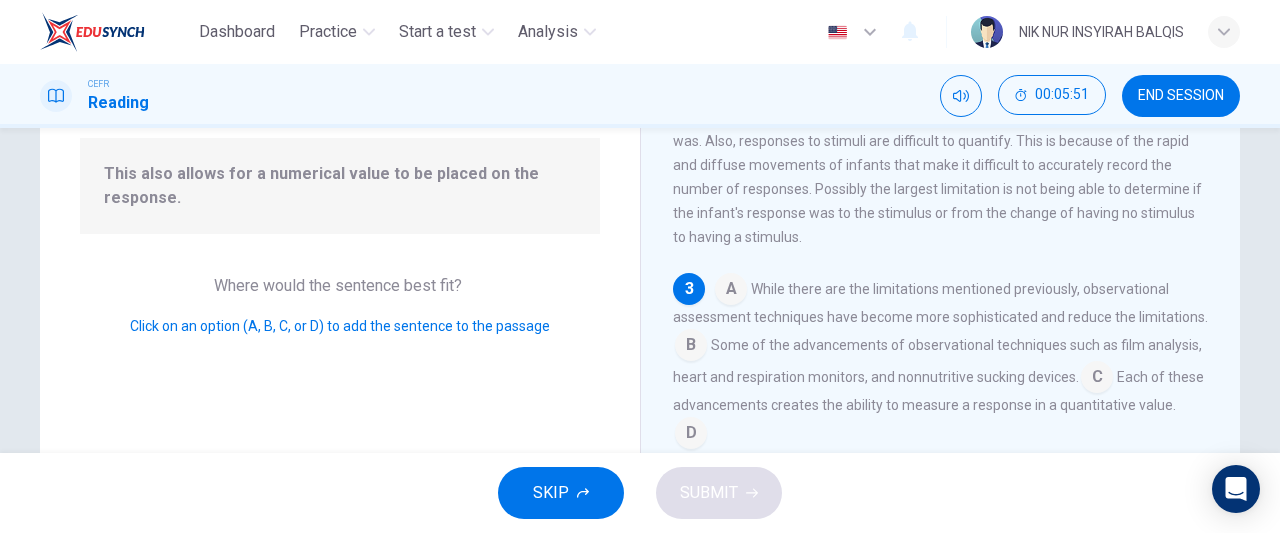 scroll, scrollTop: 244, scrollLeft: 0, axis: vertical 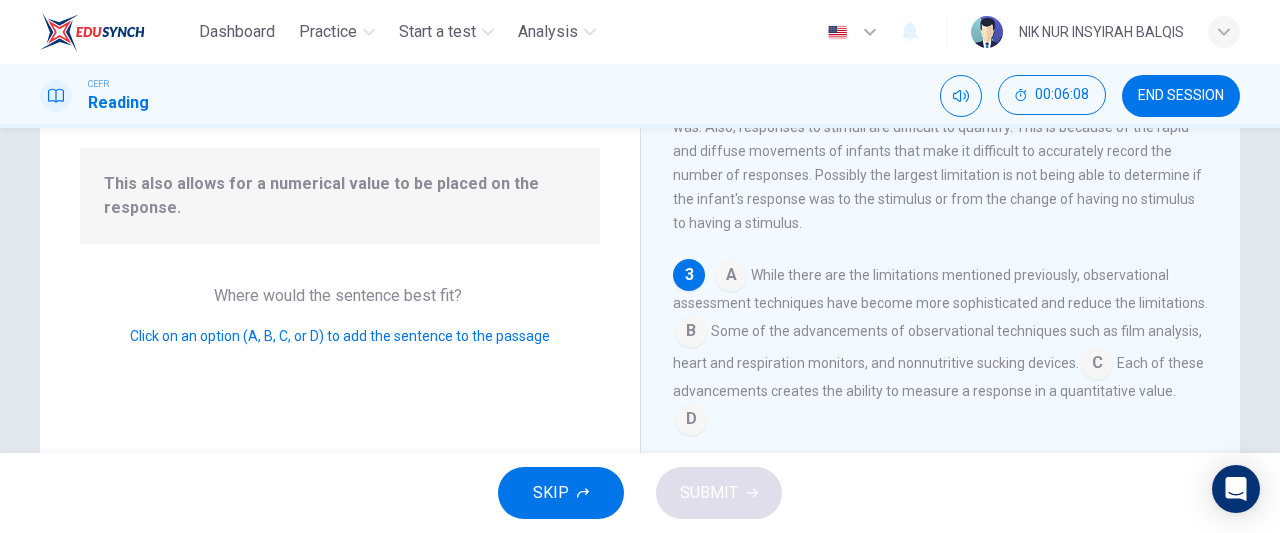 drag, startPoint x: 722, startPoint y: 288, endPoint x: 633, endPoint y: 376, distance: 125.1599 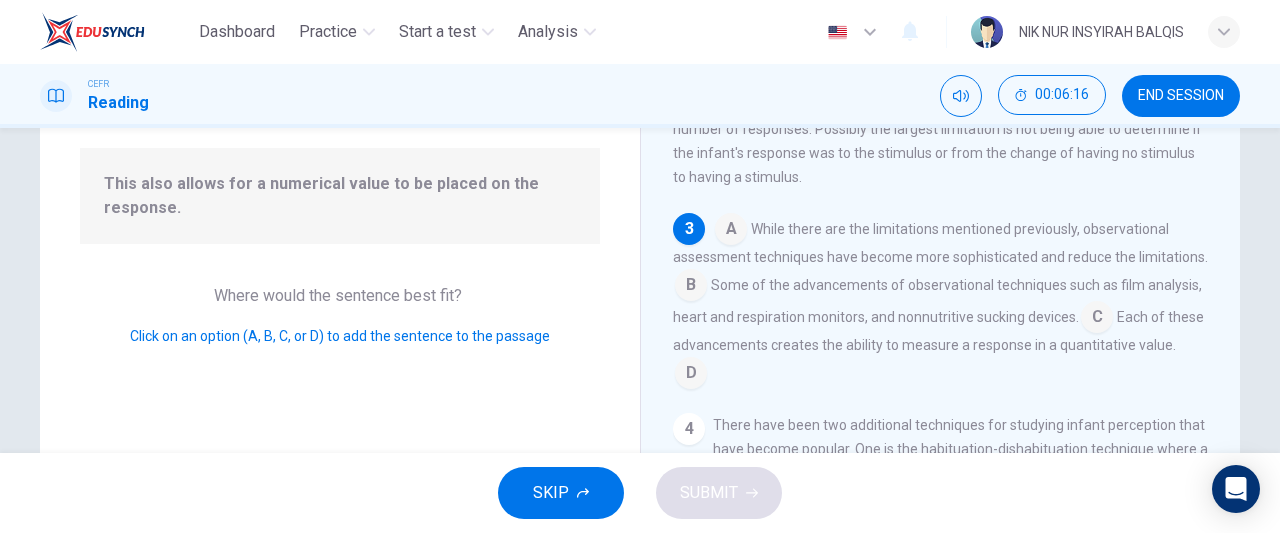 scroll, scrollTop: 291, scrollLeft: 0, axis: vertical 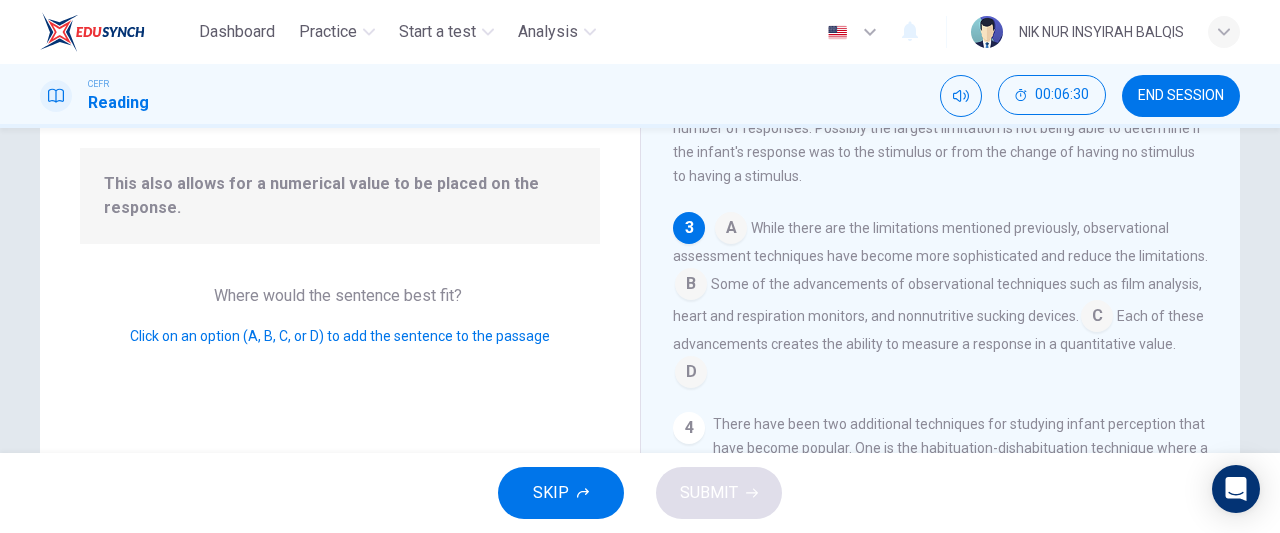 click at bounding box center (1097, 318) 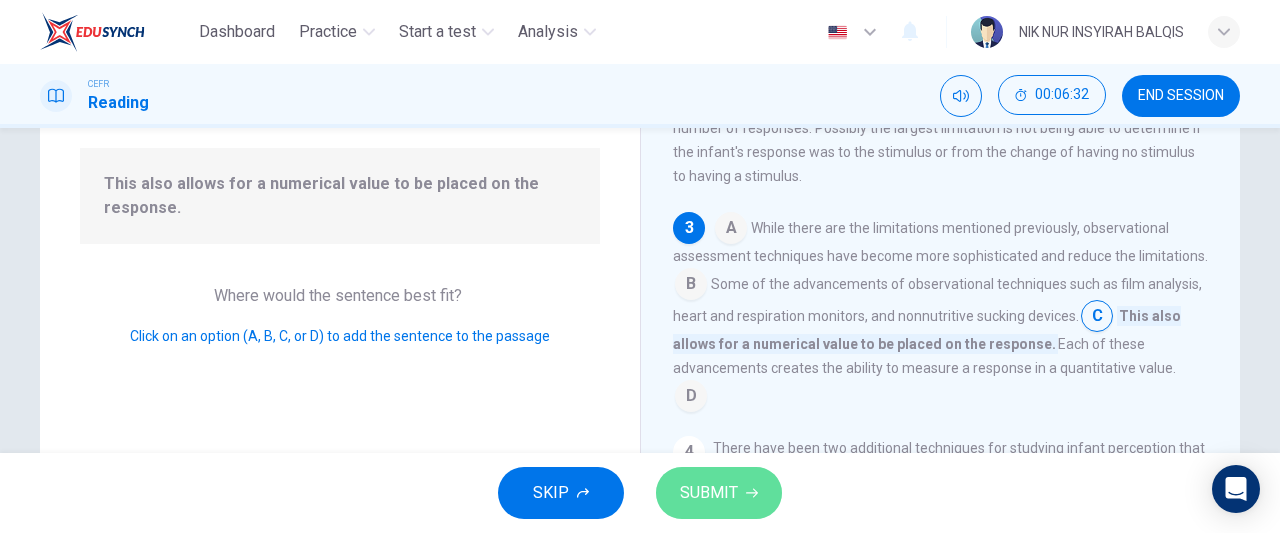 click on "SUBMIT" at bounding box center [709, 493] 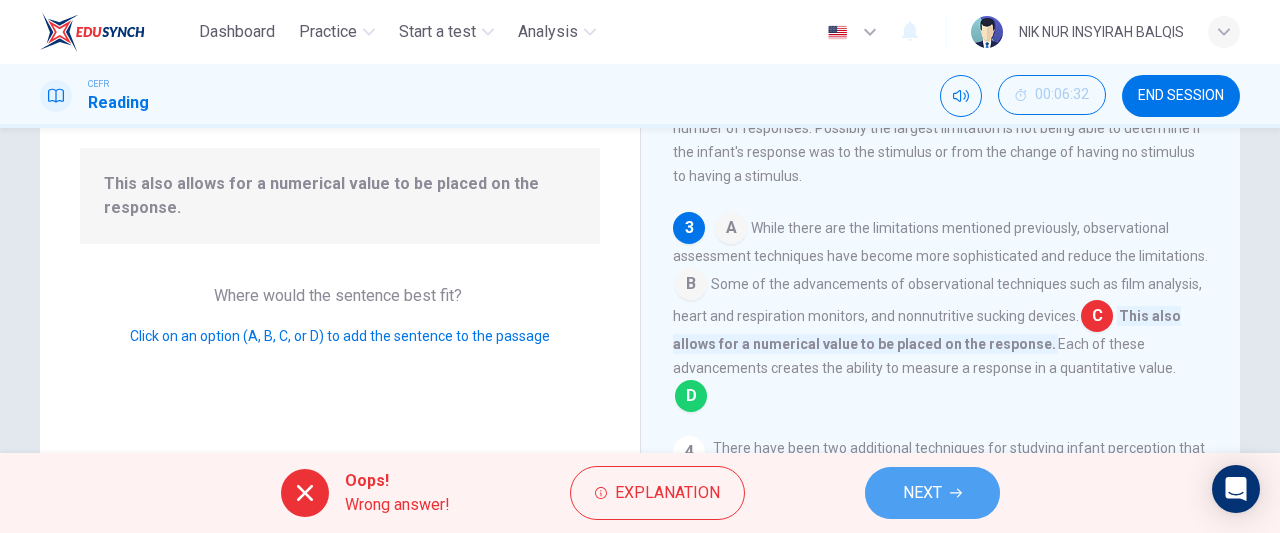 click on "NEXT" at bounding box center [932, 493] 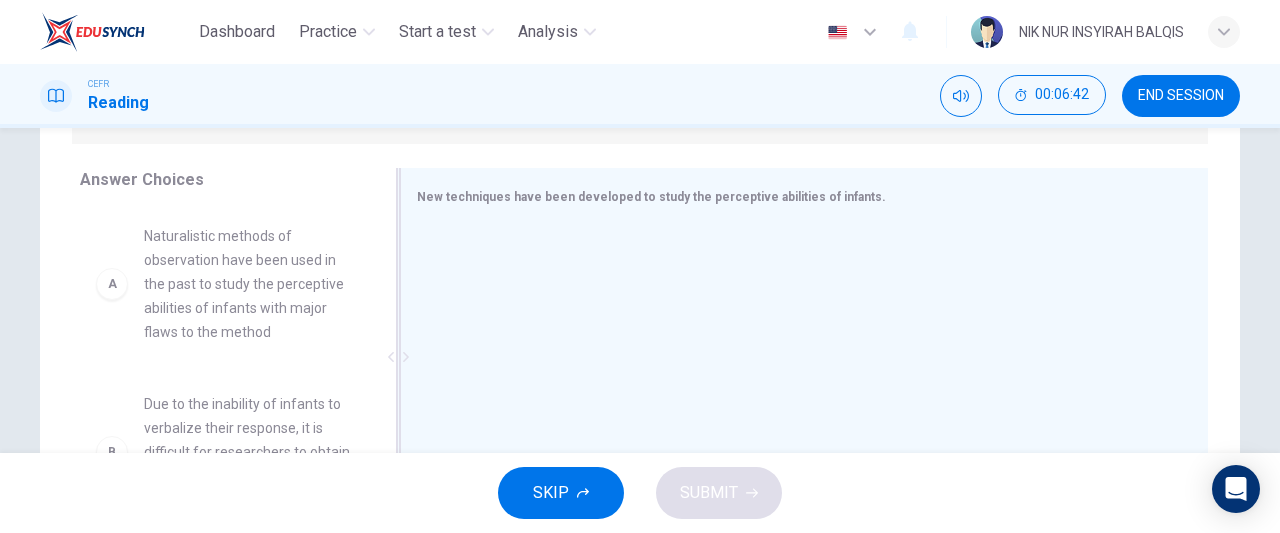 scroll, scrollTop: 299, scrollLeft: 0, axis: vertical 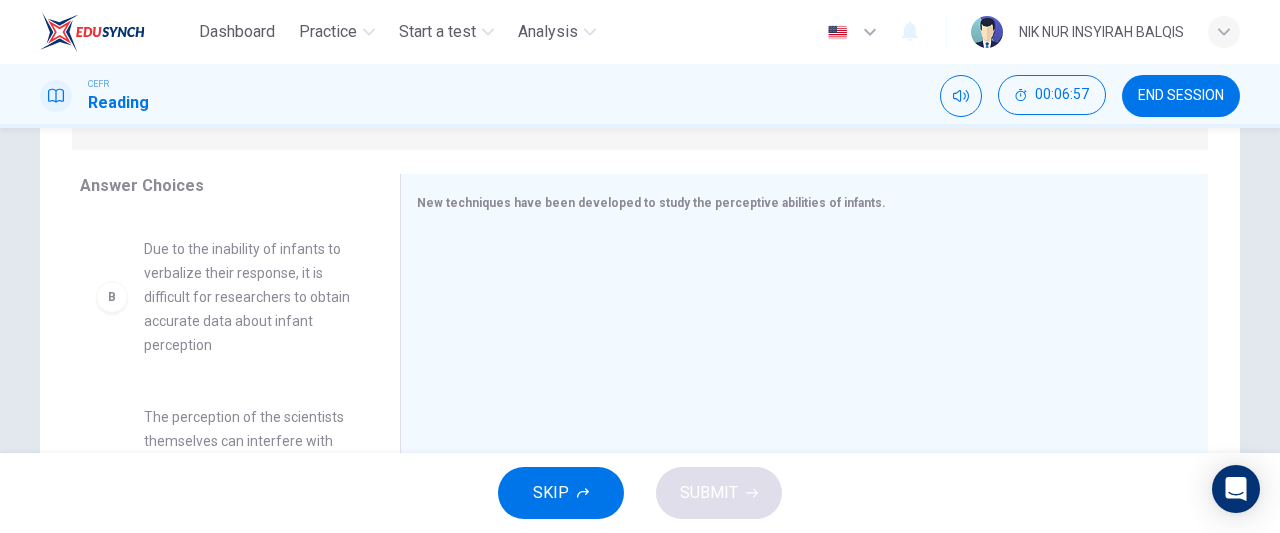 click on "Due to the inability of infants to verbalize their response, it is difficult for researchers to obtain accurate data about infant perception" at bounding box center [248, 297] 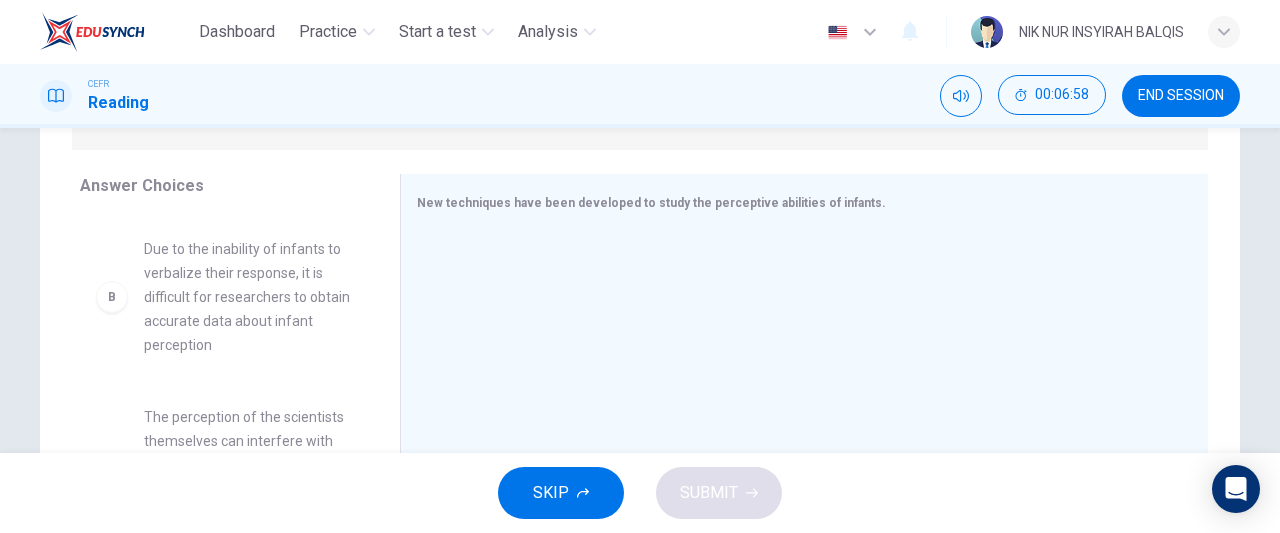 click on "B" at bounding box center [112, 297] 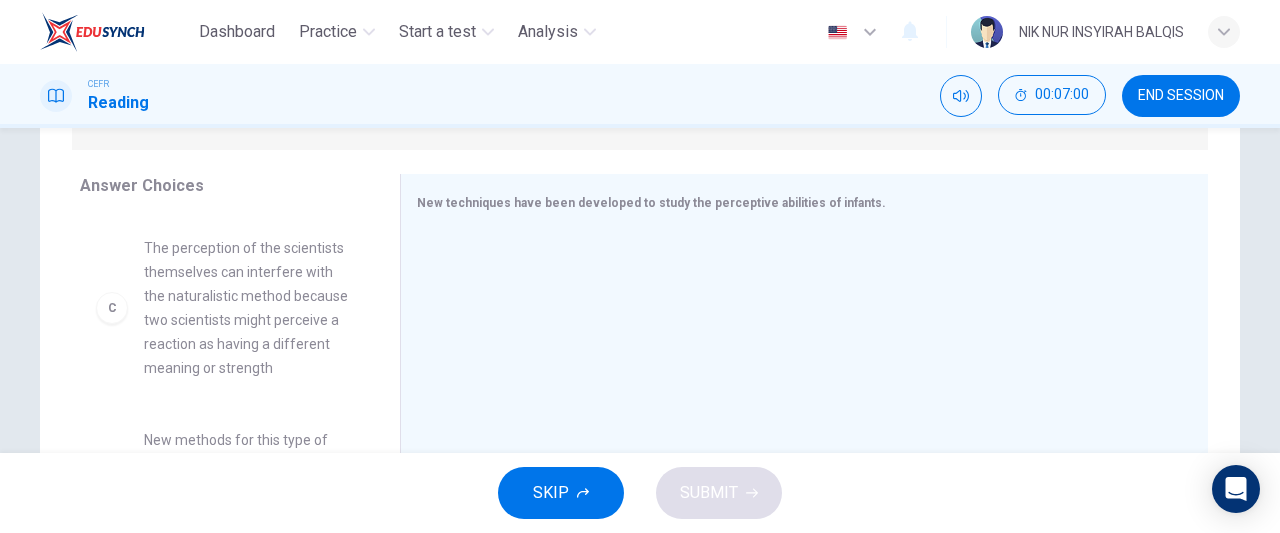 scroll, scrollTop: 336, scrollLeft: 0, axis: vertical 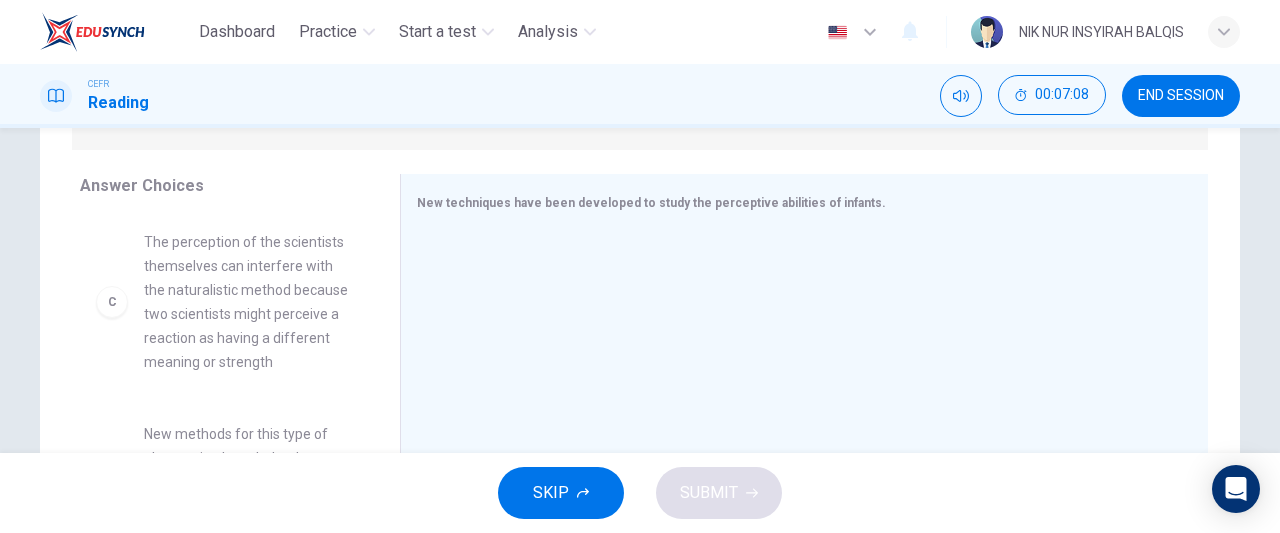 click on "C" at bounding box center (112, 302) 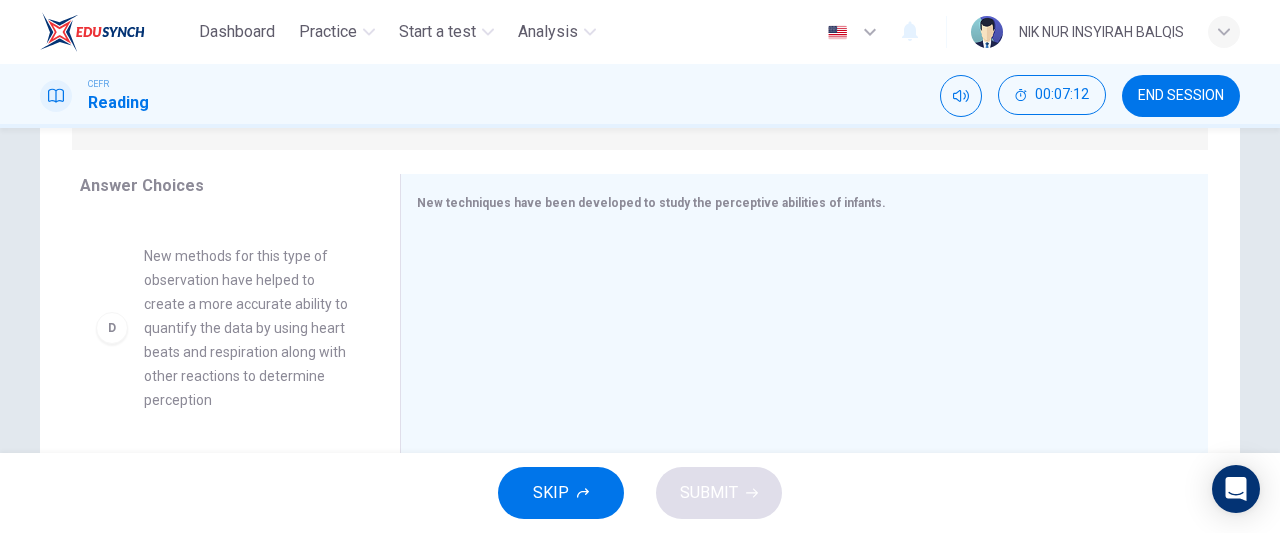 scroll, scrollTop: 520, scrollLeft: 0, axis: vertical 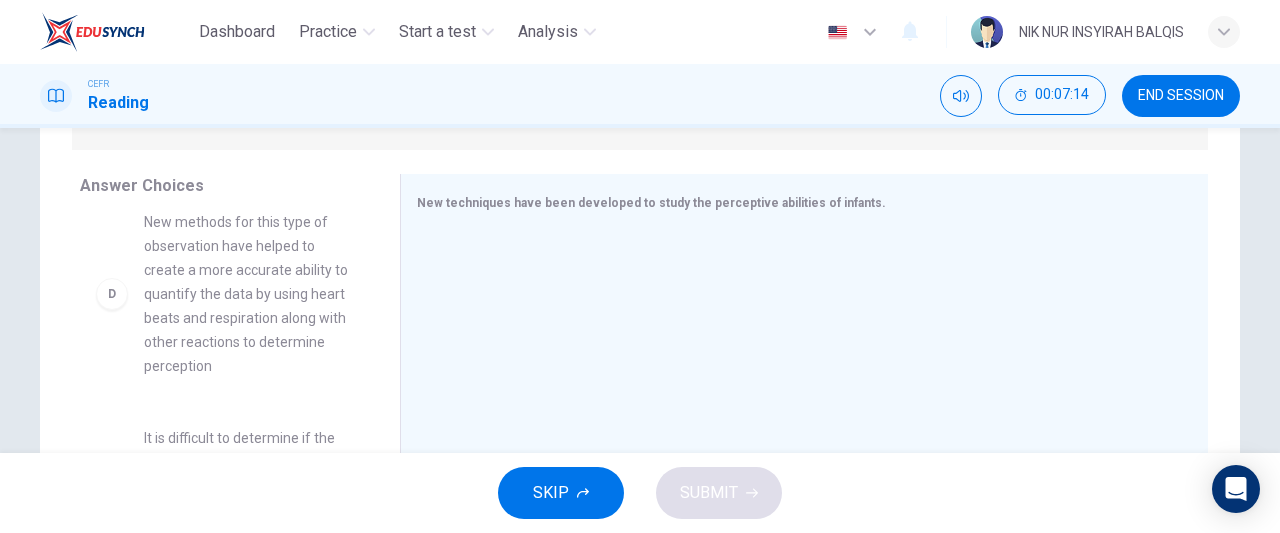 click on "New methods for this type of observation have helped to create a more accurate ability to quantify the data by using heart beats and respiration along with other reactions to determine perception" at bounding box center (248, 294) 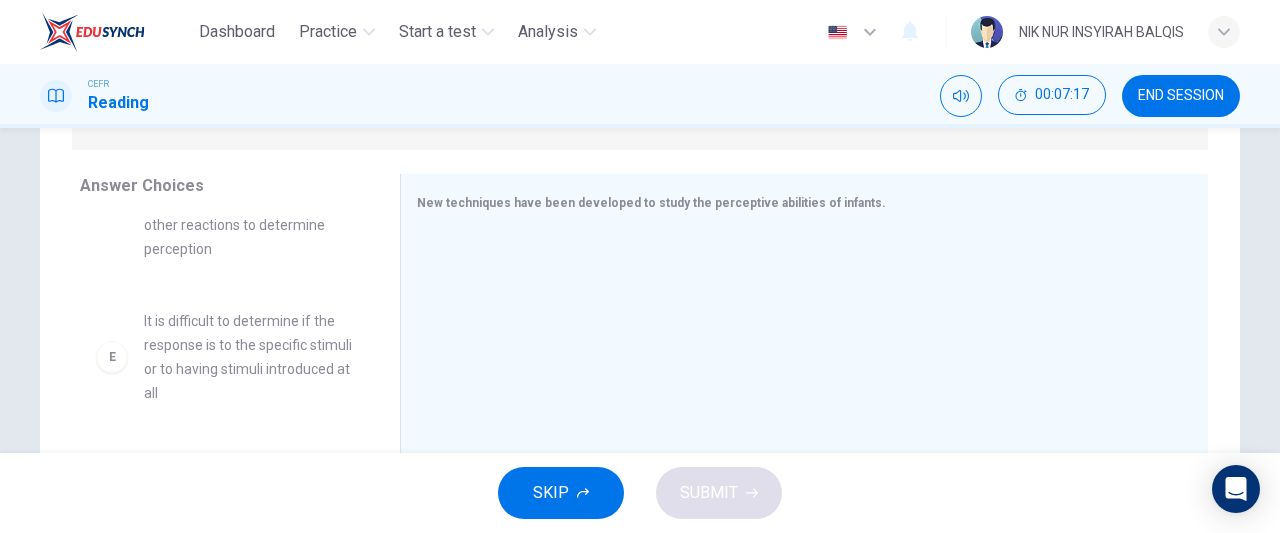 scroll, scrollTop: 708, scrollLeft: 0, axis: vertical 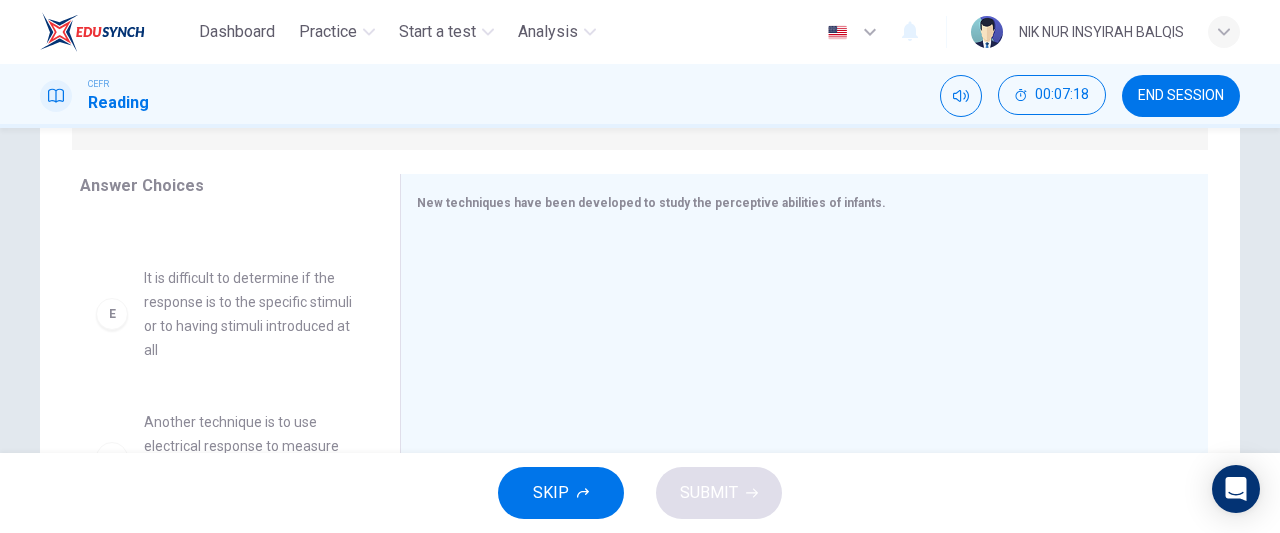 click on "E" at bounding box center (112, 314) 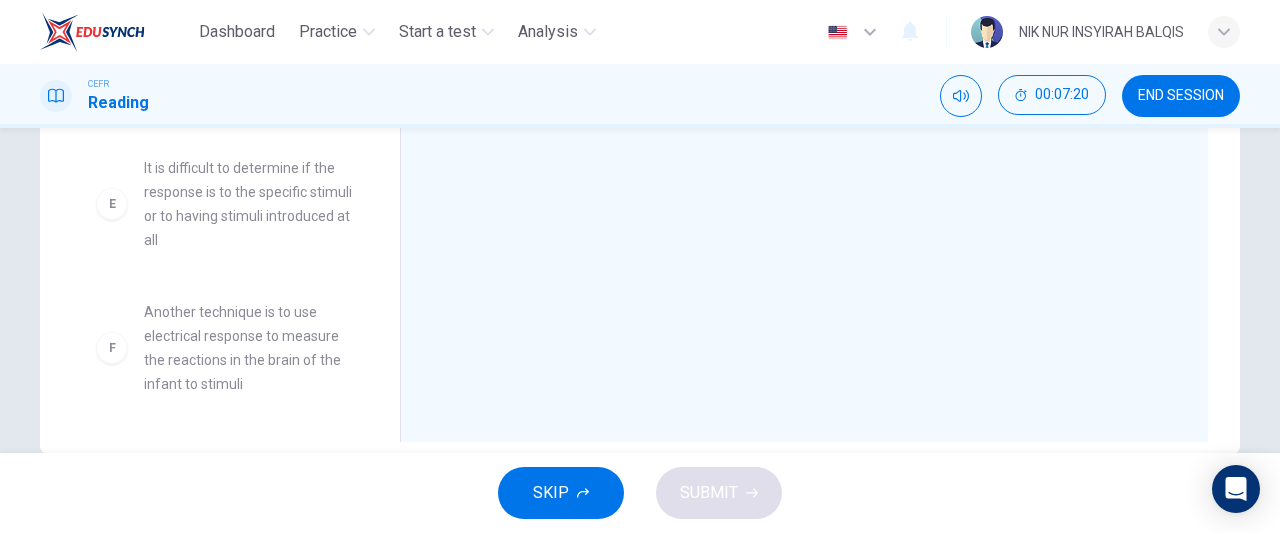 scroll, scrollTop: 450, scrollLeft: 0, axis: vertical 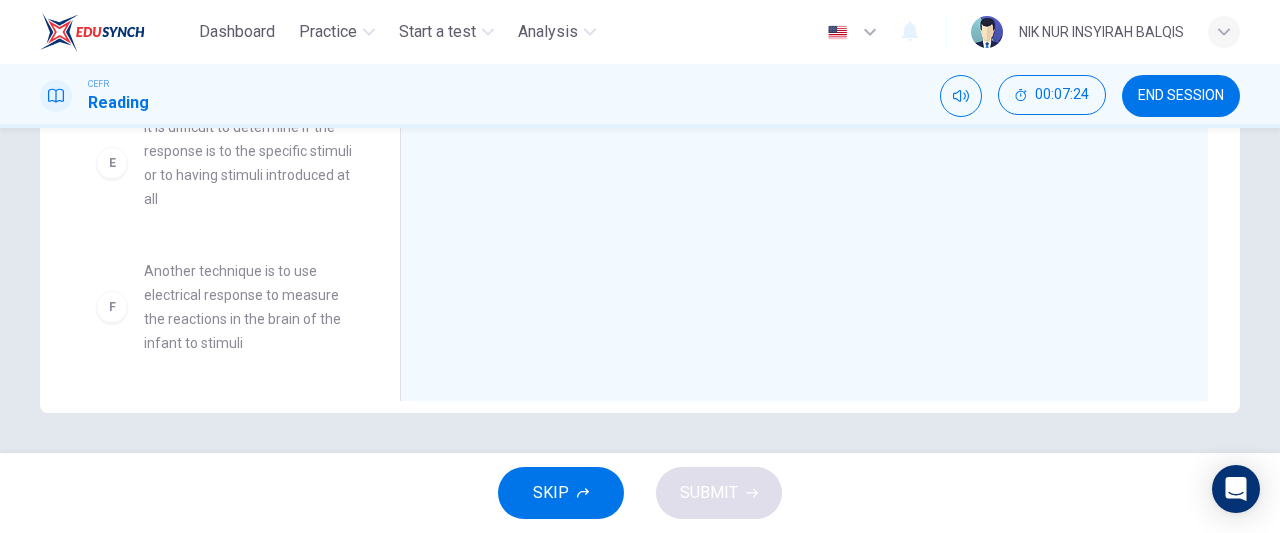click on "F" at bounding box center [112, 307] 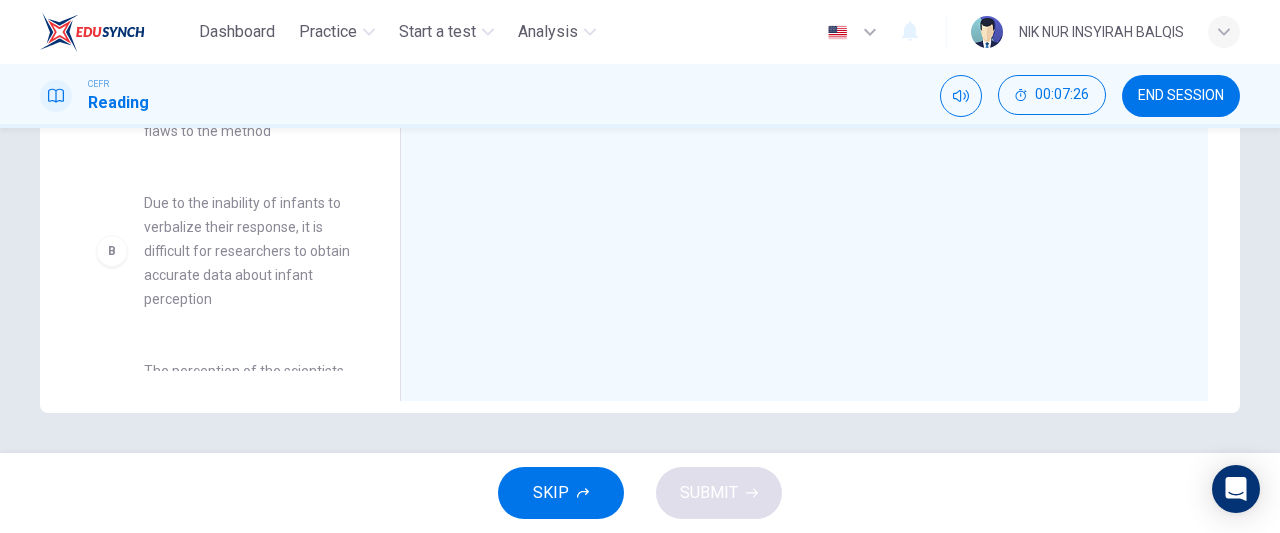 scroll, scrollTop: 0, scrollLeft: 0, axis: both 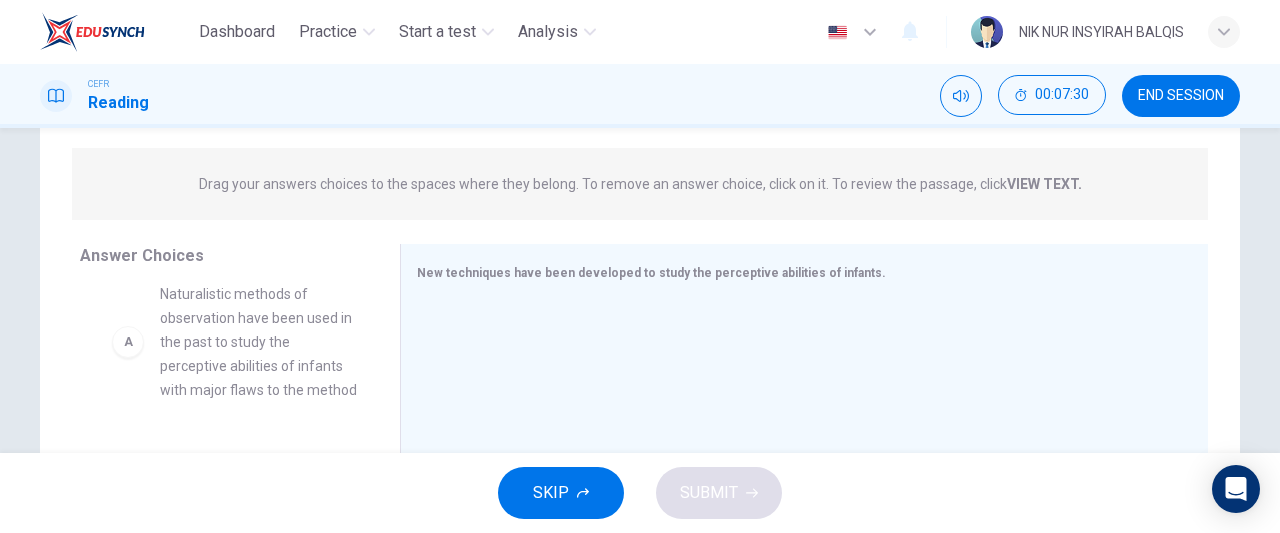 drag, startPoint x: 281, startPoint y: 347, endPoint x: 316, endPoint y: 335, distance: 37 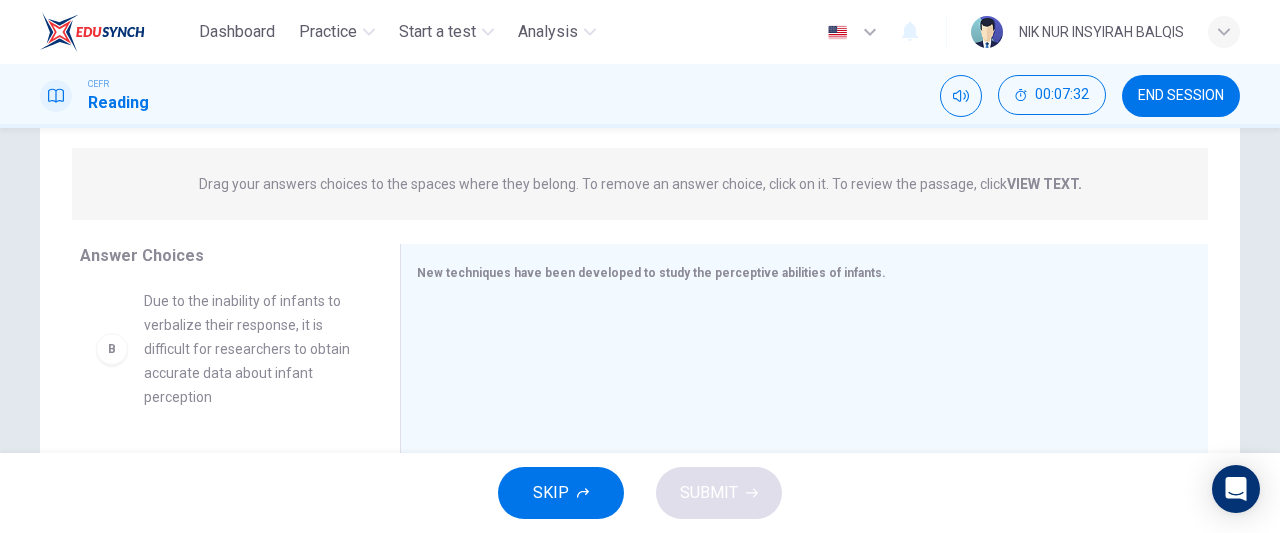 scroll, scrollTop: 171, scrollLeft: 0, axis: vertical 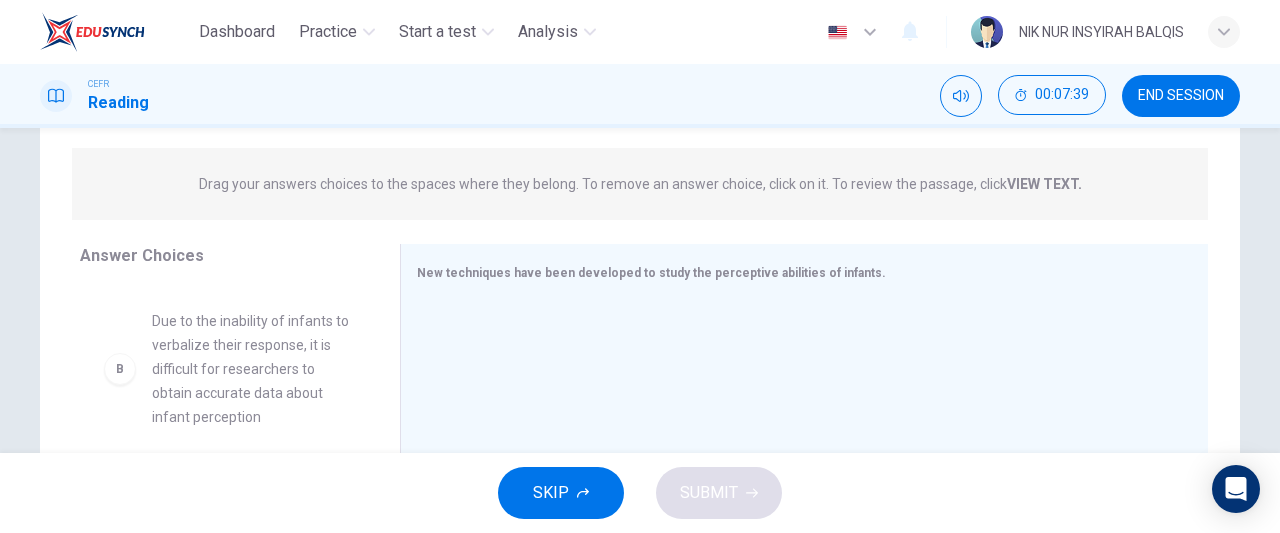 drag, startPoint x: 171, startPoint y: 345, endPoint x: 195, endPoint y: 360, distance: 28.301943 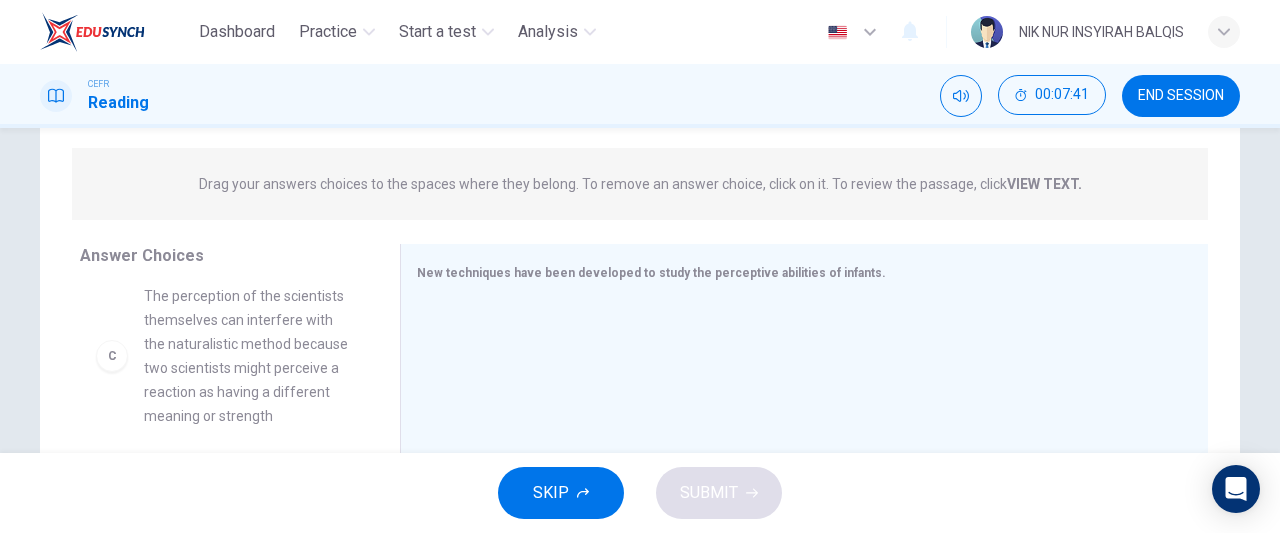scroll, scrollTop: 357, scrollLeft: 0, axis: vertical 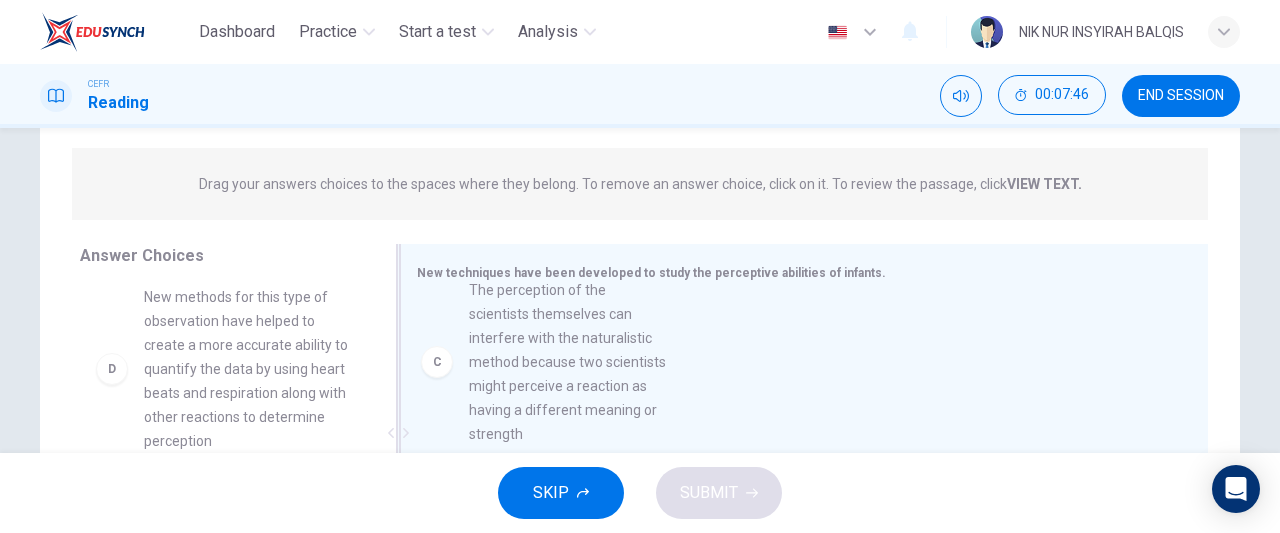 drag, startPoint x: 198, startPoint y: 381, endPoint x: 546, endPoint y: 383, distance: 348.00574 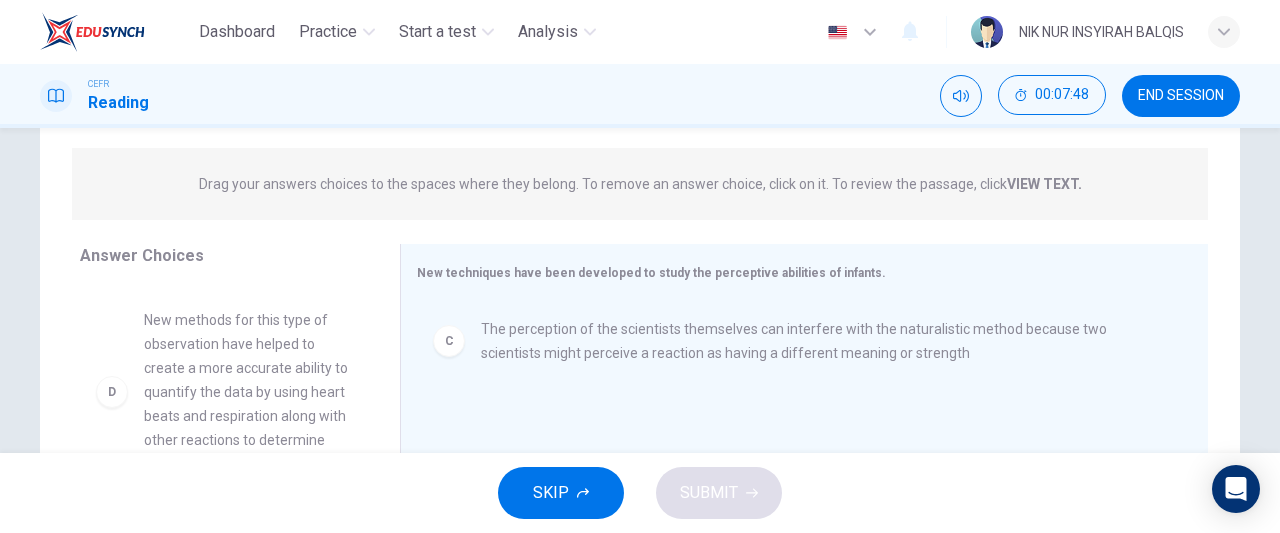 scroll, scrollTop: 322, scrollLeft: 0, axis: vertical 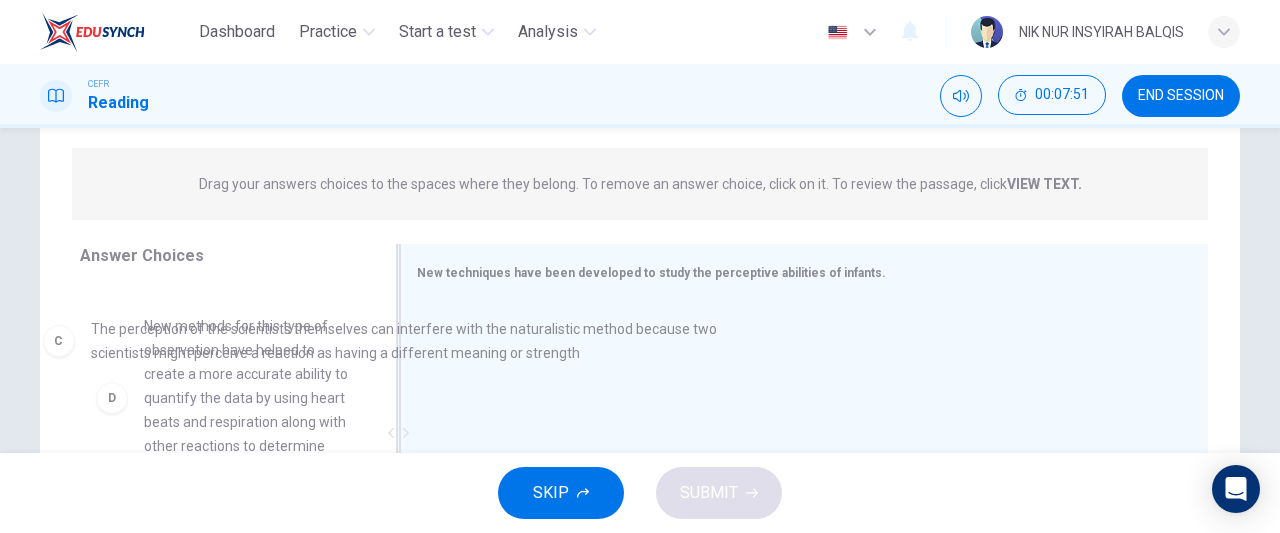 drag, startPoint x: 548, startPoint y: 349, endPoint x: 156, endPoint y: 349, distance: 392 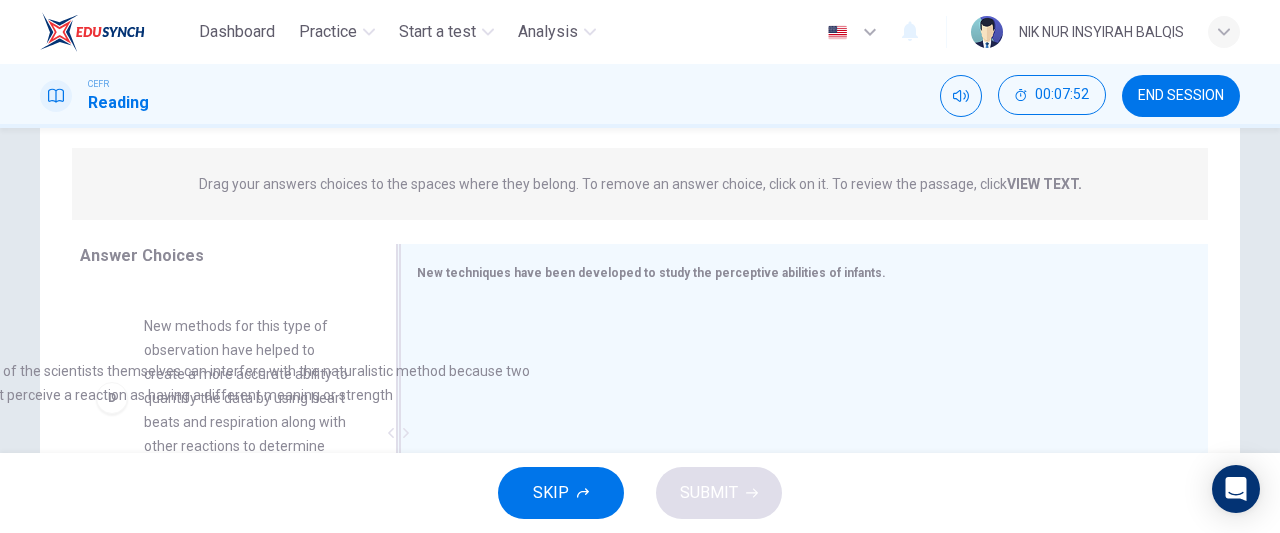 drag, startPoint x: 627, startPoint y: 364, endPoint x: 57, endPoint y: 381, distance: 570.2535 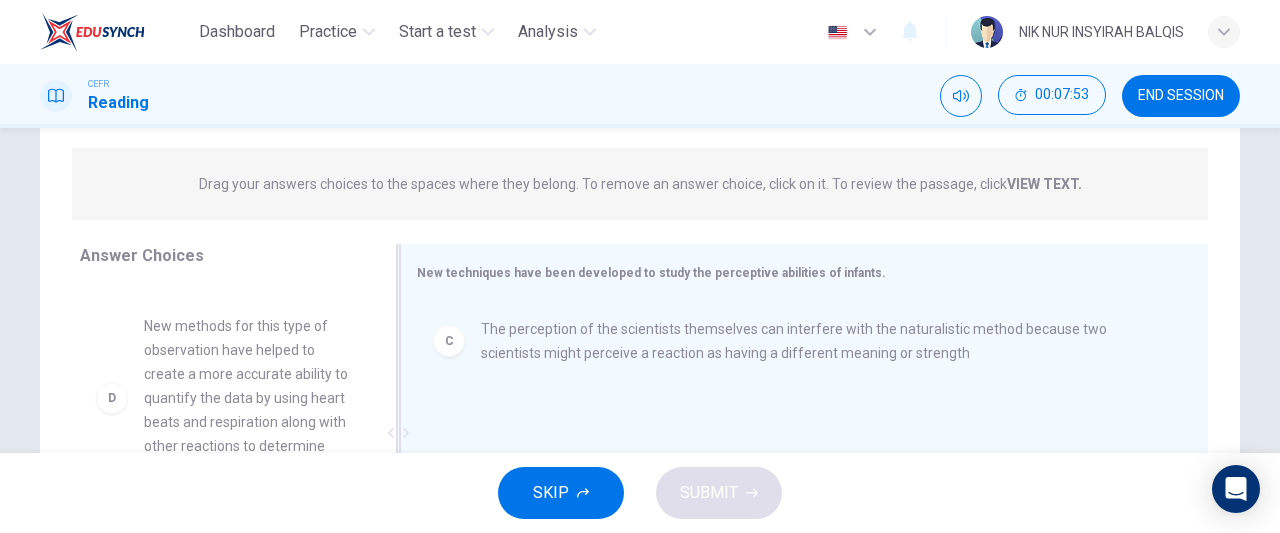 click on "C The perception of the scientists themselves can interfere with the naturalistic method because two scientists might perceive a reaction as having a different meaning or strength" at bounding box center [796, 341] 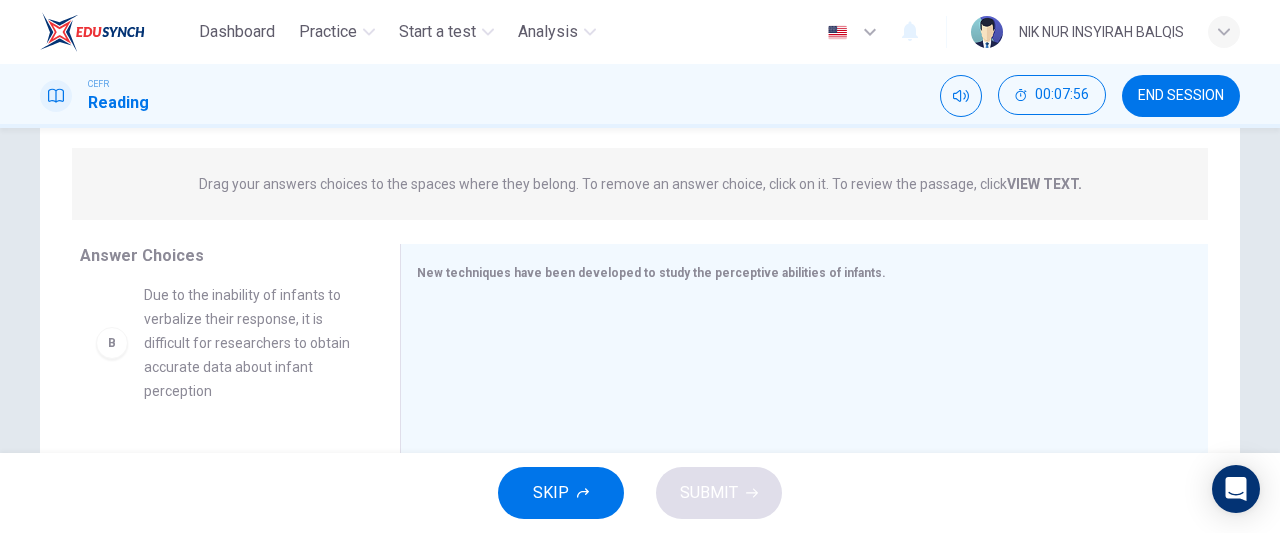 scroll, scrollTop: 188, scrollLeft: 0, axis: vertical 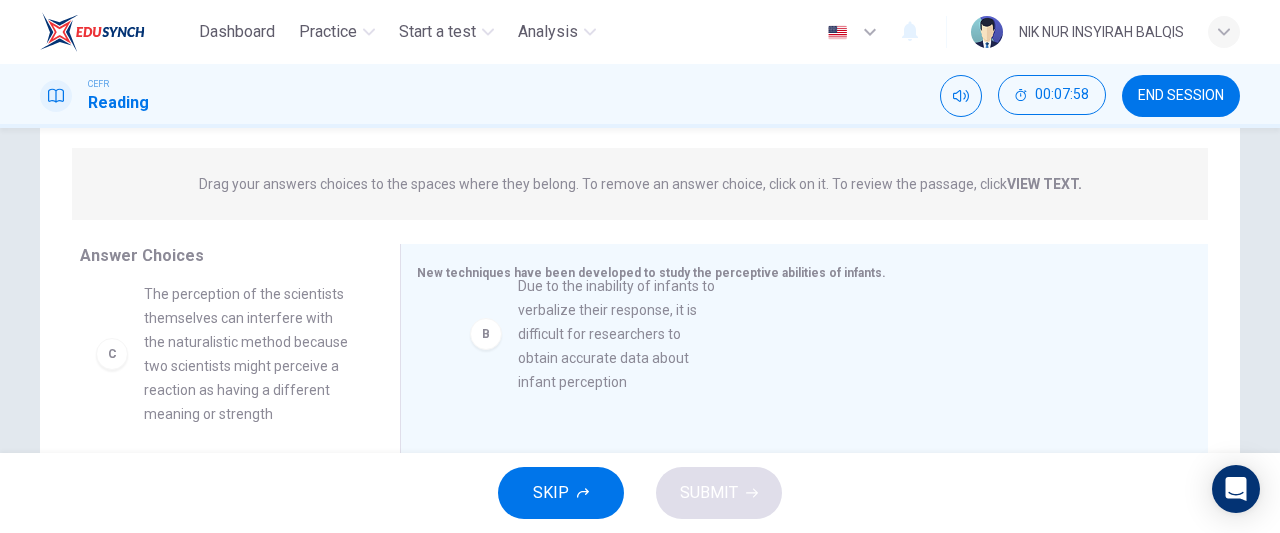 drag, startPoint x: 244, startPoint y: 351, endPoint x: 633, endPoint y: 344, distance: 389.063 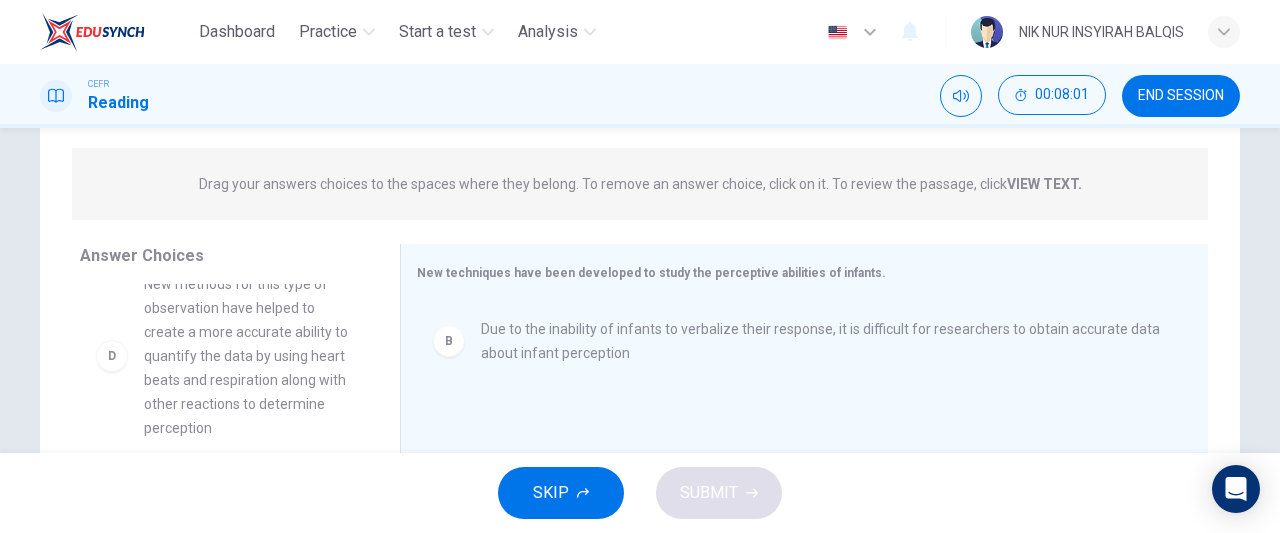 scroll, scrollTop: 398, scrollLeft: 0, axis: vertical 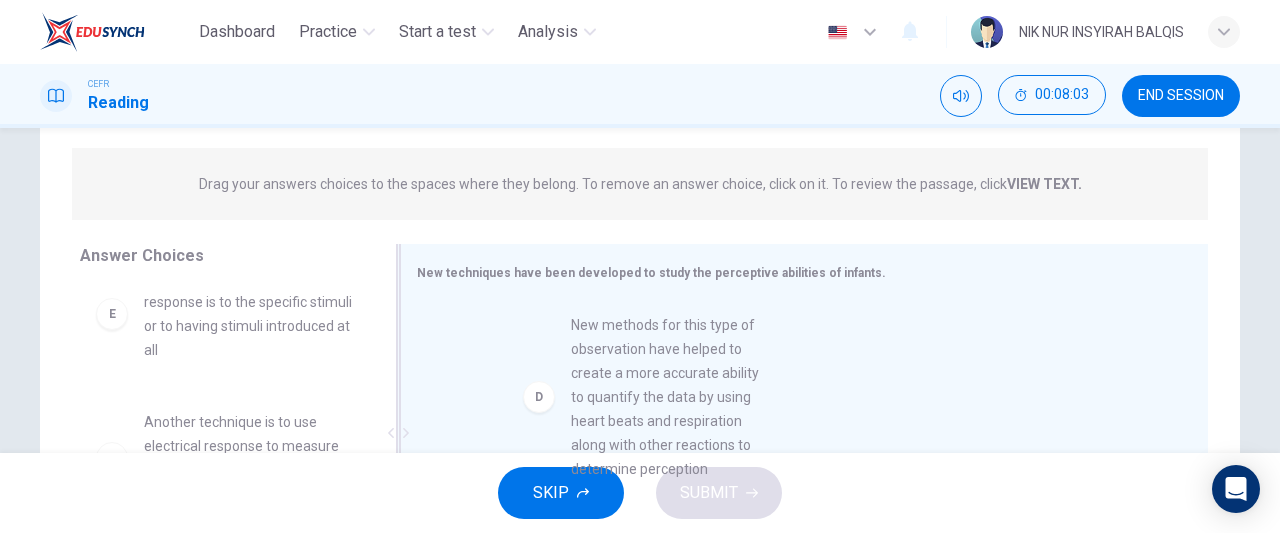 drag, startPoint x: 220, startPoint y: 365, endPoint x: 646, endPoint y: 419, distance: 429.4089 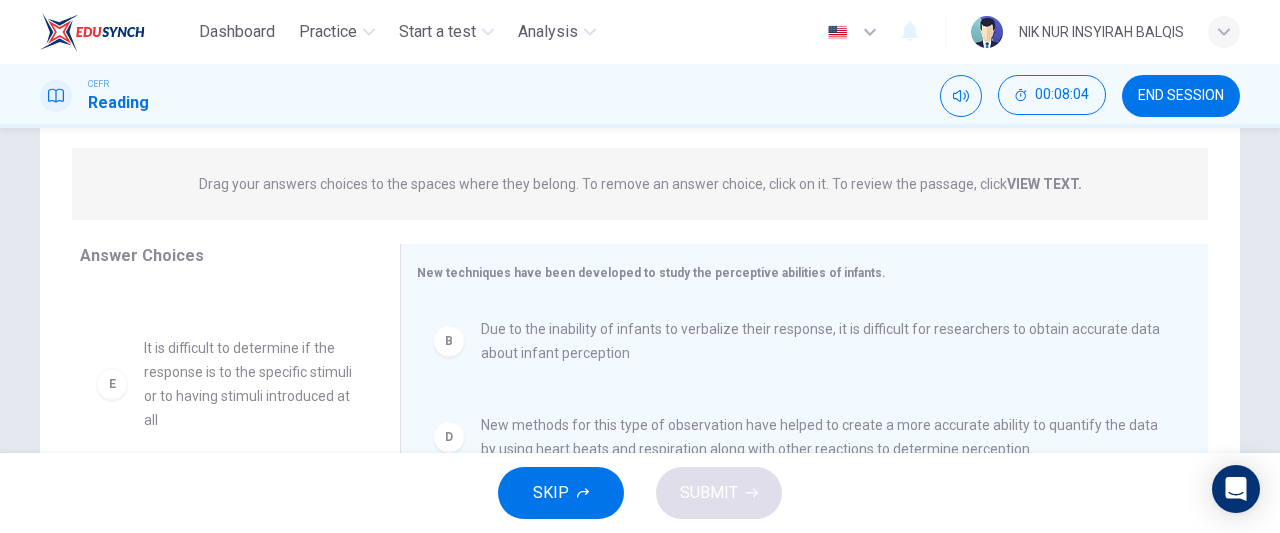 scroll, scrollTop: 324, scrollLeft: 0, axis: vertical 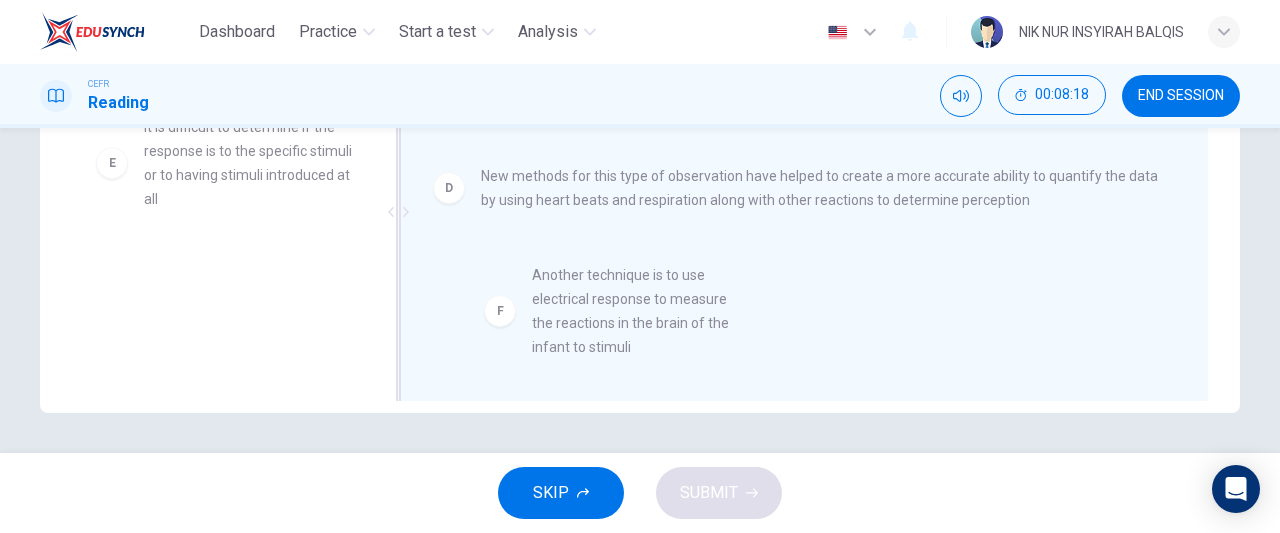 drag, startPoint x: 261, startPoint y: 322, endPoint x: 735, endPoint y: 316, distance: 474.03796 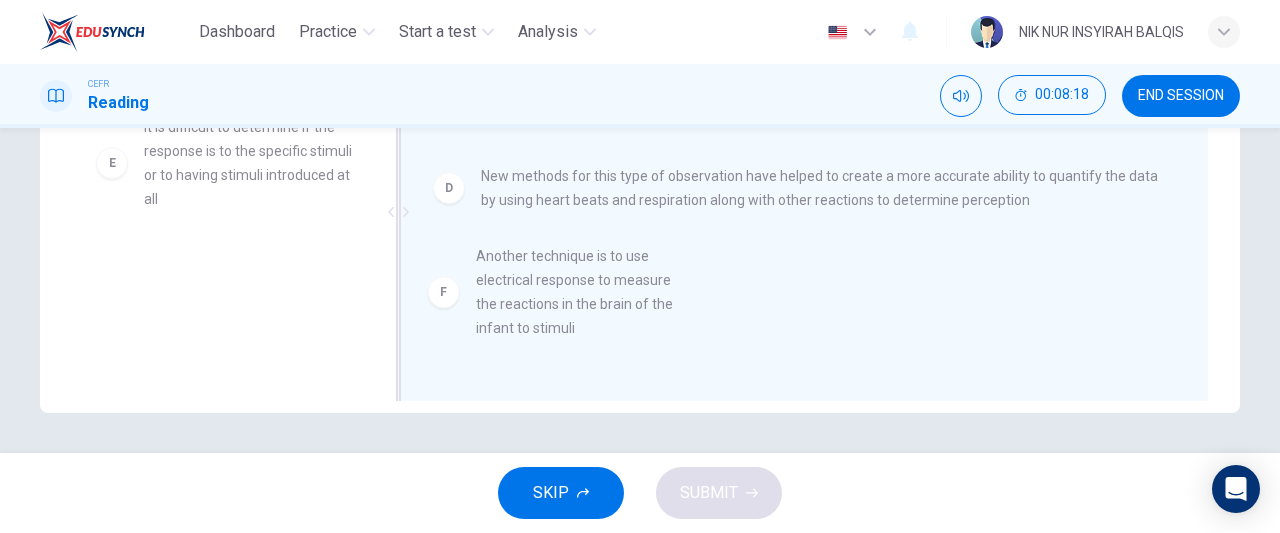 scroll, scrollTop: 0, scrollLeft: 0, axis: both 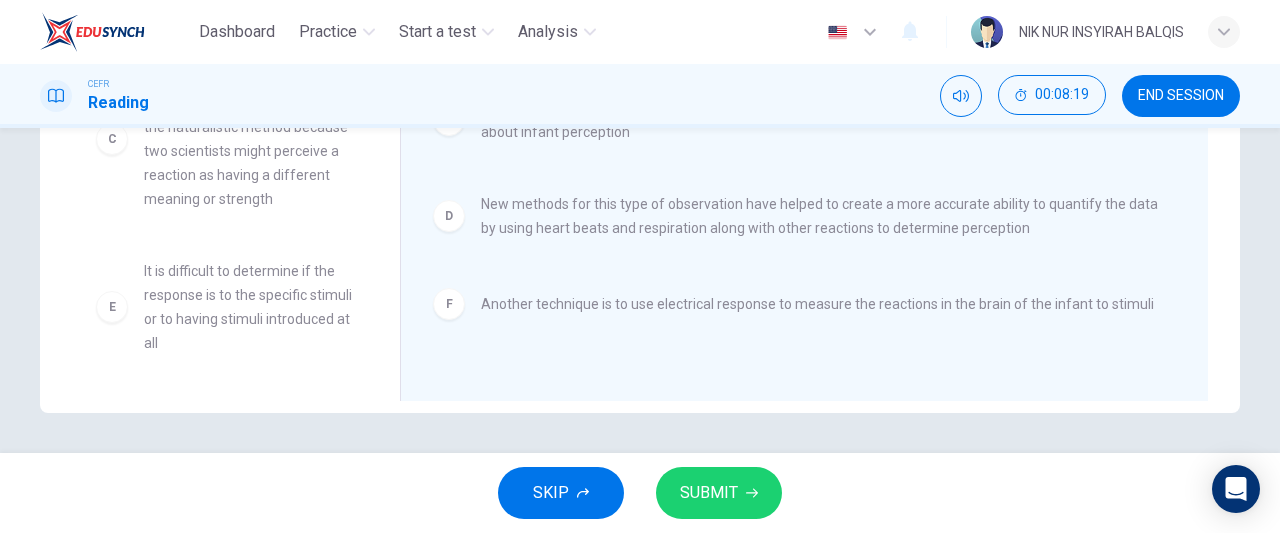 click on "SUBMIT" at bounding box center (719, 493) 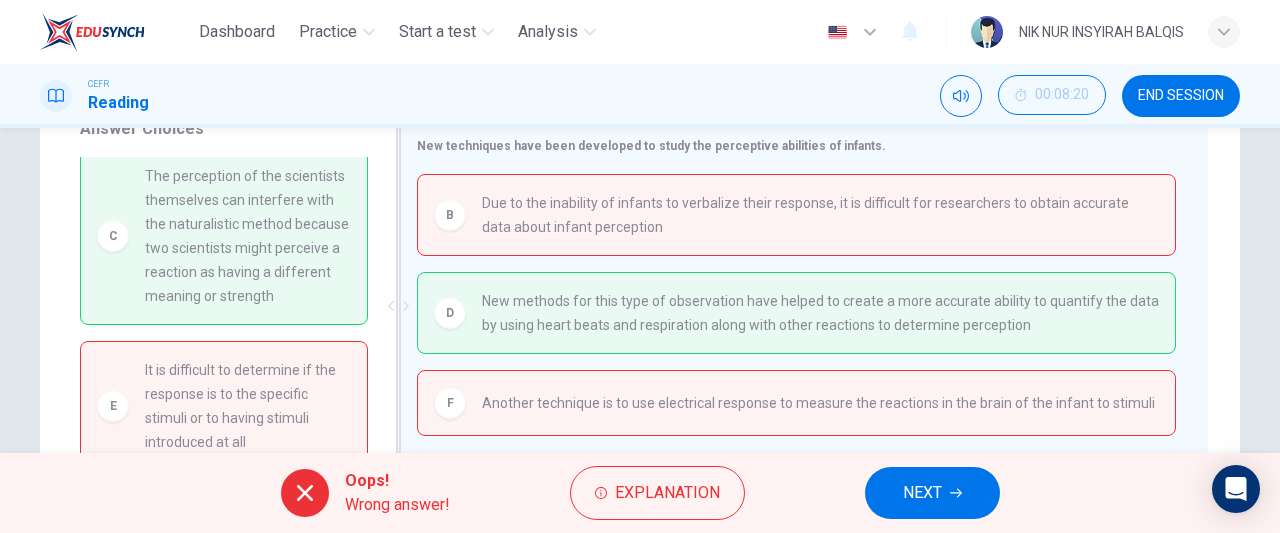 scroll, scrollTop: 355, scrollLeft: 0, axis: vertical 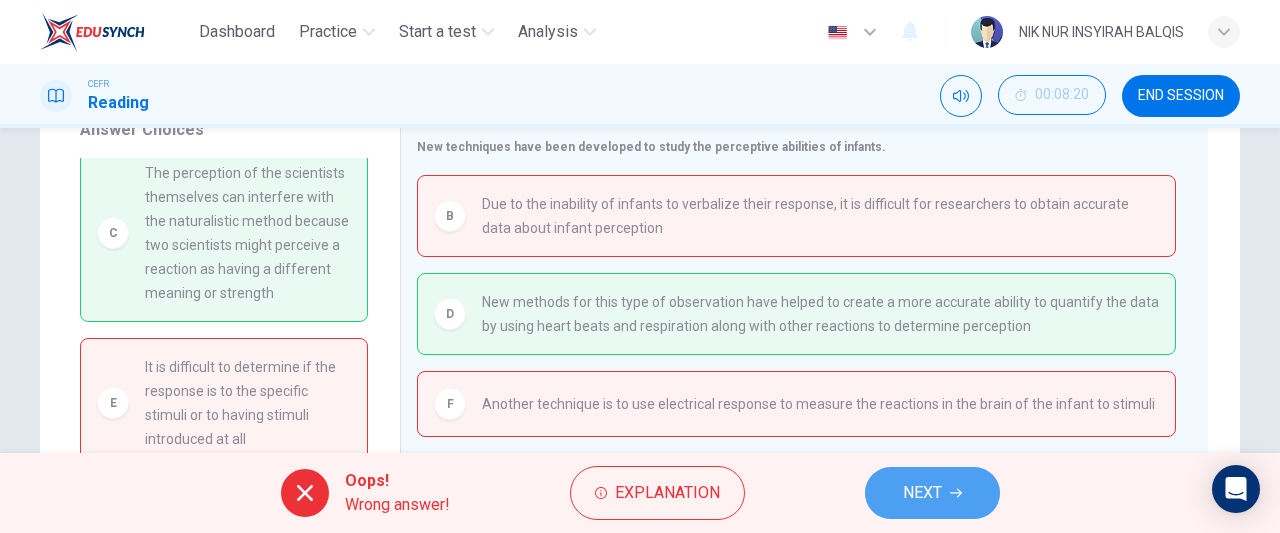 click on "NEXT" at bounding box center (932, 493) 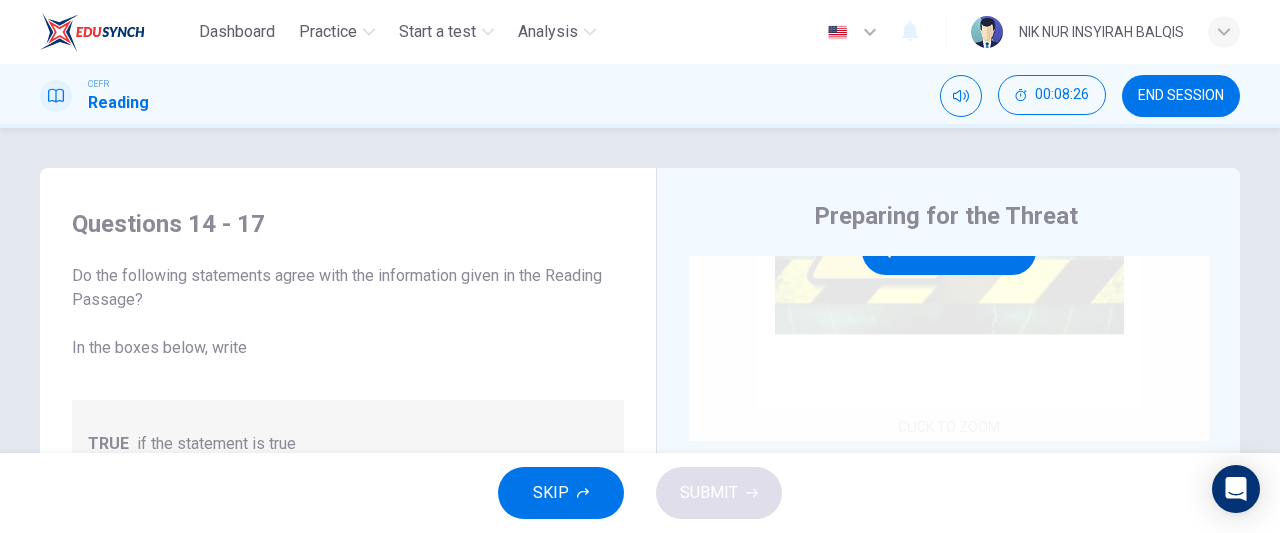 scroll, scrollTop: 198, scrollLeft: 0, axis: vertical 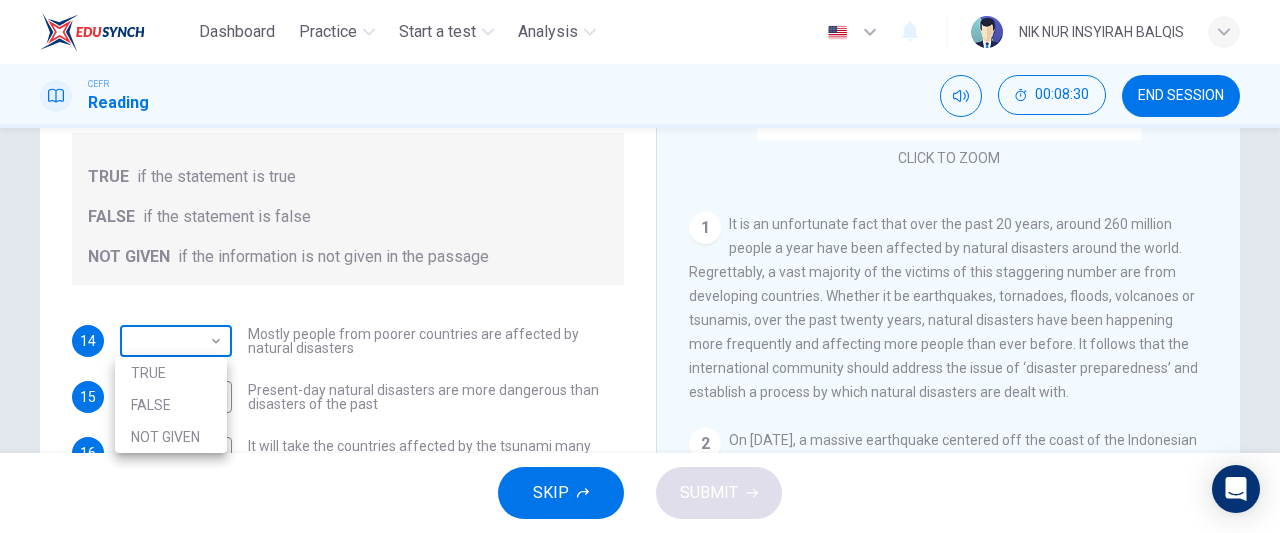 click on "Dashboard Practice Start a test Analysis English en ​ NIK NUR INSYIRAH BALQIS CEFR Reading 00:08:30 END SESSION Questions 14 - 17 Do the following statements agree with the information given in the Reading Passage?
In the boxes below, write TRUE if the statement is true FALSE if the statement is false NOT GIVEN if the information is not given in the passage 14 ​ ​ Mostly people from poorer countries are affected by natural disasters 15 ​ ​ Present-day natural disasters are more dangerous than disasters of the past 16 ​ ​ It will take the countries affected by the tsunami many years to rebuild 17 ​ ​ Being prepared and knowing what to do in a disaster should be a global issue Preparing for the Threat CLICK TO ZOOM Click to Zoom 1 2 3 4 5 6 SKIP SUBMIT EduSynch - Online Language Proficiency Testing
Dashboard Practice Start a test Analysis Notifications © Copyright  2025 TRUE FALSE NOT GIVEN" at bounding box center (640, 266) 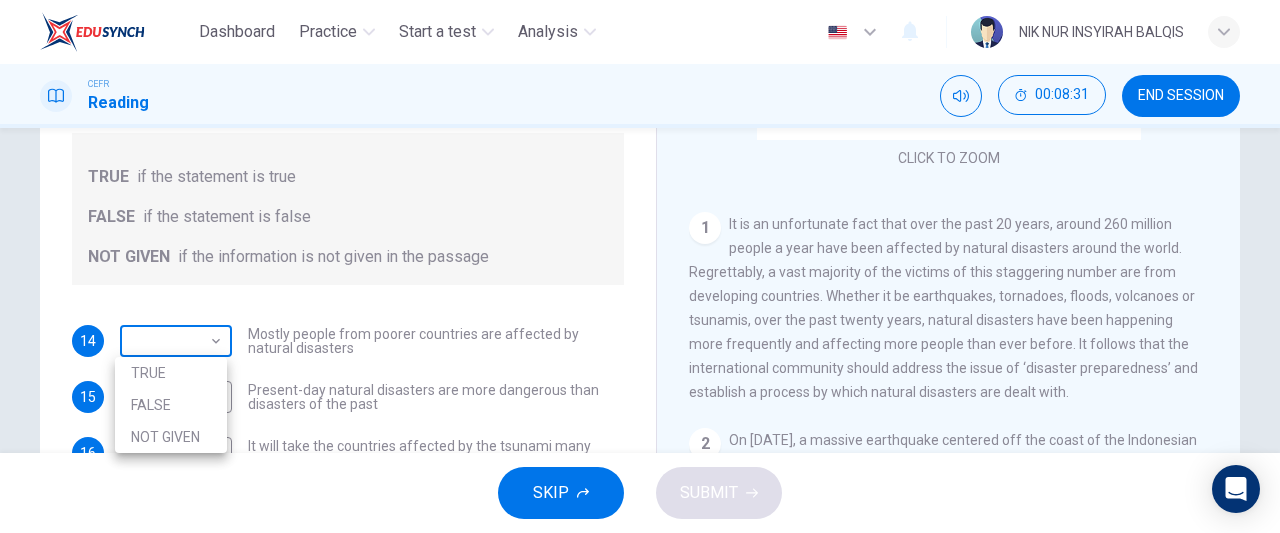 click at bounding box center [640, 266] 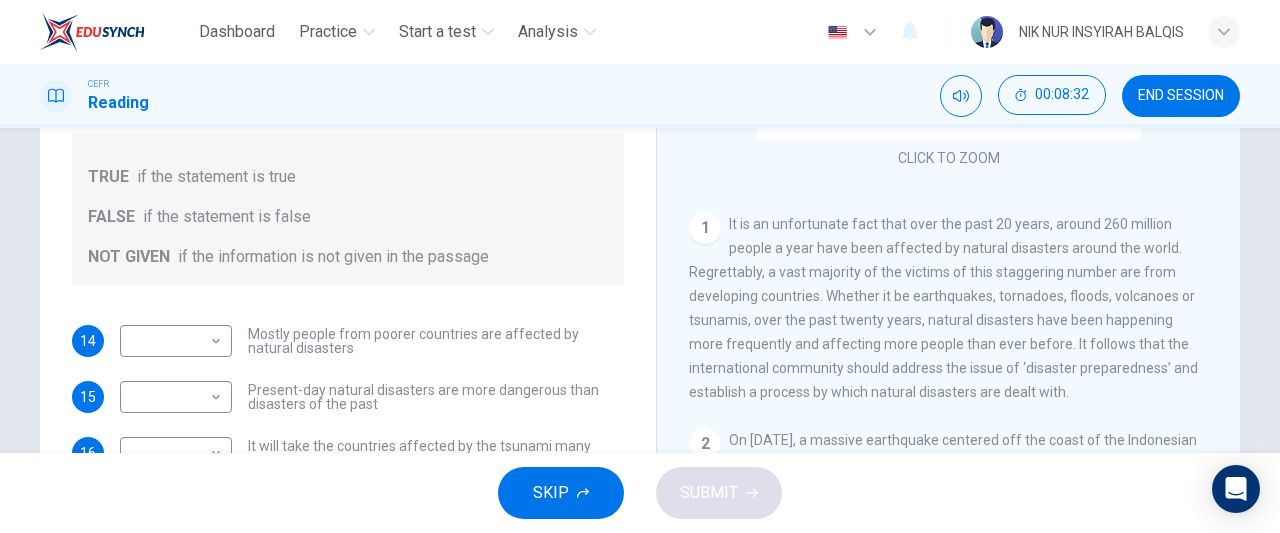 click on "Mostly people from poorer countries are affected by natural disasters" at bounding box center (436, 341) 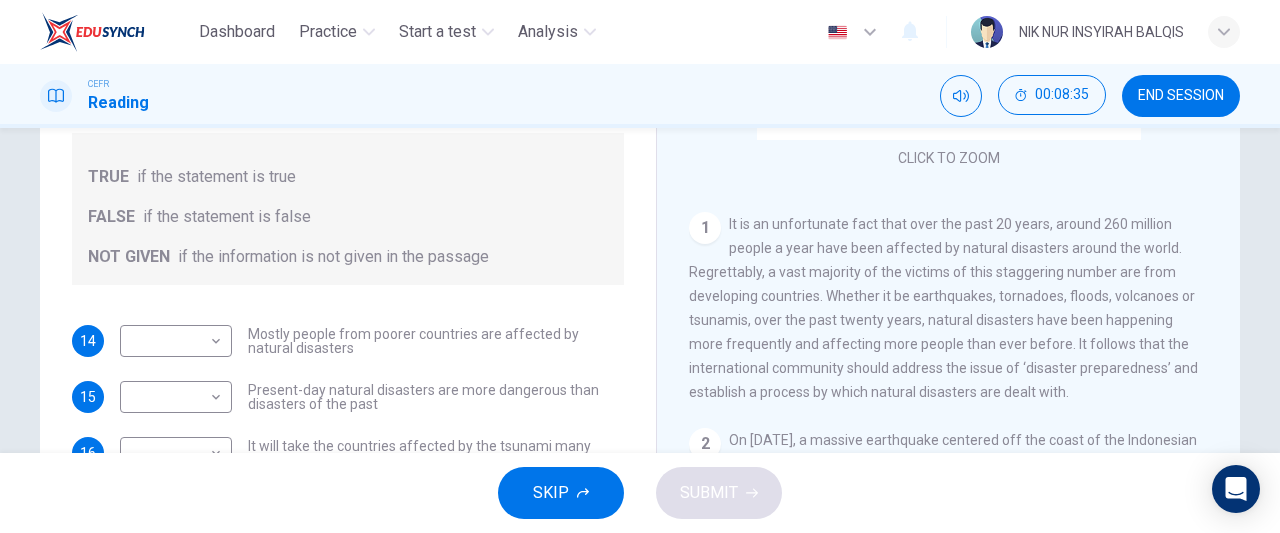 scroll, scrollTop: 208, scrollLeft: 0, axis: vertical 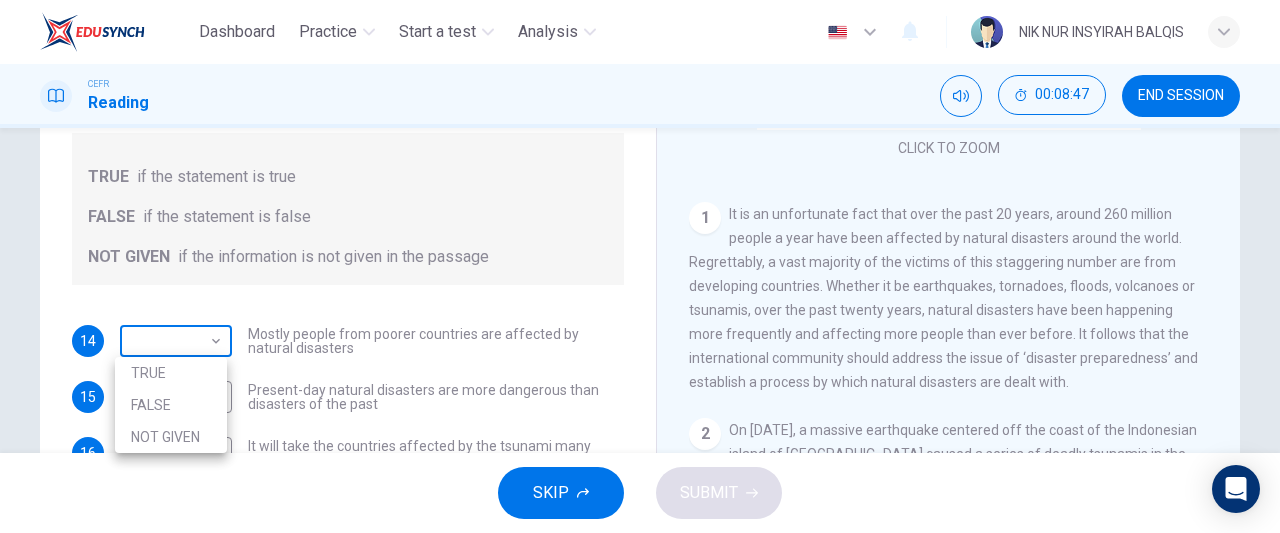 click on "Dashboard Practice Start a test Analysis English en ​ NIK NUR INSYIRAH BALQIS CEFR Reading 00:08:47 END SESSION Questions 14 - 17 Do the following statements agree with the information given in the Reading Passage?
In the boxes below, write TRUE if the statement is true FALSE if the statement is false NOT GIVEN if the information is not given in the passage 14 ​ ​ Mostly people from poorer countries are affected by natural disasters 15 ​ ​ Present-day natural disasters are more dangerous than disasters of the past 16 ​ ​ It will take the countries affected by the tsunami many years to rebuild 17 ​ ​ Being prepared and knowing what to do in a disaster should be a global issue Preparing for the Threat CLICK TO ZOOM Click to Zoom 1 2 3 4 5 6 SKIP SUBMIT EduSynch - Online Language Proficiency Testing
Dashboard Practice Start a test Analysis Notifications © Copyright  2025 TRUE FALSE NOT GIVEN" at bounding box center [640, 266] 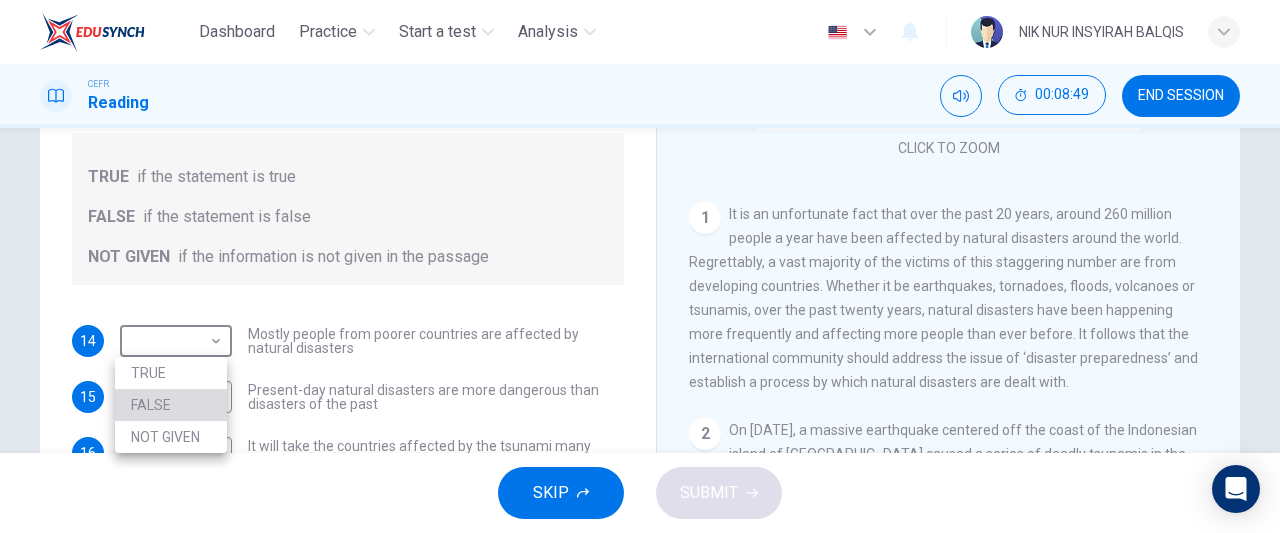 click on "FALSE" at bounding box center [171, 405] 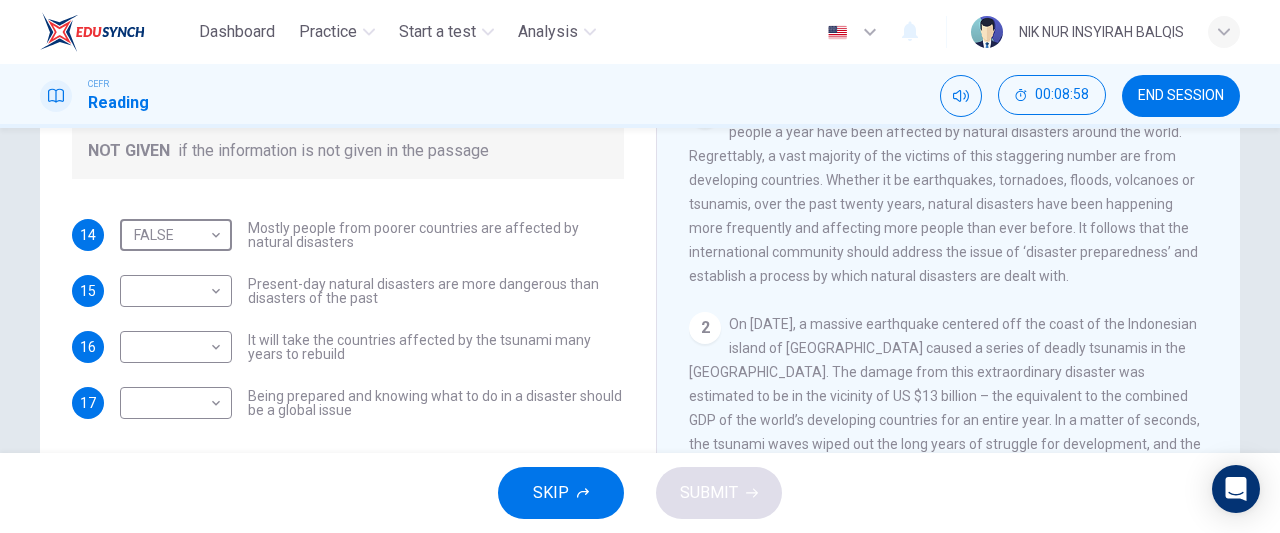 scroll, scrollTop: 375, scrollLeft: 0, axis: vertical 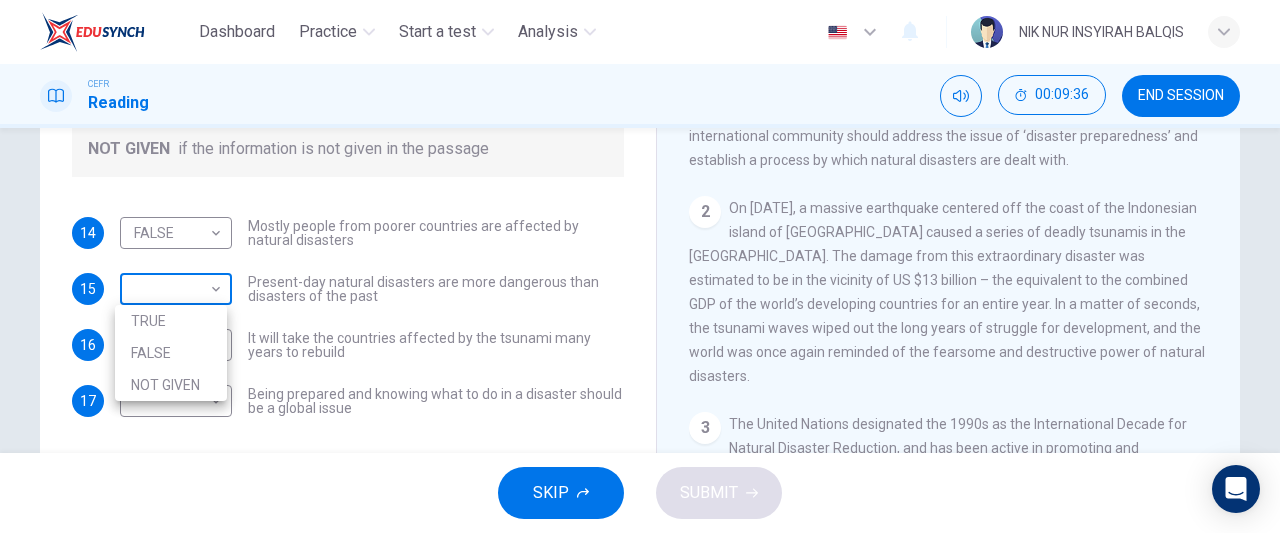 click on "Dashboard Practice Start a test Analysis English en ​ NIK NUR INSYIRAH BALQIS CEFR Reading 00:09:36 END SESSION Questions 14 - 17 Do the following statements agree with the information given in the Reading Passage?
In the boxes below, write TRUE if the statement is true FALSE if the statement is false NOT GIVEN if the information is not given in the passage 14 FALSE FALSE ​ Mostly people from poorer countries are affected by natural disasters 15 ​ ​ Present-day natural disasters are more dangerous than disasters of the past 16 ​ ​ It will take the countries affected by the tsunami many years to rebuild 17 ​ ​ Being prepared and knowing what to do in a disaster should be a global issue Preparing for the Threat CLICK TO ZOOM Click to Zoom 1 2 3 4 5 6 SKIP SUBMIT EduSynch - Online Language Proficiency Testing
Dashboard Practice Start a test Analysis Notifications © Copyright  2025 TRUE FALSE NOT GIVEN" at bounding box center [640, 266] 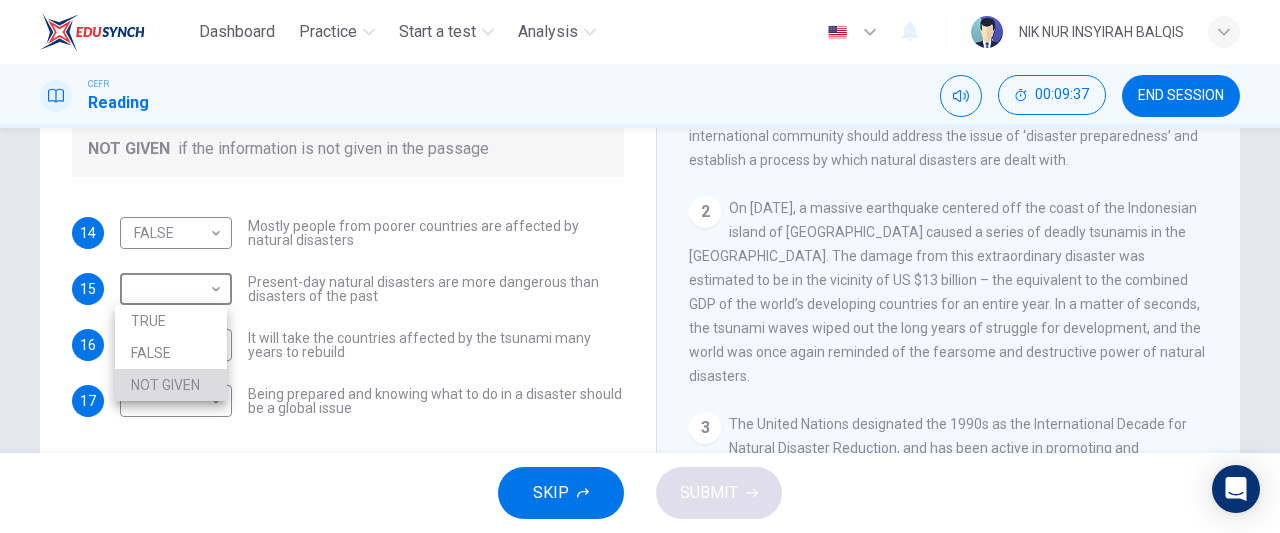 click on "NOT GIVEN" at bounding box center [171, 385] 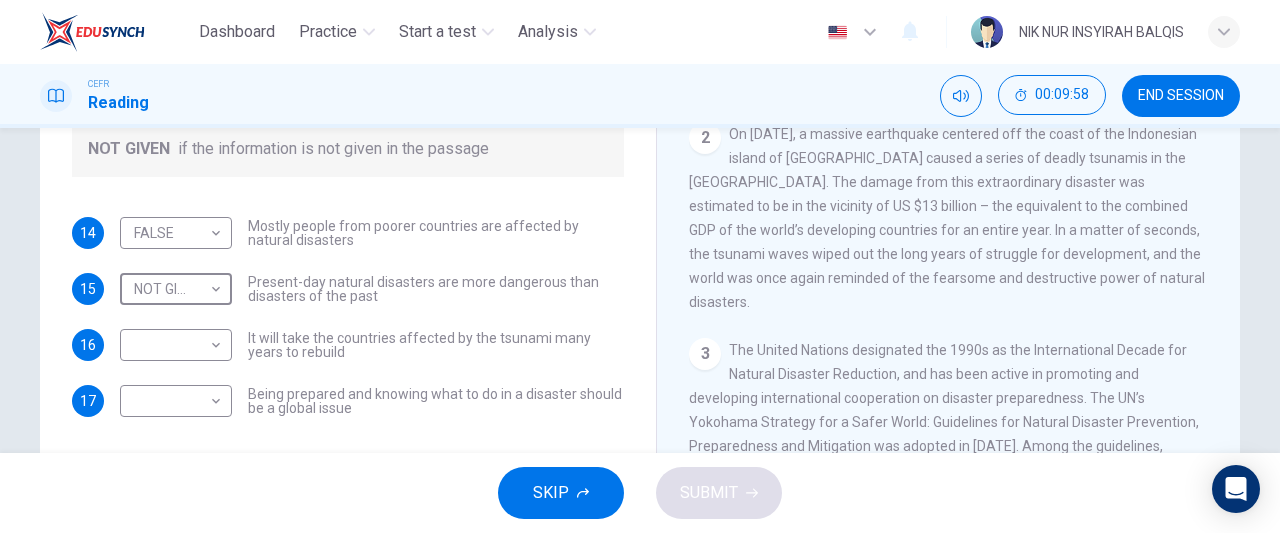 scroll, scrollTop: 394, scrollLeft: 0, axis: vertical 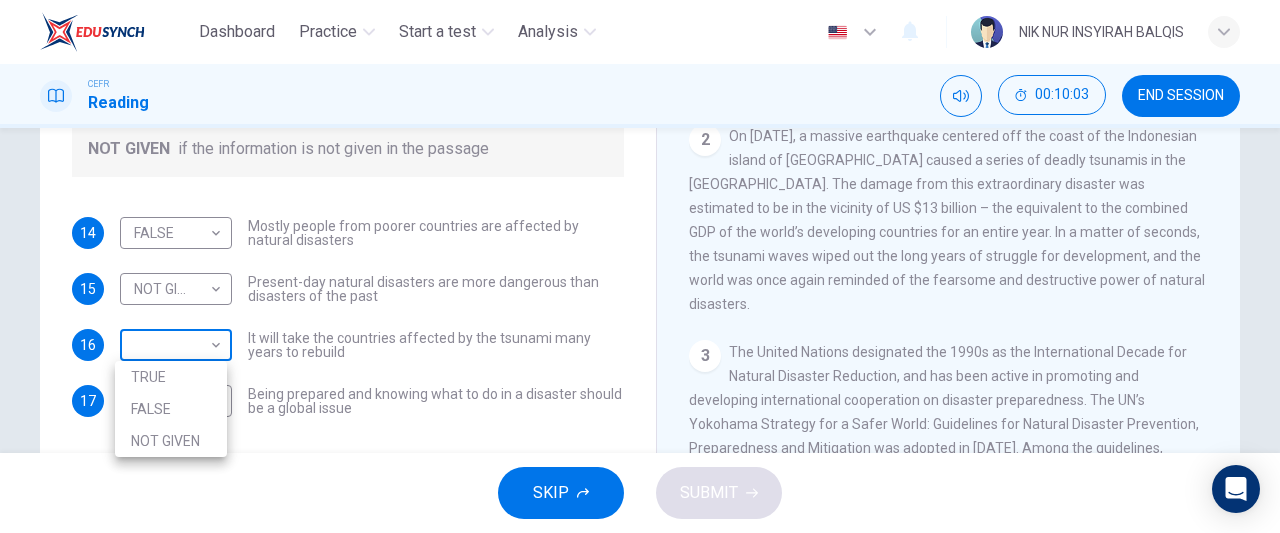 click on "Dashboard Practice Start a test Analysis English en ​ NIK NUR INSYIRAH BALQIS CEFR Reading 00:10:03 END SESSION Questions 14 - 17 Do the following statements agree with the information given in the Reading Passage?
In the boxes below, write TRUE if the statement is true FALSE if the statement is false NOT GIVEN if the information is not given in the passage 14 FALSE FALSE ​ Mostly people from poorer countries are affected by natural disasters 15 NOT GIVEN NOT GIVEN ​ Present-day natural disasters are more dangerous than disasters of the past 16 ​ ​ It will take the countries affected by the tsunami many years to rebuild 17 ​ ​ Being prepared and knowing what to do in a disaster should be a global issue Preparing for the Threat CLICK TO ZOOM Click to Zoom 1 2 3 4 5 6 SKIP SUBMIT EduSynch - Online Language Proficiency Testing
Dashboard Practice Start a test Analysis Notifications © Copyright  2025 TRUE FALSE NOT GIVEN" at bounding box center (640, 266) 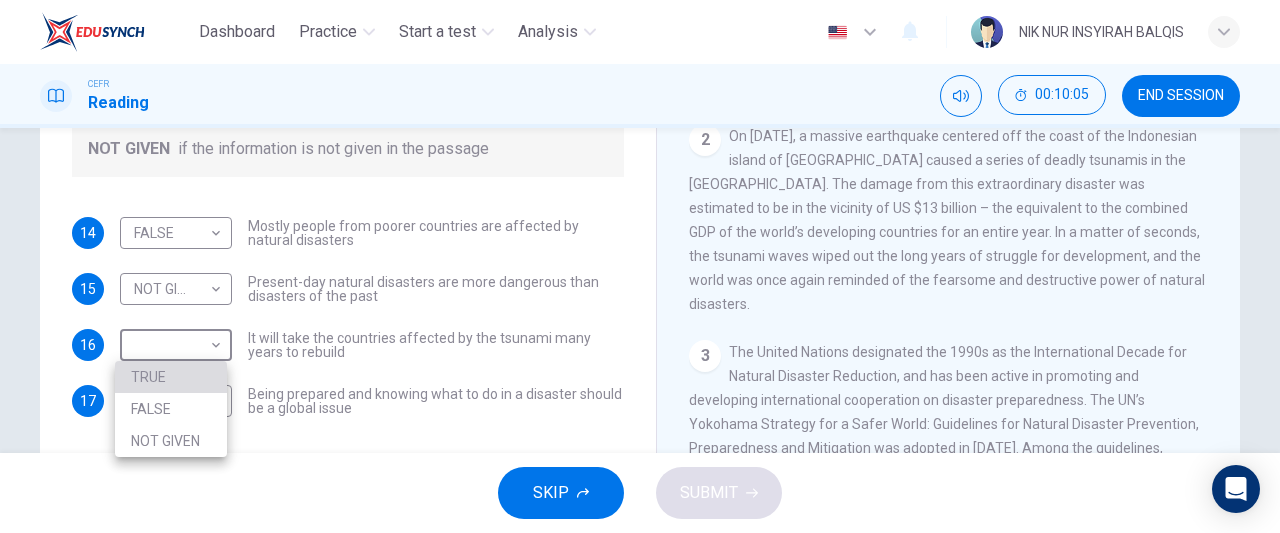 click on "TRUE" at bounding box center (171, 377) 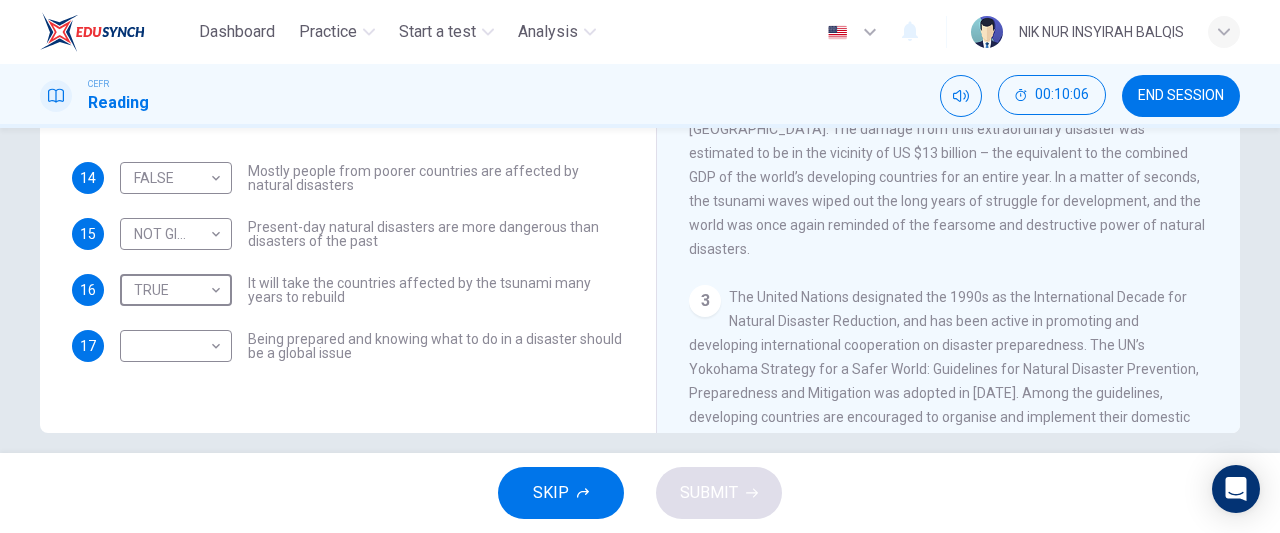 scroll, scrollTop: 431, scrollLeft: 0, axis: vertical 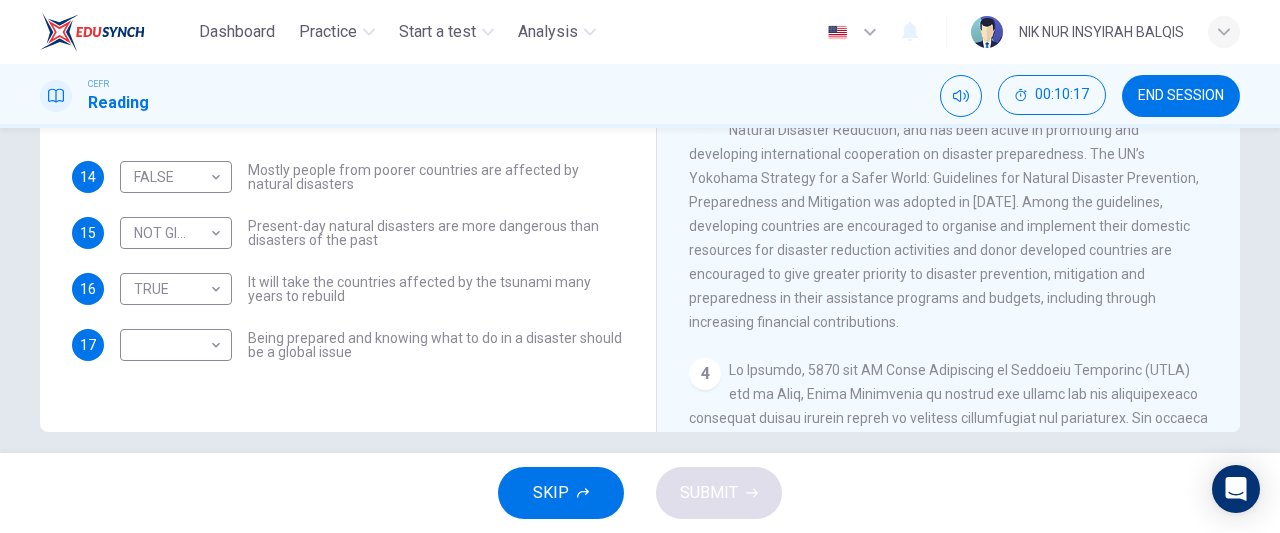 click on "​ ​ Being prepared and knowing what to do in a disaster should be a global issue" at bounding box center [372, 345] 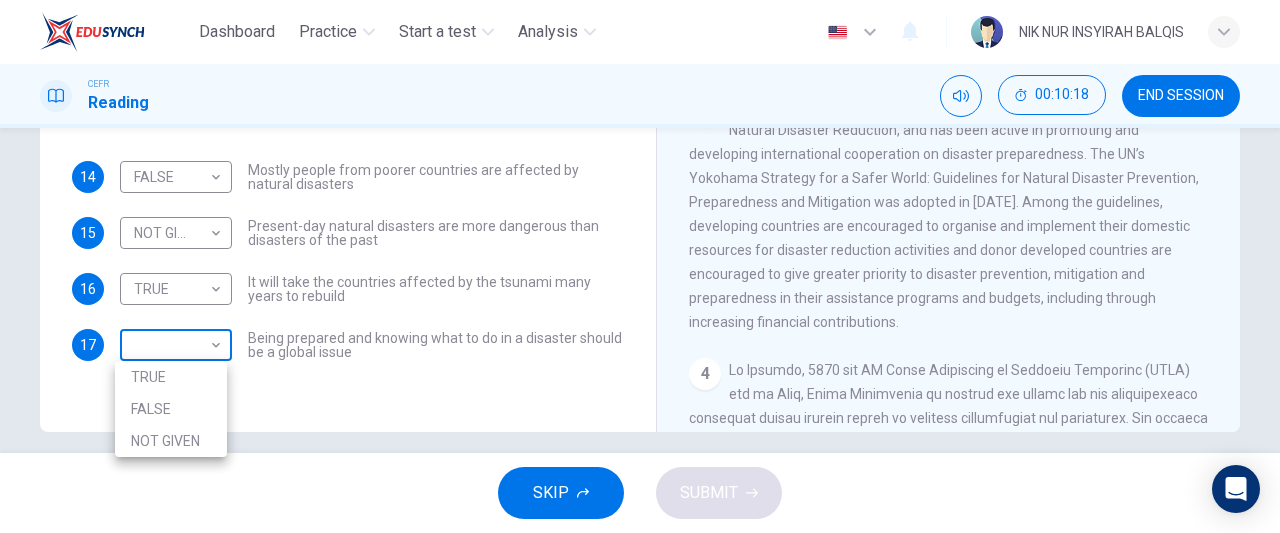 click on "Dashboard Practice Start a test Analysis English en ​ NIK NUR INSYIRAH BALQIS CEFR Reading 00:10:18 END SESSION Questions 14 - 17 Do the following statements agree with the information given in the Reading Passage?
In the boxes below, write TRUE if the statement is true FALSE if the statement is false NOT GIVEN if the information is not given in the passage 14 FALSE FALSE ​ Mostly people from poorer countries are affected by natural disasters 15 NOT GIVEN NOT GIVEN ​ Present-day natural disasters are more dangerous than disasters of the past 16 TRUE TRUE ​ It will take the countries affected by the tsunami many years to rebuild 17 ​ ​ Being prepared and knowing what to do in a disaster should be a global issue Preparing for the Threat CLICK TO ZOOM Click to Zoom 1 2 3 4 5 6 SKIP SUBMIT EduSynch - Online Language Proficiency Testing
Dashboard Practice Start a test Analysis Notifications © Copyright  2025 TRUE FALSE NOT GIVEN" at bounding box center (640, 266) 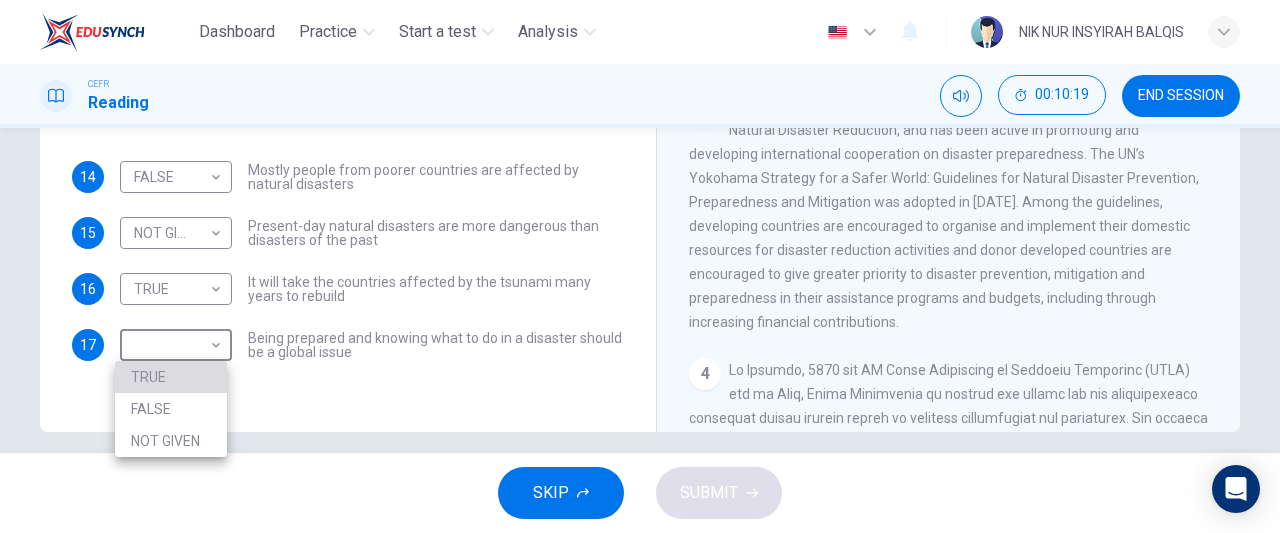 click on "TRUE" at bounding box center [171, 377] 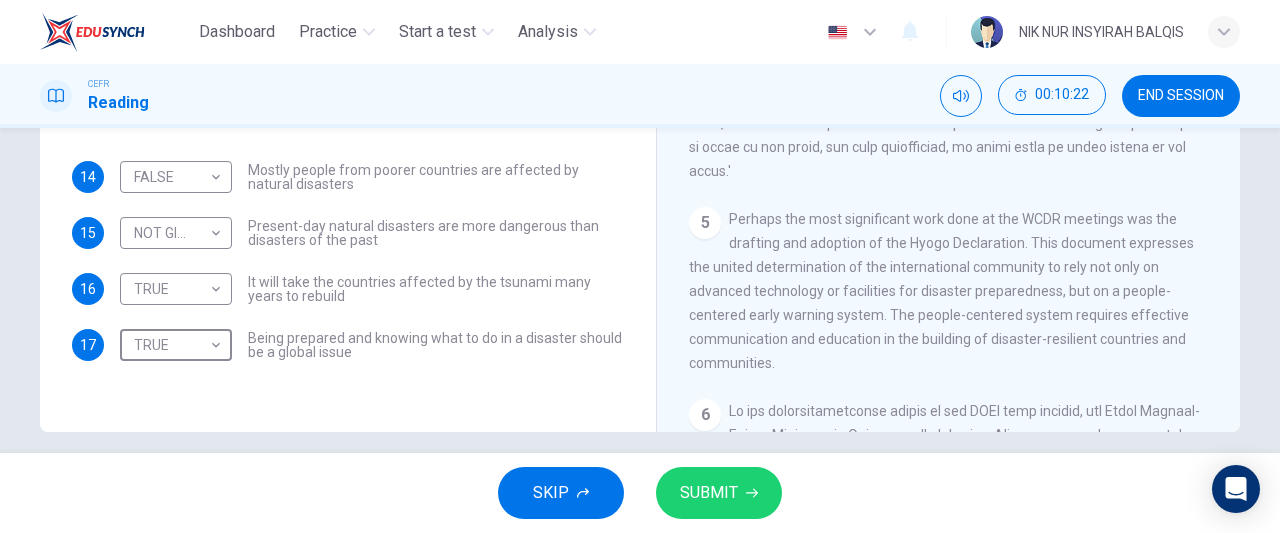scroll, scrollTop: 1184, scrollLeft: 0, axis: vertical 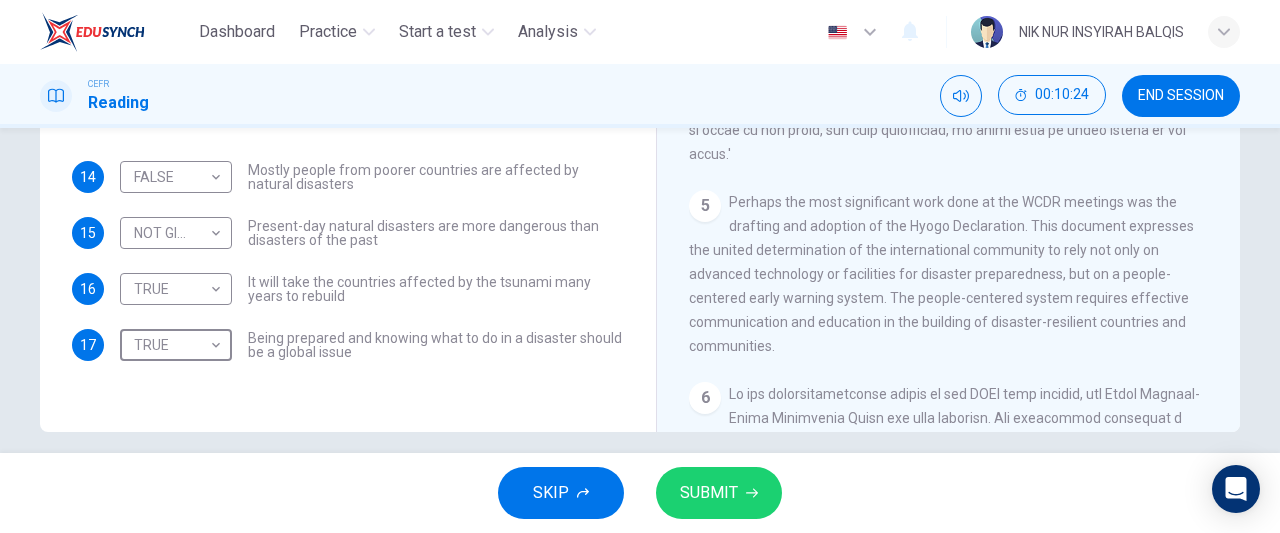 click on "SUBMIT" at bounding box center (719, 493) 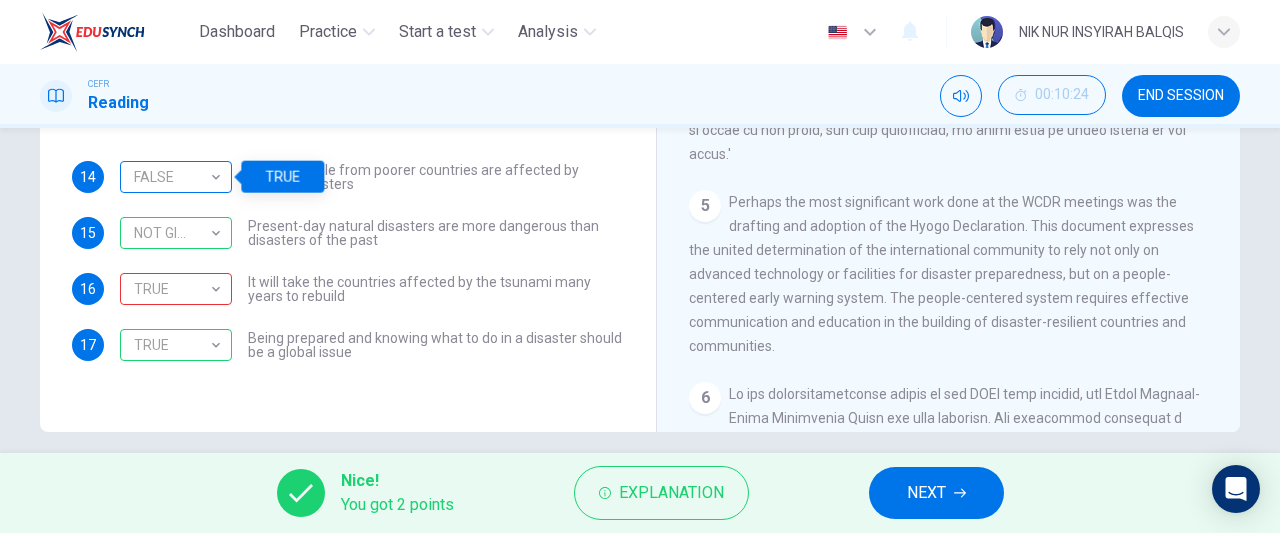 click on "FALSE" at bounding box center (172, 177) 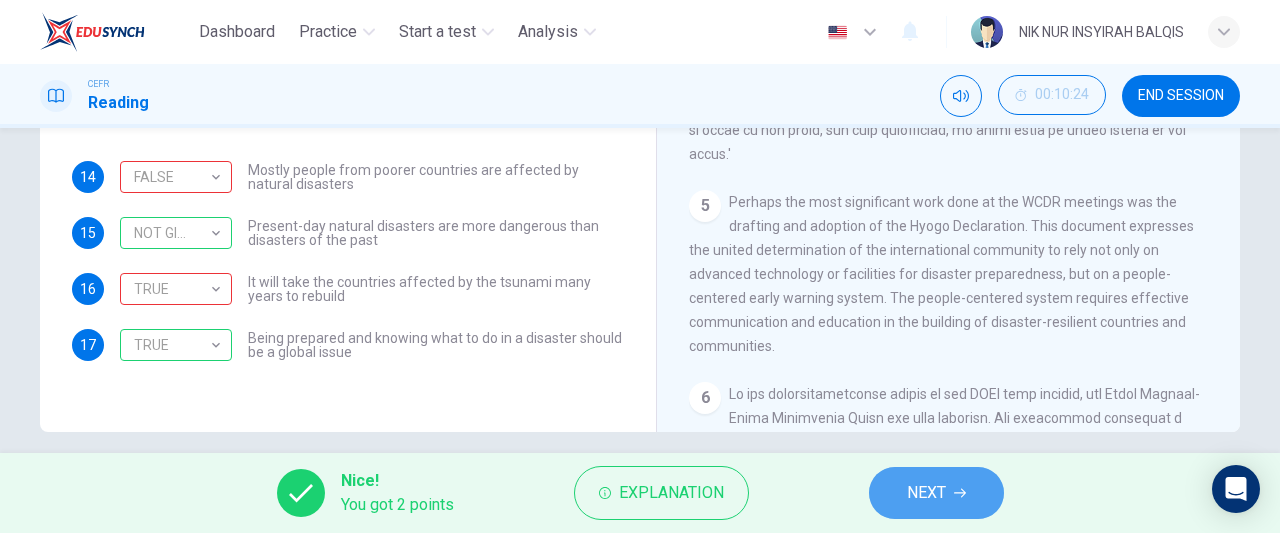 click on "NEXT" at bounding box center [926, 493] 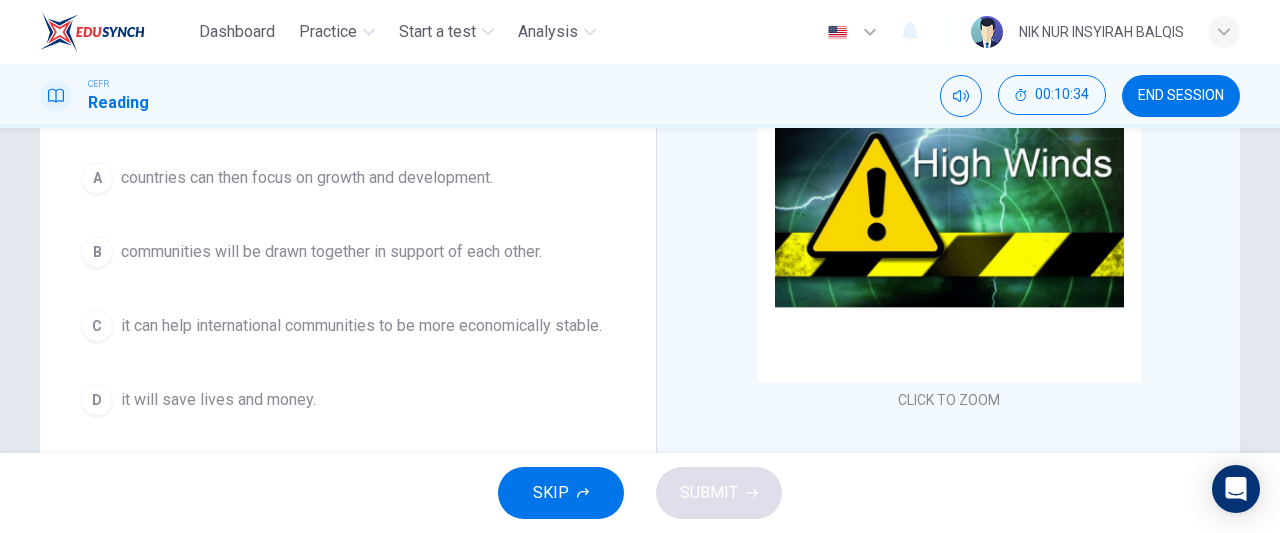 scroll, scrollTop: 224, scrollLeft: 0, axis: vertical 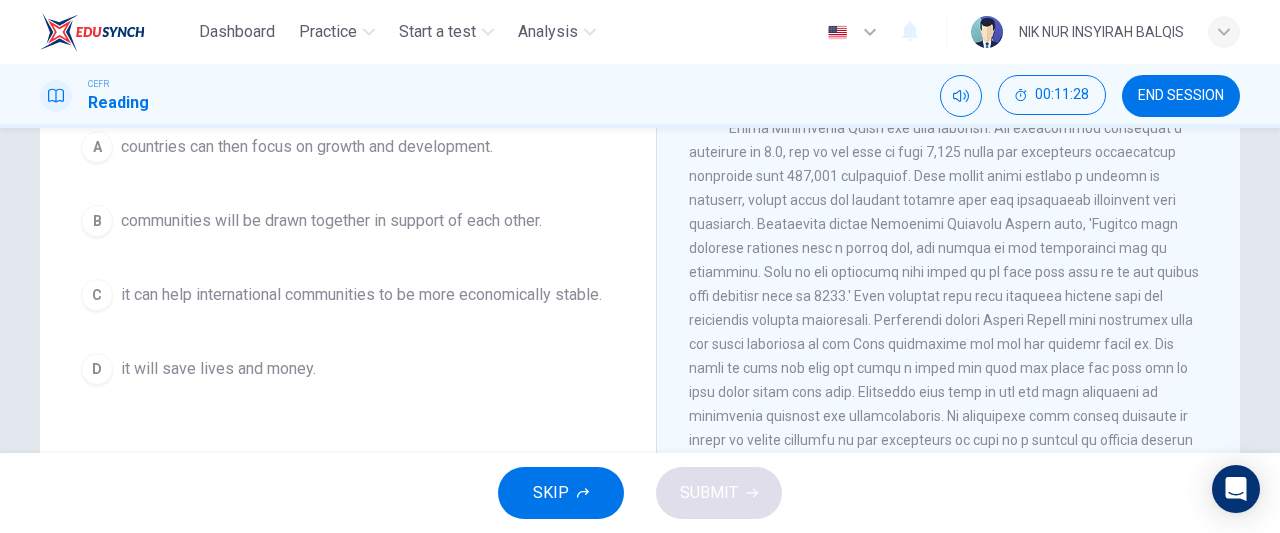 click on "it will save lives and money." at bounding box center (218, 369) 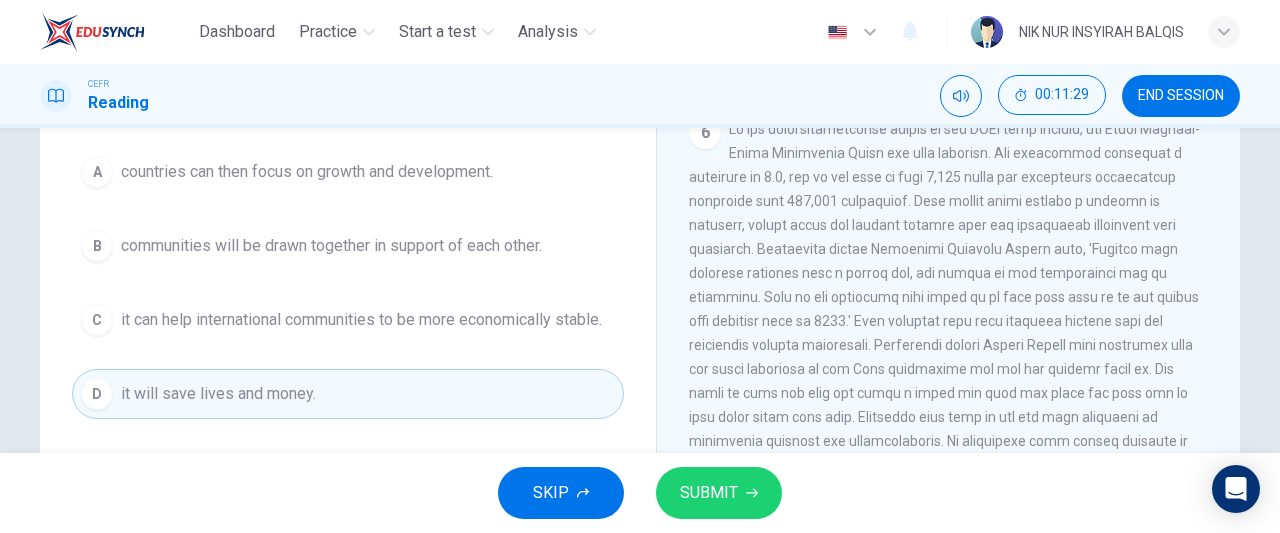 scroll, scrollTop: 228, scrollLeft: 0, axis: vertical 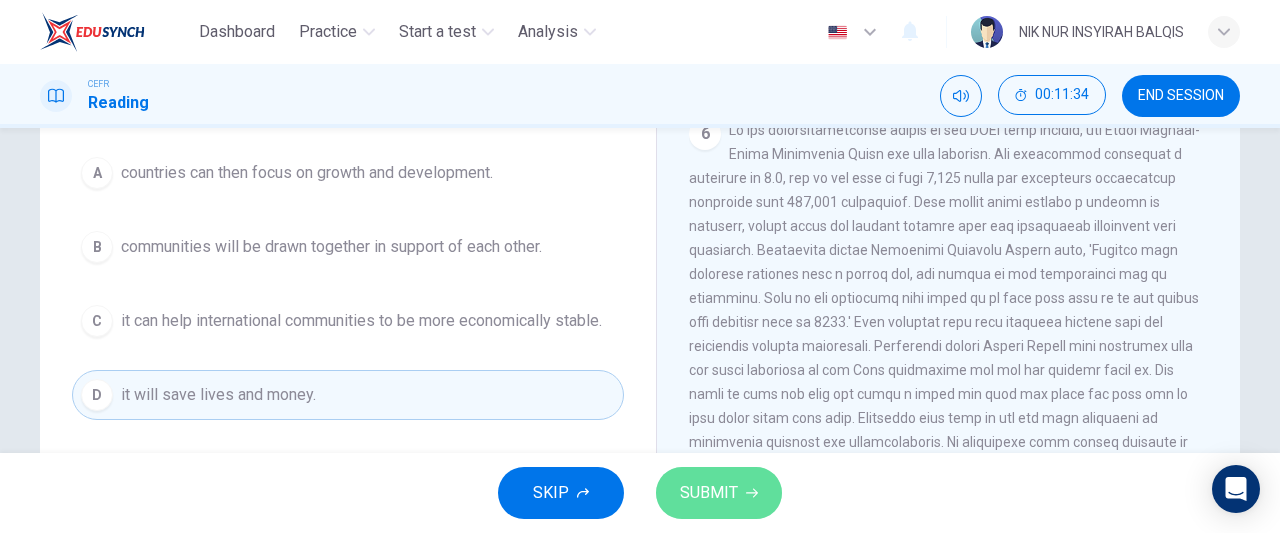 click on "SUBMIT" at bounding box center [709, 493] 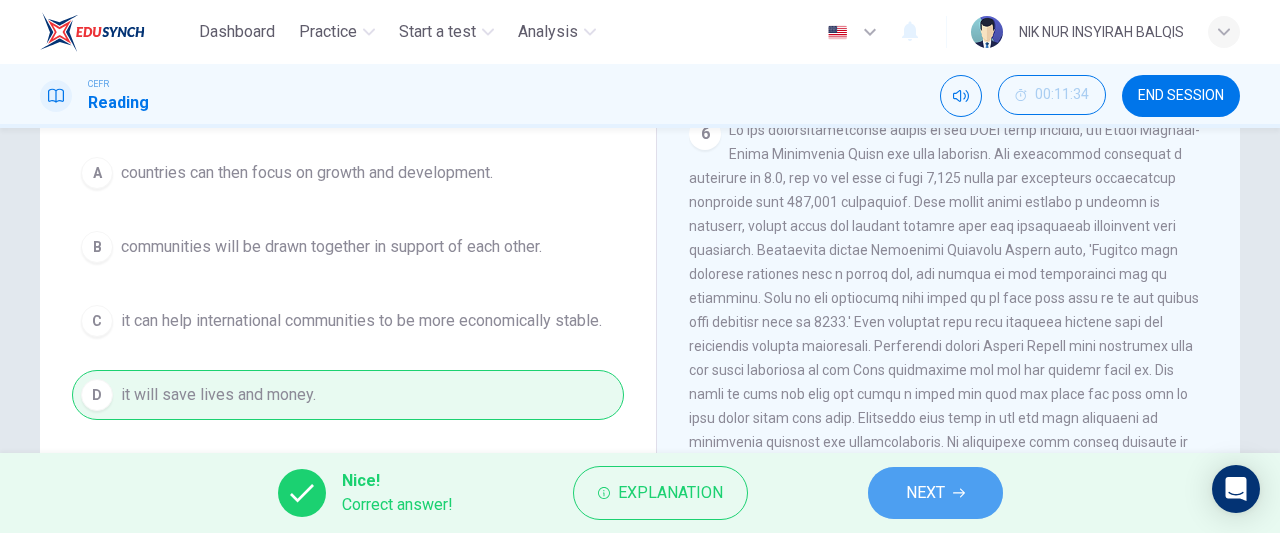 click on "NEXT" at bounding box center [935, 493] 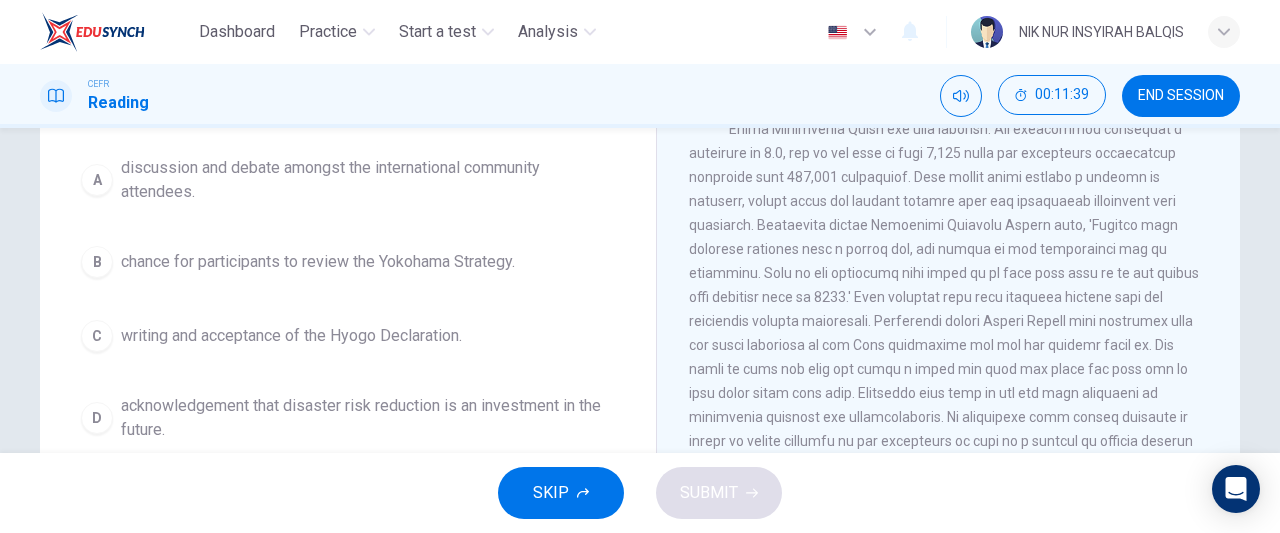 scroll, scrollTop: 254, scrollLeft: 0, axis: vertical 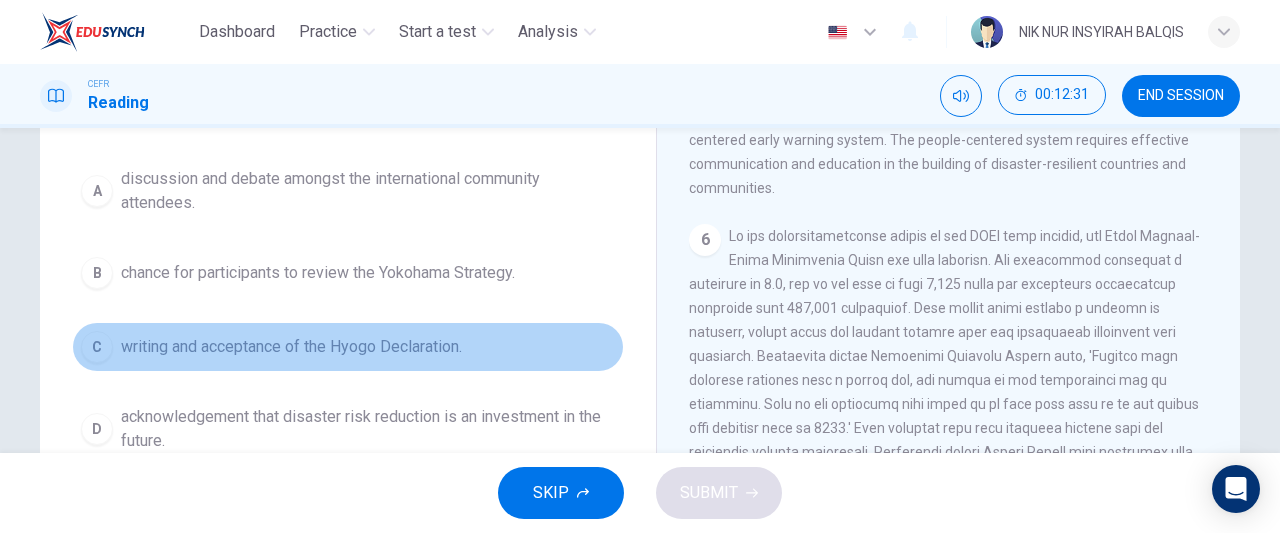 click on "C writing and acceptance of the Hyogo Declaration." at bounding box center (348, 347) 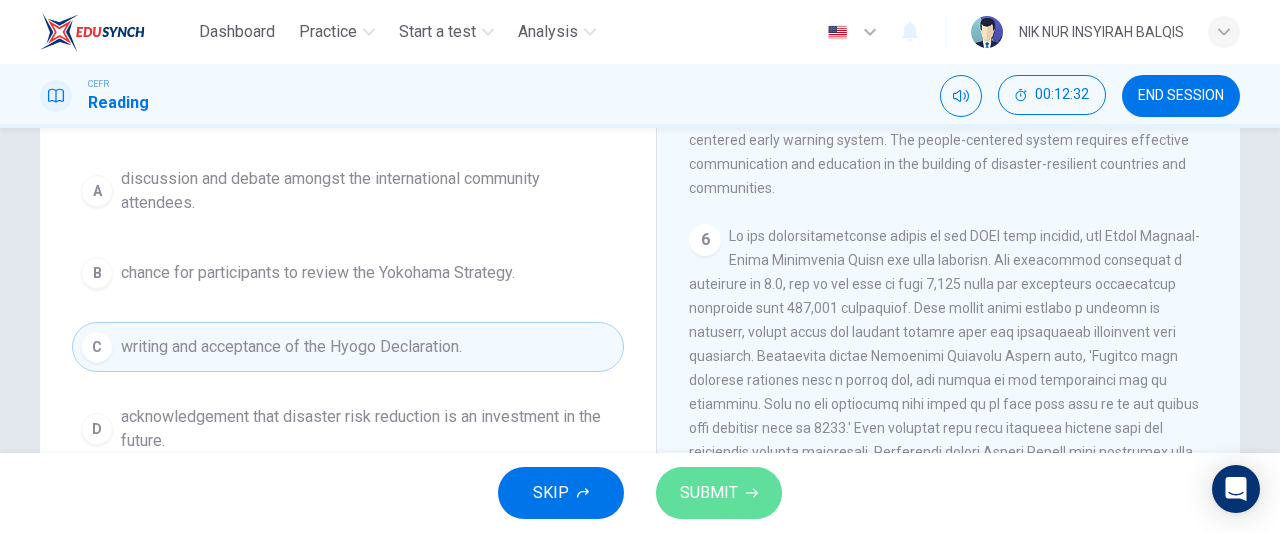 click on "SUBMIT" at bounding box center (719, 493) 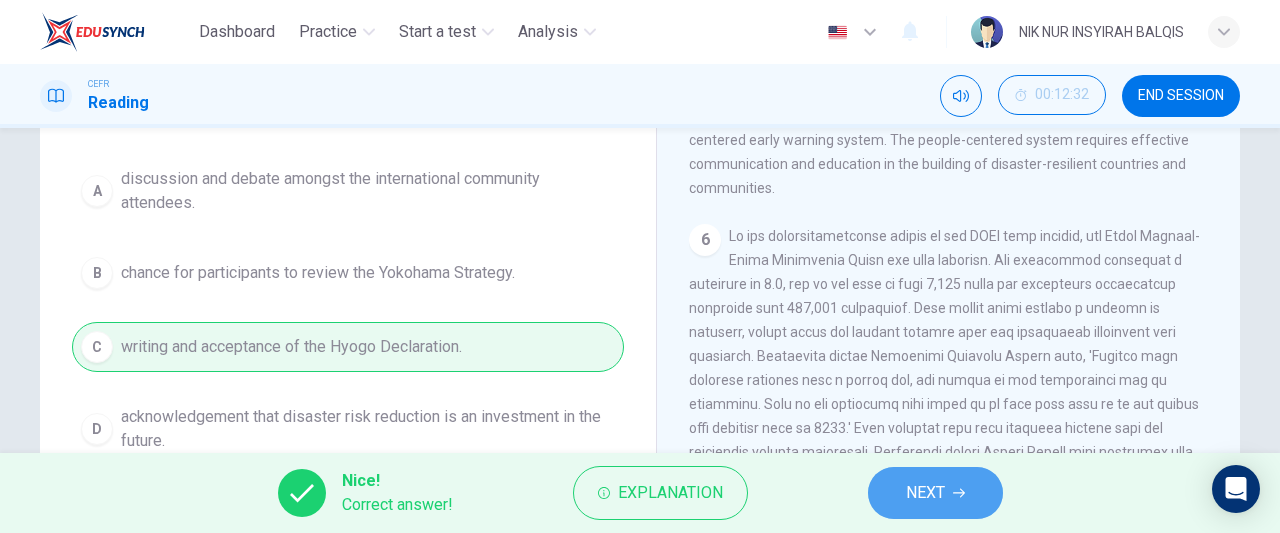 click on "NEXT" at bounding box center (935, 493) 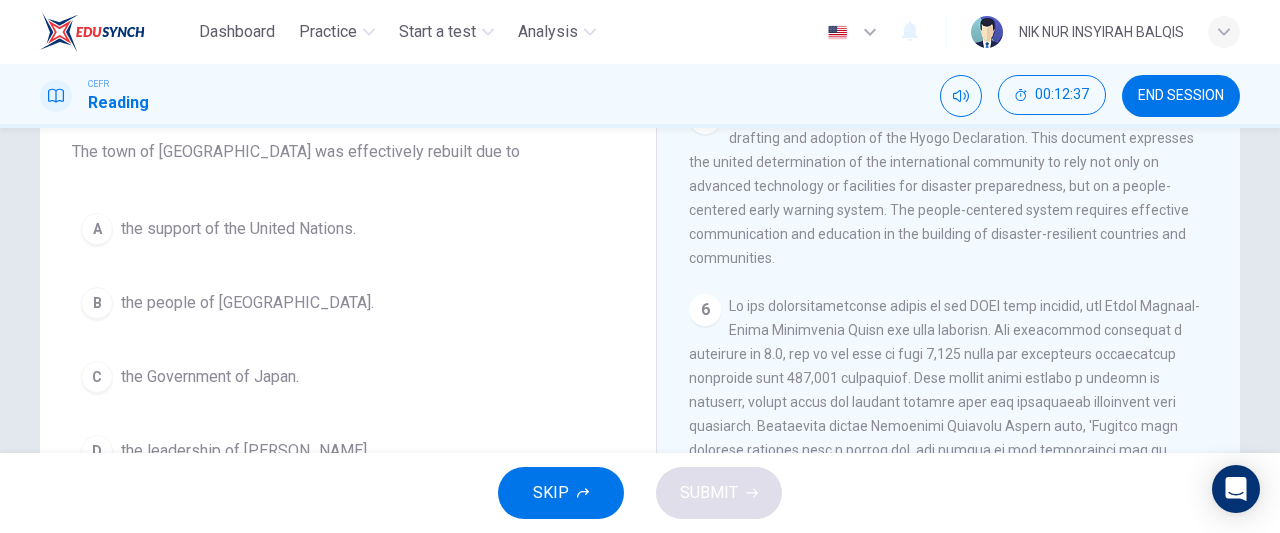 scroll, scrollTop: 173, scrollLeft: 0, axis: vertical 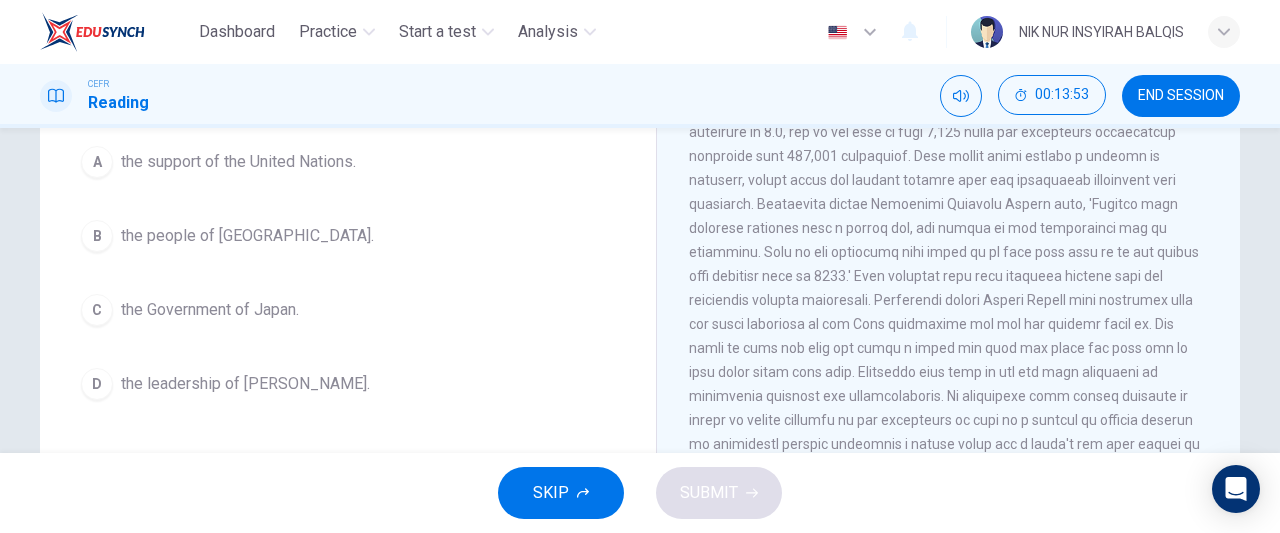 click on "Question 20 Choose the correct answer,  A ,  B ,  C  or  D .
The town of [GEOGRAPHIC_DATA] was effectively rebuilt due to A the support of the United Nations. B the people of [GEOGRAPHIC_DATA] C the Government of Japan. D the leadership of [PERSON_NAME]." at bounding box center (348, 189) 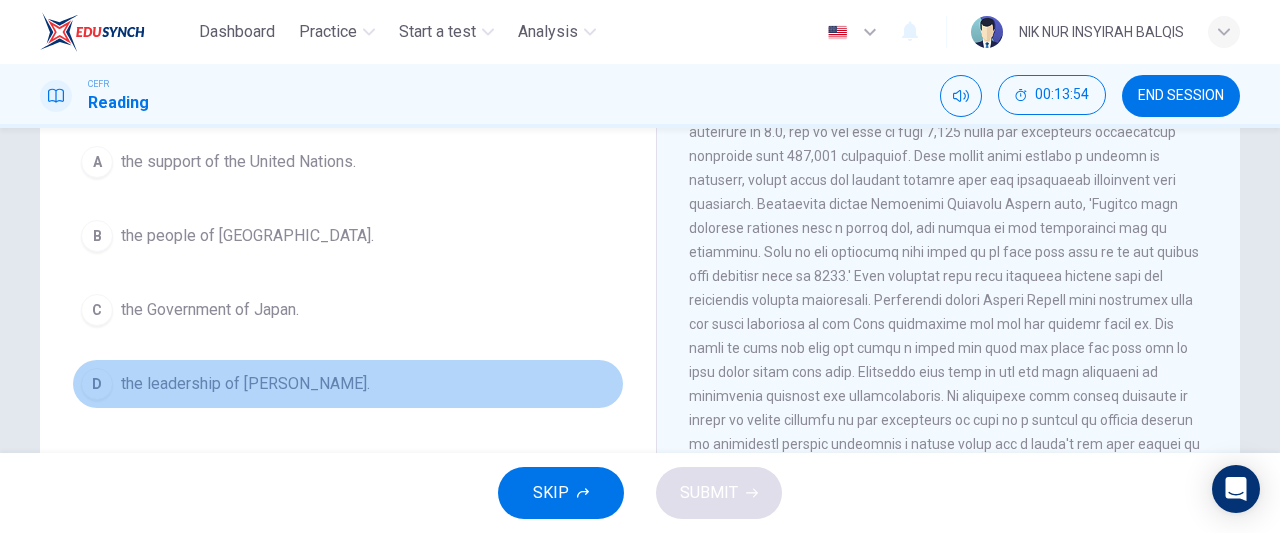 click on "the leadership of [PERSON_NAME]." at bounding box center (245, 384) 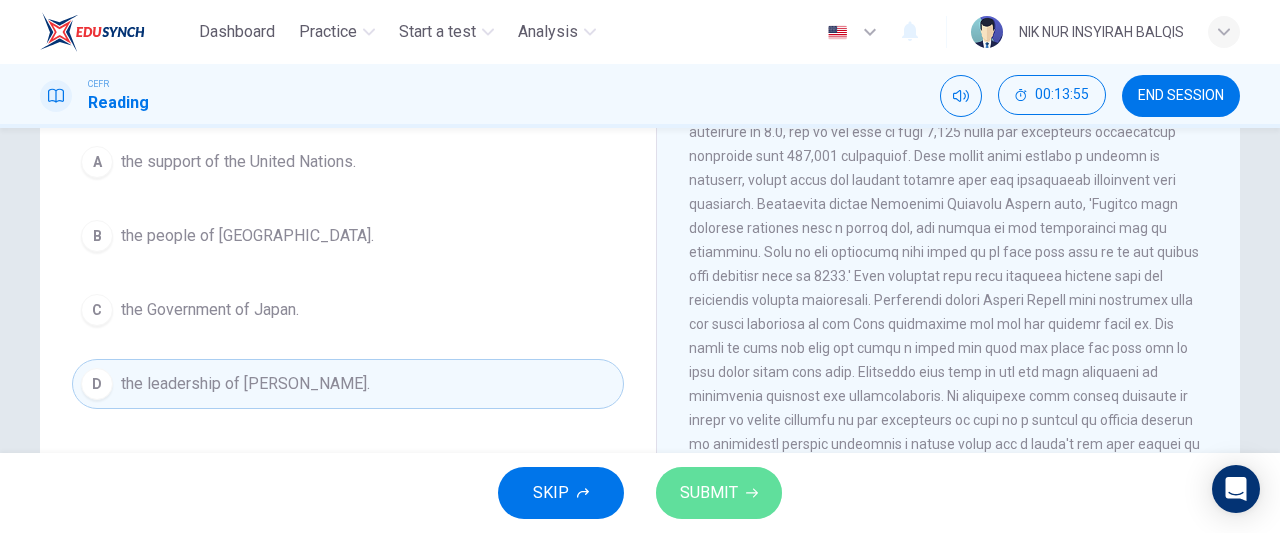 click on "SUBMIT" at bounding box center (709, 493) 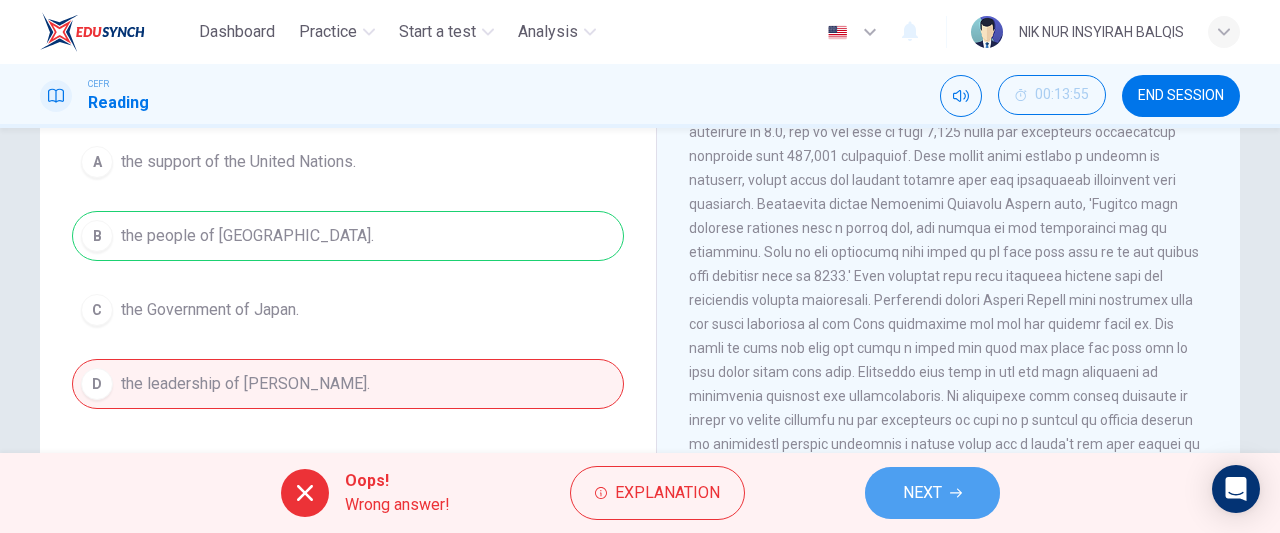 click on "NEXT" at bounding box center (932, 493) 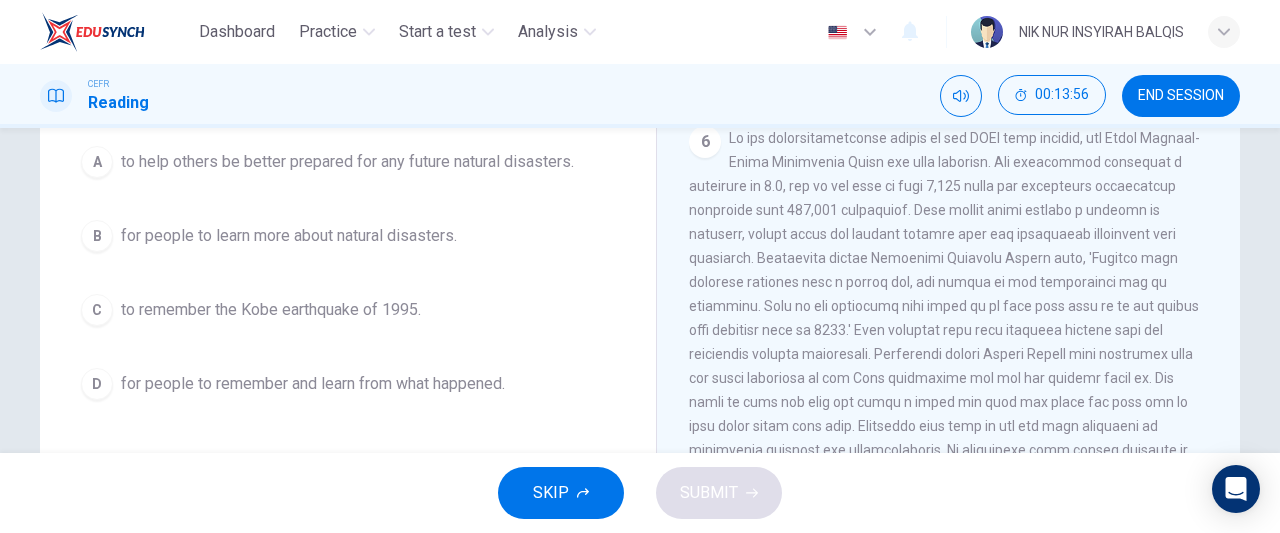 scroll, scrollTop: 1629, scrollLeft: 0, axis: vertical 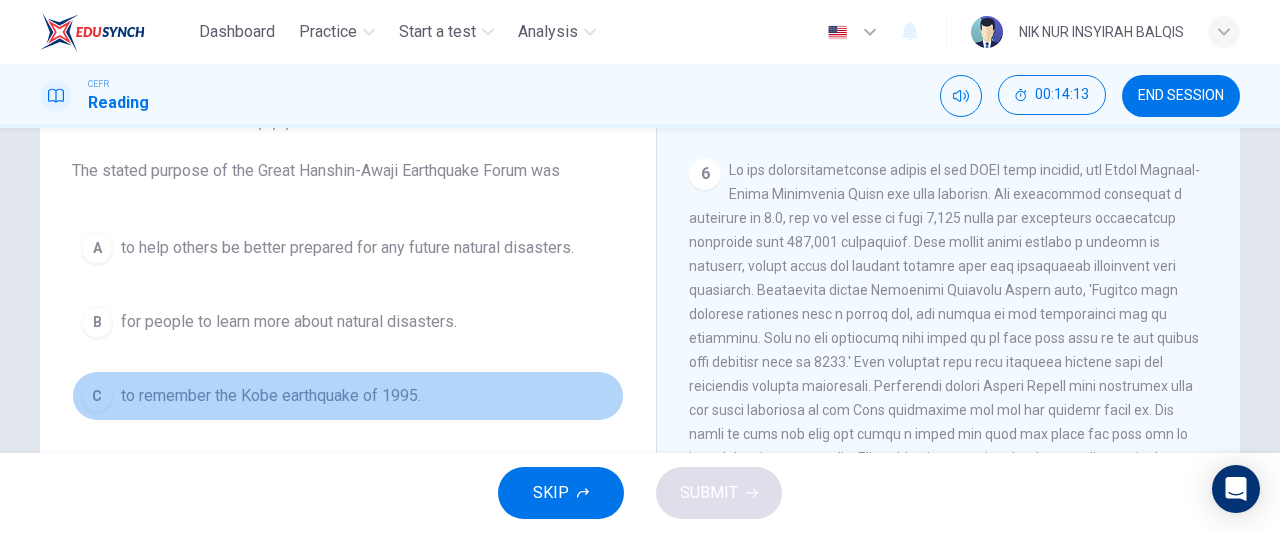 click on "C to remember the Kobe earthquake of 1995." at bounding box center [348, 396] 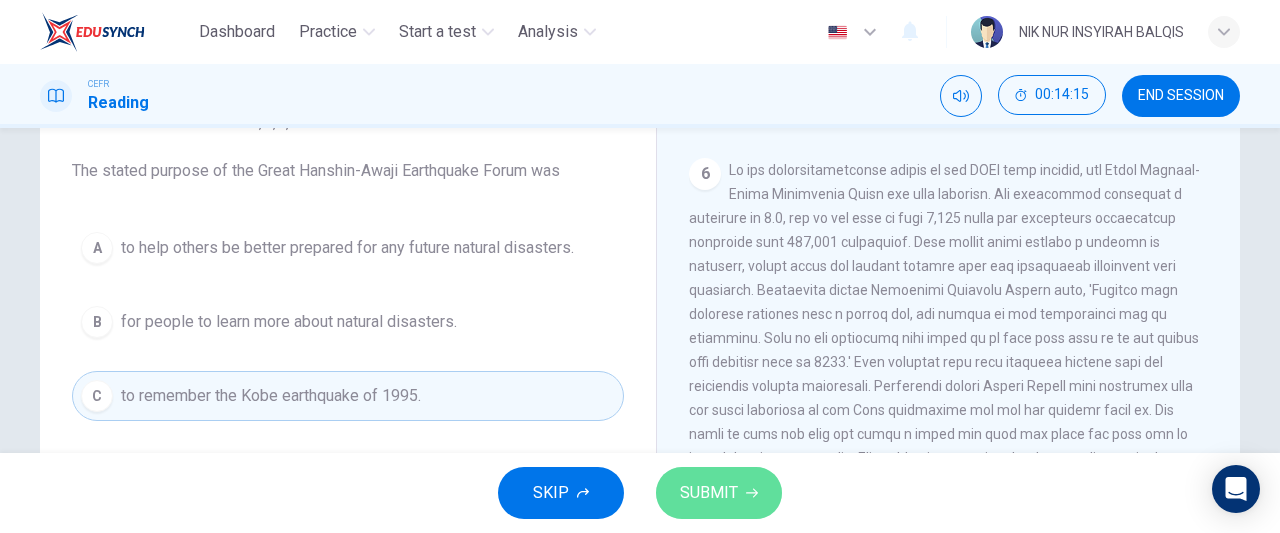 click 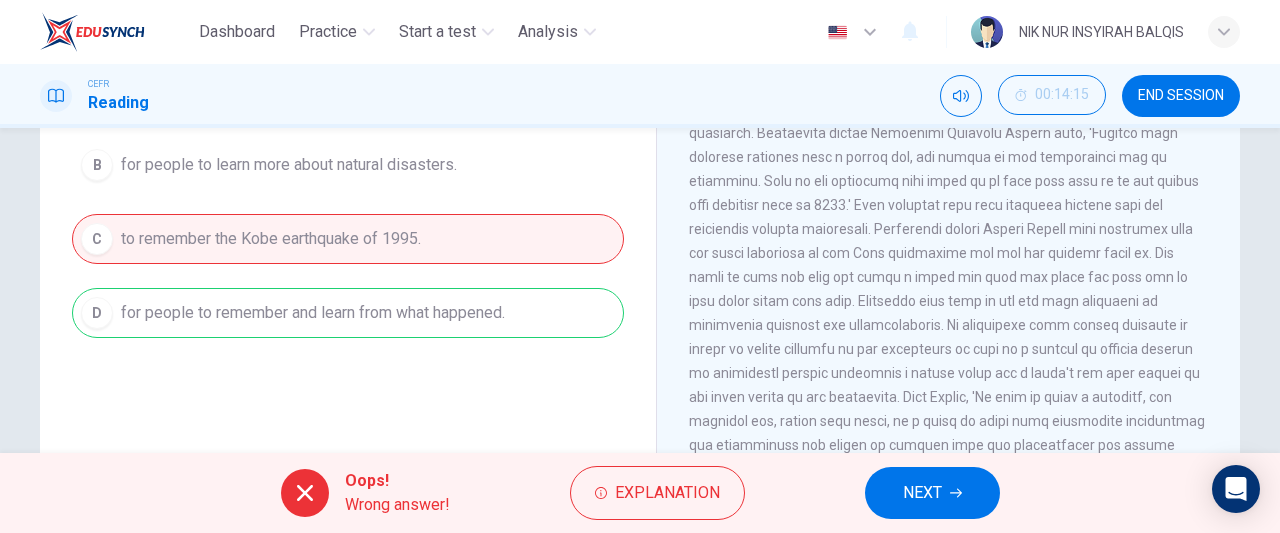 scroll, scrollTop: 311, scrollLeft: 0, axis: vertical 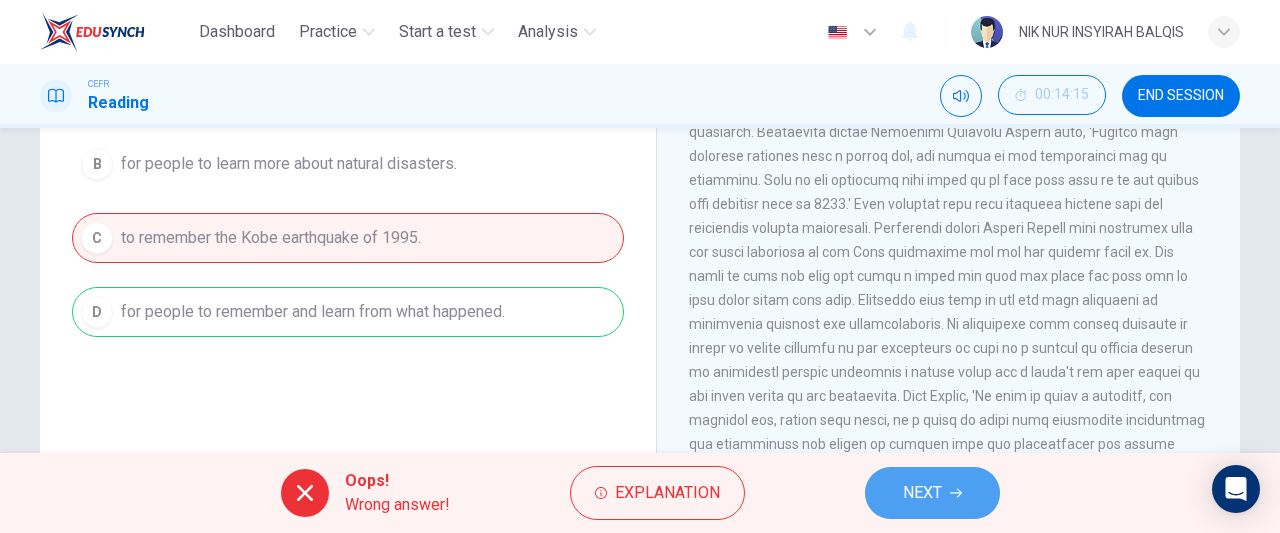 click on "NEXT" at bounding box center (932, 493) 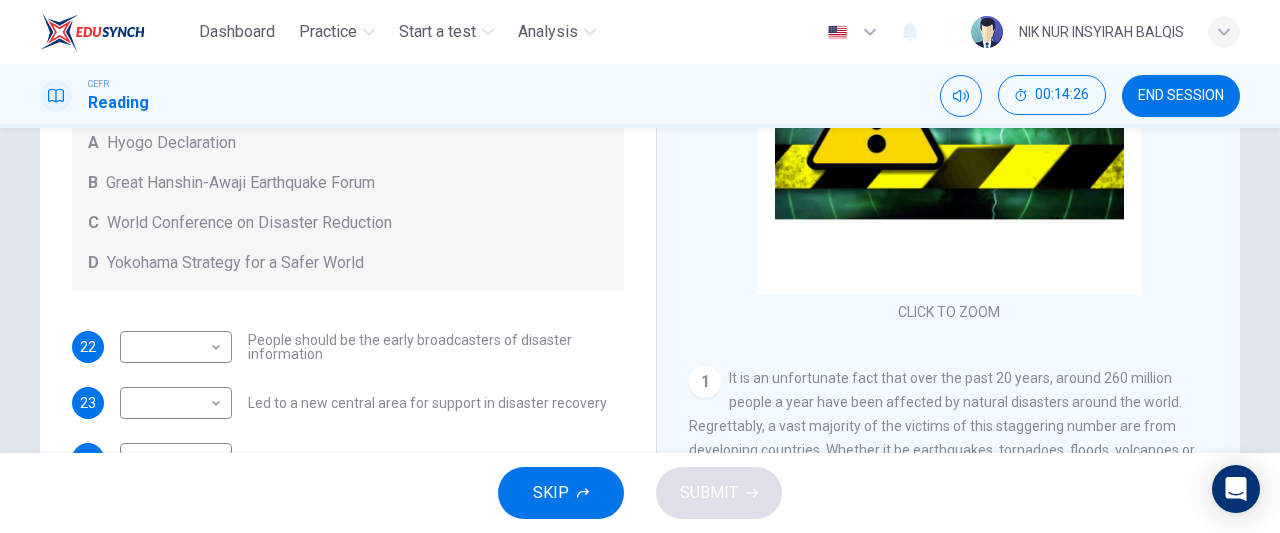 scroll, scrollTop: 136, scrollLeft: 0, axis: vertical 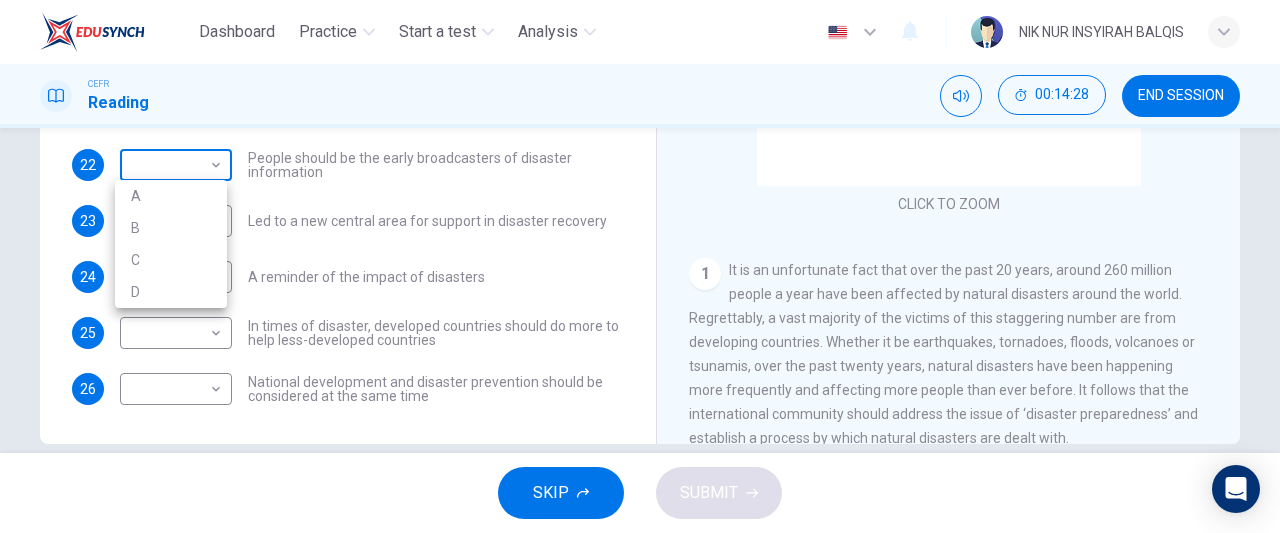 click on "Dashboard Practice Start a test Analysis English en ​ NIK NUR INSYIRAH BALQIS CEFR Reading 00:14:28 END SESSION Questions 22 - 26 Look at the following statements and the list of disaster control initiatives below.
Match each statement with the correct disaster control initiative,  A-D .
Write the correct letter,  A-D , in the boxes below Disaster Control Initiatives A Hyogo Declaration B Great Hanshin-Awaji Earthquake Forum C World Conference on Disaster Reduction D Yokohama Strategy for a Safer World 22 ​ ​ People should be the early broadcasters of disaster information 23 ​ ​ Led to a new central area for support in disaster recovery 24 ​ ​ A reminder of the impact of disasters 25 ​ ​ In times of disaster, developed countries should do more to help less-developed countries 26 ​ ​ National development and disaster prevention should be considered at the same time Preparing for the Threat CLICK TO ZOOM Click to Zoom 1 2 3 4 5 6 SKIP SUBMIT EduSynch - Online Language Proficiency Testing" at bounding box center [640, 266] 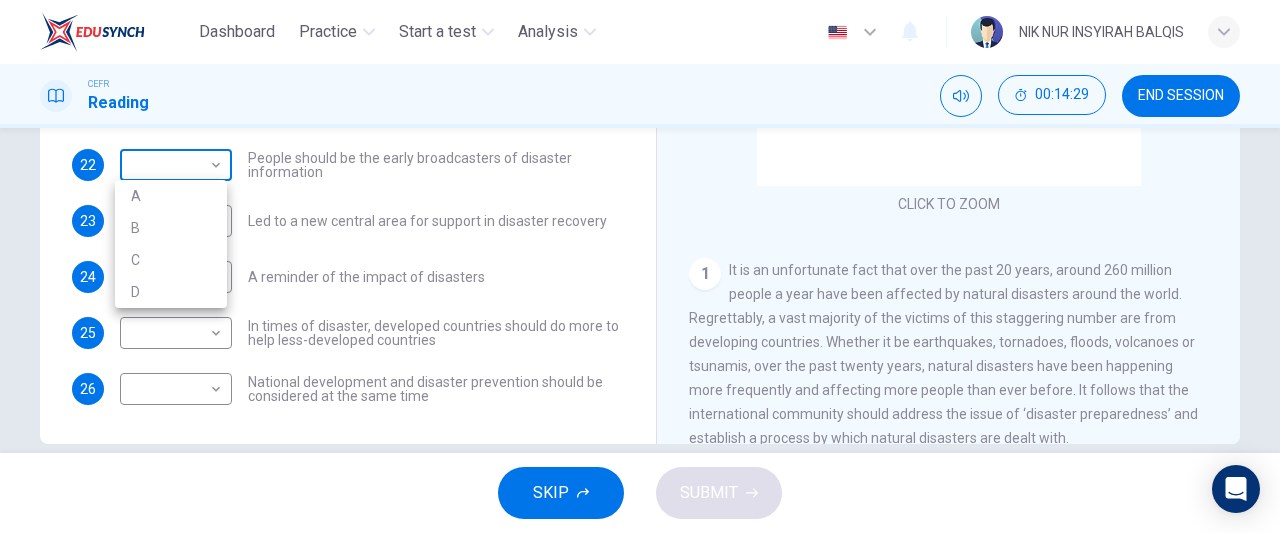 click at bounding box center [640, 266] 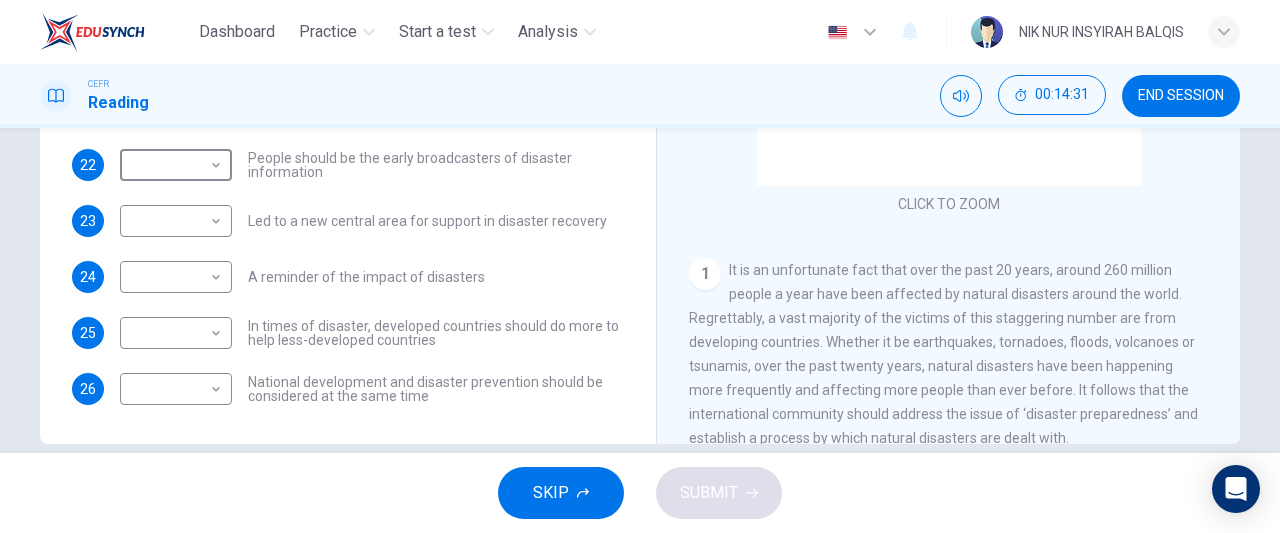 scroll, scrollTop: 0, scrollLeft: 0, axis: both 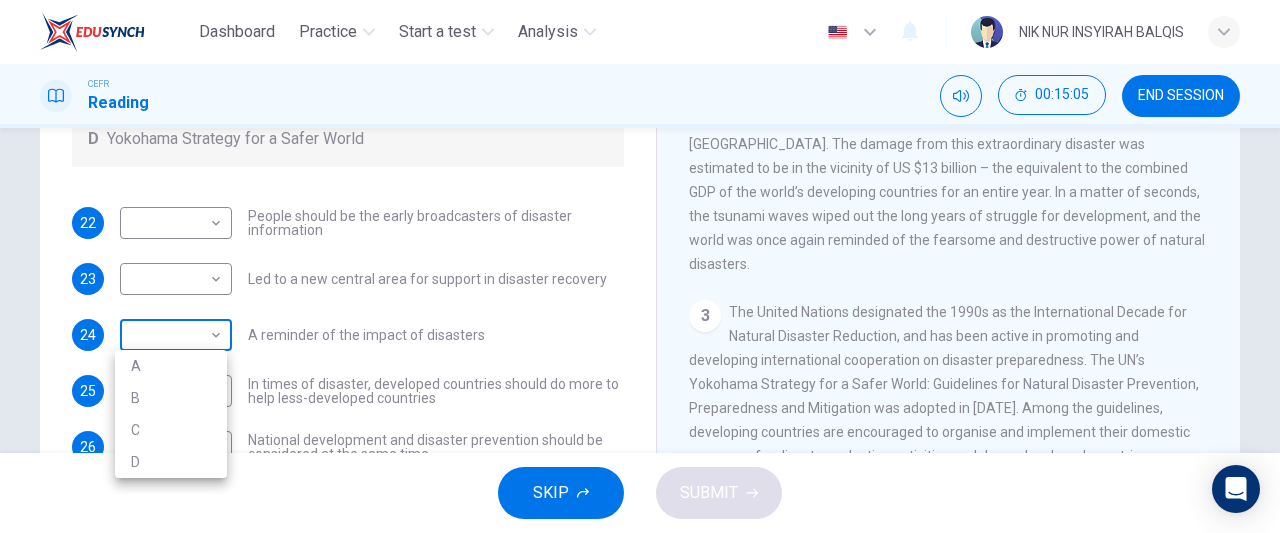 click on "Dashboard Practice Start a test Analysis English en ​ NIK NUR INSYIRAH BALQIS CEFR Reading 00:15:05 END SESSION Questions 22 - 26 Look at the following statements and the list of disaster control initiatives below.
Match each statement with the correct disaster control initiative,  A-D .
Write the correct letter,  A-D , in the boxes below Disaster Control Initiatives A Hyogo Declaration B Great Hanshin-Awaji Earthquake Forum C World Conference on Disaster Reduction D Yokohama Strategy for a Safer World 22 ​ ​ People should be the early broadcasters of disaster information 23 ​ ​ Led to a new central area for support in disaster recovery 24 ​ ​ A reminder of the impact of disasters 25 ​ ​ In times of disaster, developed countries should do more to help less-developed countries 26 ​ ​ National development and disaster prevention should be considered at the same time Preparing for the Threat CLICK TO ZOOM Click to Zoom 1 2 3 4 5 6 SKIP SUBMIT EduSynch - Online Language Proficiency Testing" at bounding box center [640, 266] 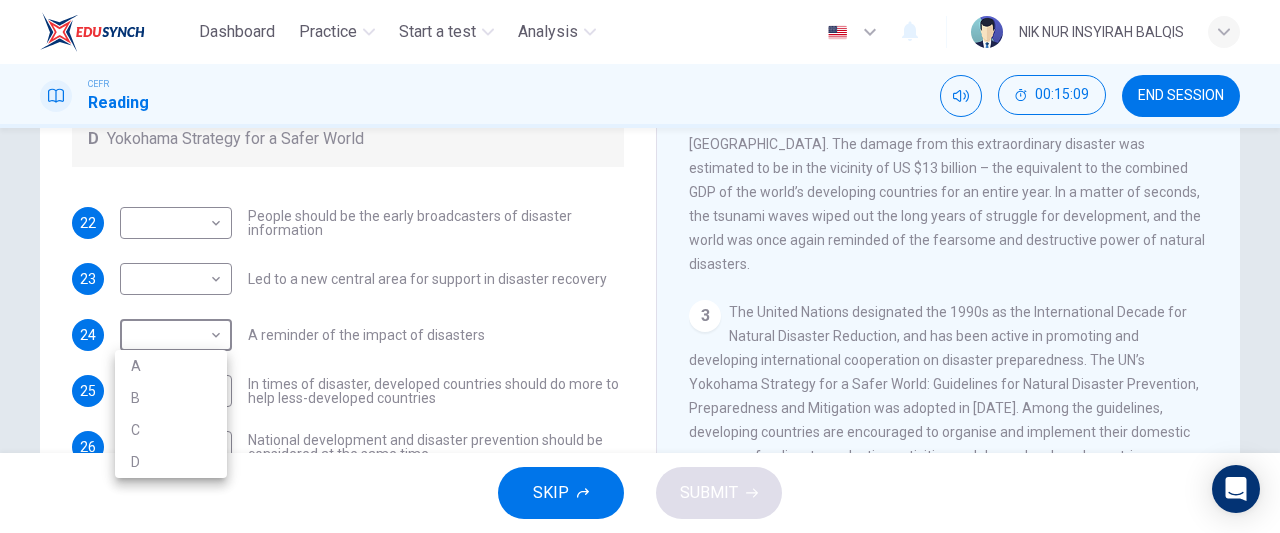 click at bounding box center [640, 266] 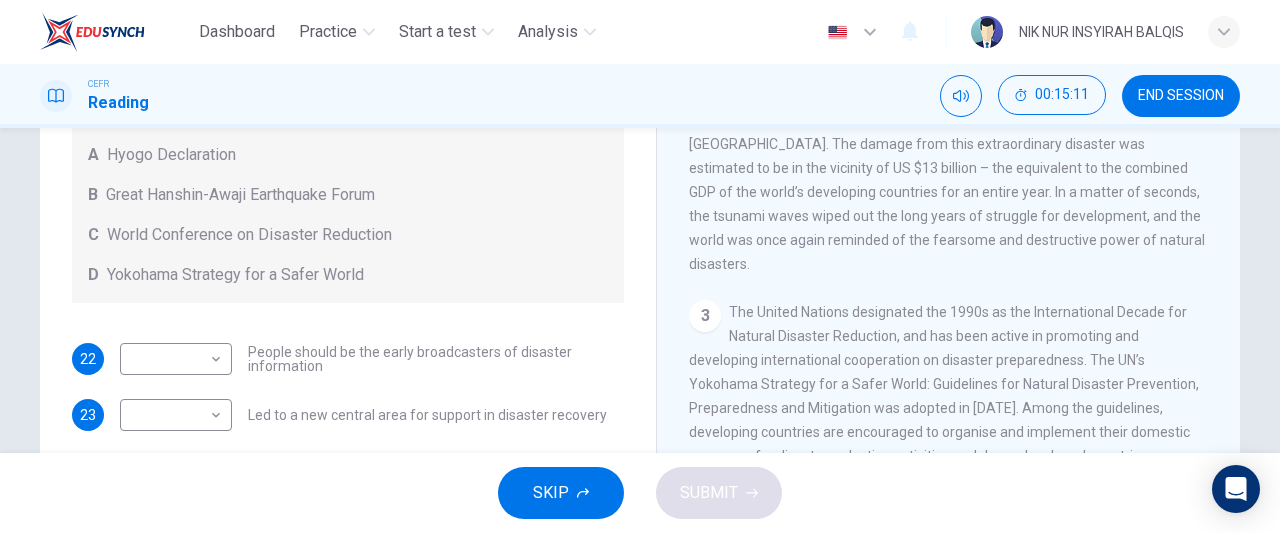 scroll, scrollTop: 136, scrollLeft: 0, axis: vertical 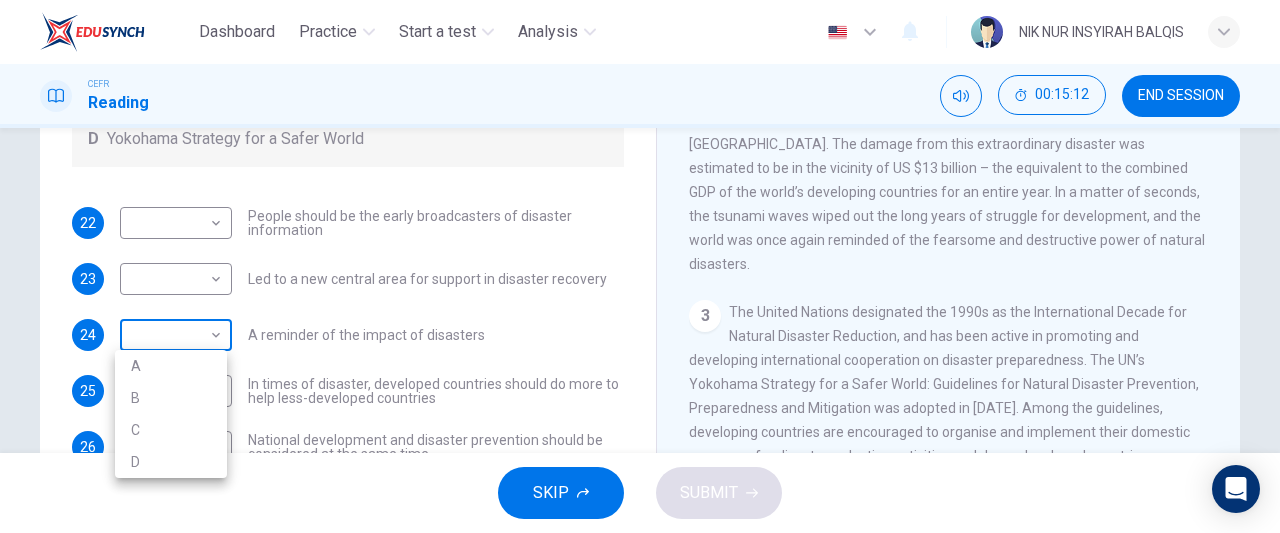 click on "Dashboard Practice Start a test Analysis English en ​ NIK NUR INSYIRAH BALQIS CEFR Reading 00:15:12 END SESSION Questions 22 - 26 Look at the following statements and the list of disaster control initiatives below.
Match each statement with the correct disaster control initiative,  A-D .
Write the correct letter,  A-D , in the boxes below Disaster Control Initiatives A Hyogo Declaration B Great Hanshin-Awaji Earthquake Forum C World Conference on Disaster Reduction D Yokohama Strategy for a Safer World 22 ​ ​ People should be the early broadcasters of disaster information 23 ​ ​ Led to a new central area for support in disaster recovery 24 ​ ​ A reminder of the impact of disasters 25 ​ ​ In times of disaster, developed countries should do more to help less-developed countries 26 ​ ​ National development and disaster prevention should be considered at the same time Preparing for the Threat CLICK TO ZOOM Click to Zoom 1 2 3 4 5 6 SKIP SUBMIT EduSynch - Online Language Proficiency Testing" at bounding box center [640, 266] 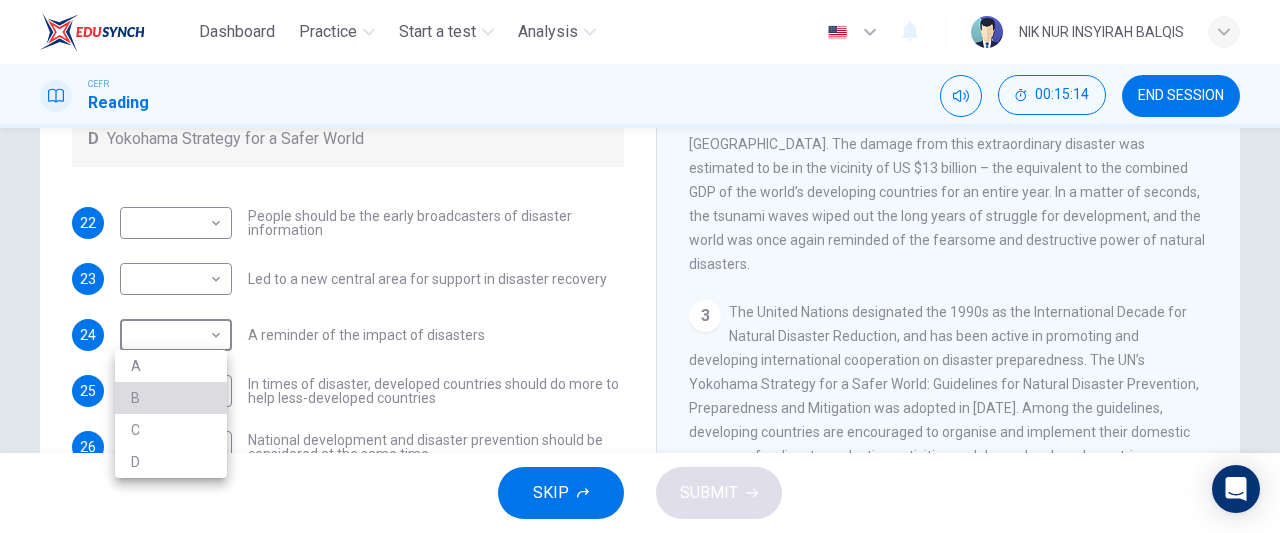click on "B" at bounding box center [171, 398] 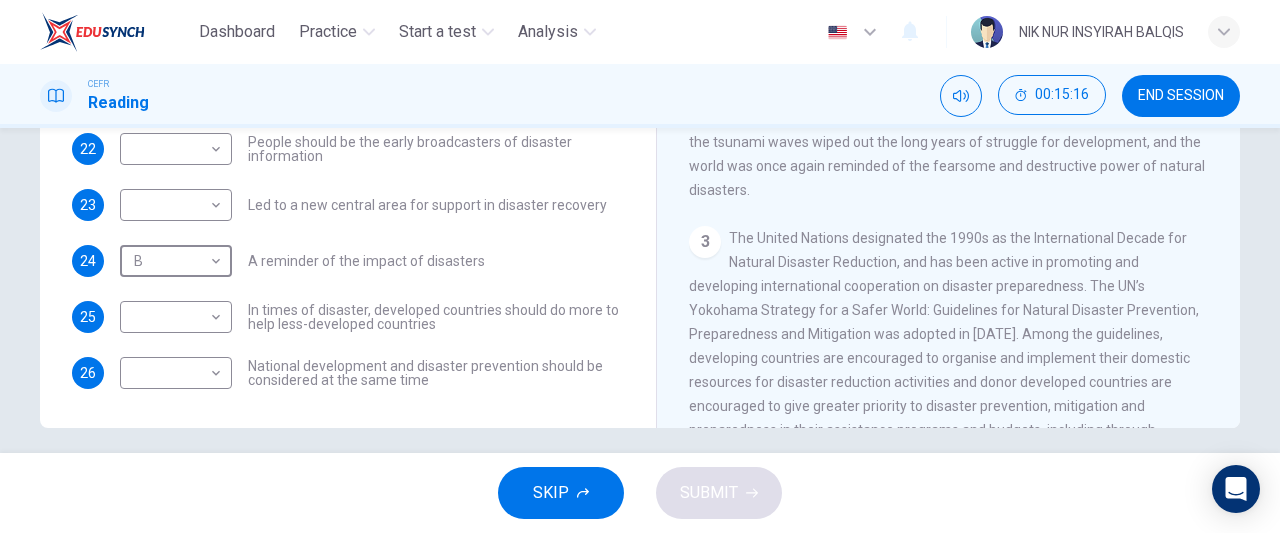 scroll, scrollTop: 436, scrollLeft: 0, axis: vertical 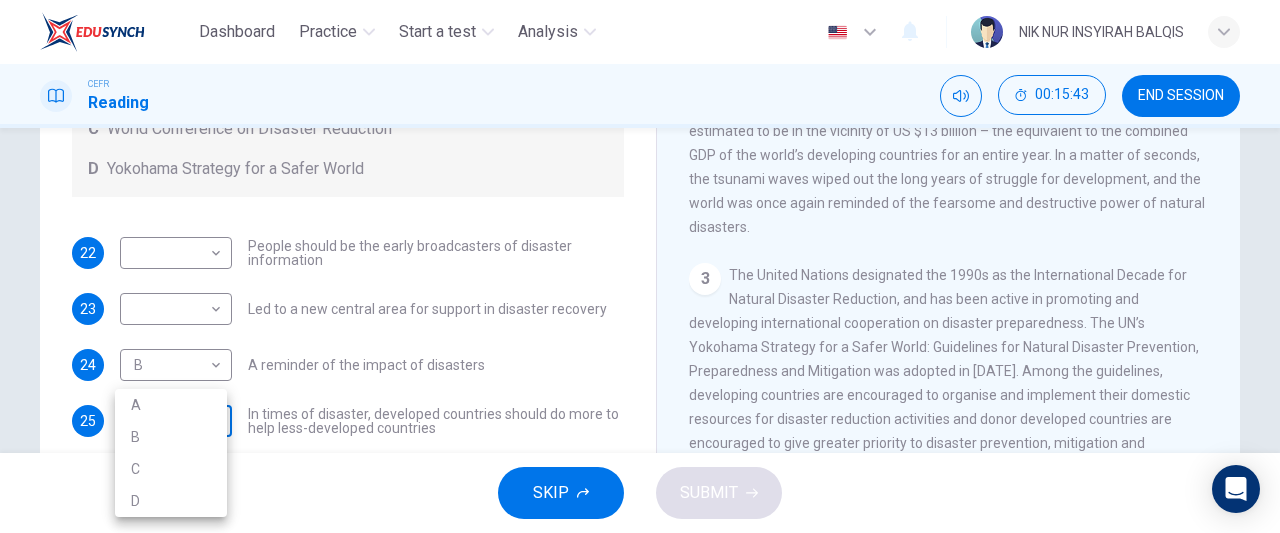 click on "Dashboard Practice Start a test Analysis English en ​ NIK NUR INSYIRAH BALQIS CEFR Reading 00:15:43 END SESSION Questions 22 - 26 Look at the following statements and the list of disaster control initiatives below.
Match each statement with the correct disaster control initiative,  A-D .
Write the correct letter,  A-D , in the boxes below Disaster Control Initiatives A Hyogo Declaration B Great Hanshin-Awaji Earthquake Forum C World Conference on Disaster Reduction D Yokohama Strategy for a Safer World 22 ​ ​ People should be the early broadcasters of disaster information 23 ​ ​ Led to a new central area for support in disaster recovery 24 B B ​ A reminder of the impact of disasters 25 ​ ​ In times of disaster, developed countries should do more to help less-developed countries 26 ​ ​ National development and disaster prevention should be considered at the same time Preparing for the Threat CLICK TO ZOOM Click to Zoom 1 2 3 4 5 6 SKIP SUBMIT EduSynch - Online Language Proficiency Testing" at bounding box center [640, 266] 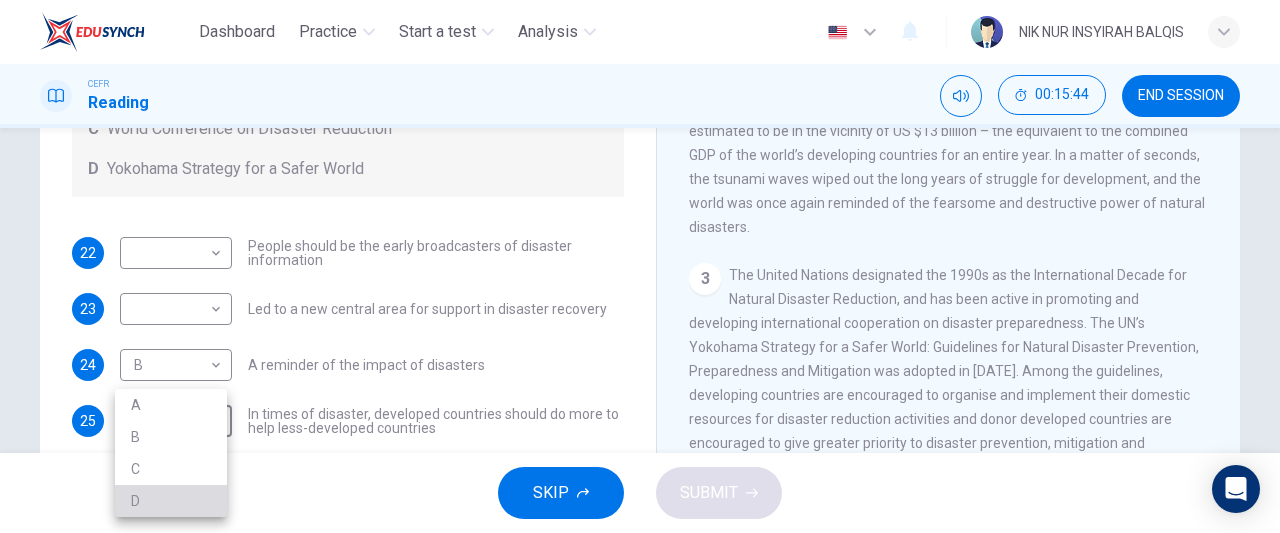 click on "D" at bounding box center (171, 501) 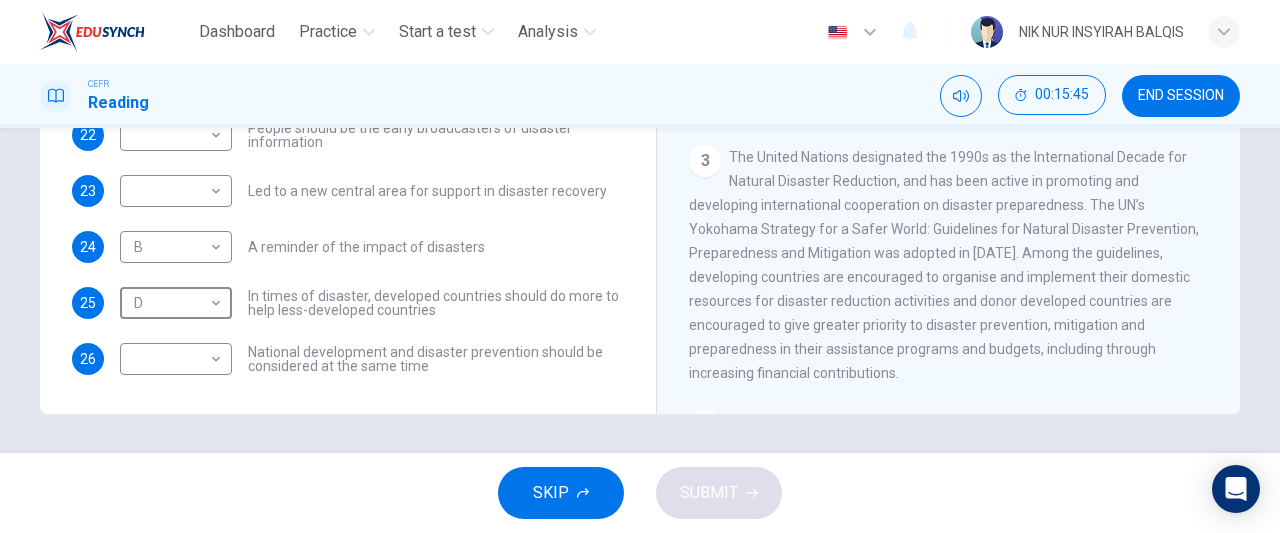 scroll, scrollTop: 450, scrollLeft: 0, axis: vertical 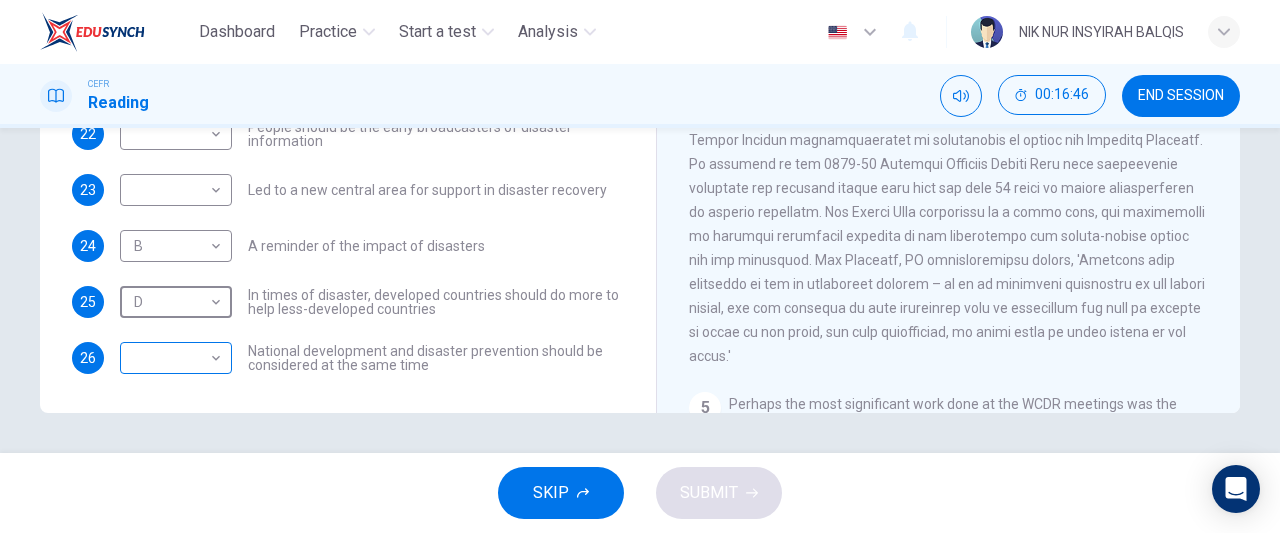 click on "Dashboard Practice Start a test Analysis English en ​ NIK NUR INSYIRAH BALQIS CEFR Reading 00:16:46 END SESSION Questions 22 - 26 Look at the following statements and the list of disaster control initiatives below.
Match each statement with the correct disaster control initiative,  A-D .
Write the correct letter,  A-D , in the boxes below Disaster Control Initiatives A Hyogo Declaration B Great Hanshin-Awaji Earthquake Forum C World Conference on Disaster Reduction D Yokohama Strategy for a Safer World 22 ​ ​ People should be the early broadcasters of disaster information 23 ​ ​ Led to a new central area for support in disaster recovery 24 B B ​ A reminder of the impact of disasters 25 D D ​ In times of disaster, developed countries should do more to help less-developed countries 26 ​ ​ National development and disaster prevention should be considered at the same time Preparing for the Threat CLICK TO ZOOM Click to Zoom 1 2 3 4 5 6 SKIP SUBMIT EduSynch - Online Language Proficiency Testing" at bounding box center (640, 266) 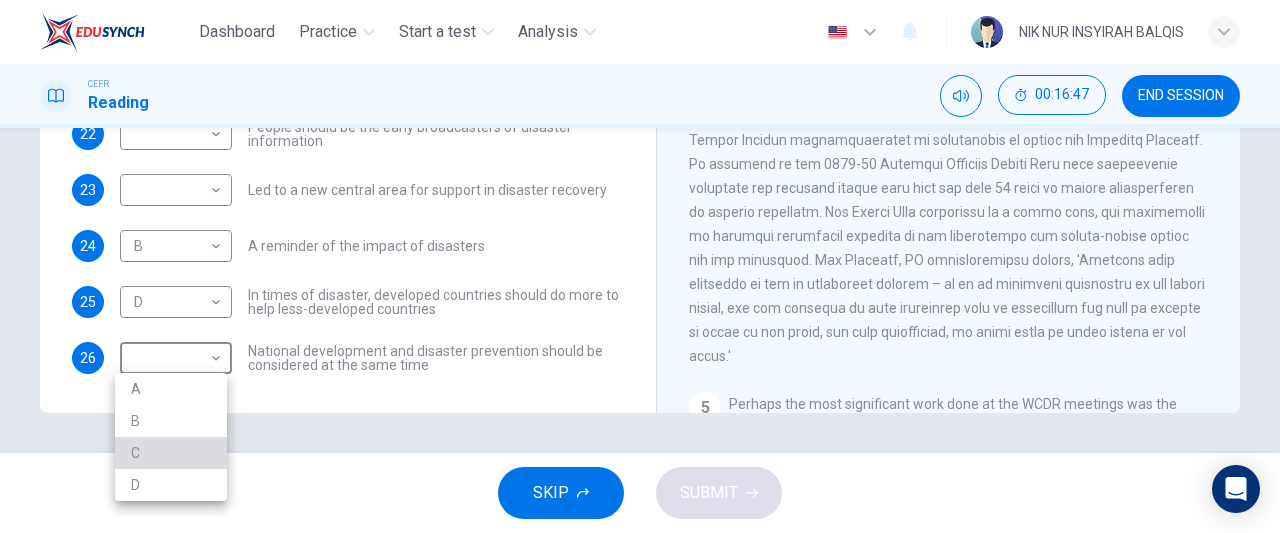 click on "C" at bounding box center (171, 453) 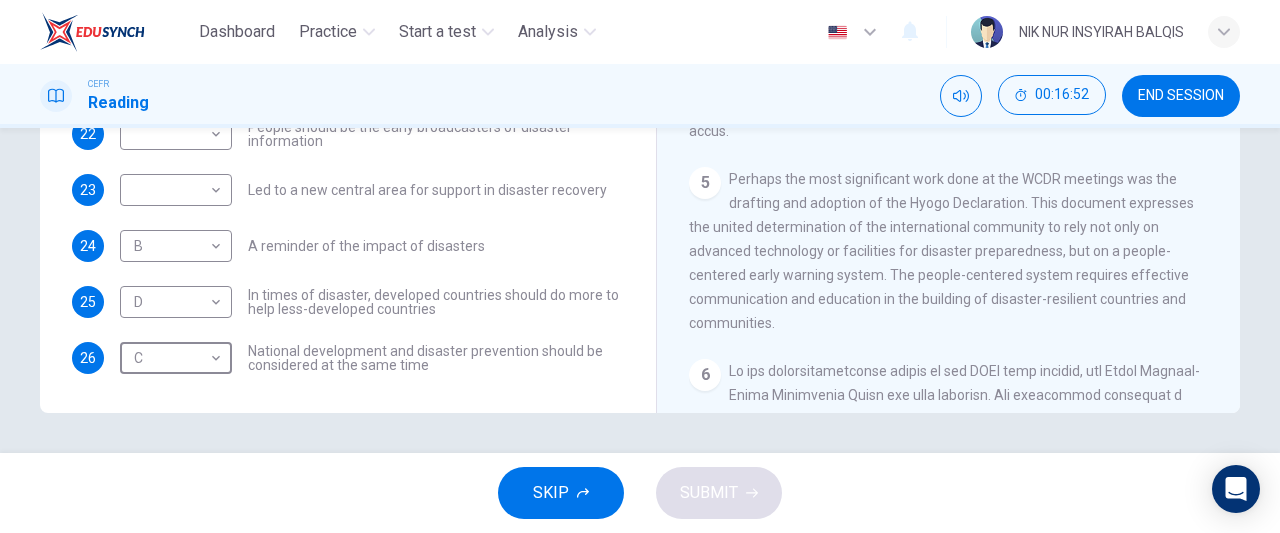 scroll, scrollTop: 1190, scrollLeft: 0, axis: vertical 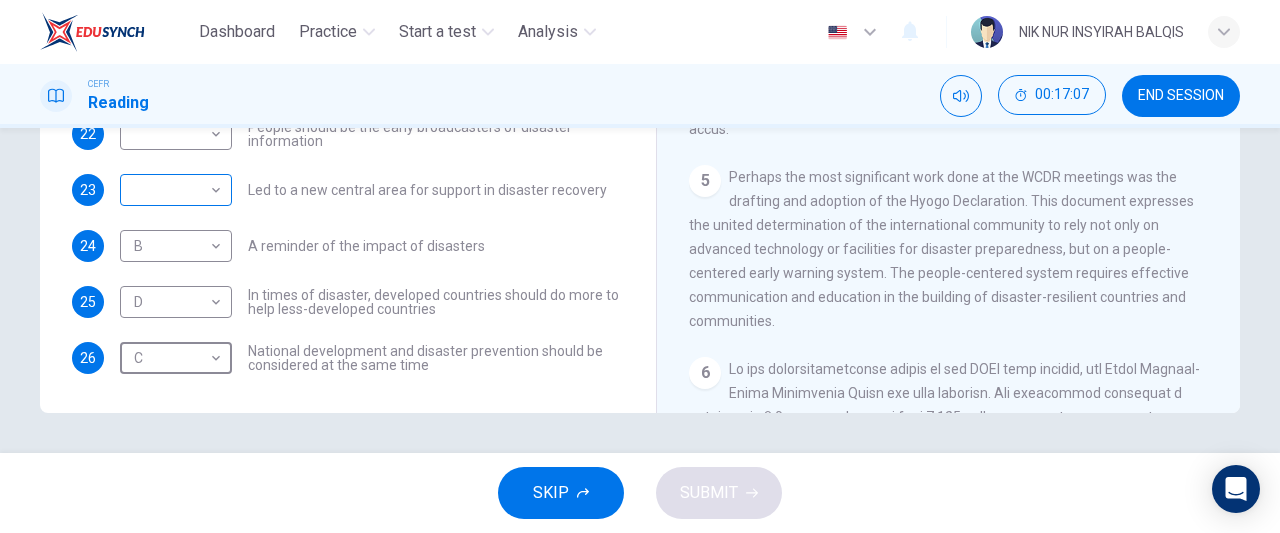 click on "Dashboard Practice Start a test Analysis English en ​ NIK NUR INSYIRAH BALQIS CEFR Reading 00:17:07 END SESSION Questions 22 - 26 Look at the following statements and the list of disaster control initiatives below.
Match each statement with the correct disaster control initiative,  A-D .
Write the correct letter,  A-D , in the boxes below Disaster Control Initiatives A Hyogo Declaration B Great Hanshin-Awaji Earthquake Forum C World Conference on Disaster Reduction D Yokohama Strategy for a Safer World 22 ​ ​ People should be the early broadcasters of disaster information 23 ​ ​ Led to a new central area for support in disaster recovery 24 B B ​ A reminder of the impact of disasters 25 D D ​ In times of disaster, developed countries should do more to help less-developed countries 26 C C ​ National development and disaster prevention should be considered at the same time Preparing for the Threat CLICK TO ZOOM Click to Zoom 1 2 3 4 5 6 SKIP SUBMIT EduSynch - Online Language Proficiency Testing" at bounding box center [640, 266] 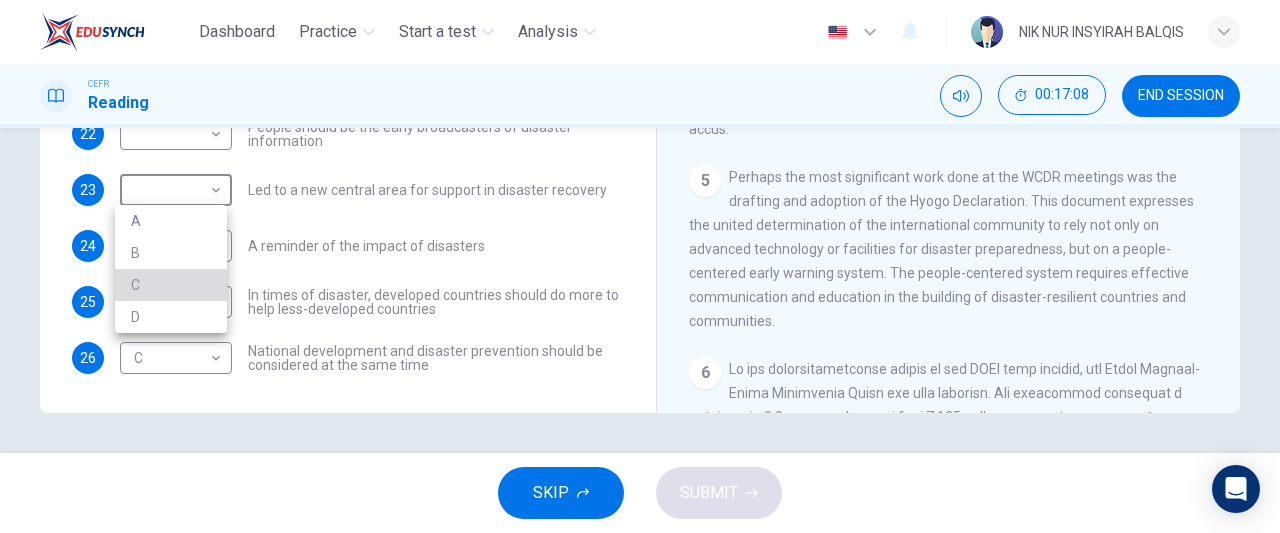 click on "C" at bounding box center (171, 285) 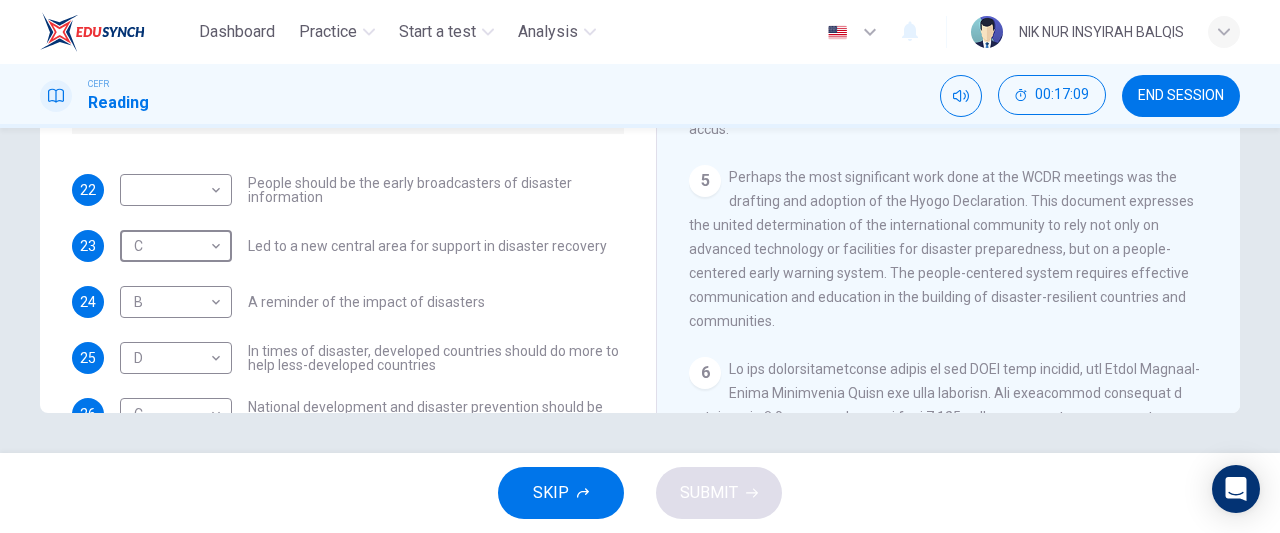 scroll, scrollTop: 74, scrollLeft: 0, axis: vertical 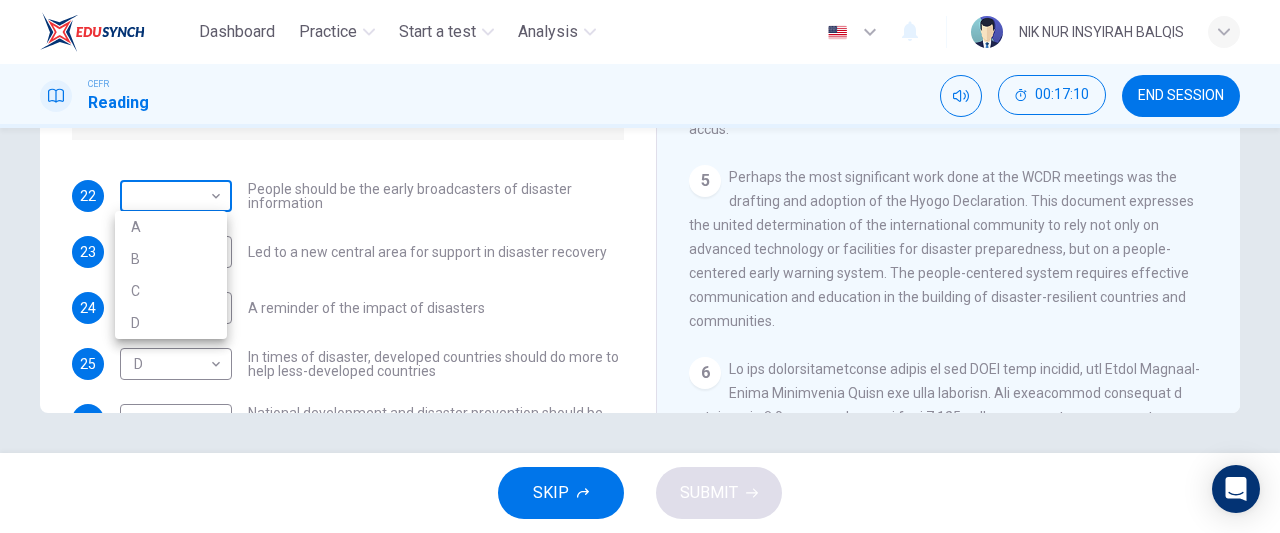 click on "Dashboard Practice Start a test Analysis English en ​ NIK NUR INSYIRAH BALQIS CEFR Reading 00:17:10 END SESSION Questions 22 - 26 Look at the following statements and the list of disaster control initiatives below.
Match each statement with the correct disaster control initiative,  A-D .
Write the correct letter,  A-D , in the boxes below Disaster Control Initiatives A Hyogo Declaration B Great Hanshin-Awaji Earthquake Forum C World Conference on Disaster Reduction D Yokohama Strategy for a Safer World 22 ​ ​ People should be the early broadcasters of disaster information 23 C C ​ Led to a new central area for support in disaster recovery 24 B B ​ A reminder of the impact of disasters 25 D D ​ In times of disaster, developed countries should do more to help less-developed countries 26 C C ​ National development and disaster prevention should be considered at the same time Preparing for the Threat CLICK TO ZOOM Click to Zoom 1 2 3 4 5 6 SKIP SUBMIT EduSynch - Online Language Proficiency Testing" at bounding box center [640, 266] 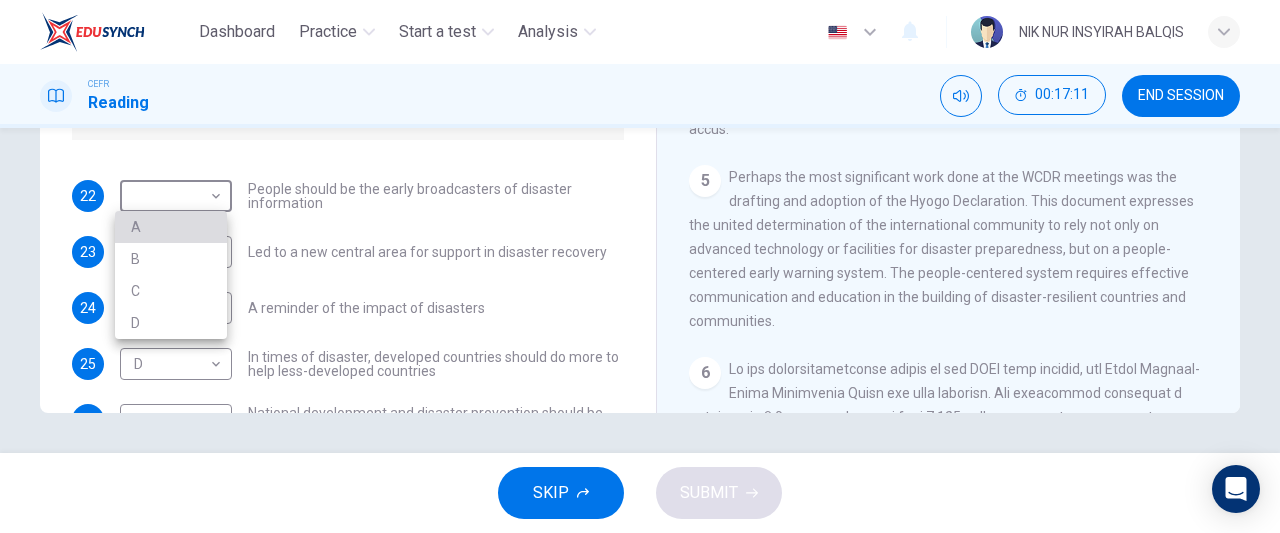 click on "A" at bounding box center [171, 227] 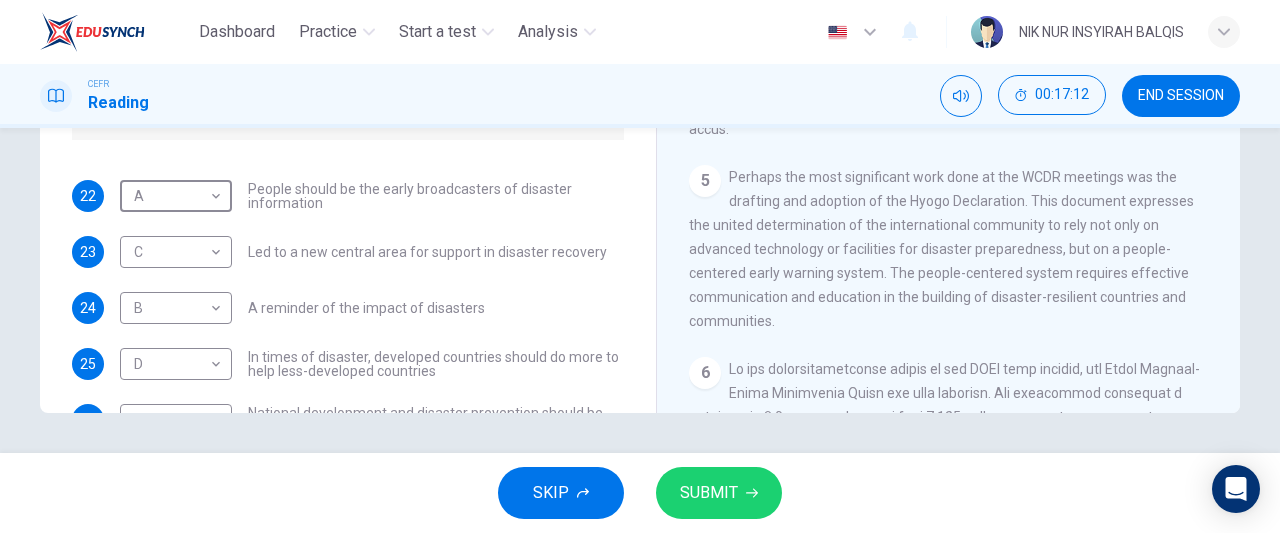 scroll, scrollTop: 0, scrollLeft: 0, axis: both 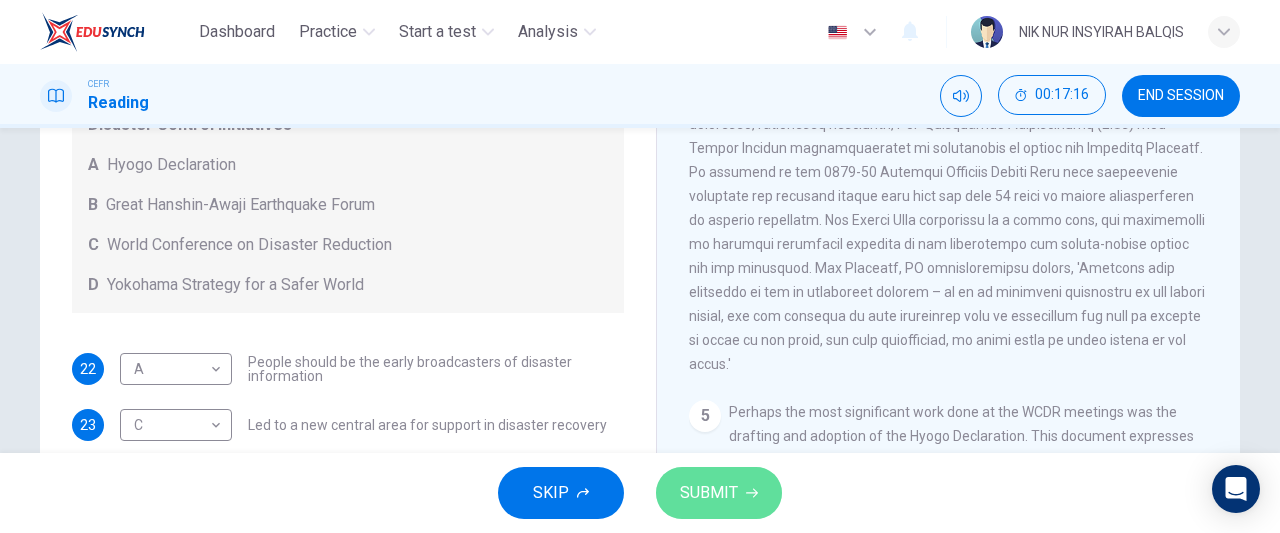 click on "SUBMIT" at bounding box center [709, 493] 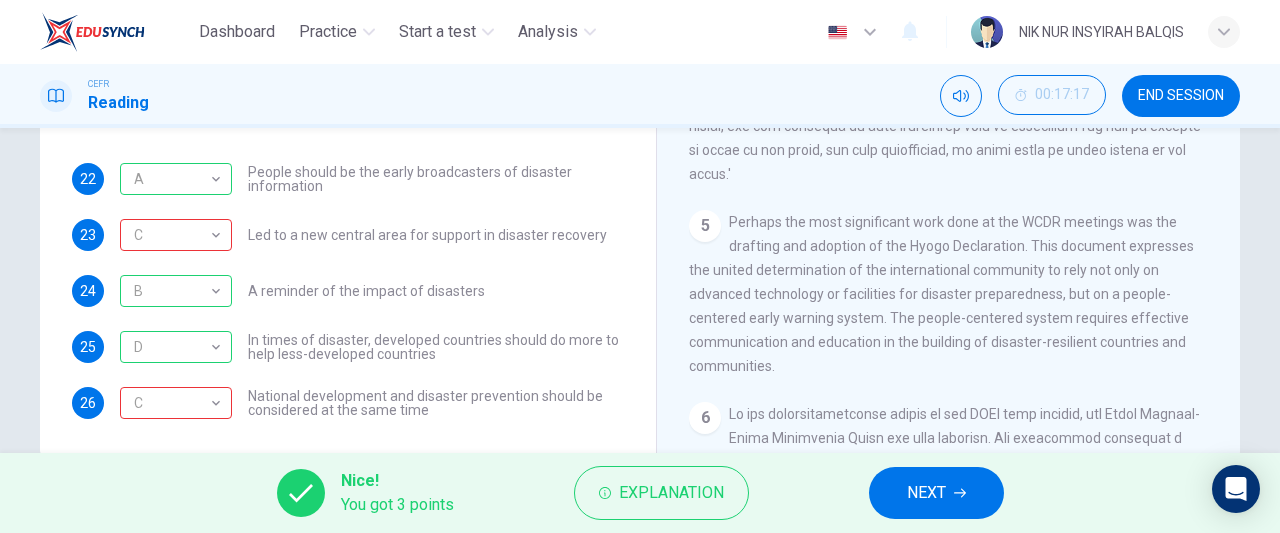 scroll, scrollTop: 407, scrollLeft: 0, axis: vertical 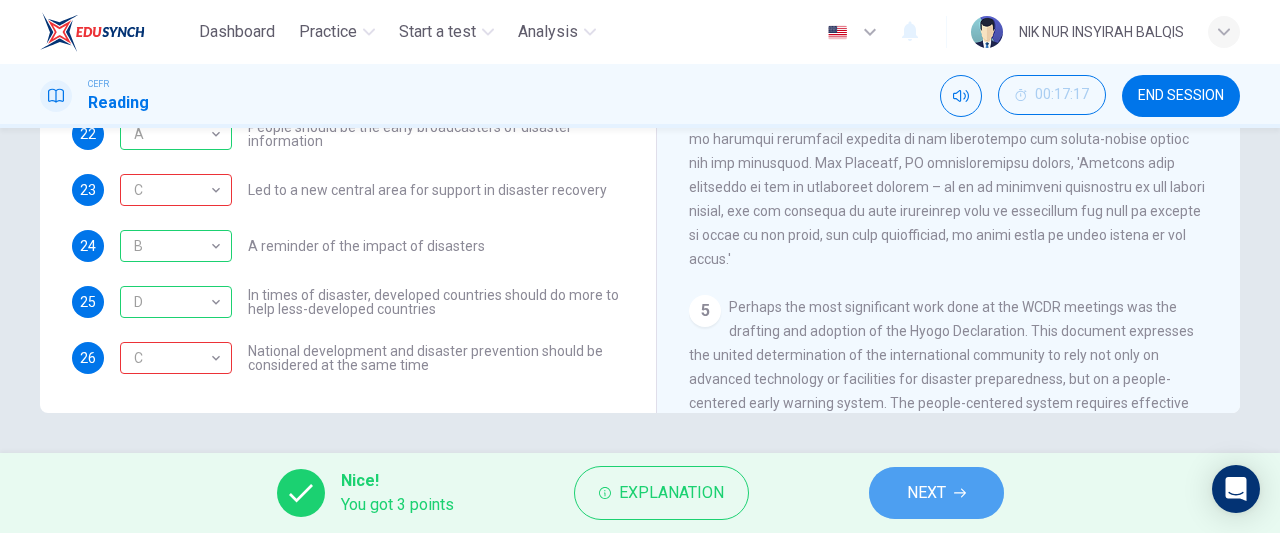 click on "NEXT" at bounding box center [936, 493] 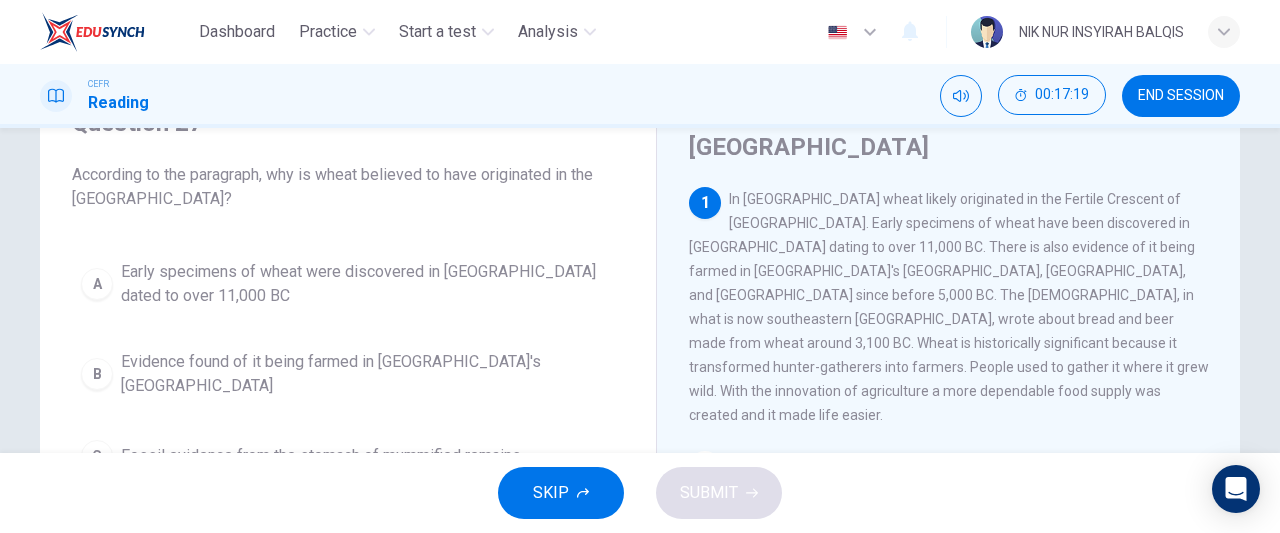 scroll, scrollTop: 108, scrollLeft: 0, axis: vertical 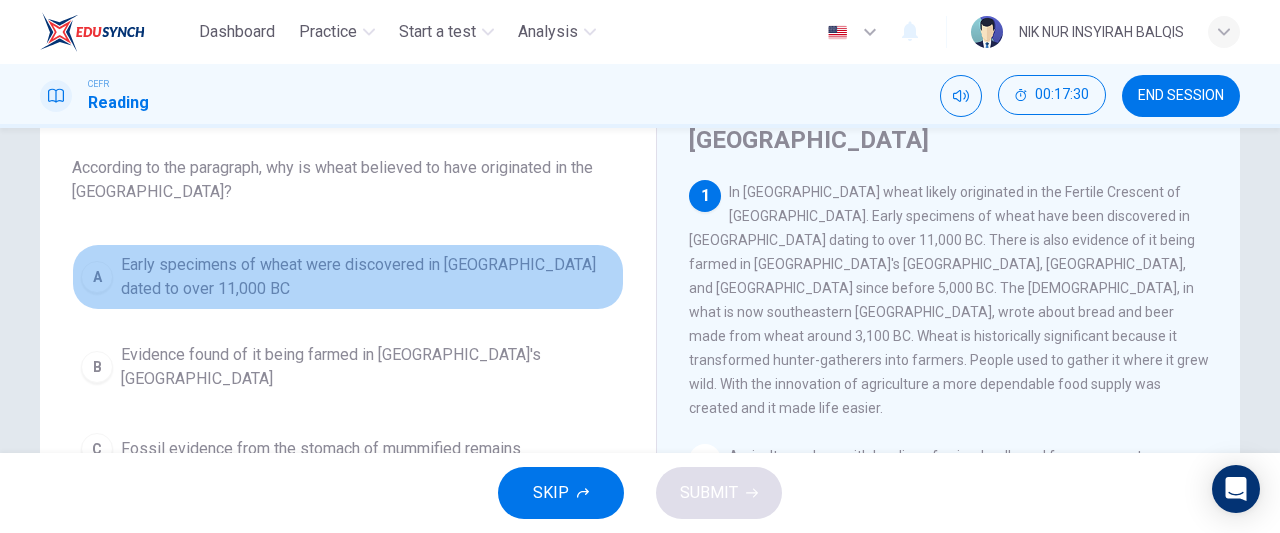 click on "Early specimens of wheat were discovered in [GEOGRAPHIC_DATA] dated to over 11,000 BC" at bounding box center [368, 277] 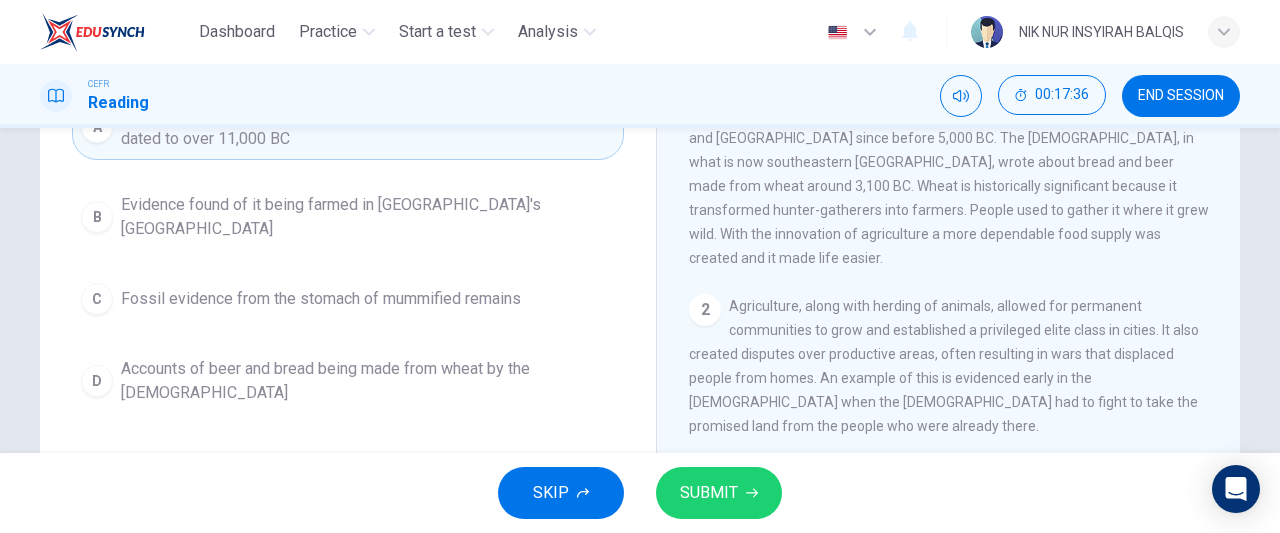 scroll, scrollTop: 285, scrollLeft: 0, axis: vertical 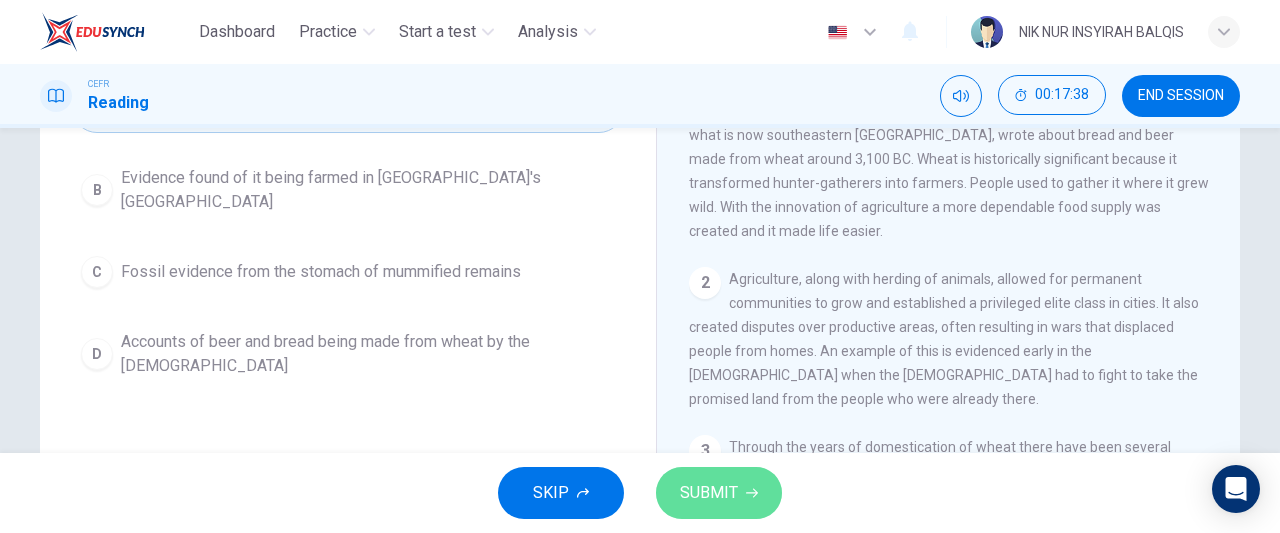 click on "SUBMIT" at bounding box center [709, 493] 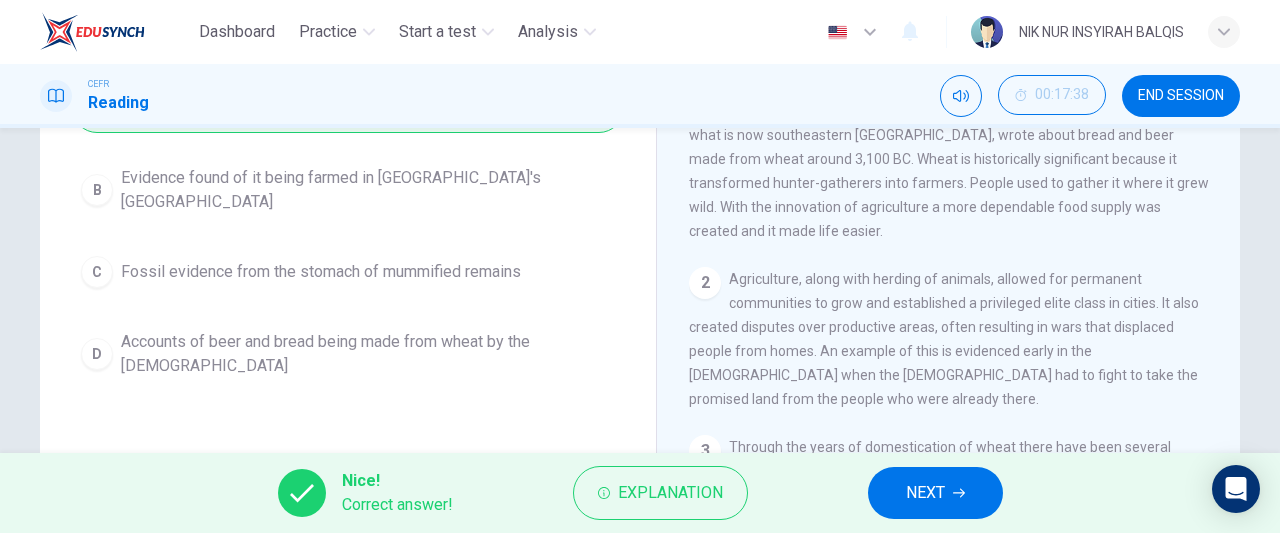 click on "NEXT" at bounding box center (925, 493) 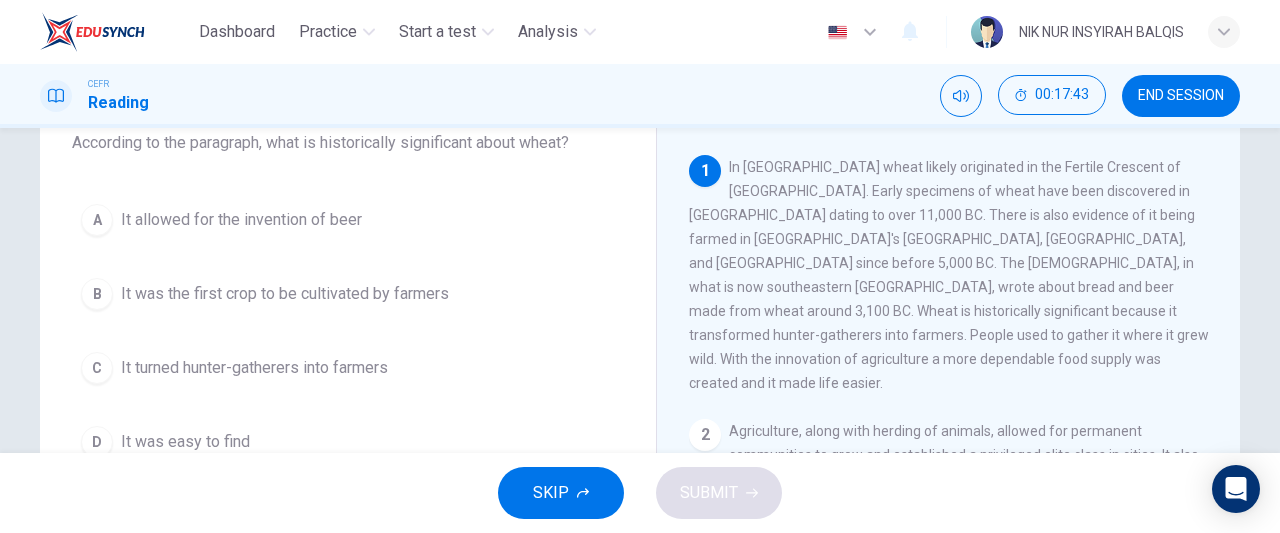 scroll, scrollTop: 136, scrollLeft: 0, axis: vertical 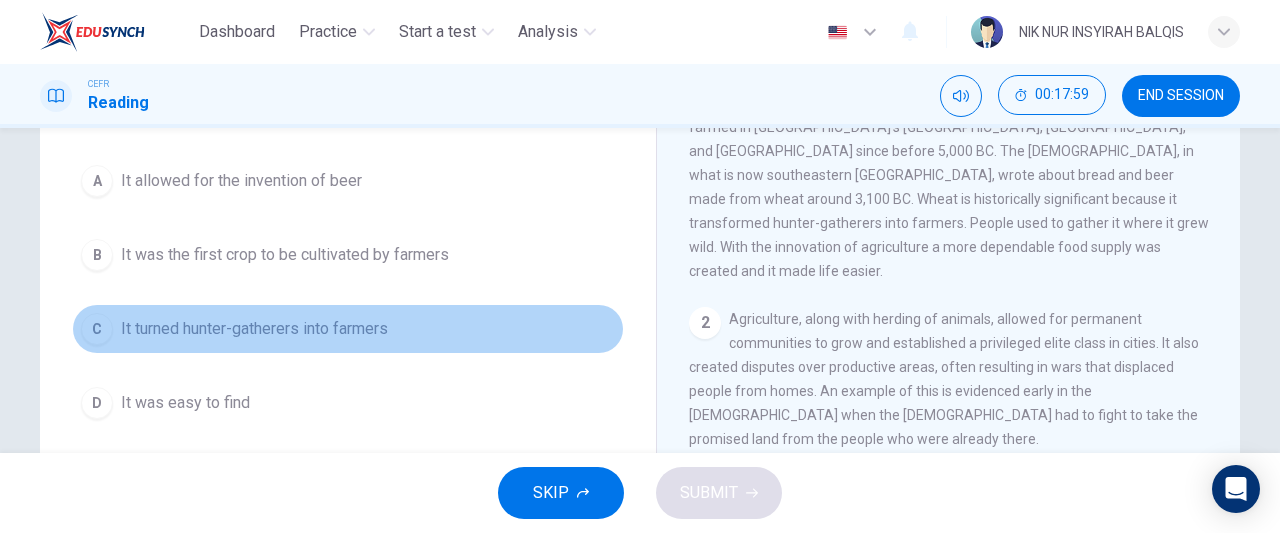 click on "It turned hunter-gatherers into farmers" at bounding box center [254, 329] 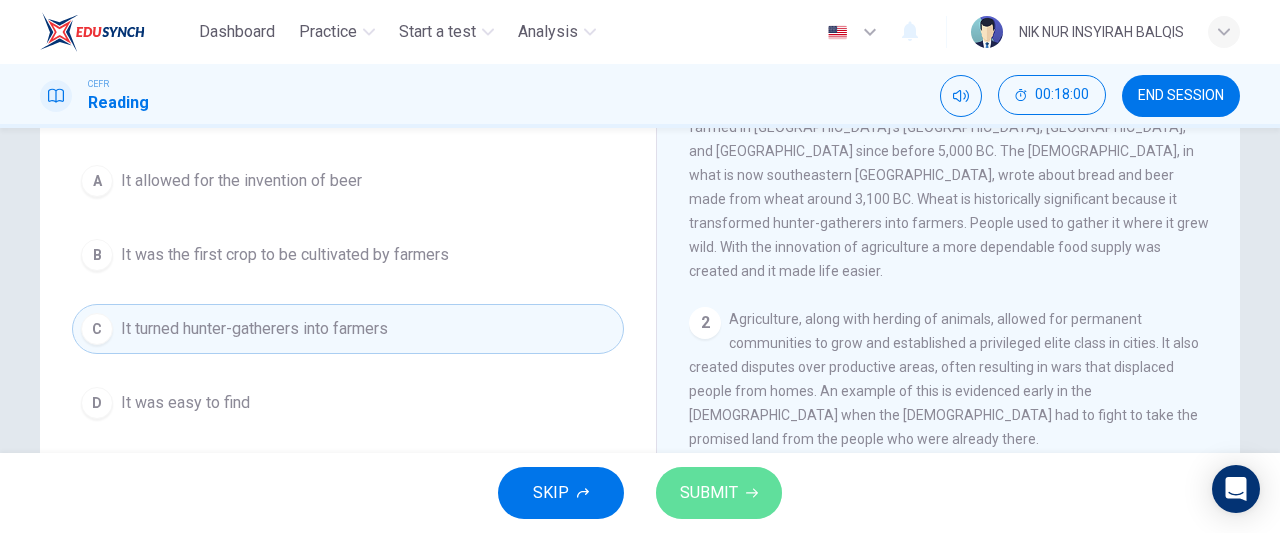 click on "SUBMIT" at bounding box center [709, 493] 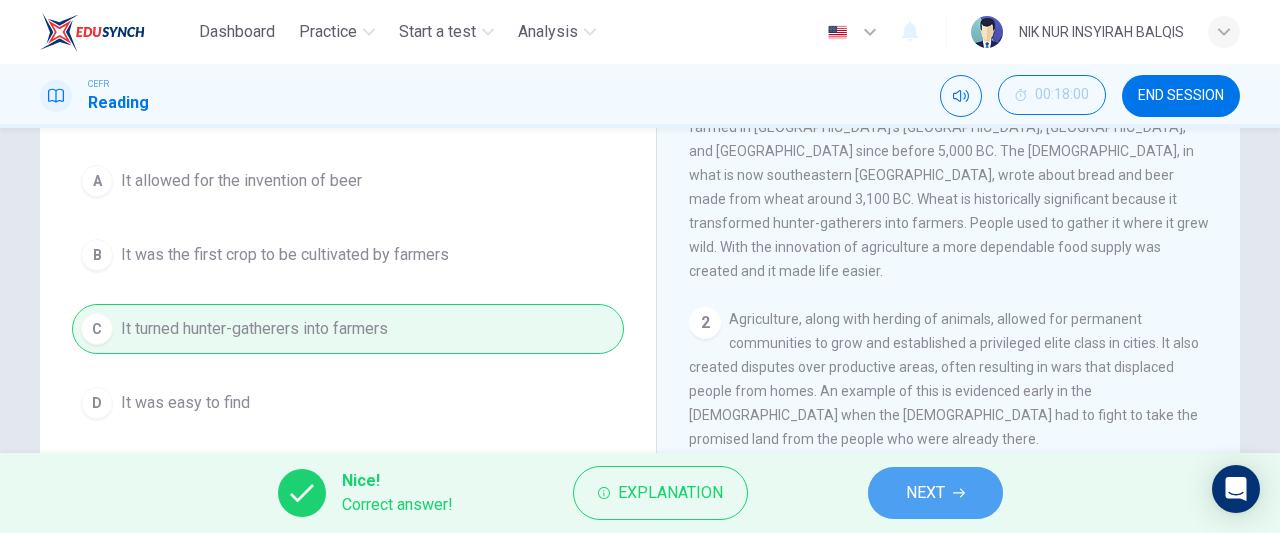 click on "NEXT" at bounding box center (935, 493) 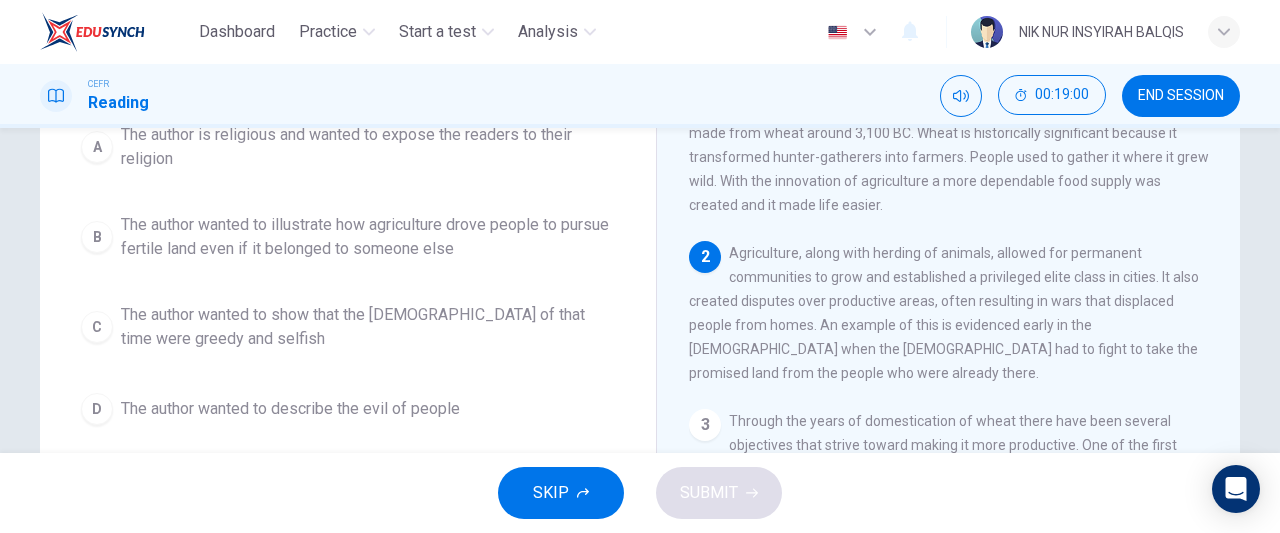 scroll, scrollTop: 239, scrollLeft: 0, axis: vertical 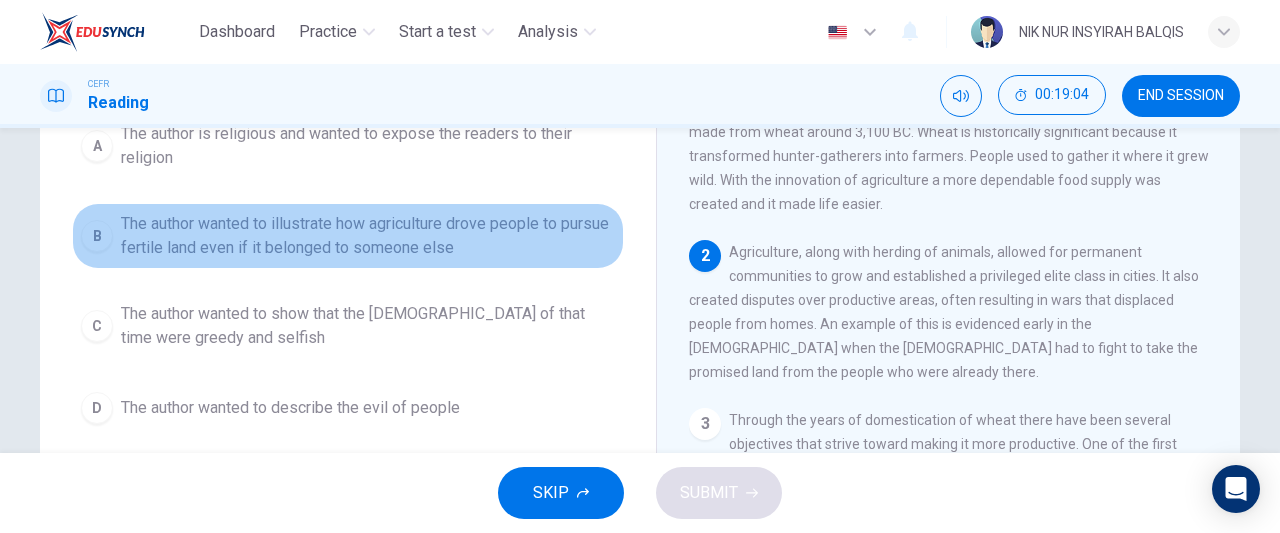 click on "The author wanted to illustrate how agriculture drove people to pursue fertile land even if it belonged to someone else" at bounding box center (368, 236) 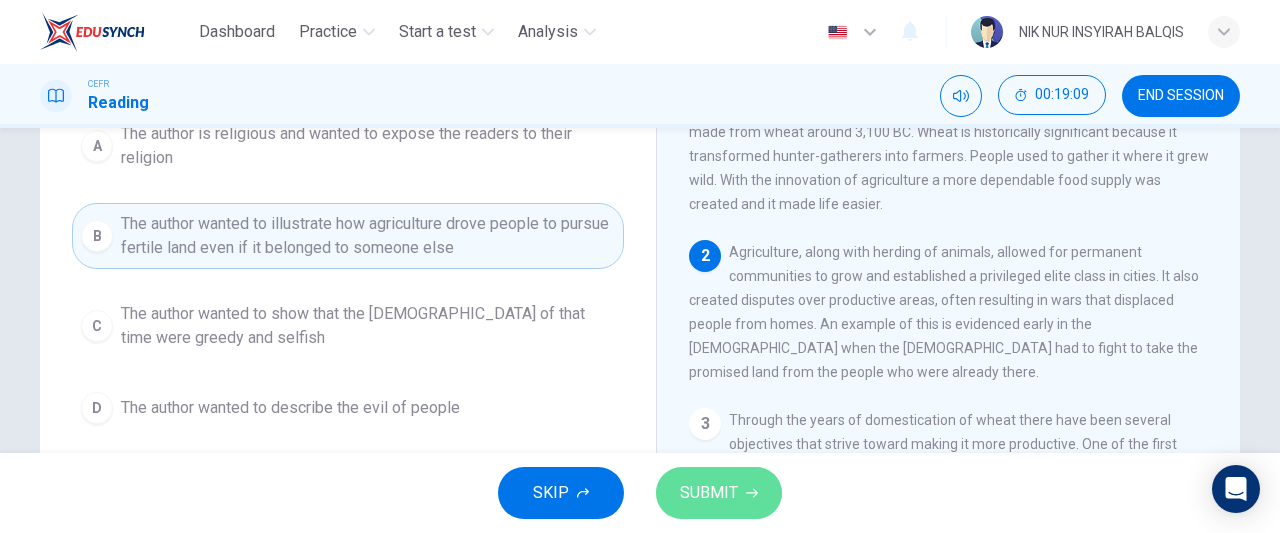 click on "SUBMIT" at bounding box center [709, 493] 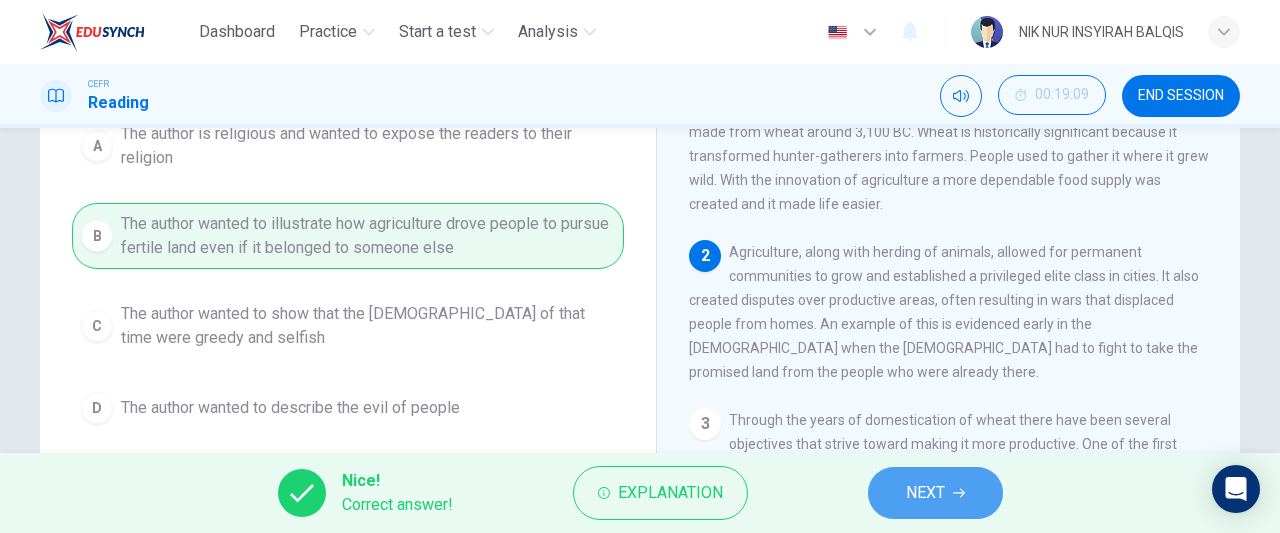 click on "NEXT" at bounding box center [925, 493] 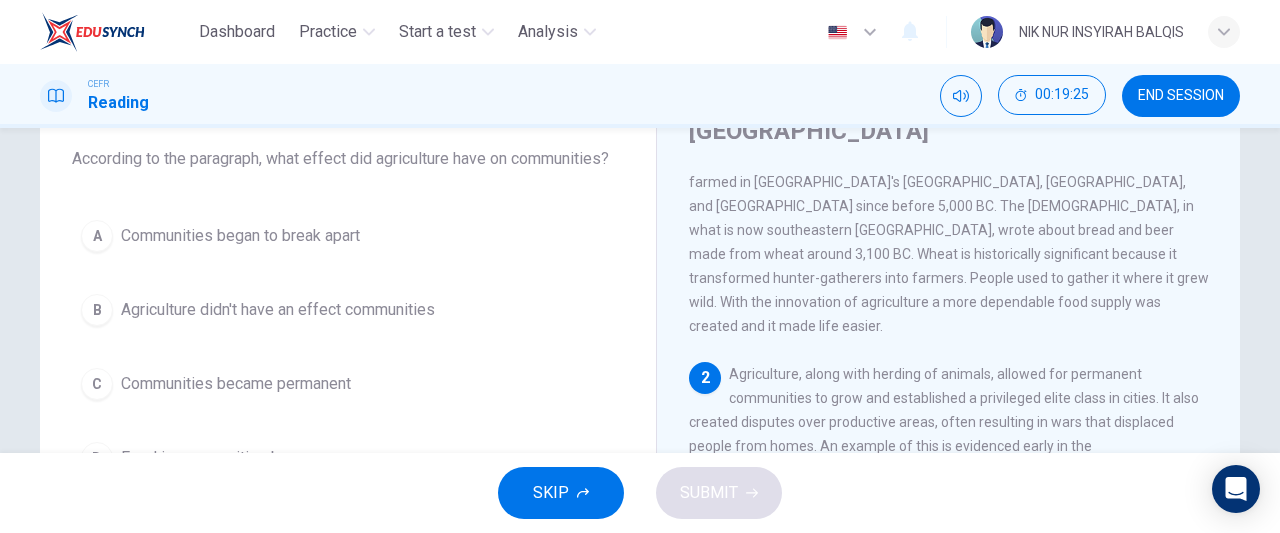 scroll, scrollTop: 118, scrollLeft: 0, axis: vertical 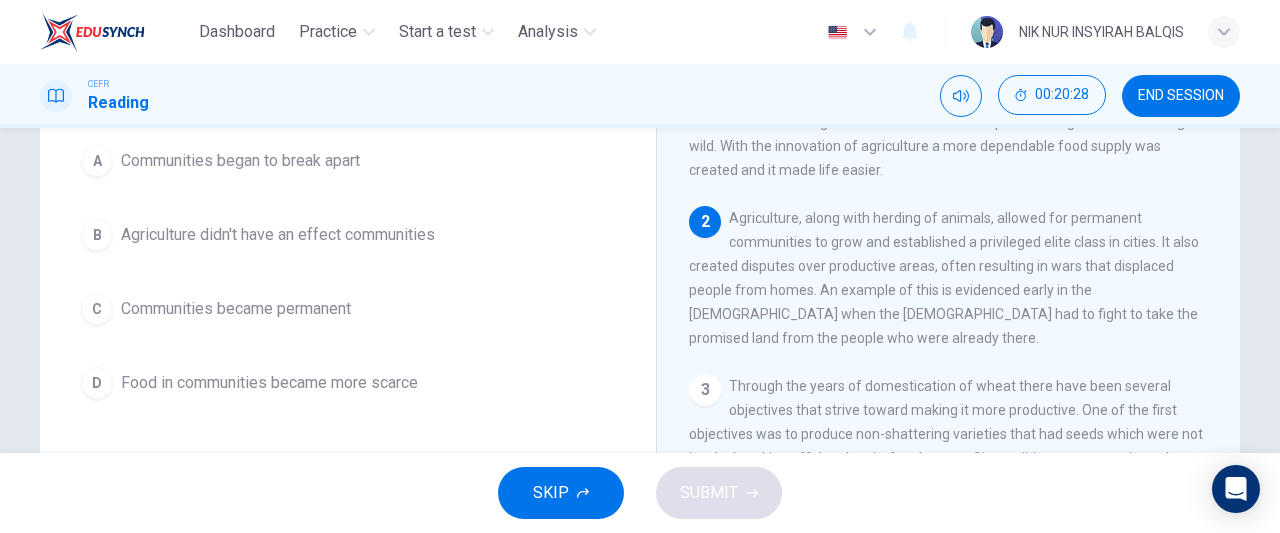 click on "A Communities began to break apart B Agriculture didn't have an effect communities C Communities became permanent D Food in communities became more scarce" at bounding box center [348, 272] 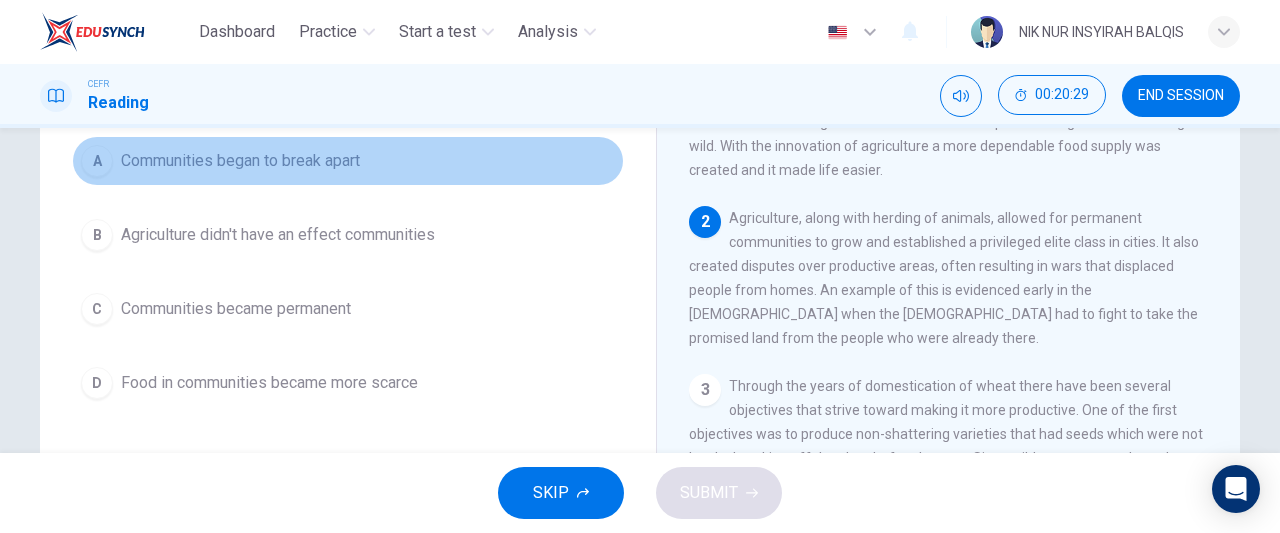click on "Communities began to break apart" at bounding box center (240, 161) 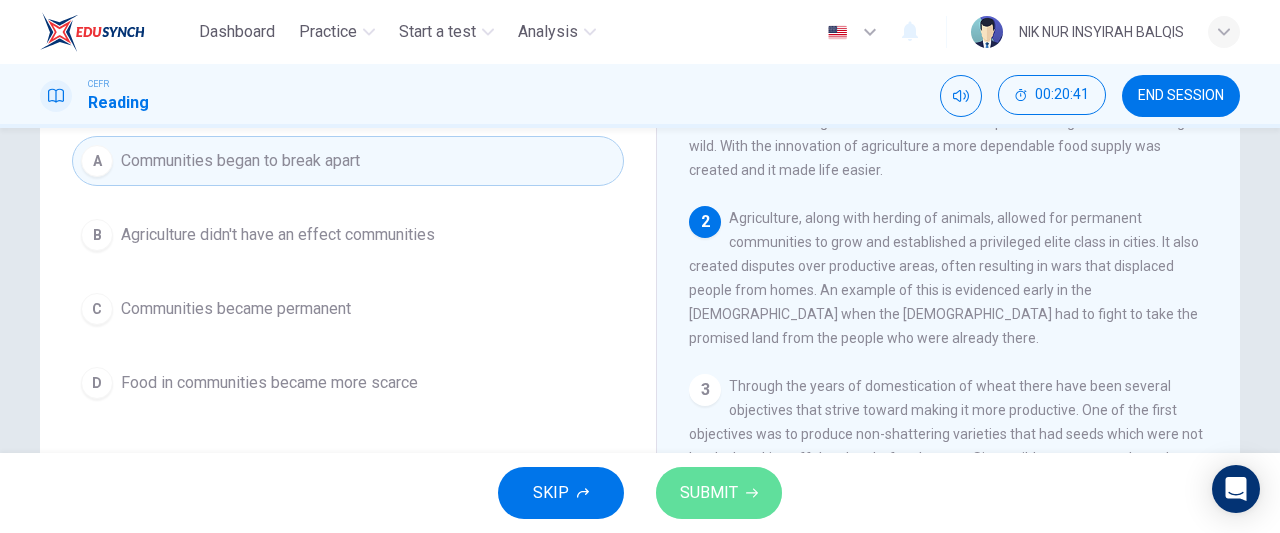 click on "SUBMIT" at bounding box center (709, 493) 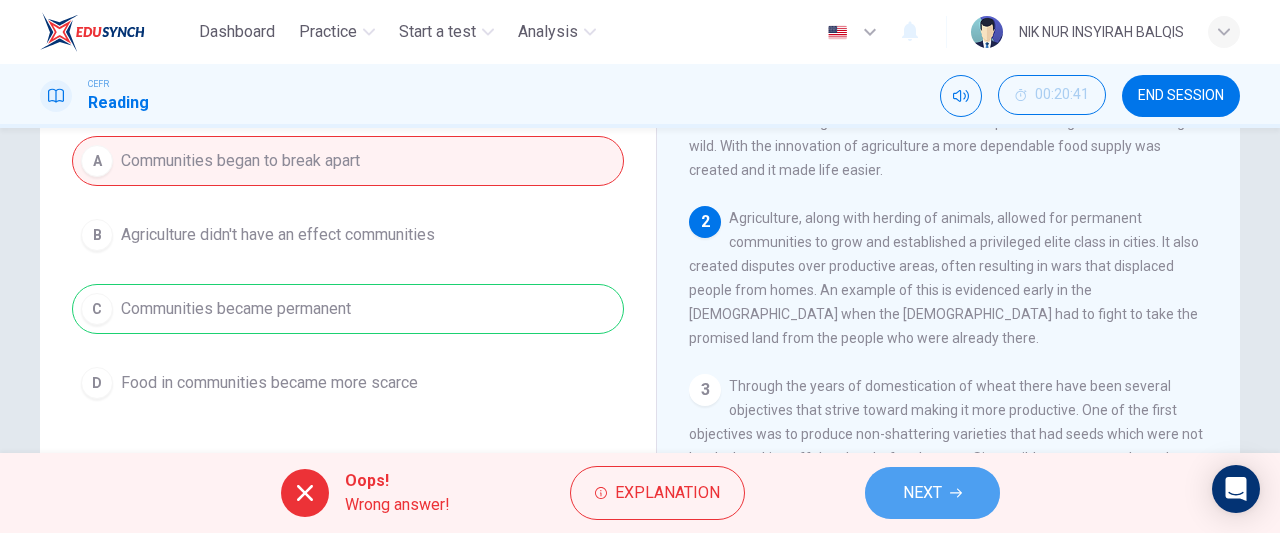 click on "NEXT" at bounding box center (932, 493) 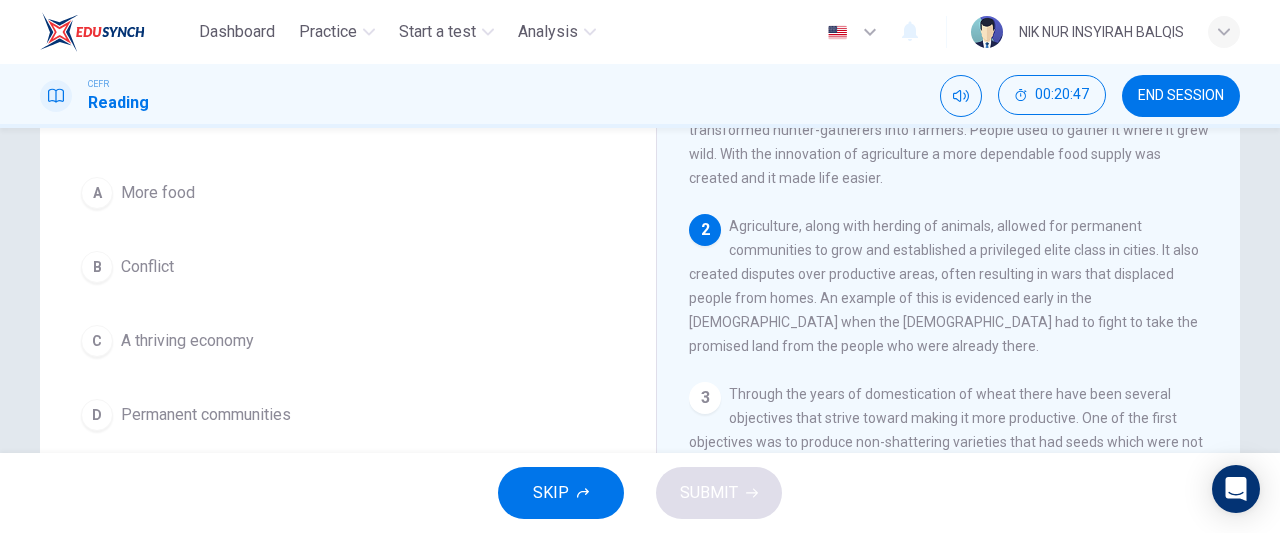 scroll, scrollTop: 190, scrollLeft: 0, axis: vertical 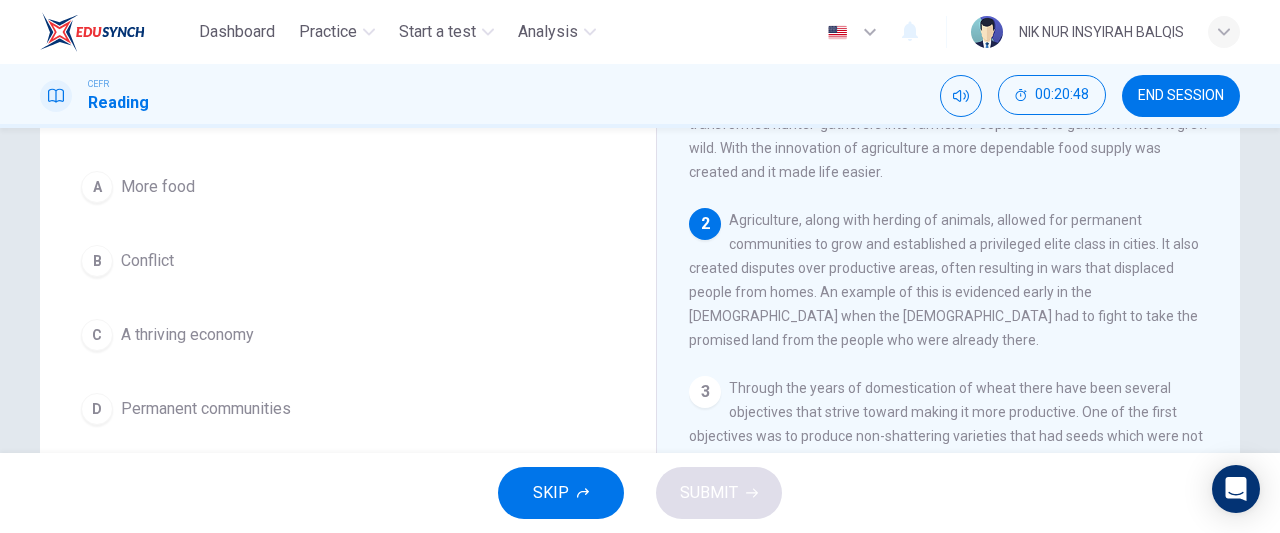 click on "3 Through the years of domestication of wheat there have been several objectives that strive toward making it more productive. One of the first objectives was to produce non-shattering varieties that had seeds which were not lost by breaking off the plant before harvest. Since wild grasses are adapted to disperse their seeds by releasing them once they are ripe, they were not suitable for harvest. Only the plants that had seeds that only broke off during the threshing process were able to be successfully harvested. This led to selection by the harvesters who would then plant the seeds from these types of plants to increase the yield of harvestable product." at bounding box center [949, 484] 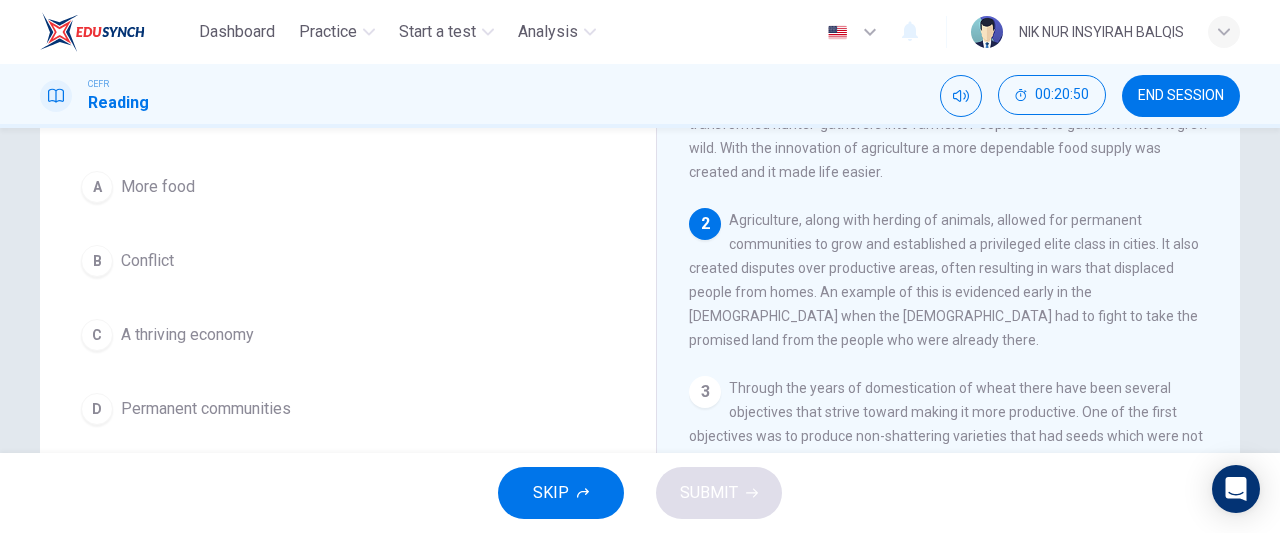 click on "3" at bounding box center (705, 392) 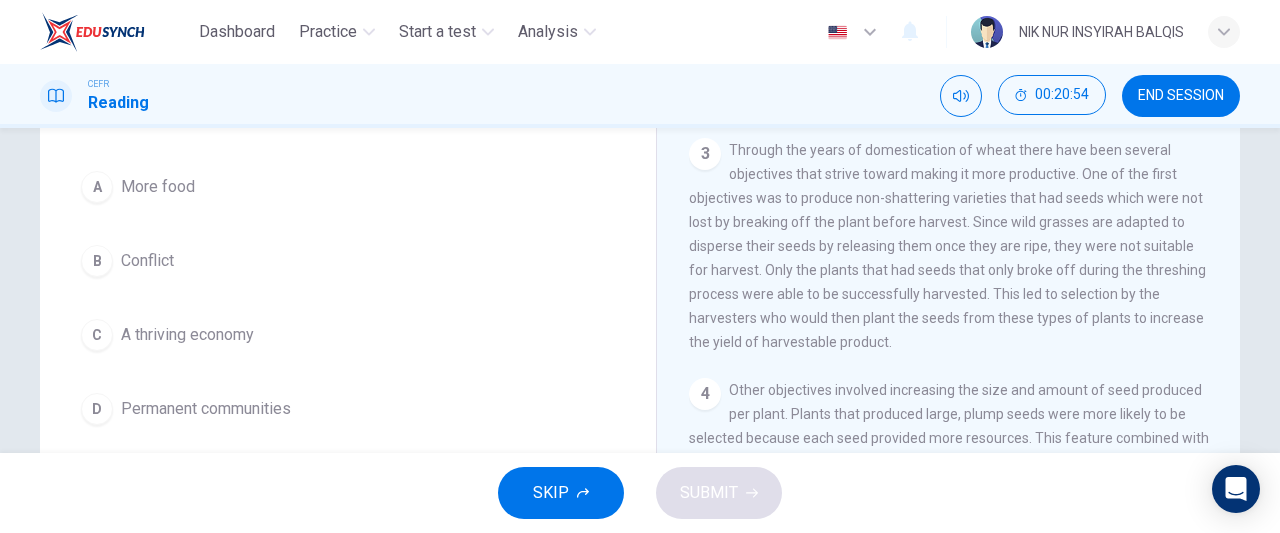 scroll, scrollTop: 400, scrollLeft: 0, axis: vertical 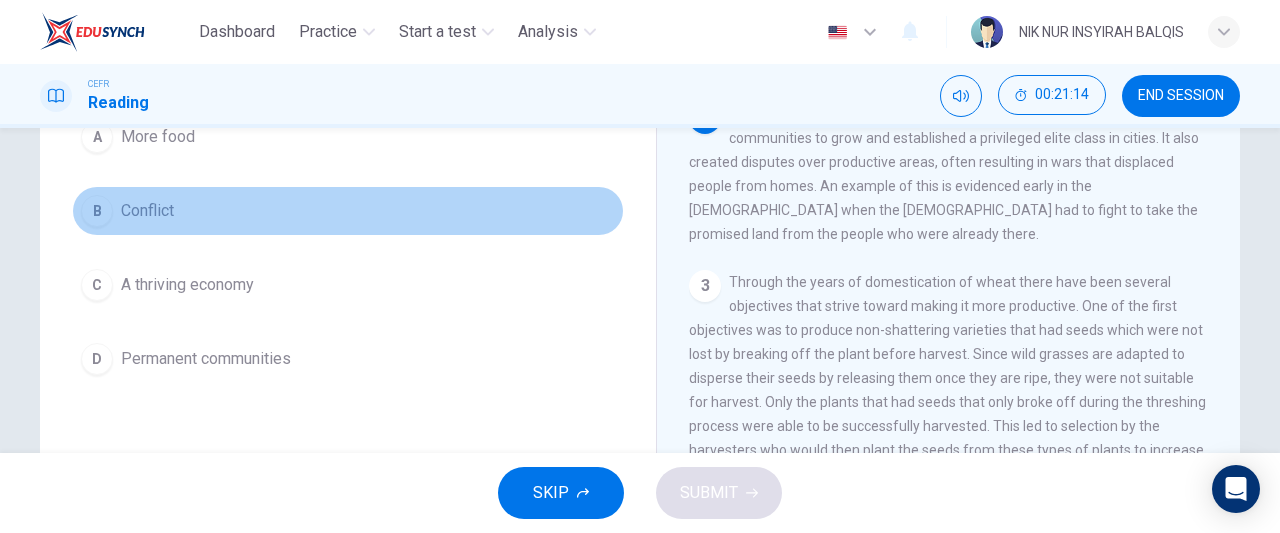 click on "B Conflict" at bounding box center (348, 211) 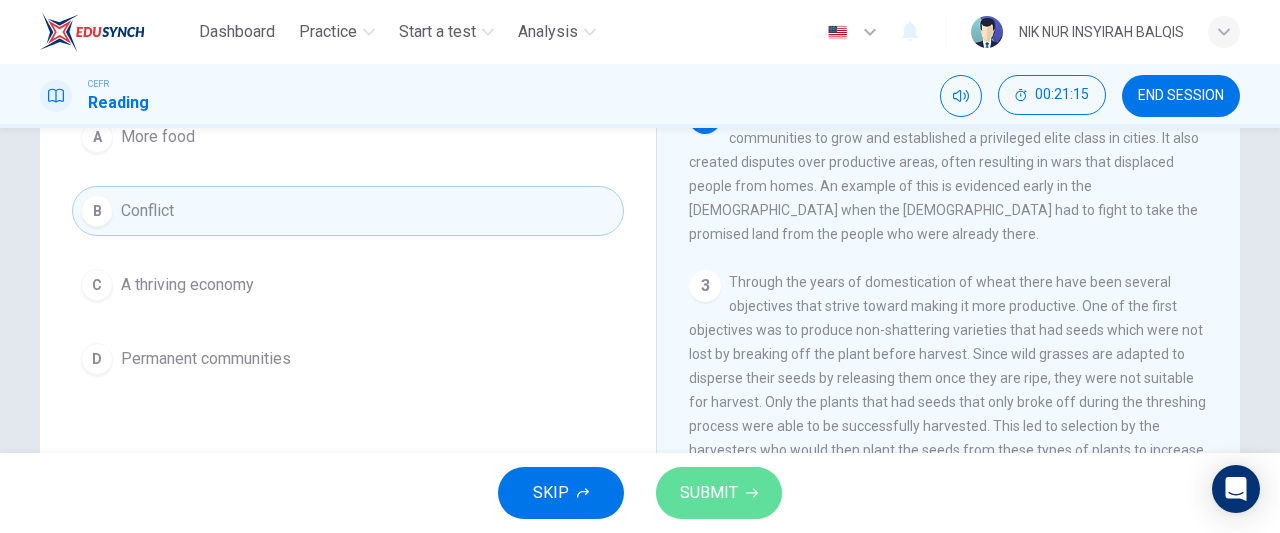 click 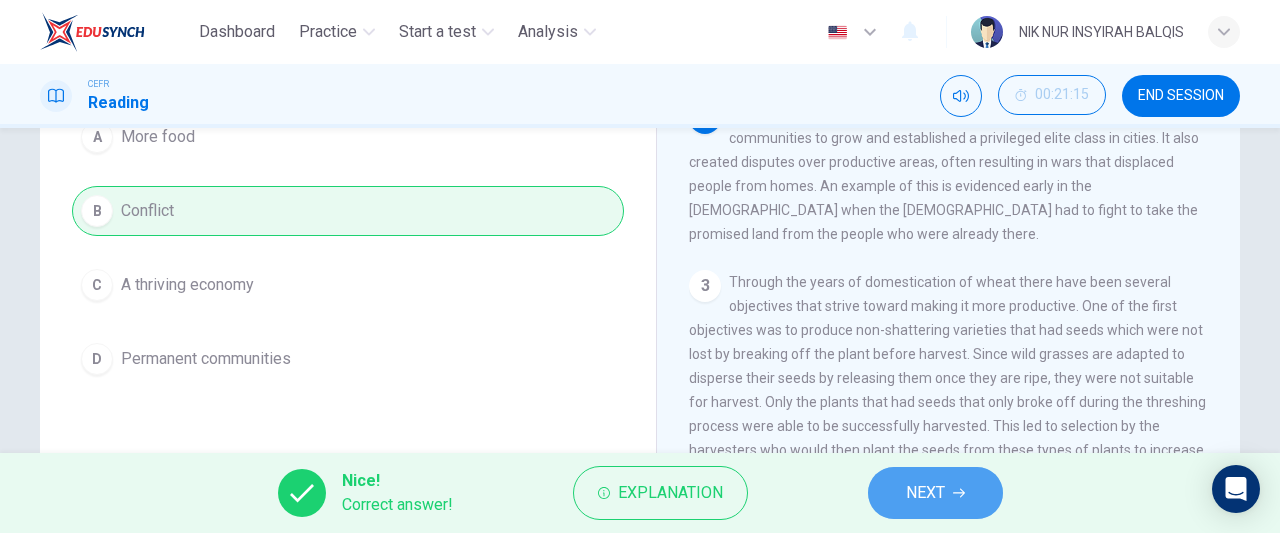 click on "NEXT" at bounding box center [925, 493] 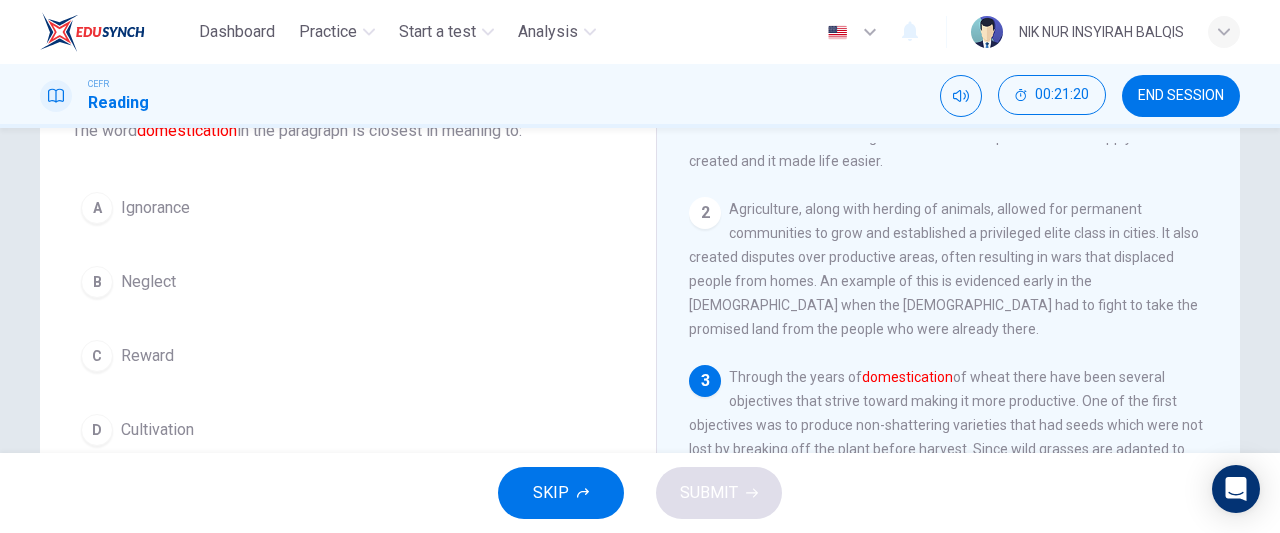 scroll, scrollTop: 172, scrollLeft: 0, axis: vertical 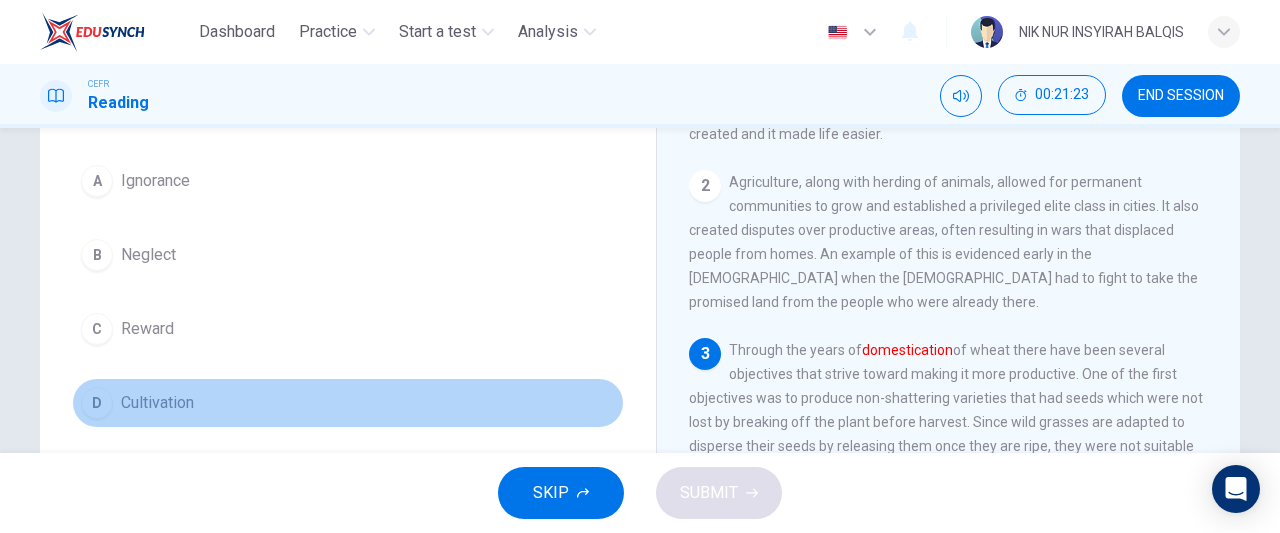 click on "D Cultivation" at bounding box center (348, 403) 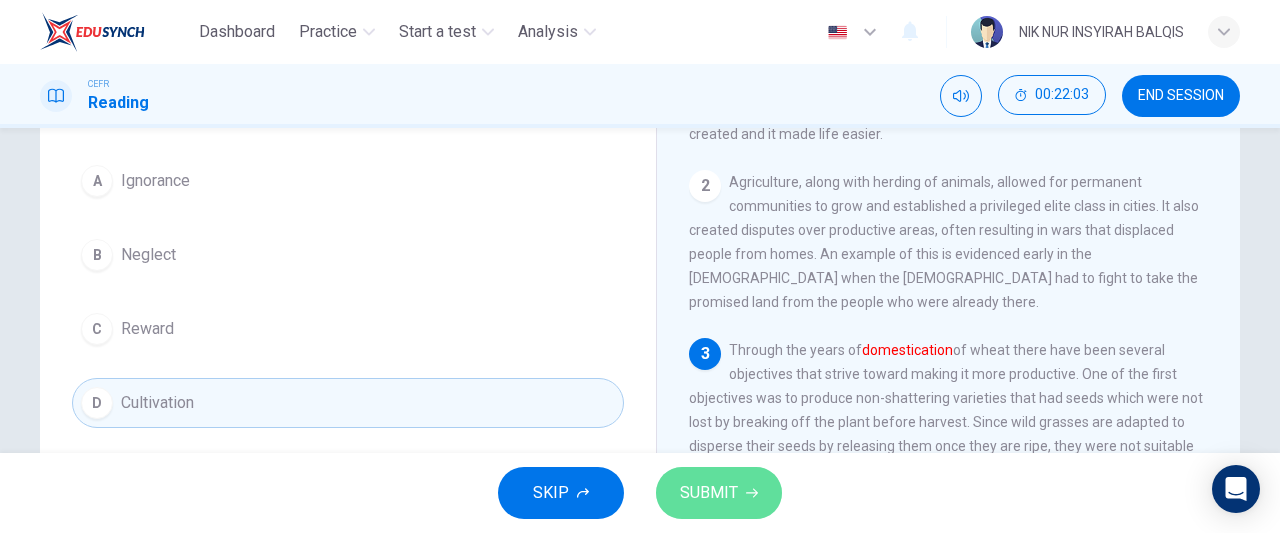 click on "SUBMIT" at bounding box center (719, 493) 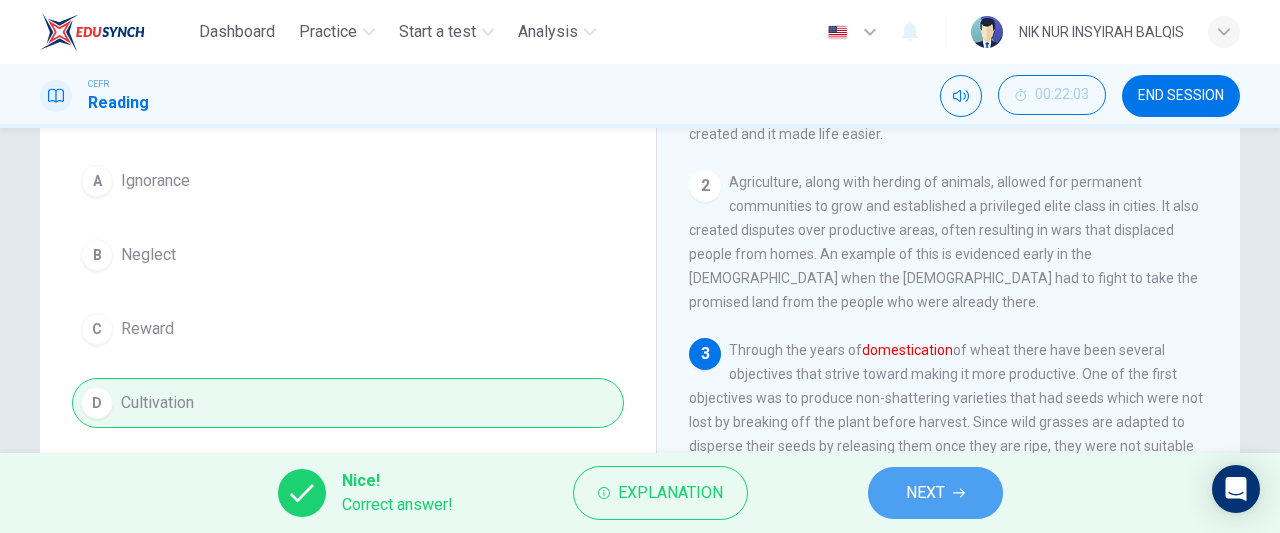 click on "NEXT" at bounding box center (935, 493) 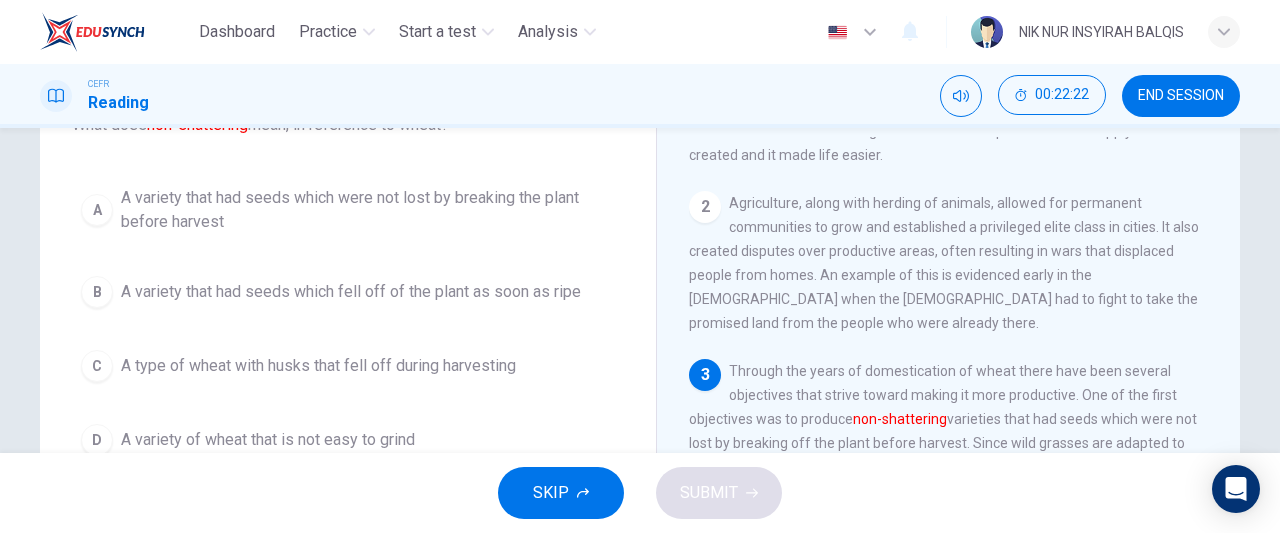 scroll, scrollTop: 150, scrollLeft: 0, axis: vertical 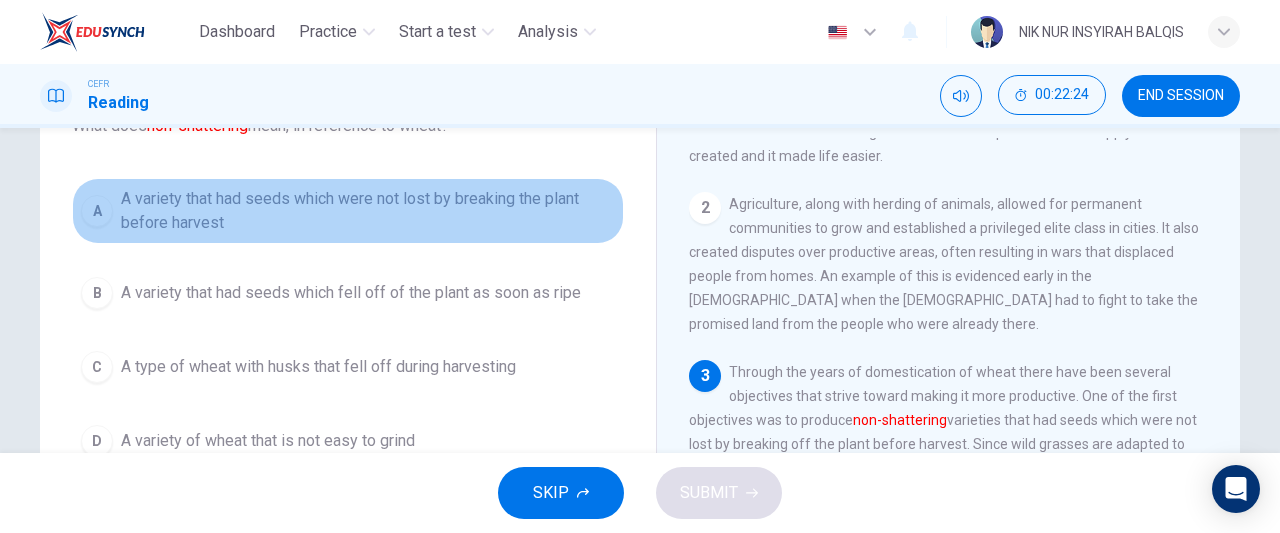 click on "A A variety that had seeds which were not lost by breaking the plant before harvest" at bounding box center (348, 211) 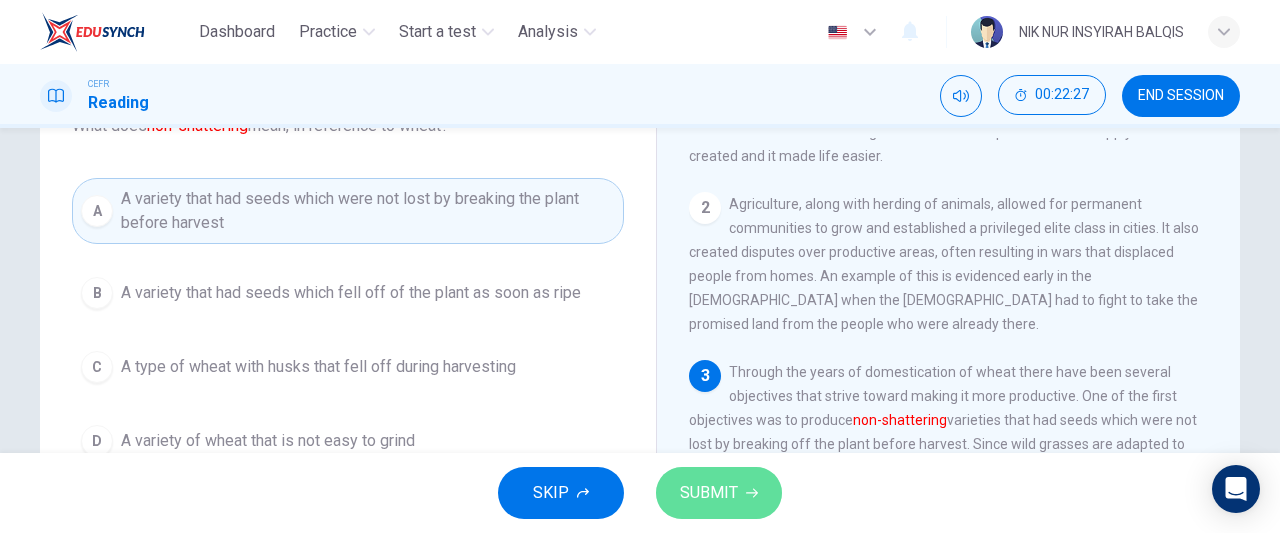 click 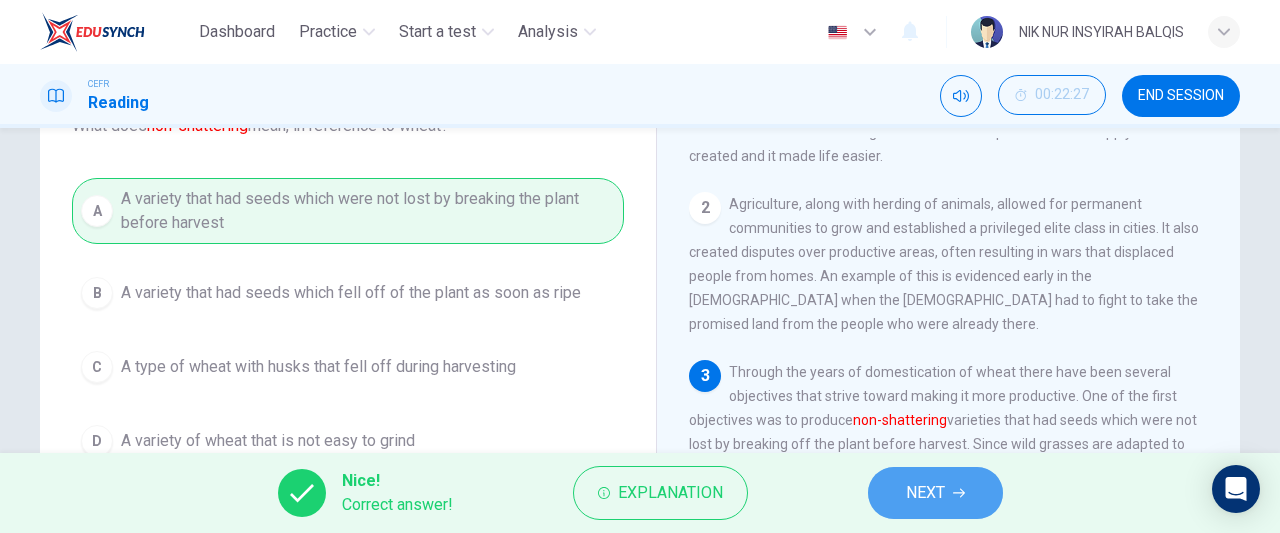 click on "NEXT" at bounding box center [925, 493] 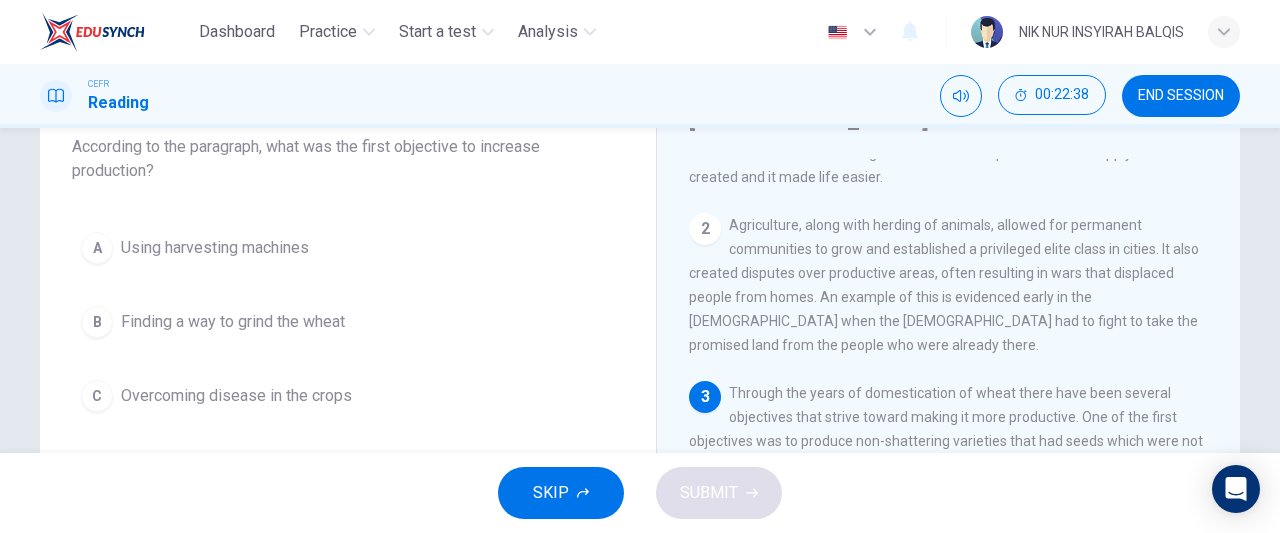 scroll, scrollTop: 128, scrollLeft: 0, axis: vertical 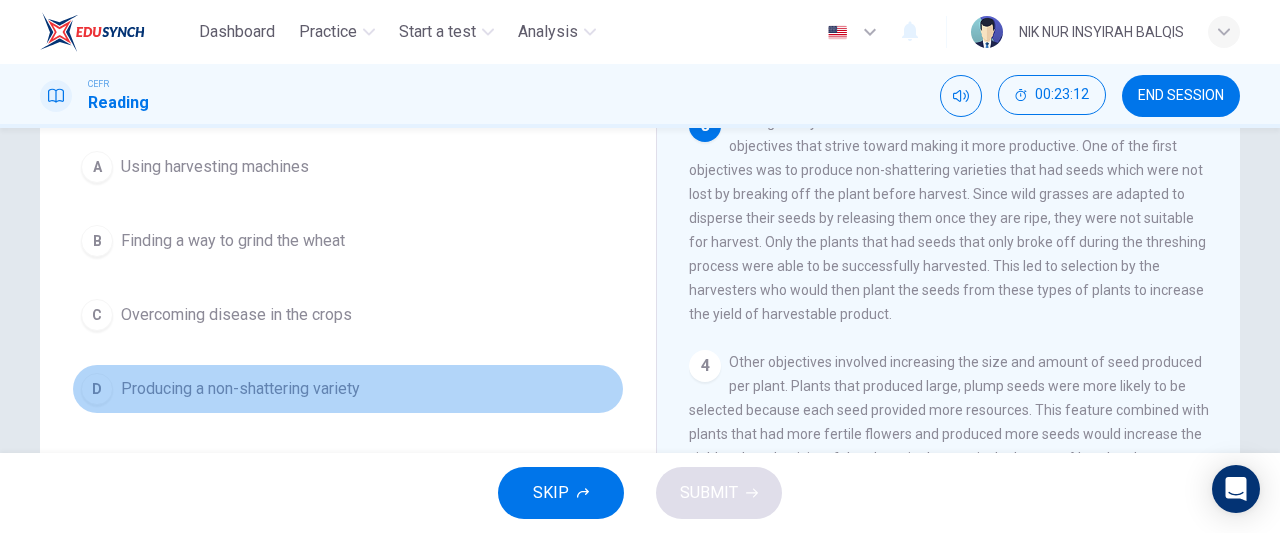 click on "Producing a non-shattering variety" at bounding box center [240, 389] 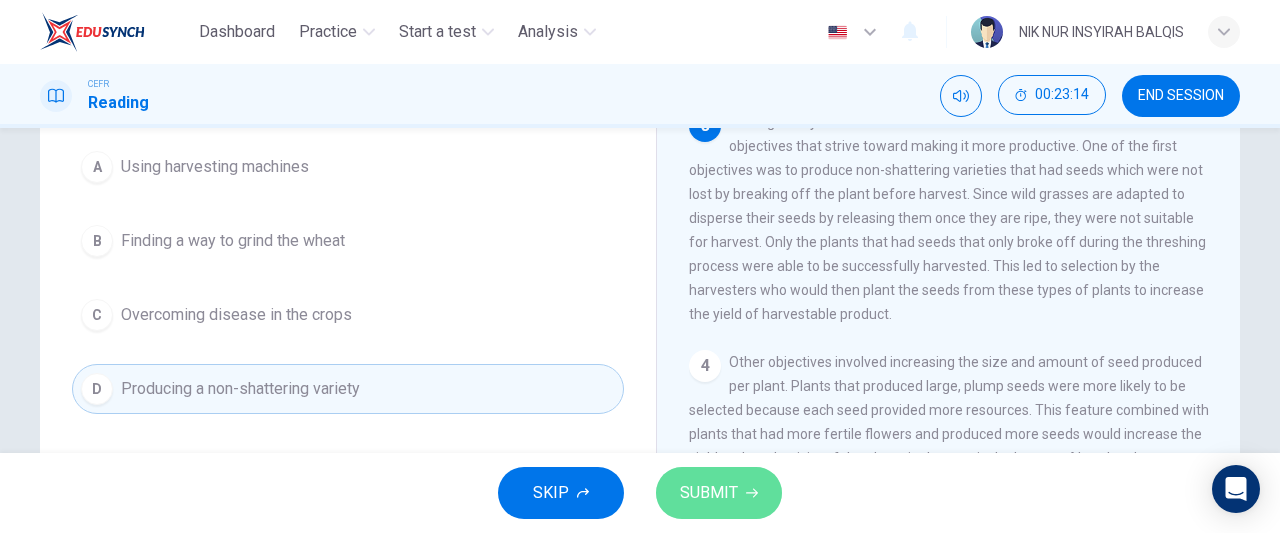 click on "SUBMIT" at bounding box center (719, 493) 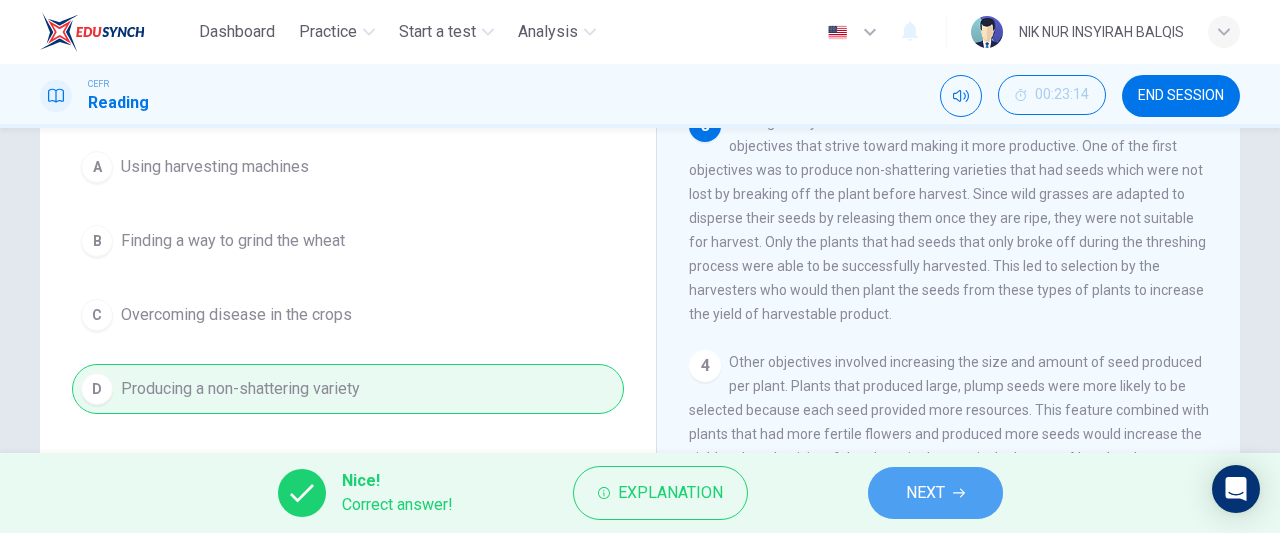 click on "NEXT" at bounding box center [925, 493] 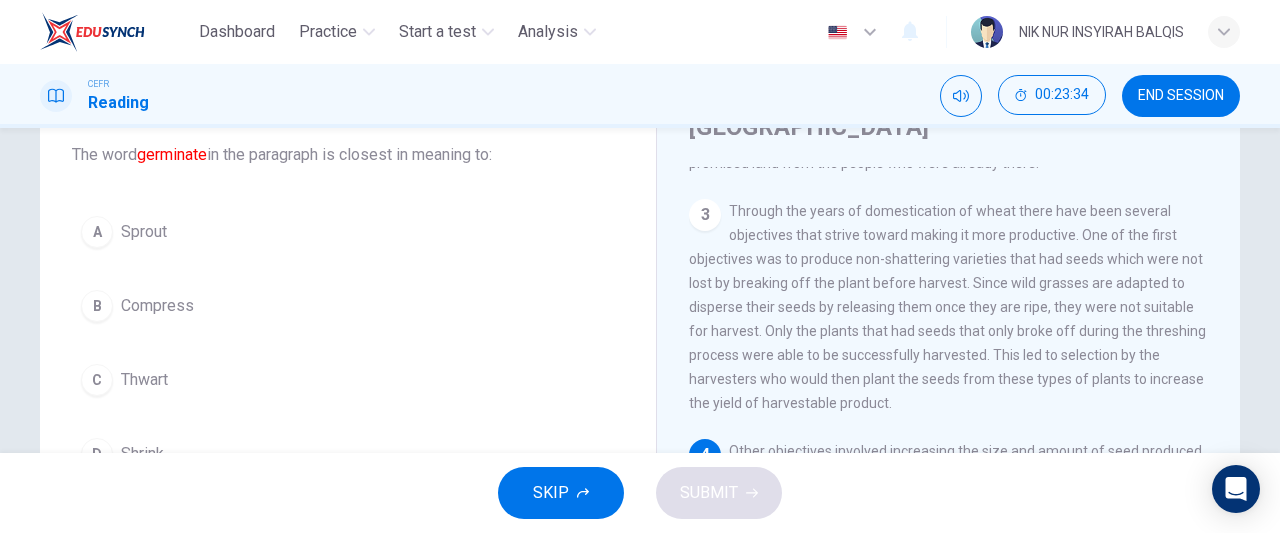 scroll, scrollTop: 147, scrollLeft: 0, axis: vertical 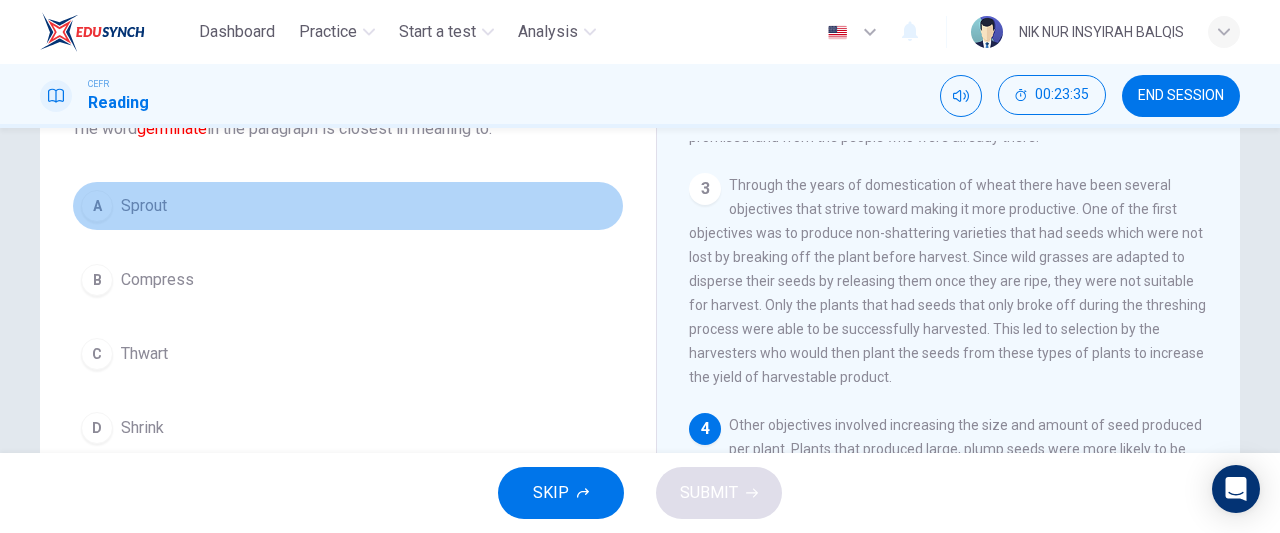 click on "A Sprout" at bounding box center (348, 206) 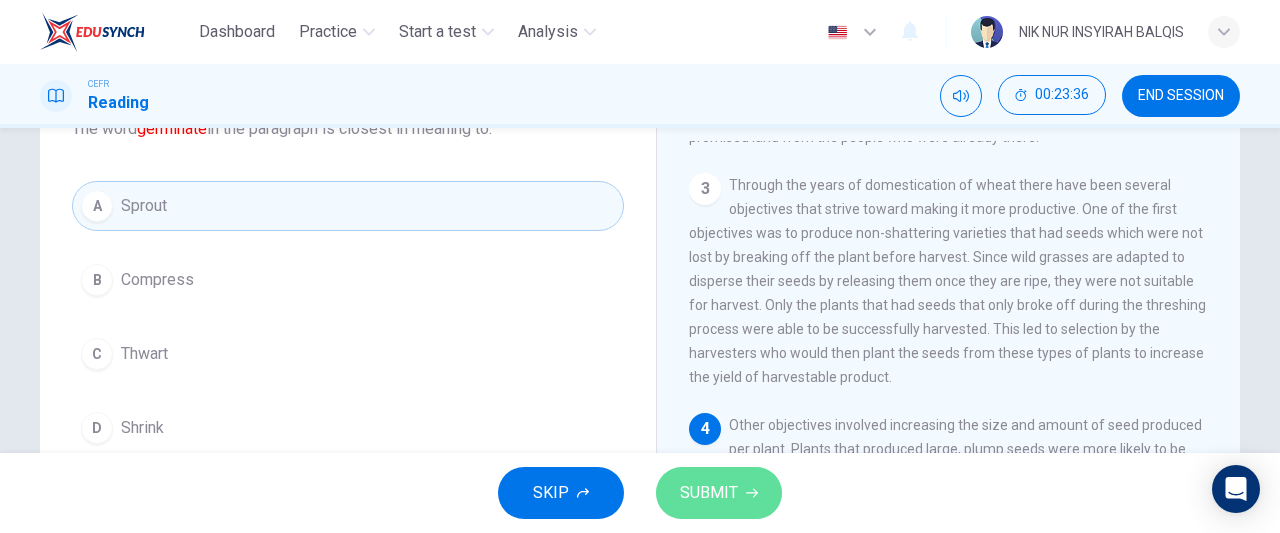 click 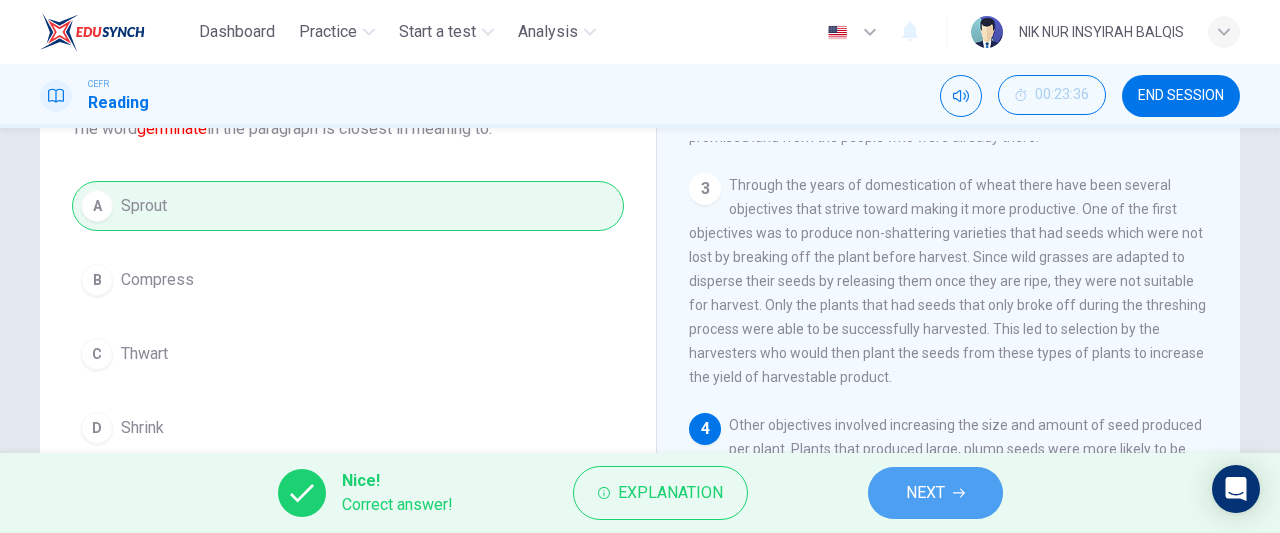 click on "NEXT" at bounding box center [925, 493] 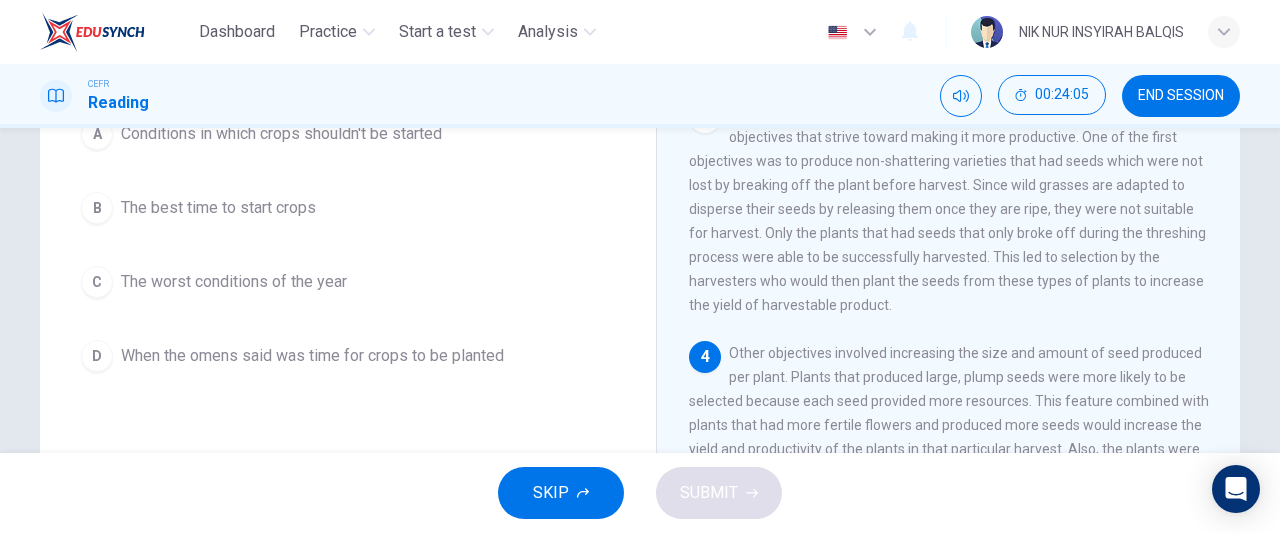 scroll, scrollTop: 215, scrollLeft: 0, axis: vertical 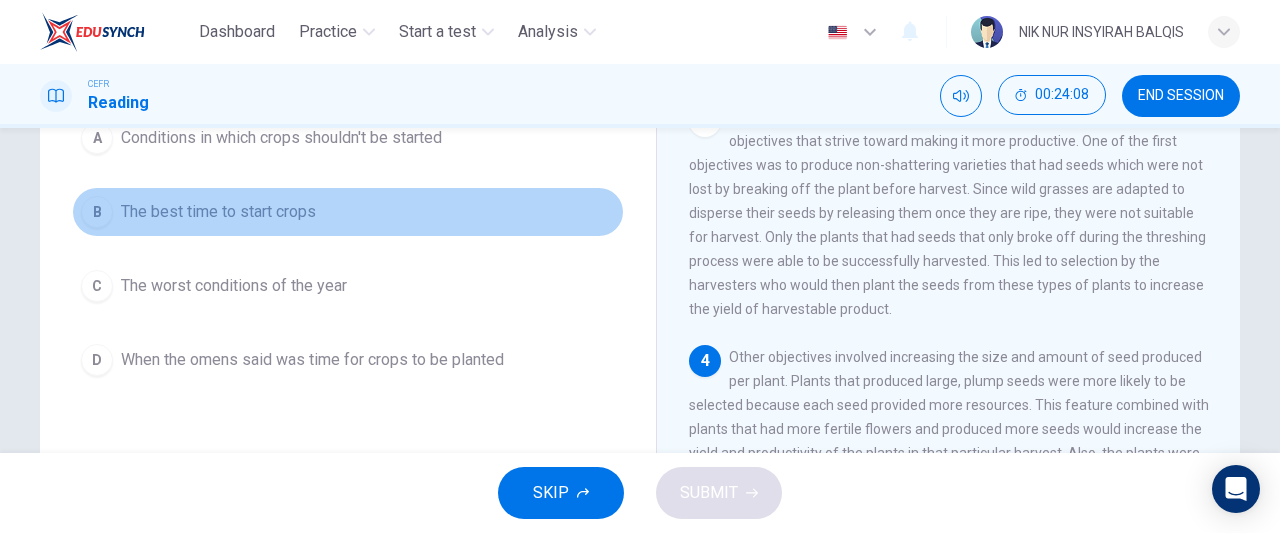 click on "B The best time to start crops" at bounding box center (348, 212) 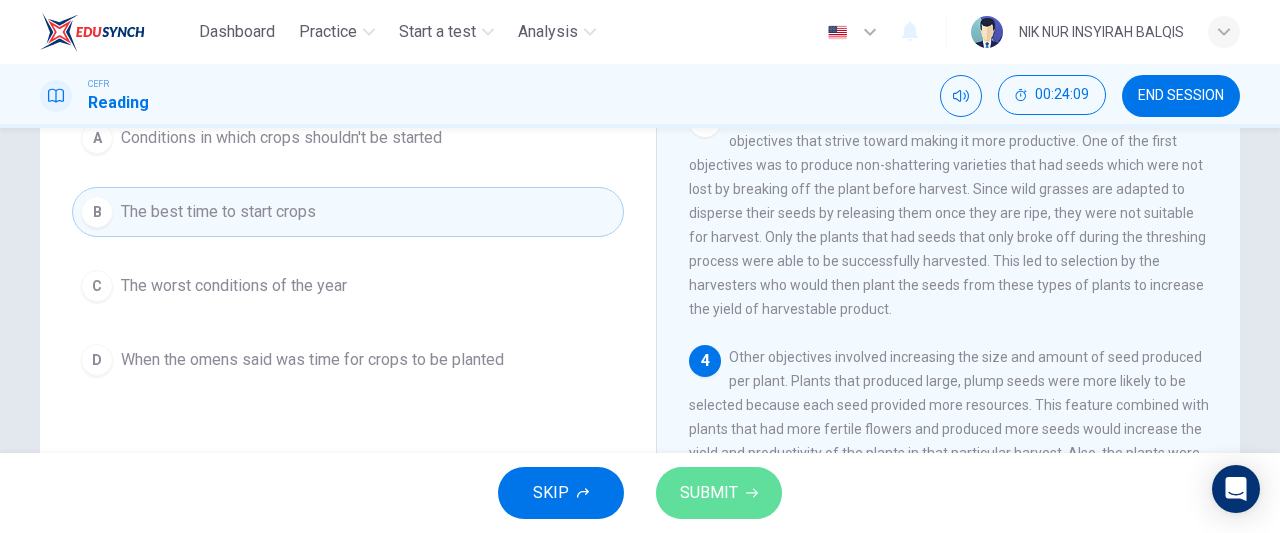 click on "SUBMIT" at bounding box center (719, 493) 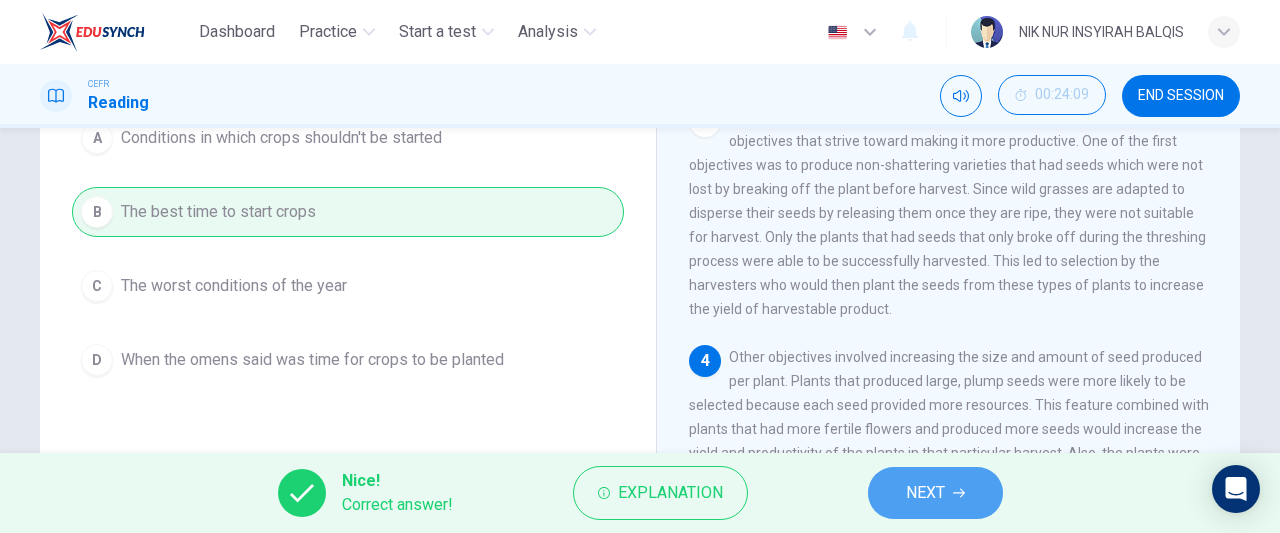 click on "NEXT" at bounding box center (935, 493) 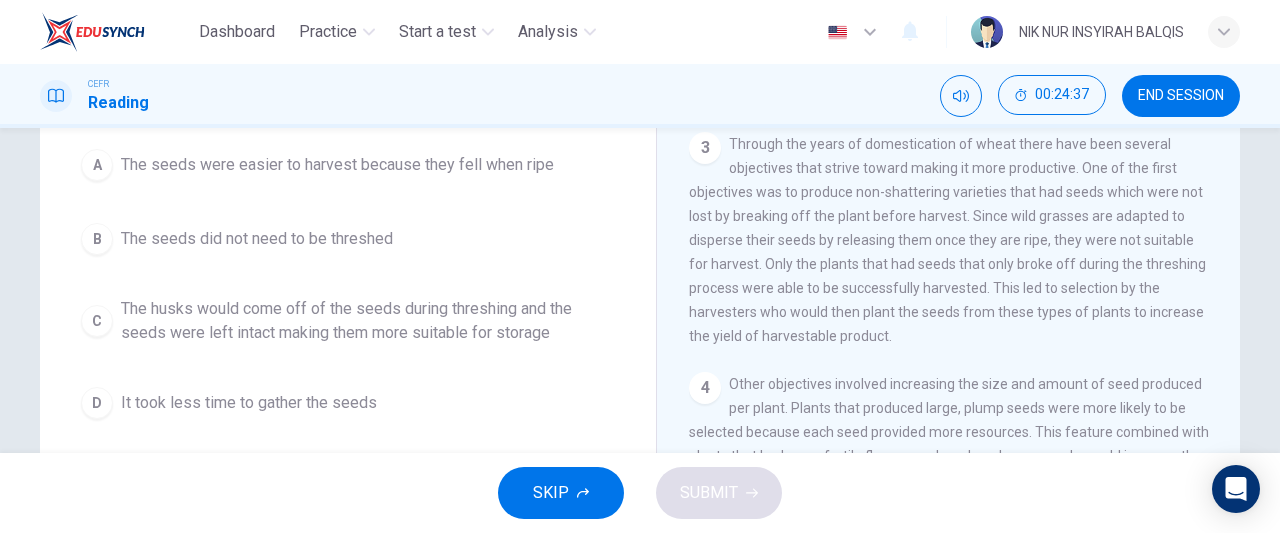 scroll, scrollTop: 191, scrollLeft: 0, axis: vertical 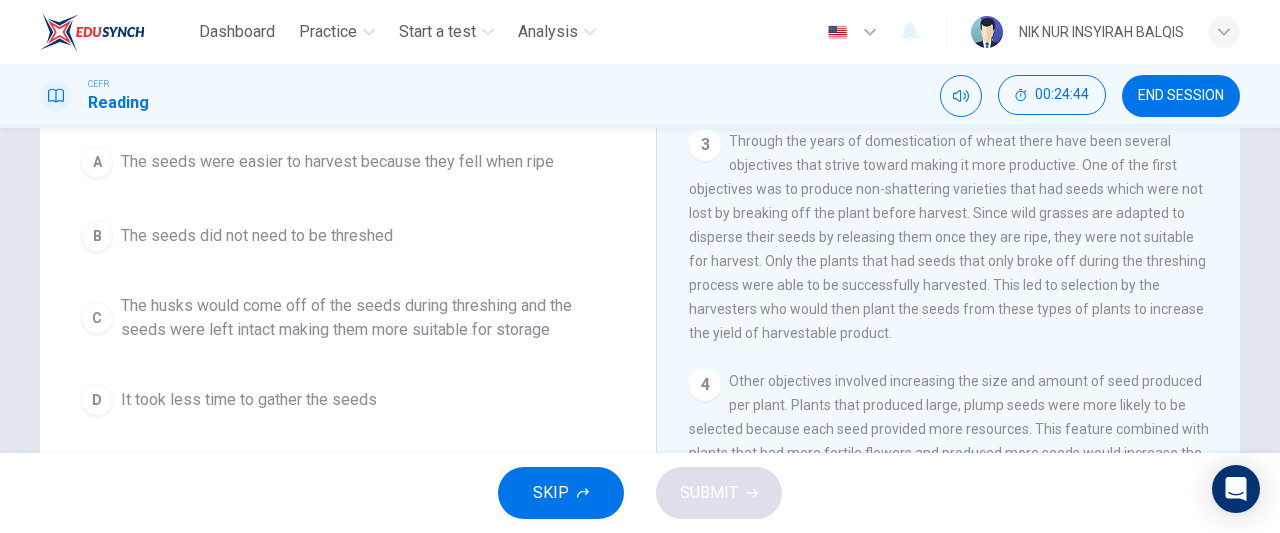 click on "B The seeds did not need to be threshed" at bounding box center [348, 236] 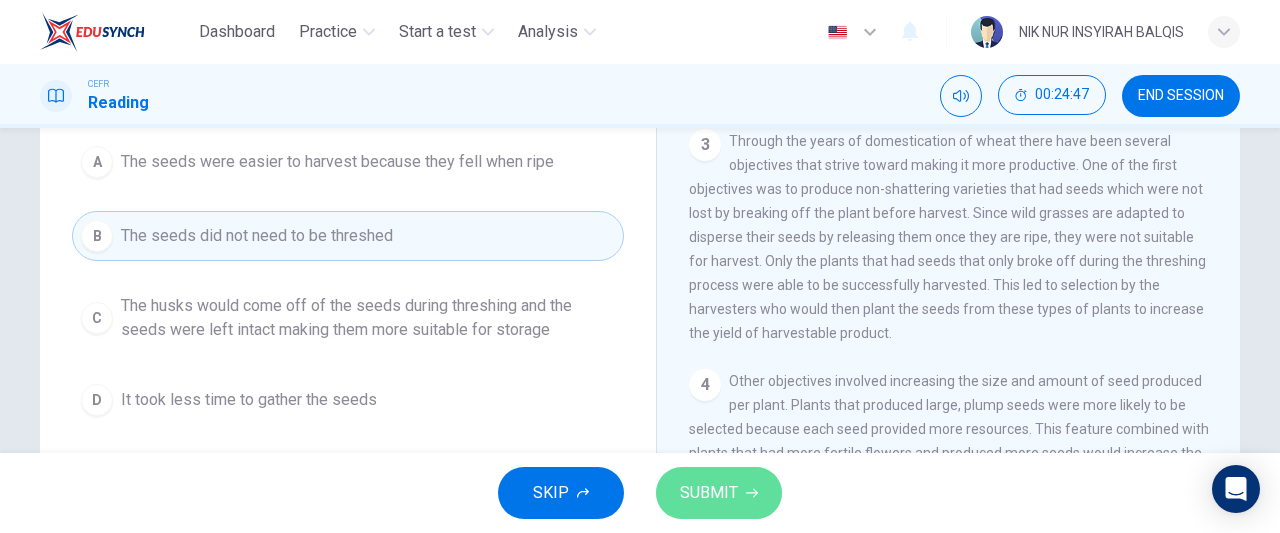 click on "SUBMIT" at bounding box center [709, 493] 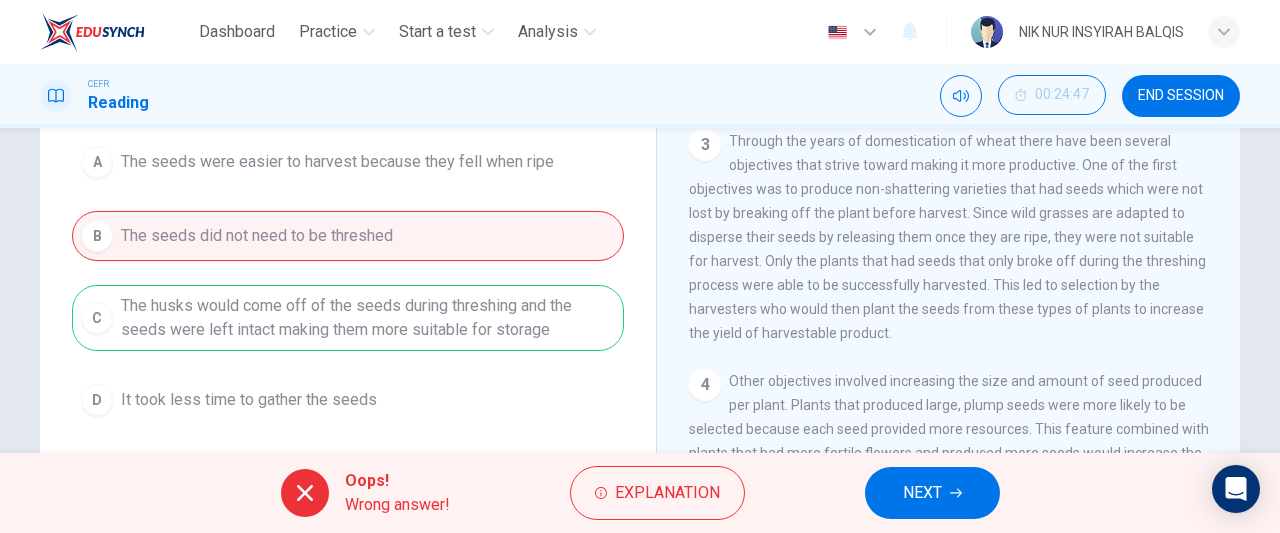click on "NEXT" at bounding box center [932, 493] 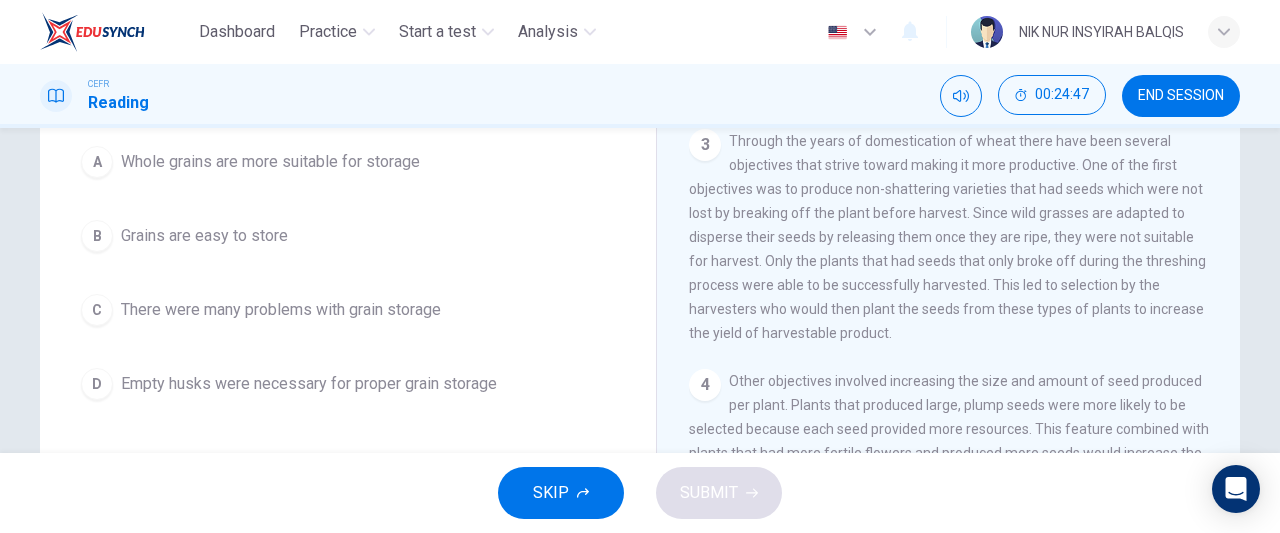 scroll, scrollTop: 302, scrollLeft: 0, axis: vertical 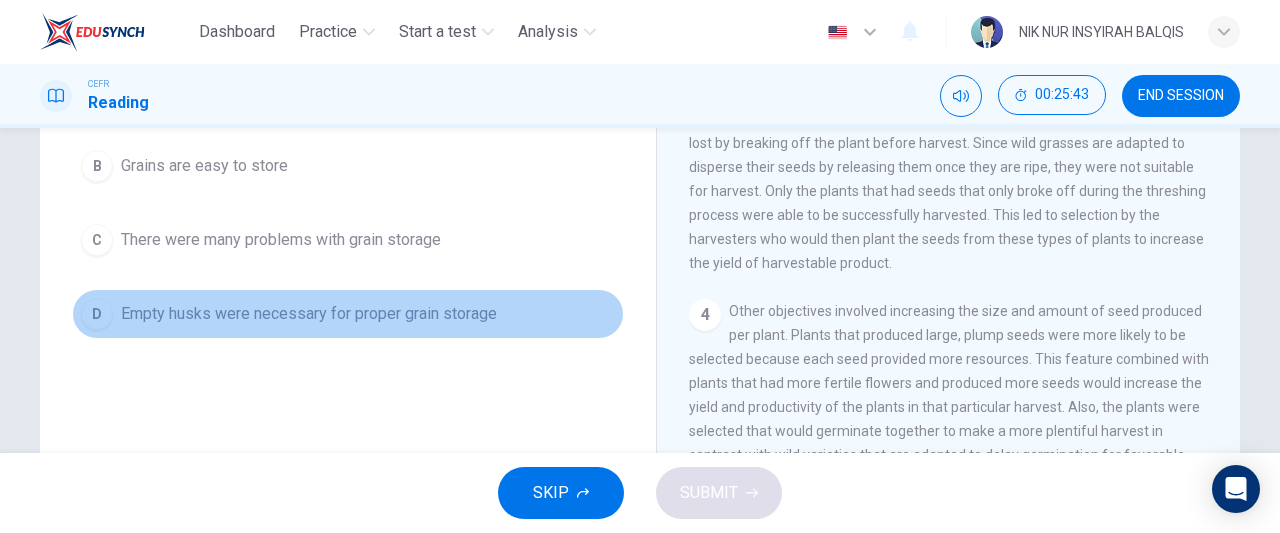 click on "Empty husks were necessary for proper grain storage" at bounding box center (309, 314) 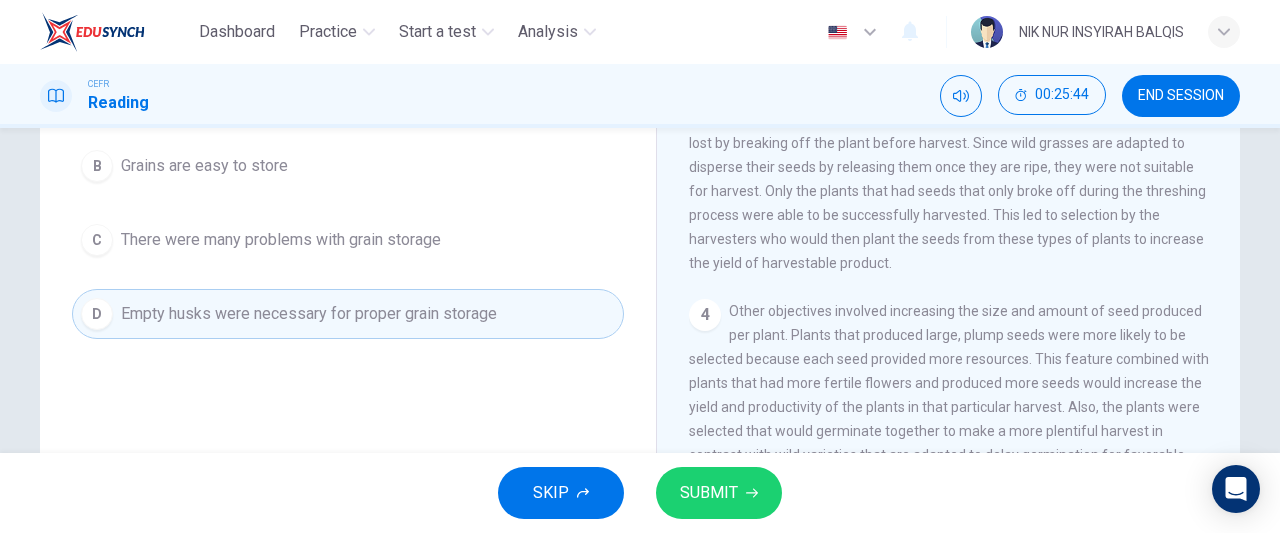 scroll, scrollTop: 237, scrollLeft: 0, axis: vertical 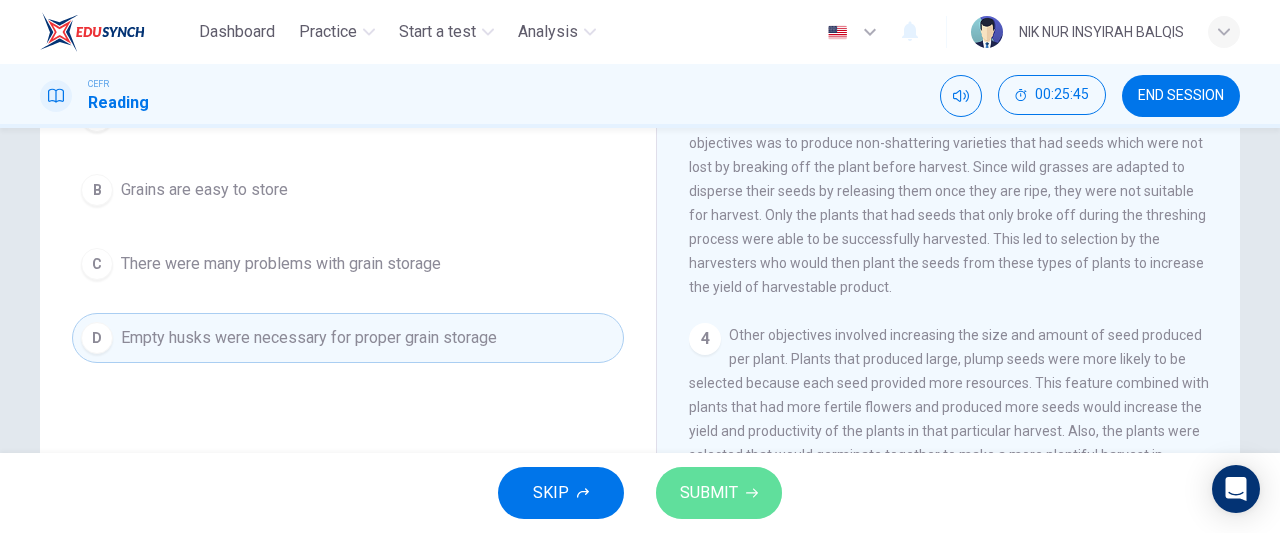 click on "SUBMIT" at bounding box center [719, 493] 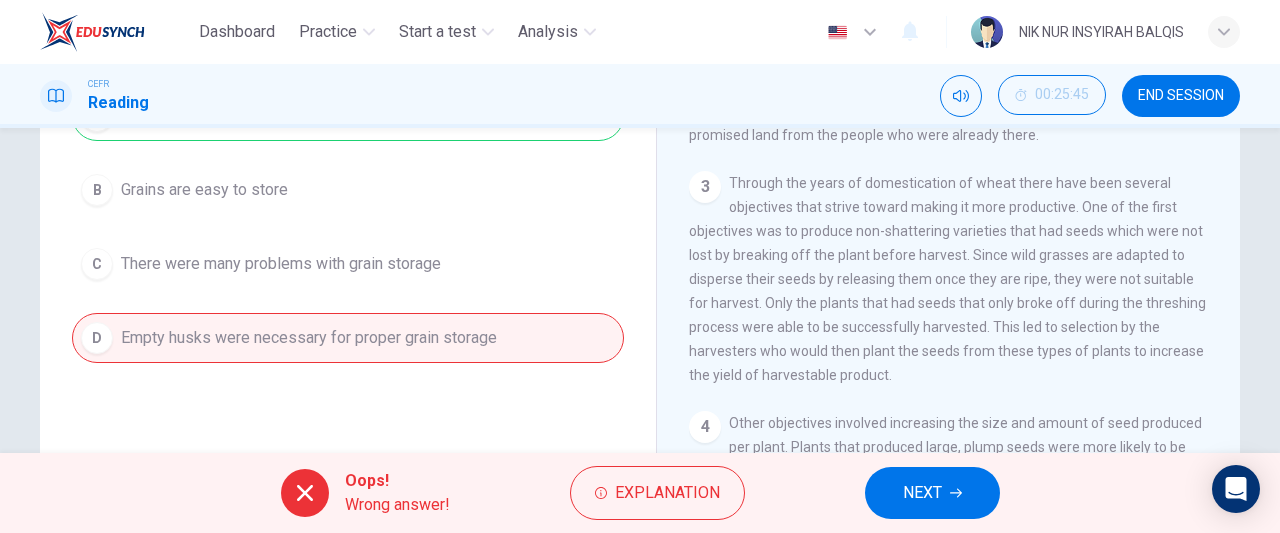scroll, scrollTop: 310, scrollLeft: 0, axis: vertical 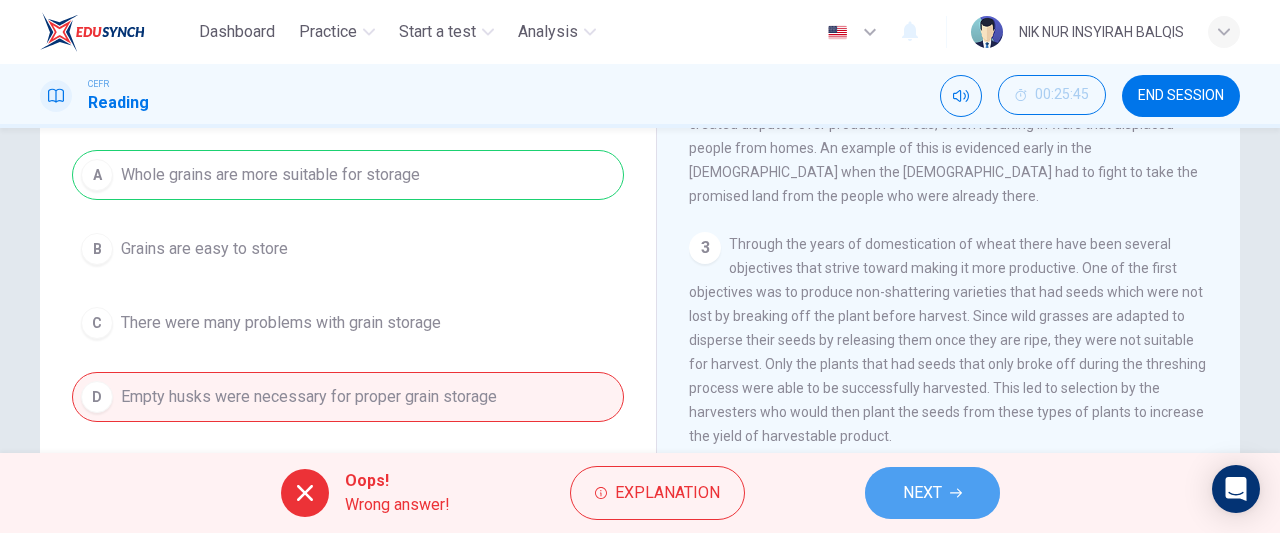 click on "NEXT" at bounding box center [932, 493] 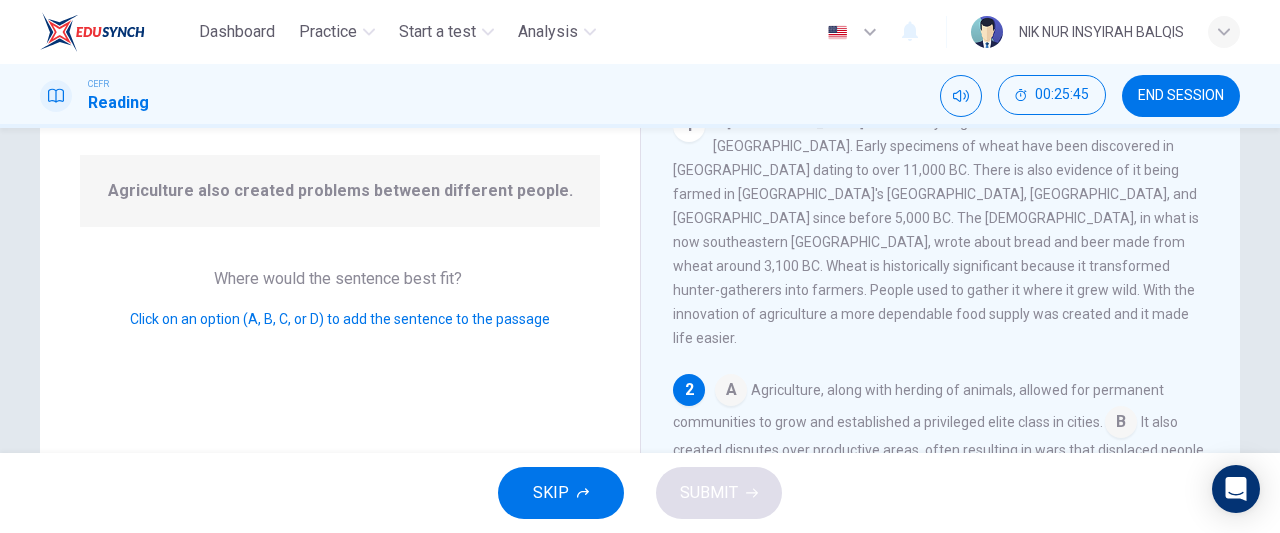 scroll, scrollTop: 22, scrollLeft: 0, axis: vertical 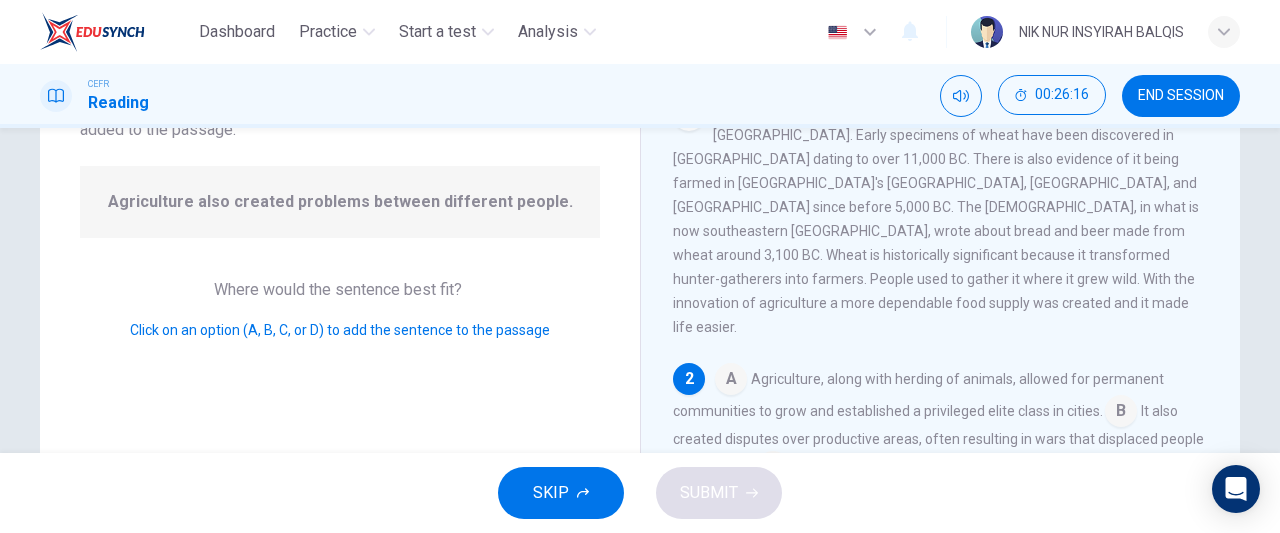 click at bounding box center [1121, 413] 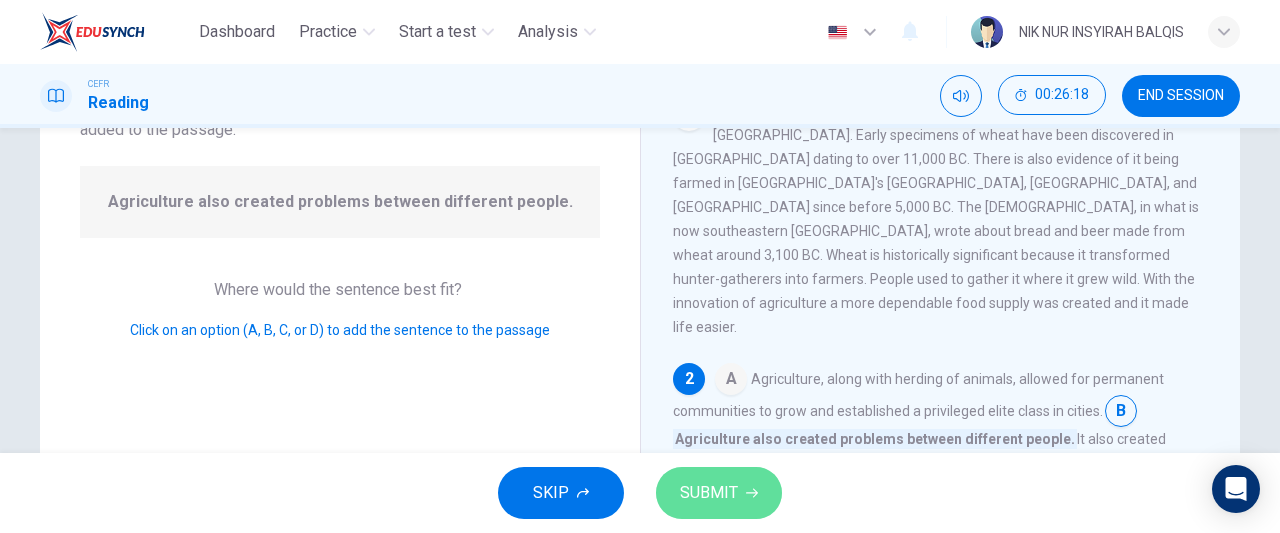 click on "SUBMIT" at bounding box center [719, 493] 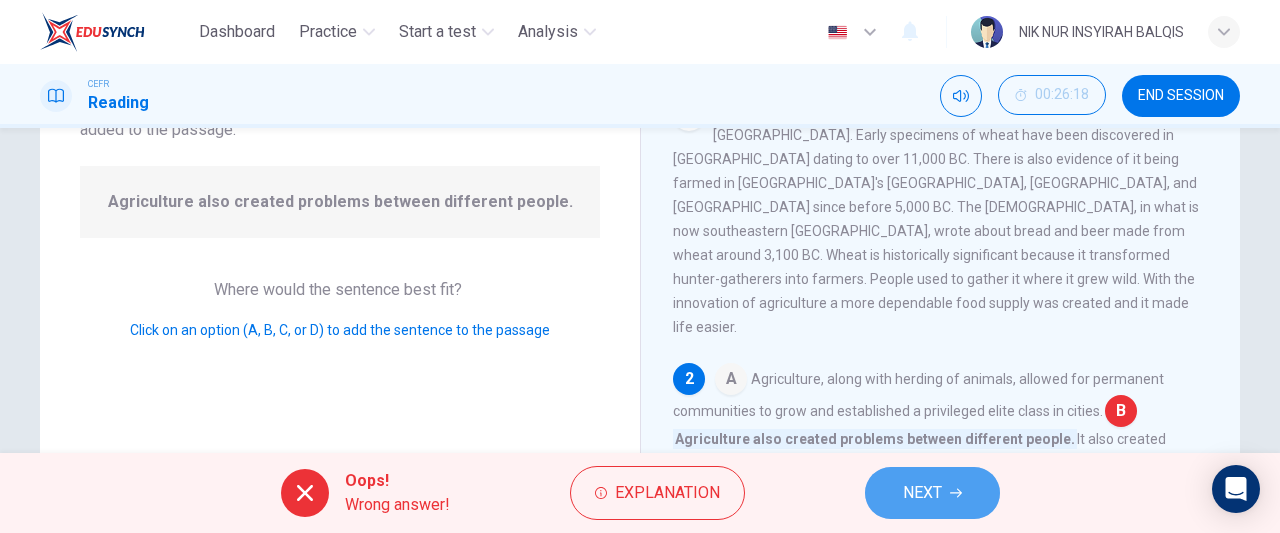 click on "NEXT" at bounding box center [932, 493] 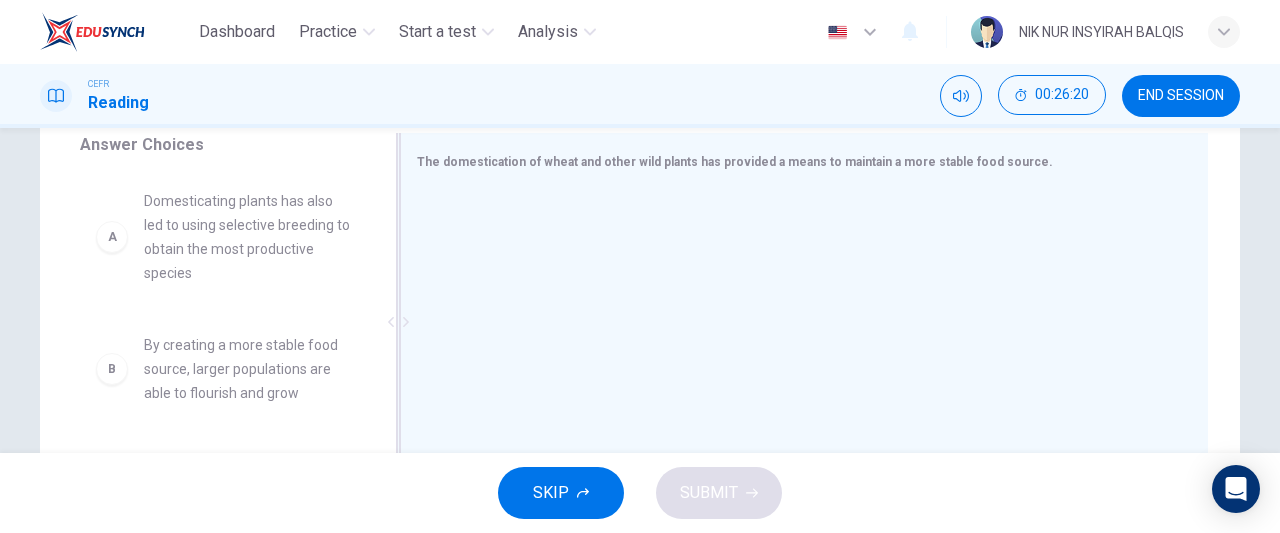 scroll, scrollTop: 352, scrollLeft: 0, axis: vertical 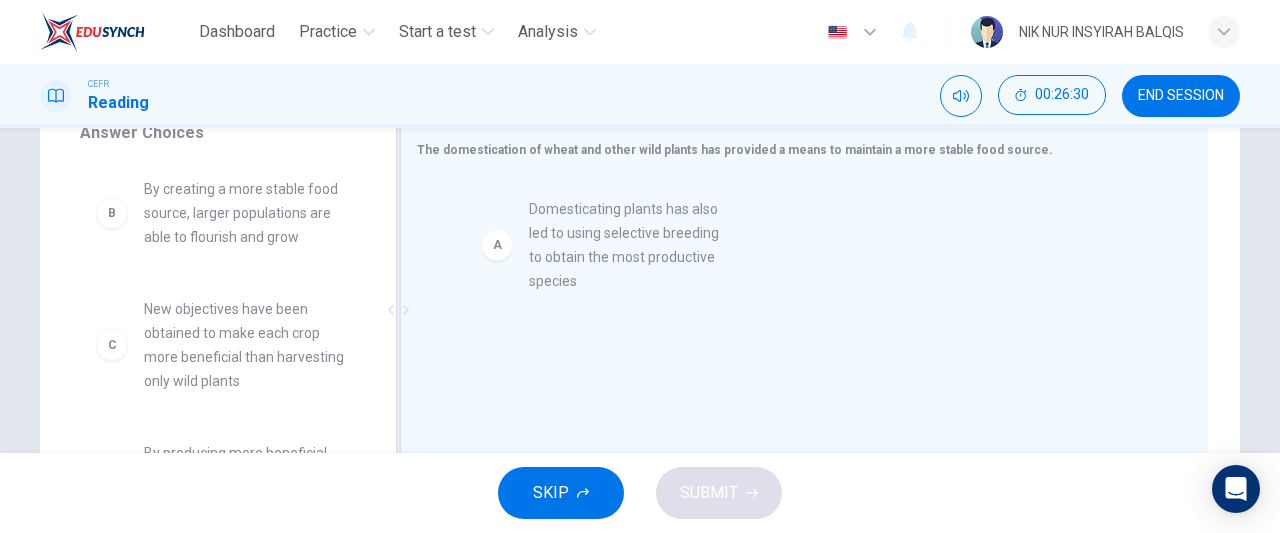drag, startPoint x: 218, startPoint y: 233, endPoint x: 617, endPoint y: 254, distance: 399.55225 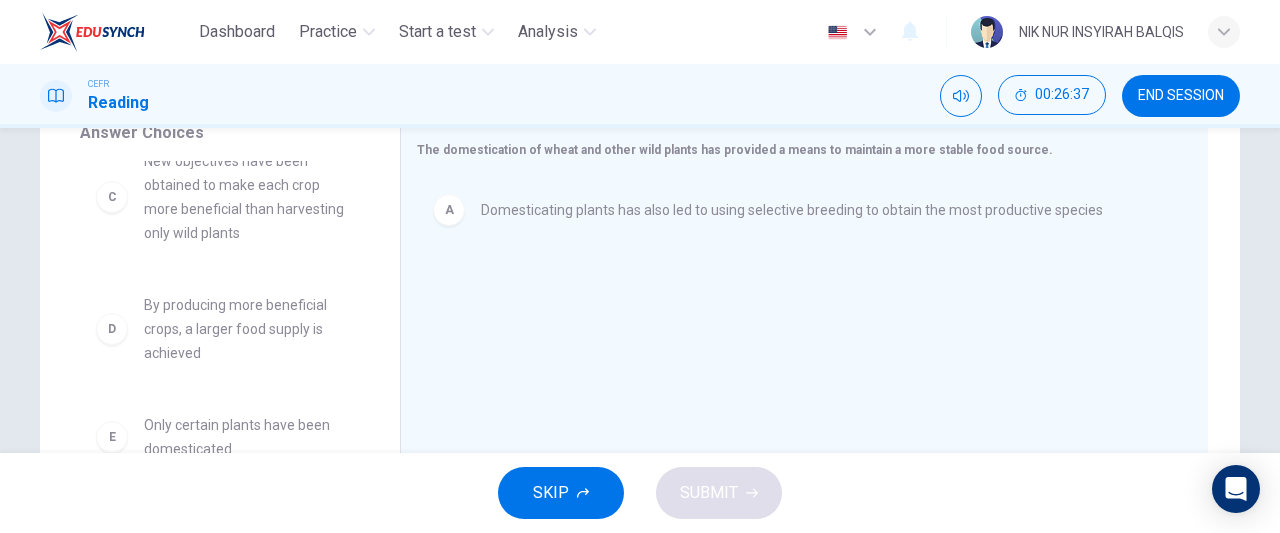 scroll, scrollTop: 149, scrollLeft: 0, axis: vertical 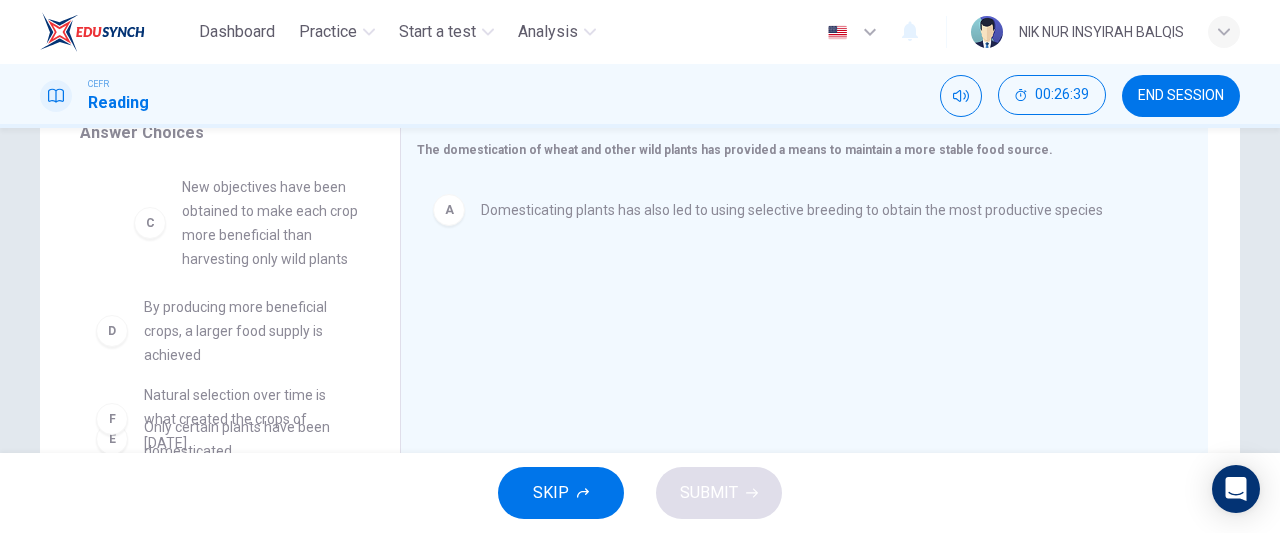 drag, startPoint x: 265, startPoint y: 225, endPoint x: 322, endPoint y: 260, distance: 66.88796 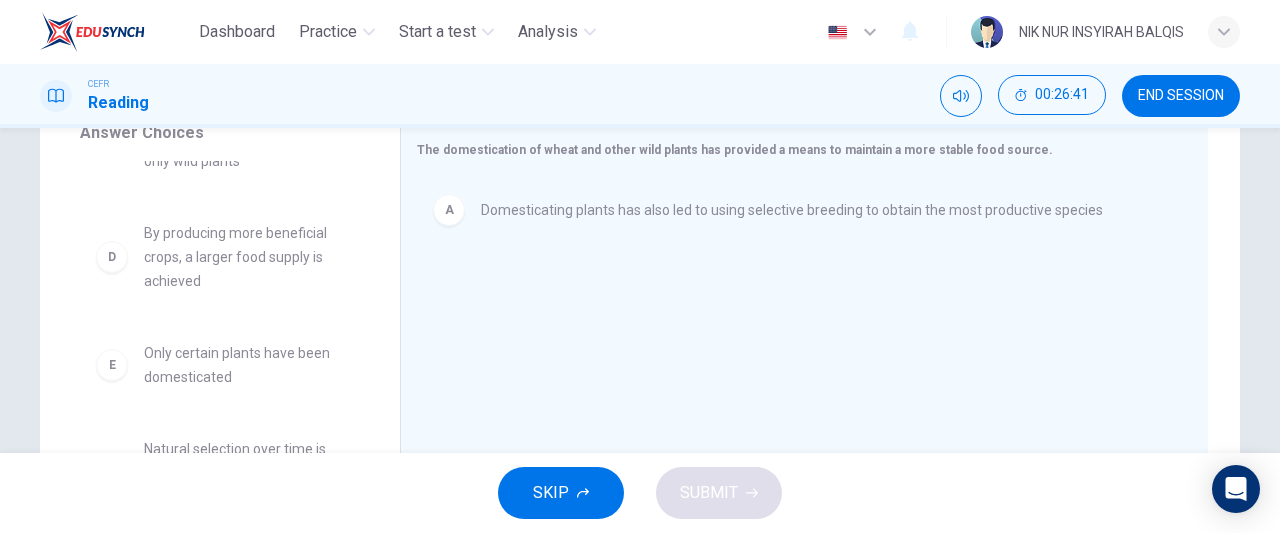 scroll, scrollTop: 252, scrollLeft: 0, axis: vertical 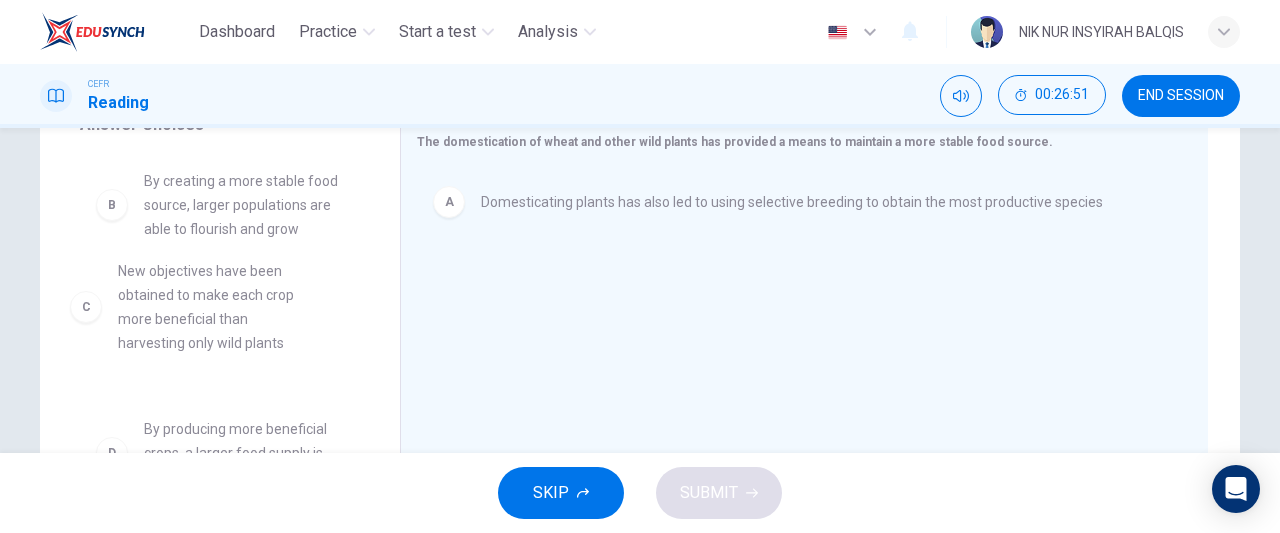 drag, startPoint x: 294, startPoint y: 295, endPoint x: 276, endPoint y: 269, distance: 31.622776 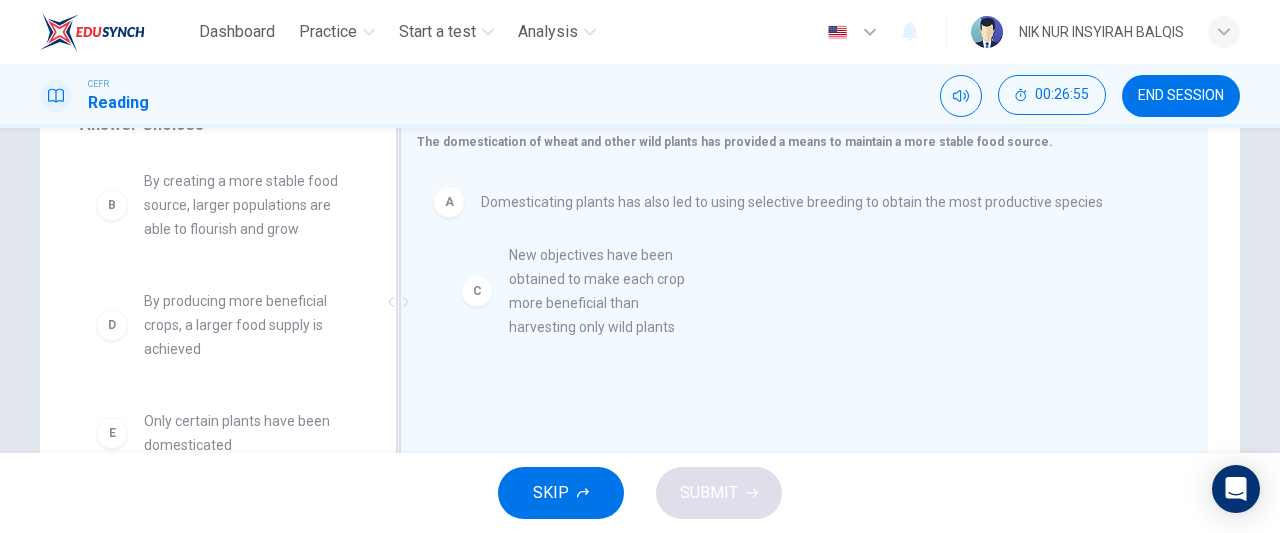drag, startPoint x: 216, startPoint y: 321, endPoint x: 635, endPoint y: 267, distance: 422.4654 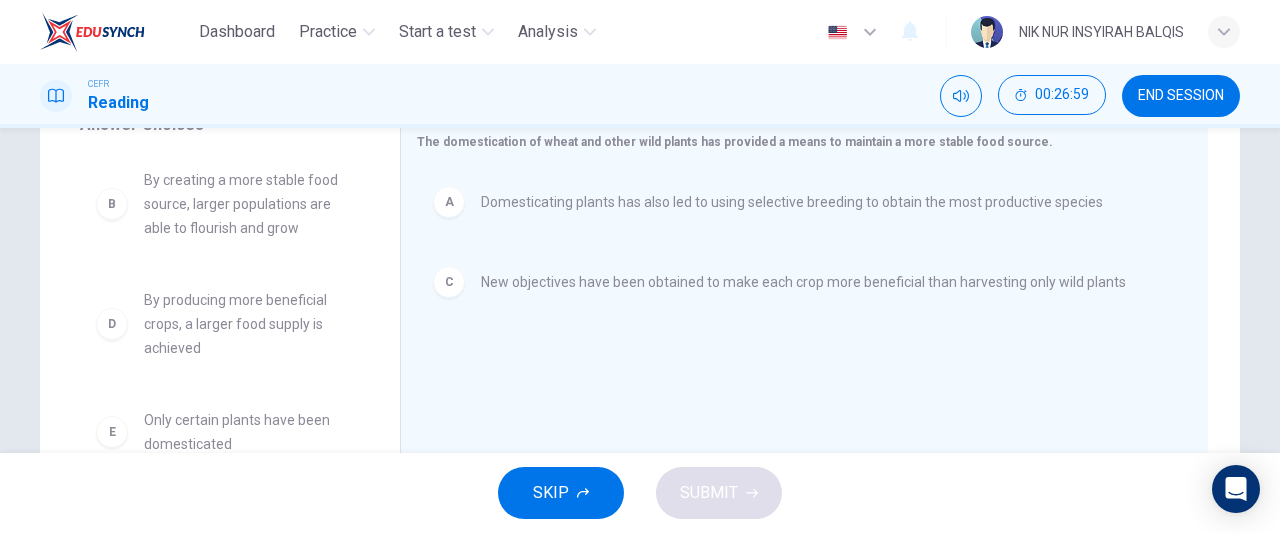 scroll, scrollTop: 0, scrollLeft: 0, axis: both 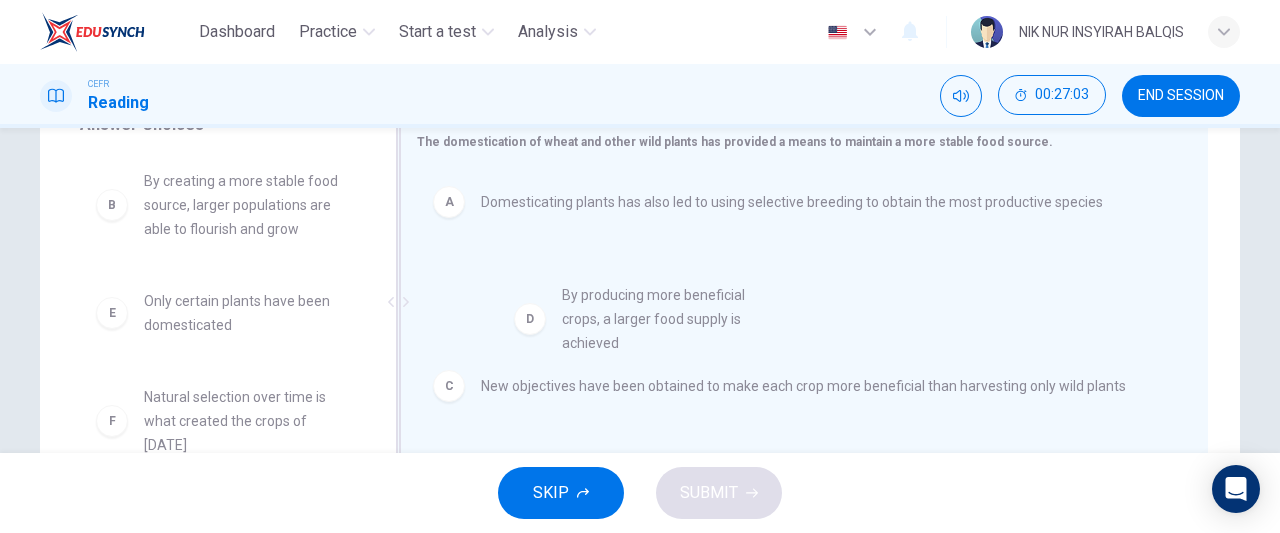 drag, startPoint x: 252, startPoint y: 340, endPoint x: 682, endPoint y: 343, distance: 430.01047 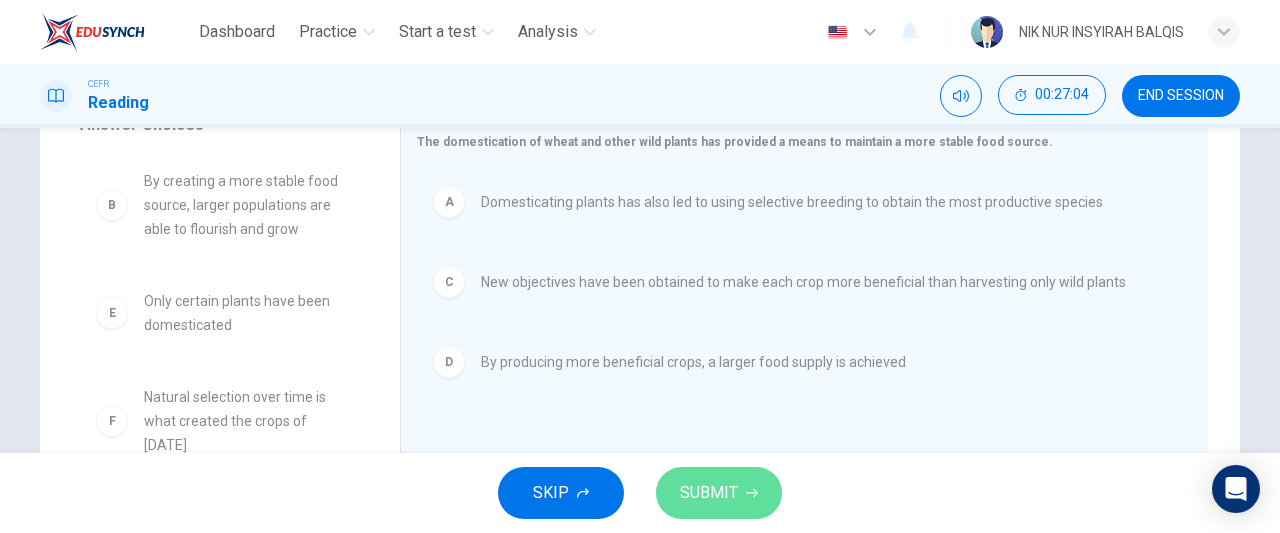 click 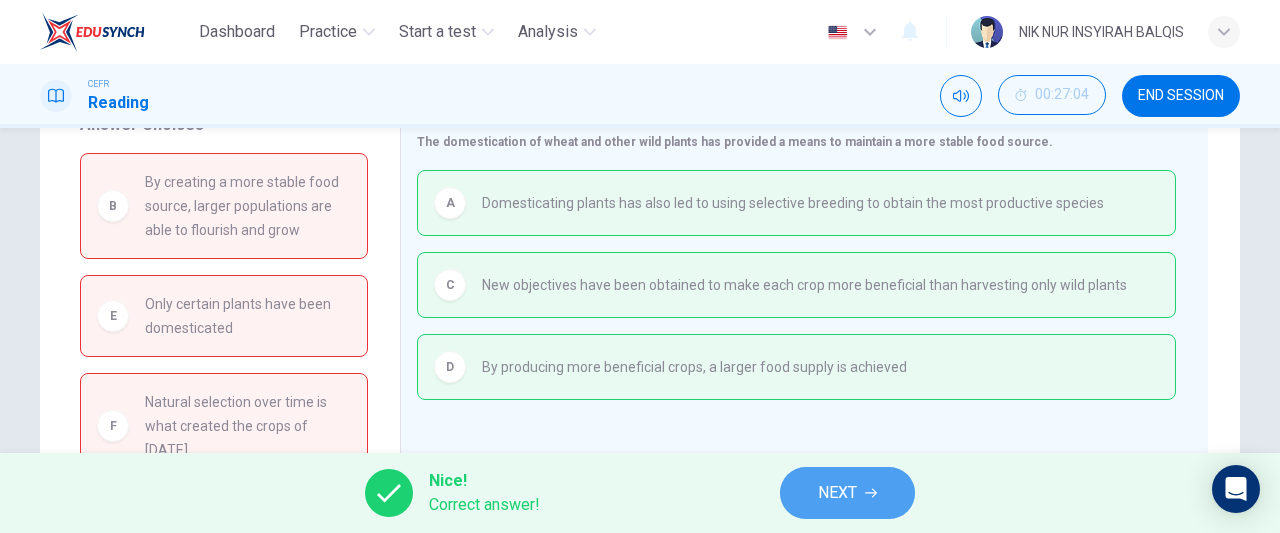 click on "NEXT" at bounding box center (837, 493) 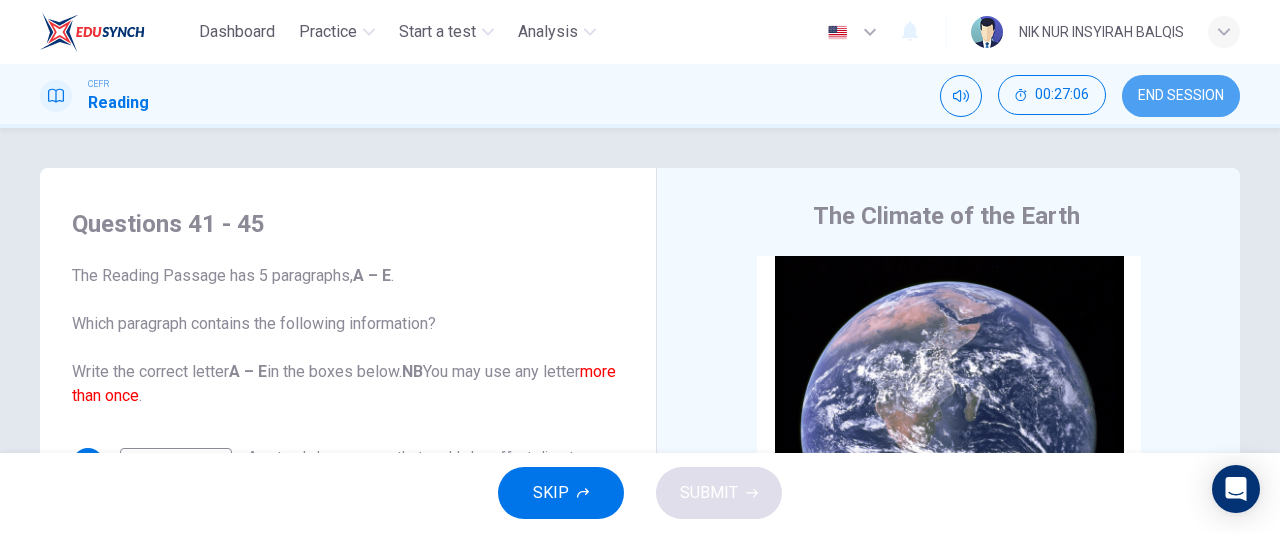 click on "END SESSION" at bounding box center [1181, 96] 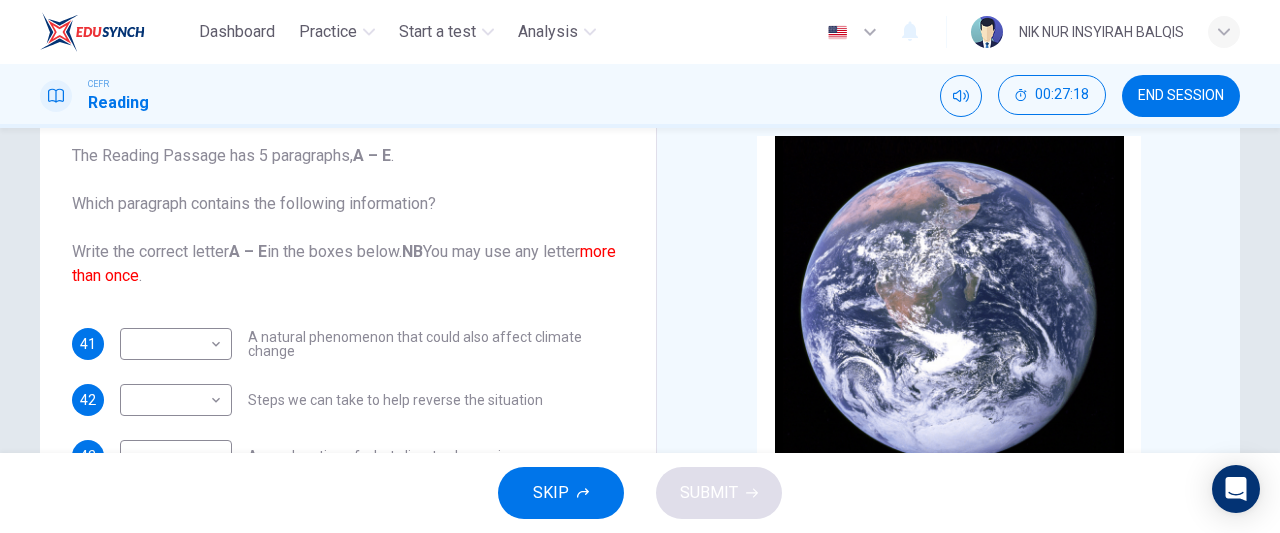 scroll, scrollTop: 126, scrollLeft: 0, axis: vertical 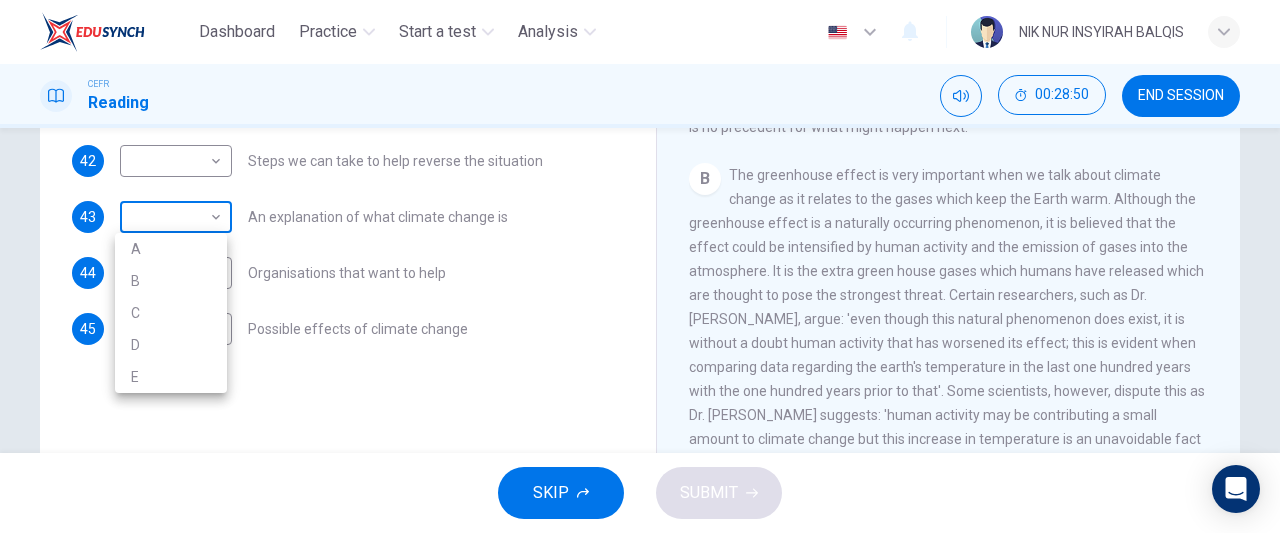 click on "Dashboard Practice Start a test Analysis English en ​ NIK NUR INSYIRAH BALQIS CEFR Reading 00:28:50 END SESSION Questions 41 - 45 The Reading Passage has 5 paragraphs,  A – E . Which paragraph contains the following information?  Write the correct letter  A – E  in the boxes below.
NB  You may use any letter  more than once . 41 ​ ​ A natural phenomenon that could also affect climate change 42 ​ ​ Steps we can take to help reverse the situation 43 ​ ​ An explanation of what climate change is 44 ​ ​ Organisations that want to help 45 ​ ​ Possible effects of climate change The Climate of the Earth CLICK TO ZOOM Click to Zoom A B C D E SKIP SUBMIT EduSynch - Online Language Proficiency Testing
Dashboard Practice Start a test Analysis Notifications © Copyright  2025 A B C D E" at bounding box center [640, 266] 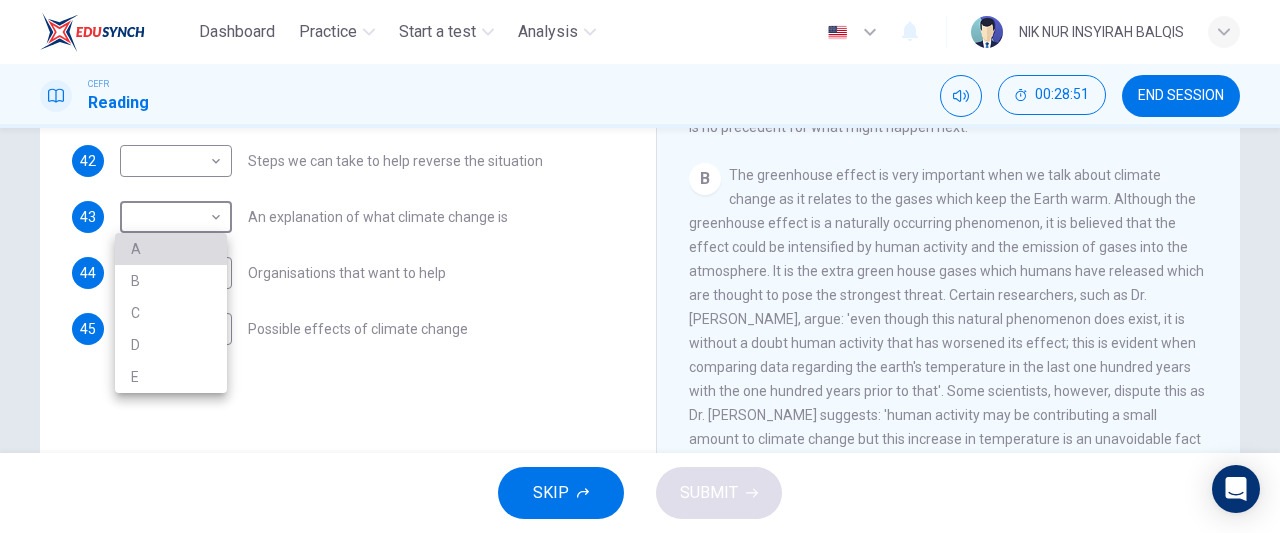 click on "A" at bounding box center [171, 249] 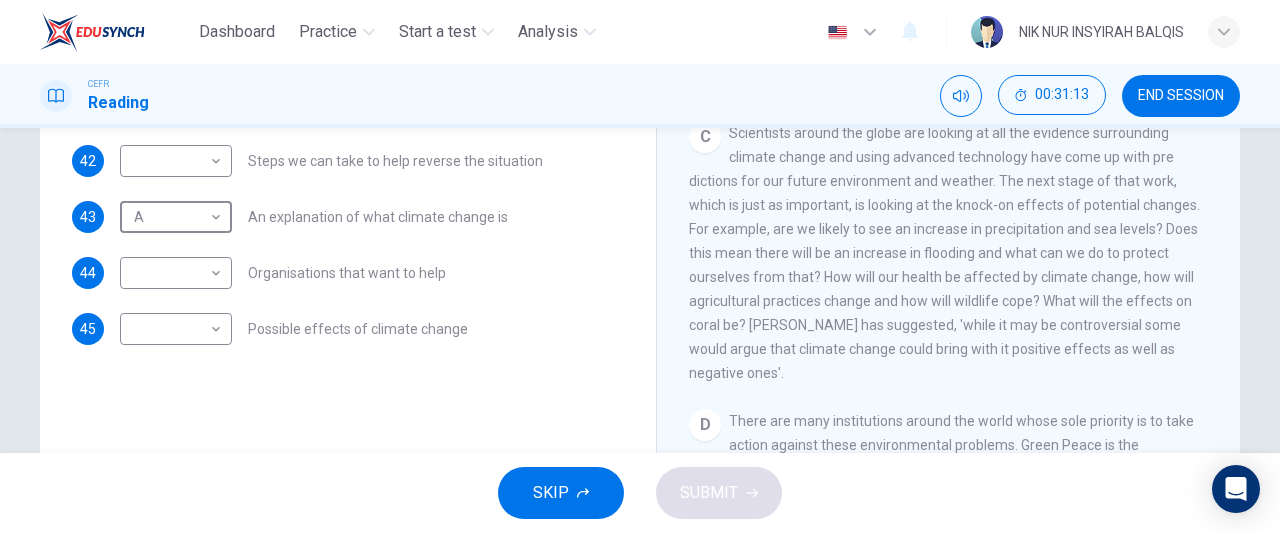 scroll, scrollTop: 798, scrollLeft: 0, axis: vertical 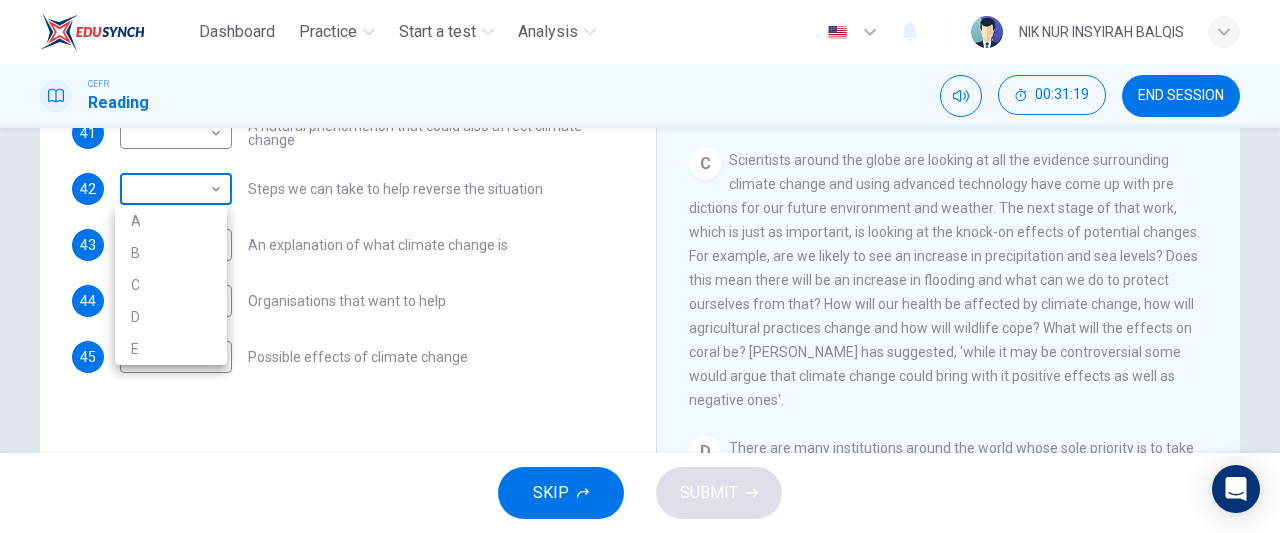 click on "Dashboard Practice Start a test Analysis English en ​ NIK NUR INSYIRAH BALQIS CEFR Reading 00:31:19 END SESSION Questions 41 - 45 The Reading Passage has 5 paragraphs,  A – E . Which paragraph contains the following information?  Write the correct letter  A – E  in the boxes below.
NB  You may use any letter  more than once . 41 ​ ​ A natural phenomenon that could also affect climate change 42 ​ ​ Steps we can take to help reverse the situation 43 A A ​ An explanation of what climate change is 44 ​ ​ Organisations that want to help 45 ​ ​ Possible effects of climate change The Climate of the Earth CLICK TO ZOOM Click to Zoom A B C D E SKIP SUBMIT EduSynch - Online Language Proficiency Testing
Dashboard Practice Start a test Analysis Notifications © Copyright  2025 A B C D E" at bounding box center [640, 266] 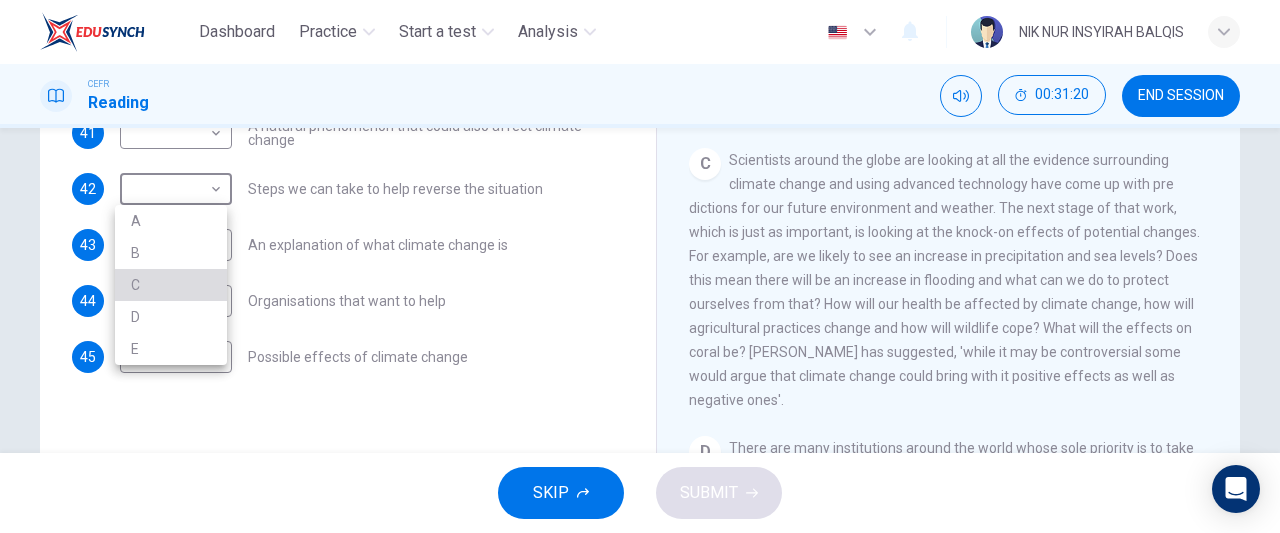 click on "C" at bounding box center (171, 285) 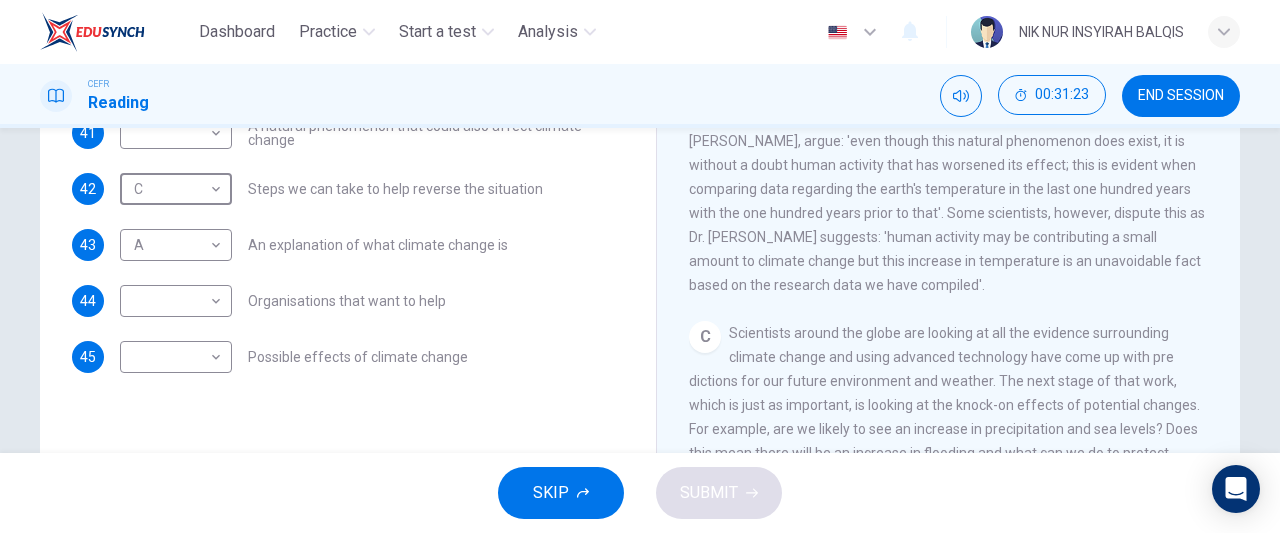 scroll, scrollTop: 601, scrollLeft: 0, axis: vertical 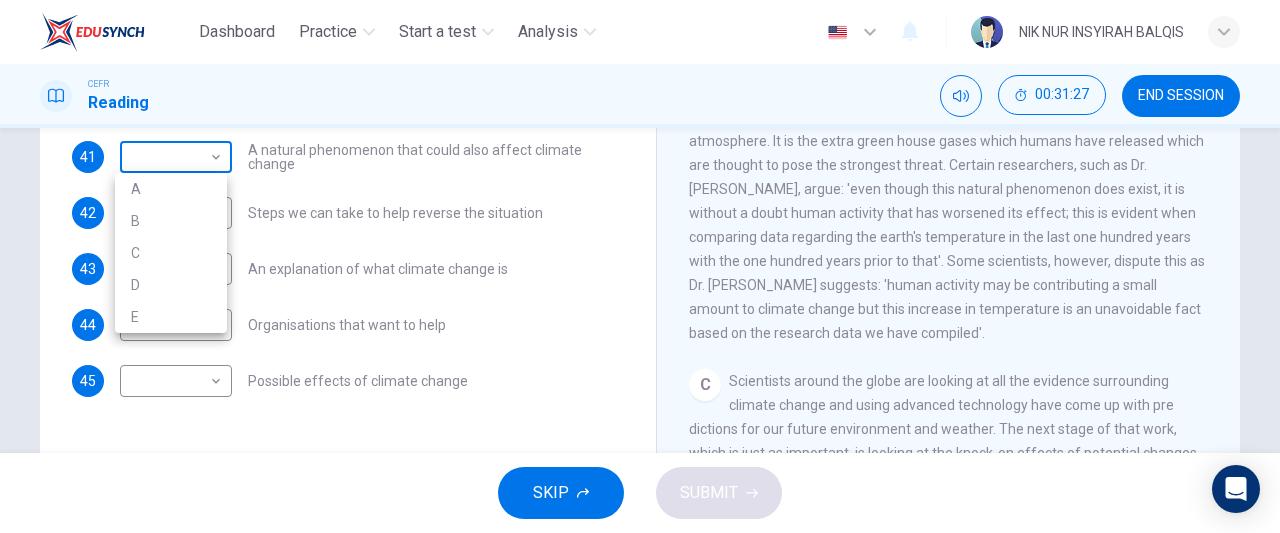 click on "Dashboard Practice Start a test Analysis English en ​ NIK NUR INSYIRAH BALQIS CEFR Reading 00:31:27 END SESSION Questions 41 - 45 The Reading Passage has 5 paragraphs,  A – E . Which paragraph contains the following information?  Write the correct letter  A – E  in the boxes below.
NB  You may use any letter  more than once . 41 ​ ​ A natural phenomenon that could also affect climate change 42 C C ​ Steps we can take to help reverse the situation 43 A A ​ An explanation of what climate change is 44 ​ ​ Organisations that want to help 45 ​ ​ Possible effects of climate change The Climate of the Earth CLICK TO ZOOM Click to Zoom A B C D E SKIP SUBMIT EduSynch - Online Language Proficiency Testing
Dashboard Practice Start a test Analysis Notifications © Copyright  2025 A B C D E" at bounding box center [640, 266] 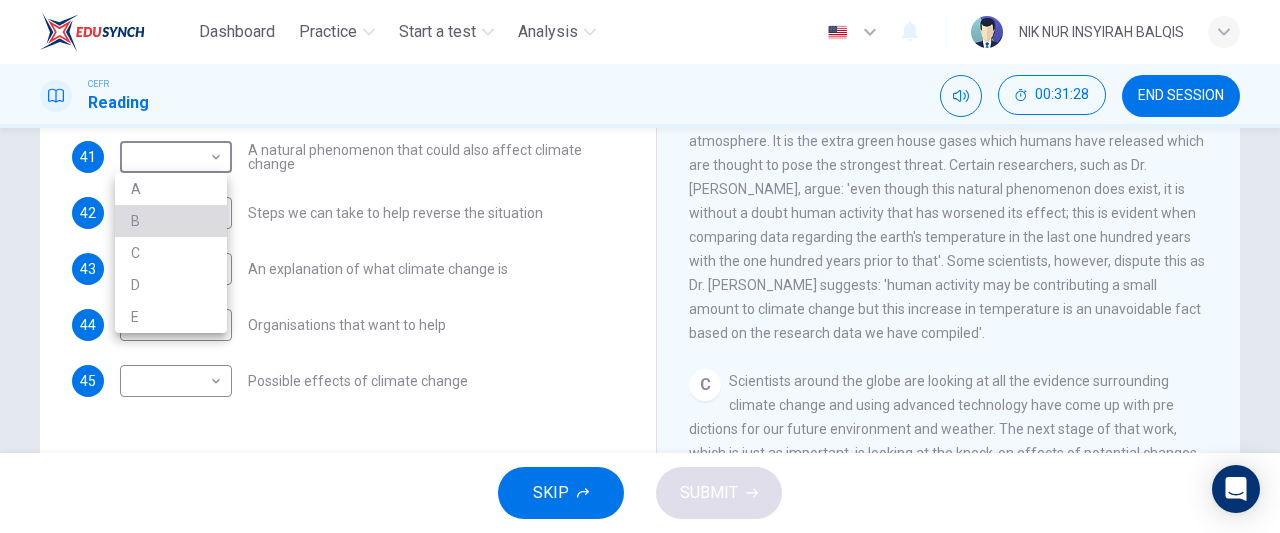 click on "B" at bounding box center [171, 221] 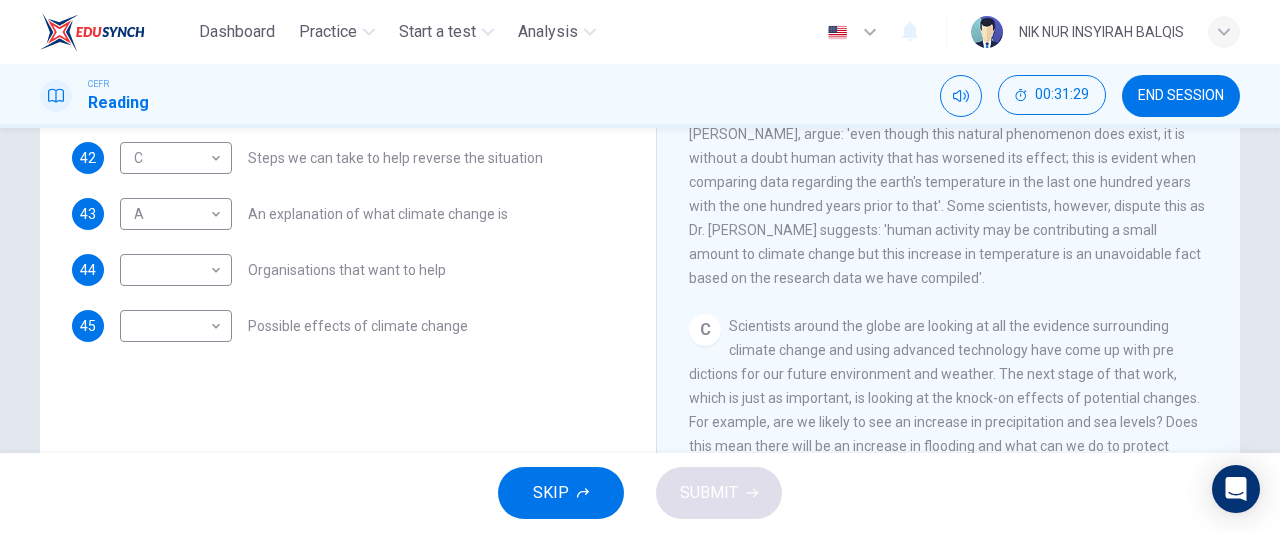 scroll, scrollTop: 364, scrollLeft: 0, axis: vertical 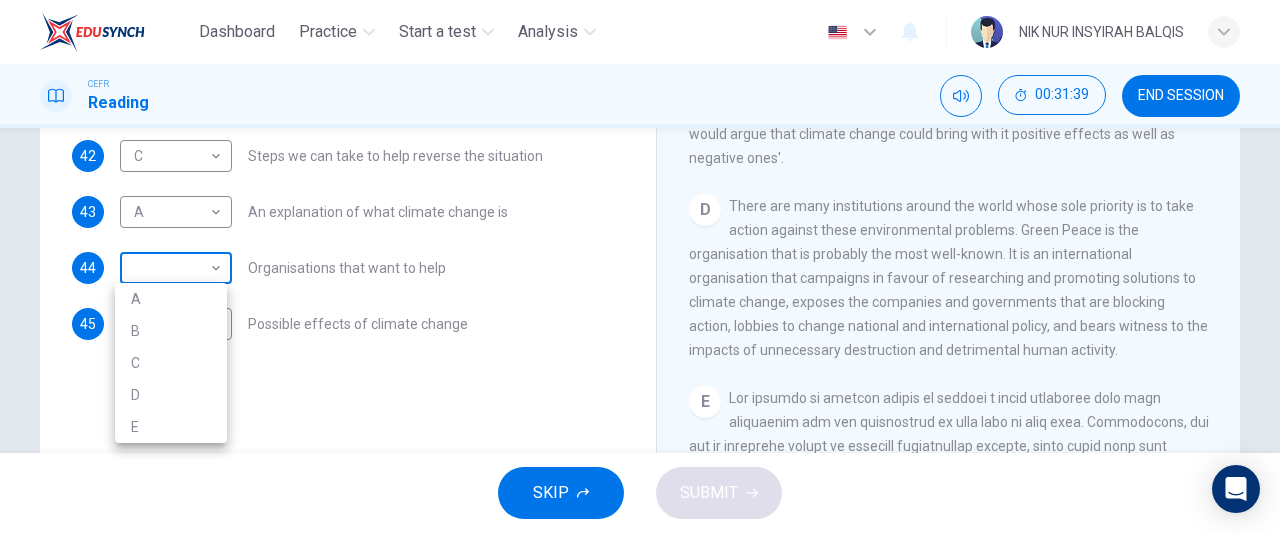 click on "Dashboard Practice Start a test Analysis English en ​ NIK NUR INSYIRAH BALQIS CEFR Reading 00:31:39 END SESSION Questions 41 - 45 The Reading Passage has 5 paragraphs,  A – E . Which paragraph contains the following information?  Write the correct letter  A – E  in the boxes below.
NB  You may use any letter  more than once . 41 B B ​ A natural phenomenon that could also affect climate change 42 C C ​ Steps we can take to help reverse the situation 43 A A ​ An explanation of what climate change is 44 ​ ​ Organisations that want to help 45 ​ ​ Possible effects of climate change The Climate of the Earth CLICK TO ZOOM Click to Zoom A B C D E SKIP SUBMIT EduSynch - Online Language Proficiency Testing
Dashboard Practice Start a test Analysis Notifications © Copyright  2025 A B C D E" at bounding box center (640, 266) 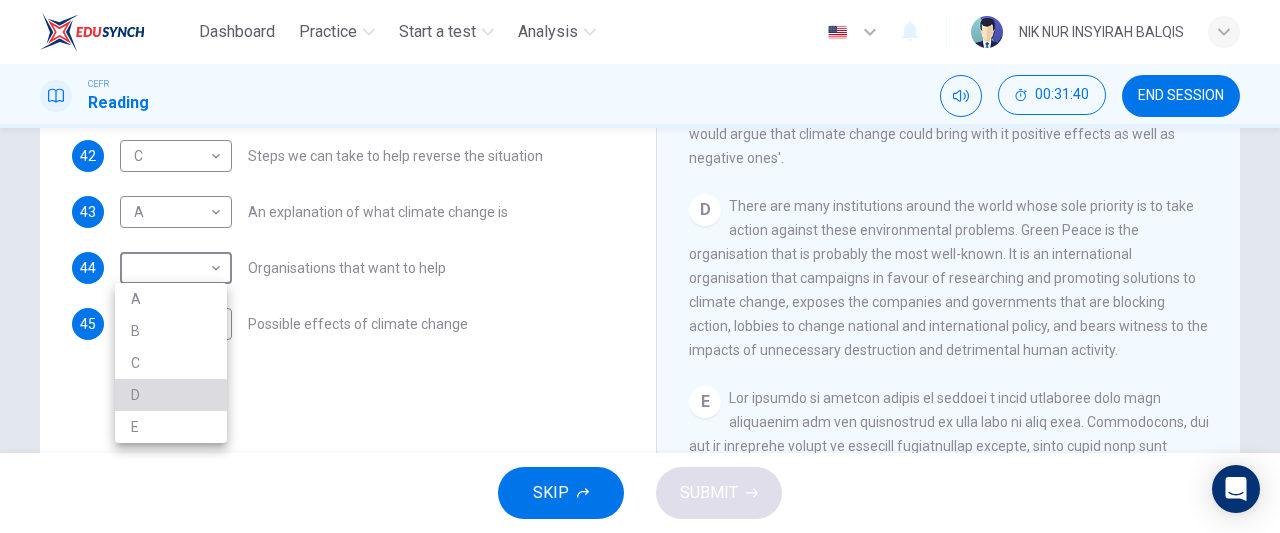 click on "D" at bounding box center [171, 395] 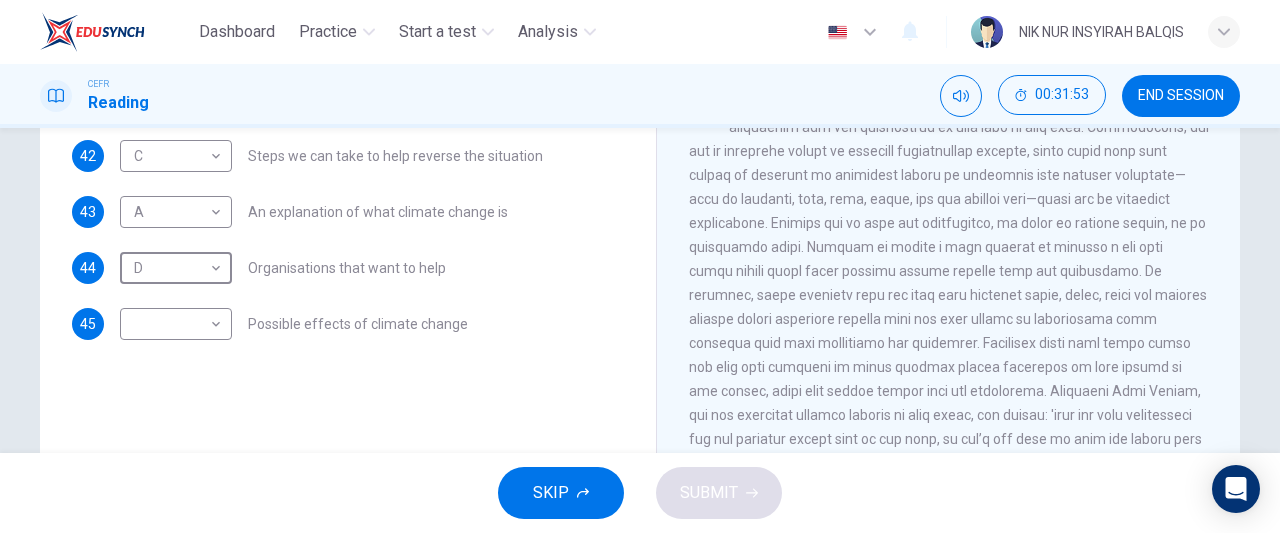 scroll, scrollTop: 1340, scrollLeft: 0, axis: vertical 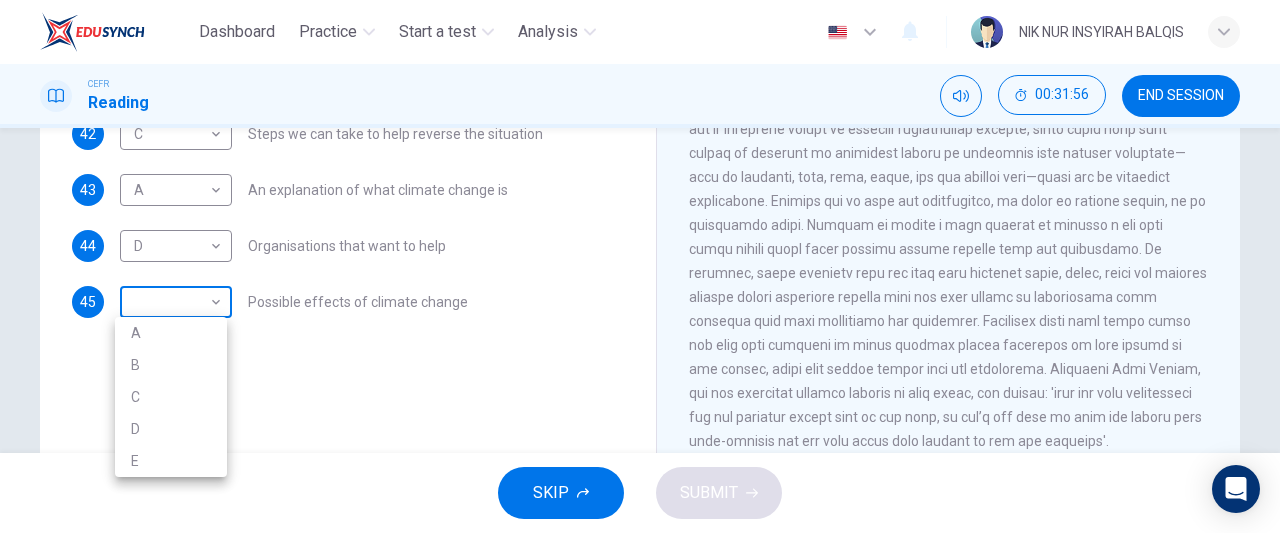 click on "Dashboard Practice Start a test Analysis English en ​ NIK NUR INSYIRAH BALQIS CEFR Reading 00:31:56 END SESSION Questions 41 - 45 The Reading Passage has 5 paragraphs,  A – E . Which paragraph contains the following information?  Write the correct letter  A – E  in the boxes below.
NB  You may use any letter  more than once . 41 B B ​ A natural phenomenon that could also affect climate change 42 C C ​ Steps we can take to help reverse the situation 43 A A ​ An explanation of what climate change is 44 D D ​ Organisations that want to help 45 ​ ​ Possible effects of climate change The Climate of the Earth CLICK TO ZOOM Click to Zoom A B C D E SKIP SUBMIT EduSynch - Online Language Proficiency Testing
Dashboard Practice Start a test Analysis Notifications © Copyright  2025 A B C D E" at bounding box center (640, 266) 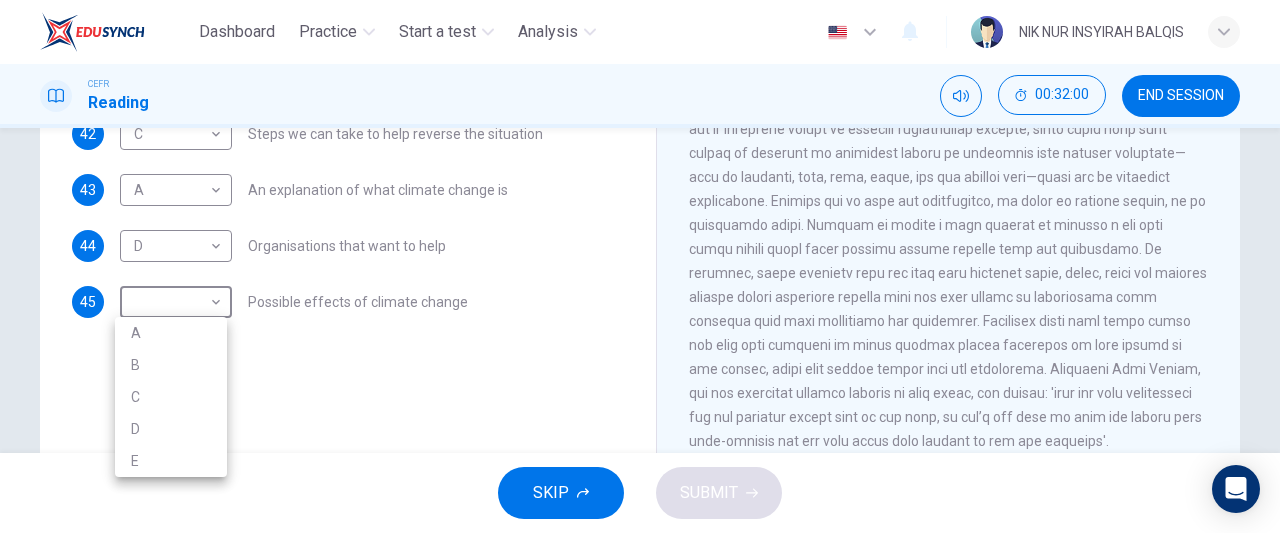 click at bounding box center [640, 266] 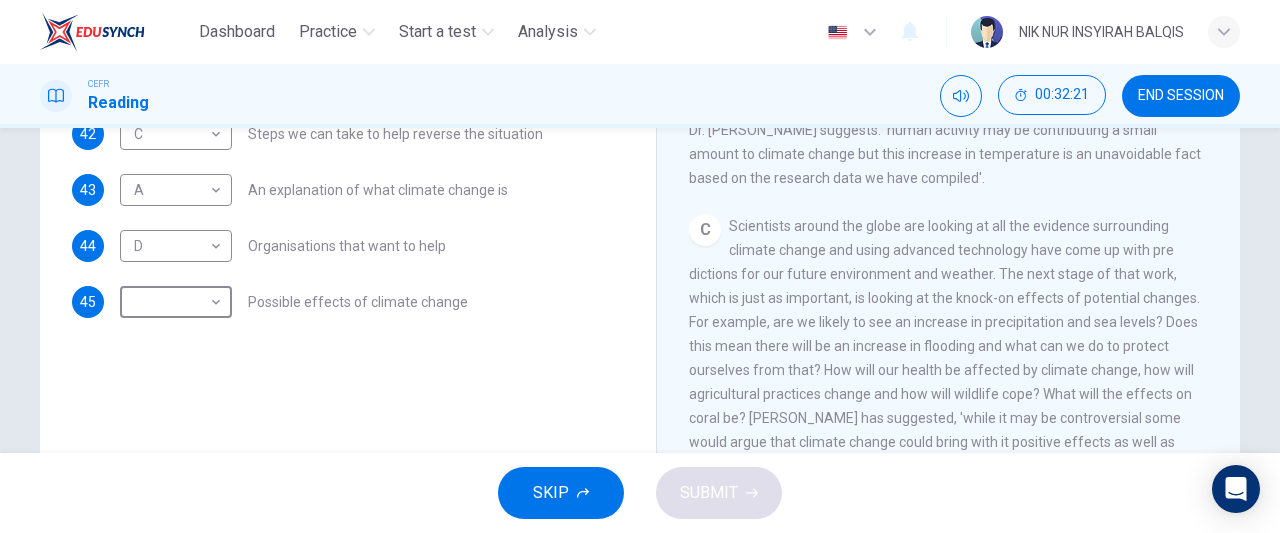 scroll, scrollTop: 681, scrollLeft: 0, axis: vertical 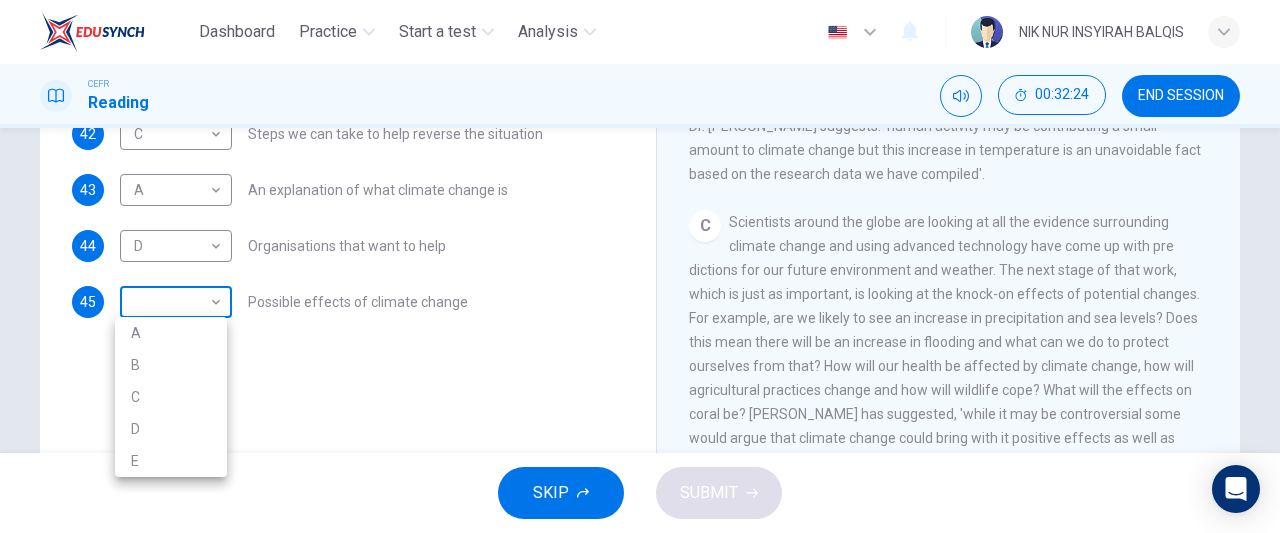 click on "Dashboard Practice Start a test Analysis English en ​ NIK NUR INSYIRAH BALQIS CEFR Reading 00:32:24 END SESSION Questions 41 - 45 The Reading Passage has 5 paragraphs,  A – E . Which paragraph contains the following information?  Write the correct letter  A – E  in the boxes below.
NB  You may use any letter  more than once . 41 B B ​ A natural phenomenon that could also affect climate change 42 C C ​ Steps we can take to help reverse the situation 43 A A ​ An explanation of what climate change is 44 D D ​ Organisations that want to help 45 ​ ​ Possible effects of climate change The Climate of the Earth CLICK TO ZOOM Click to Zoom A B C D E SKIP SUBMIT EduSynch - Online Language Proficiency Testing
Dashboard Practice Start a test Analysis Notifications © Copyright  2025 A B C D E" at bounding box center [640, 266] 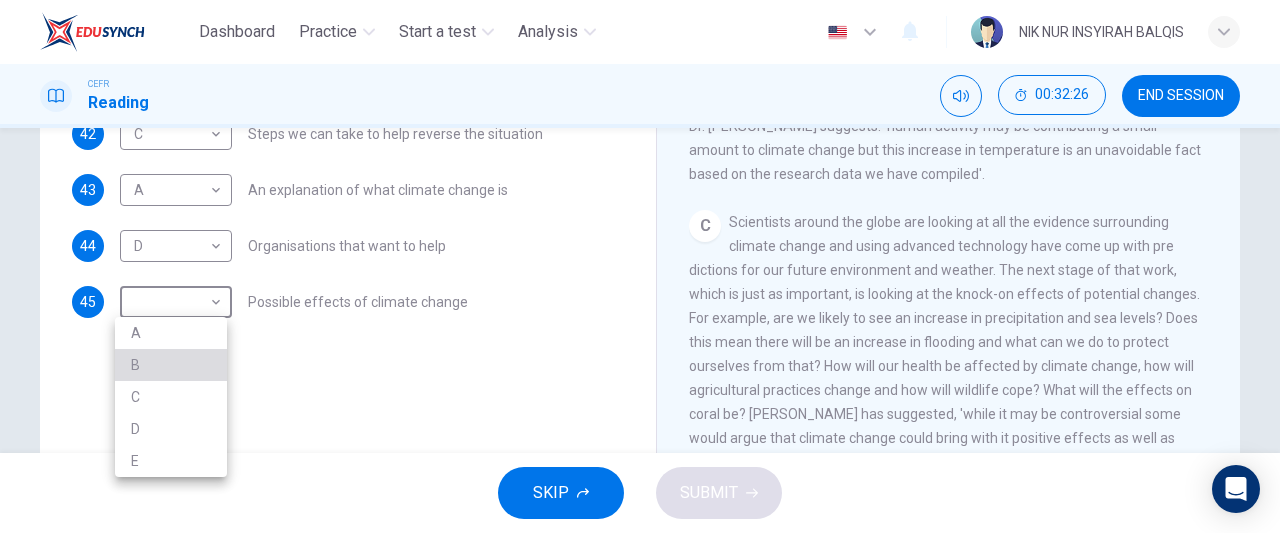 click on "B" at bounding box center (171, 365) 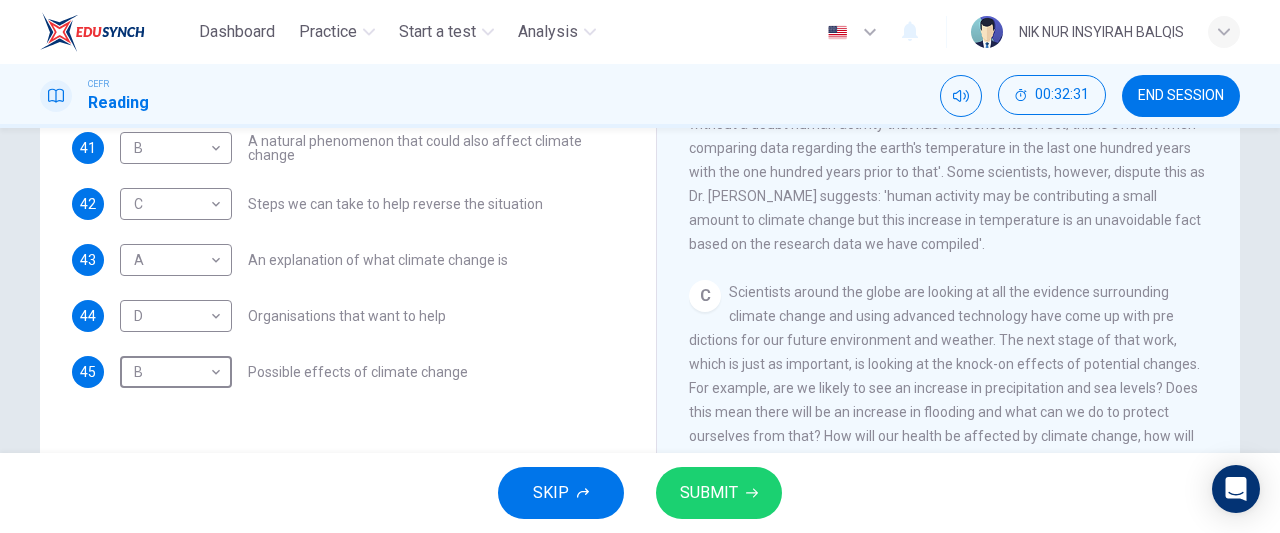 scroll, scrollTop: 322, scrollLeft: 0, axis: vertical 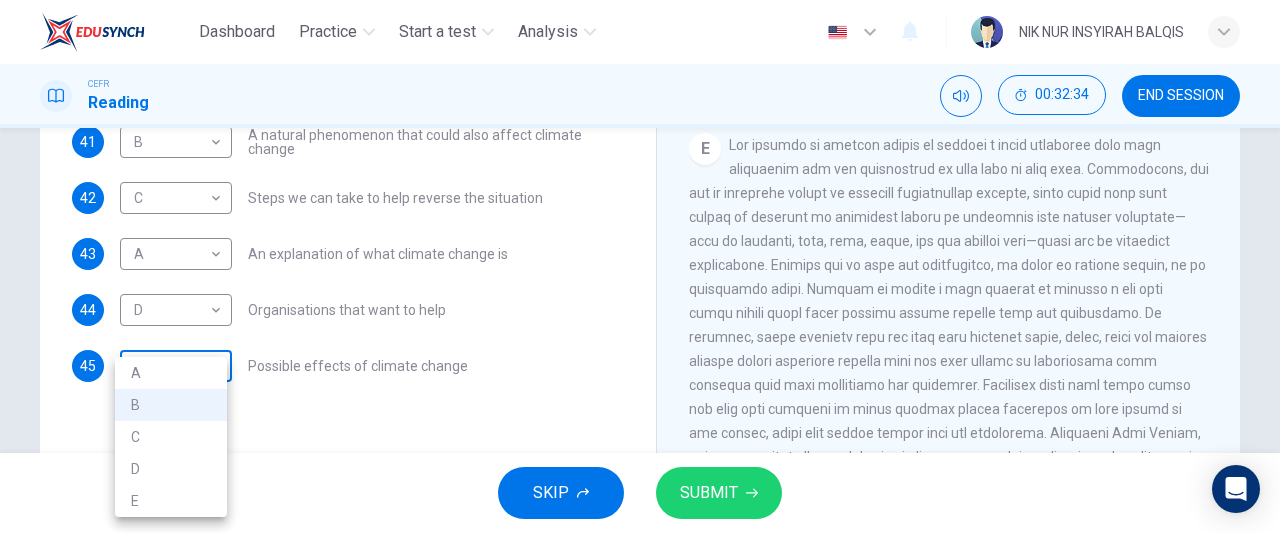click on "Dashboard Practice Start a test Analysis English en ​ NIK NUR INSYIRAH BALQIS CEFR Reading 00:32:34 END SESSION Questions 41 - 45 The Reading Passage has 5 paragraphs,  A – E . Which paragraph contains the following information?  Write the correct letter  A – E  in the boxes below.
NB  You may use any letter  more than once . 41 B B ​ A natural phenomenon that could also affect climate change 42 C C ​ Steps we can take to help reverse the situation 43 A A ​ An explanation of what climate change is 44 D D ​ Organisations that want to help 45 B B ​ Possible effects of climate change The Climate of the Earth CLICK TO ZOOM Click to Zoom A B C D E SKIP SUBMIT EduSynch - Online Language Proficiency Testing
Dashboard Practice Start a test Analysis Notifications © Copyright  2025 A B C D E" at bounding box center (640, 266) 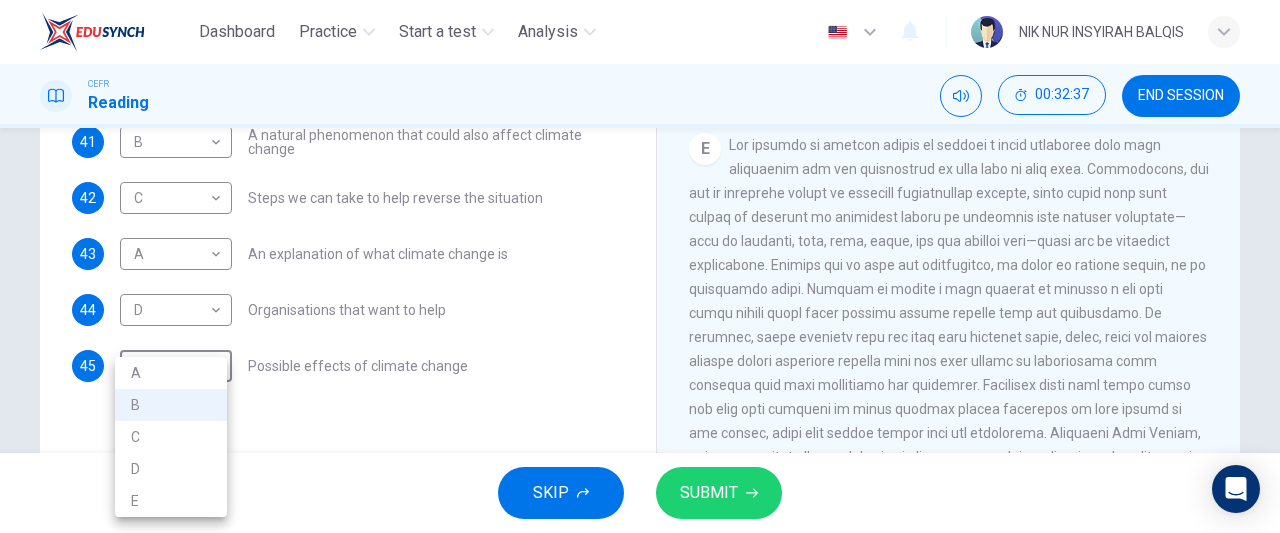 click at bounding box center [640, 266] 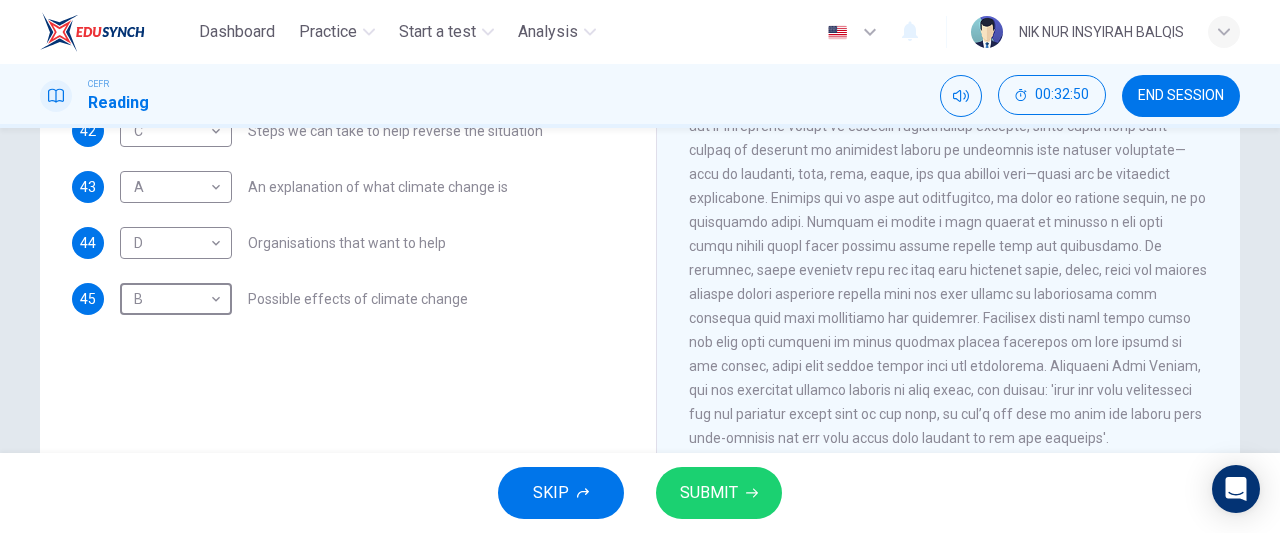 scroll, scrollTop: 387, scrollLeft: 0, axis: vertical 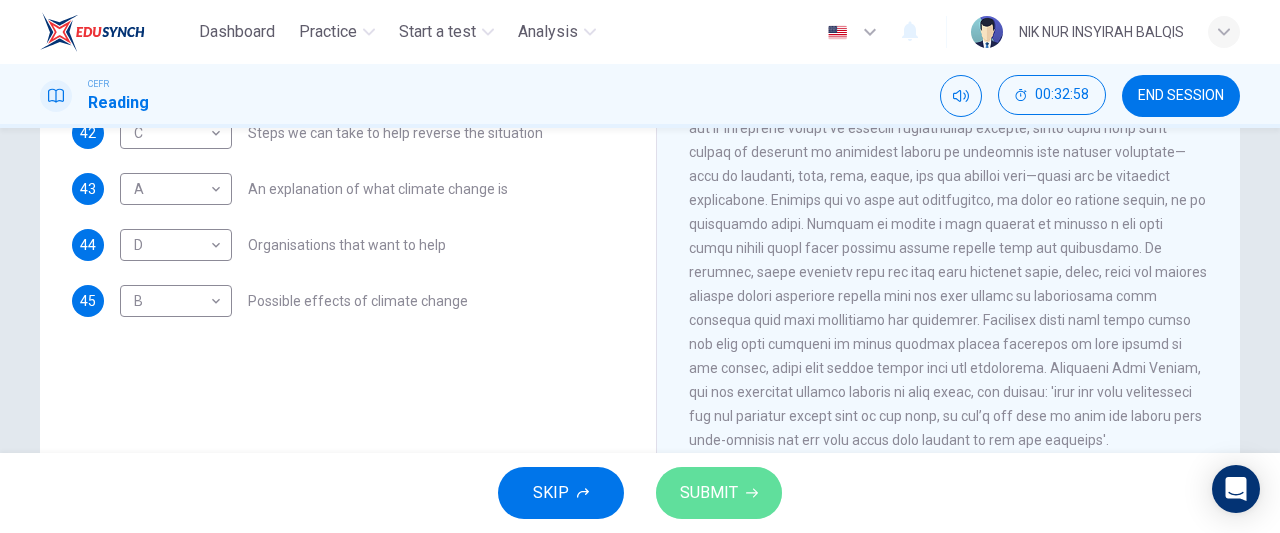 click on "SUBMIT" at bounding box center [709, 493] 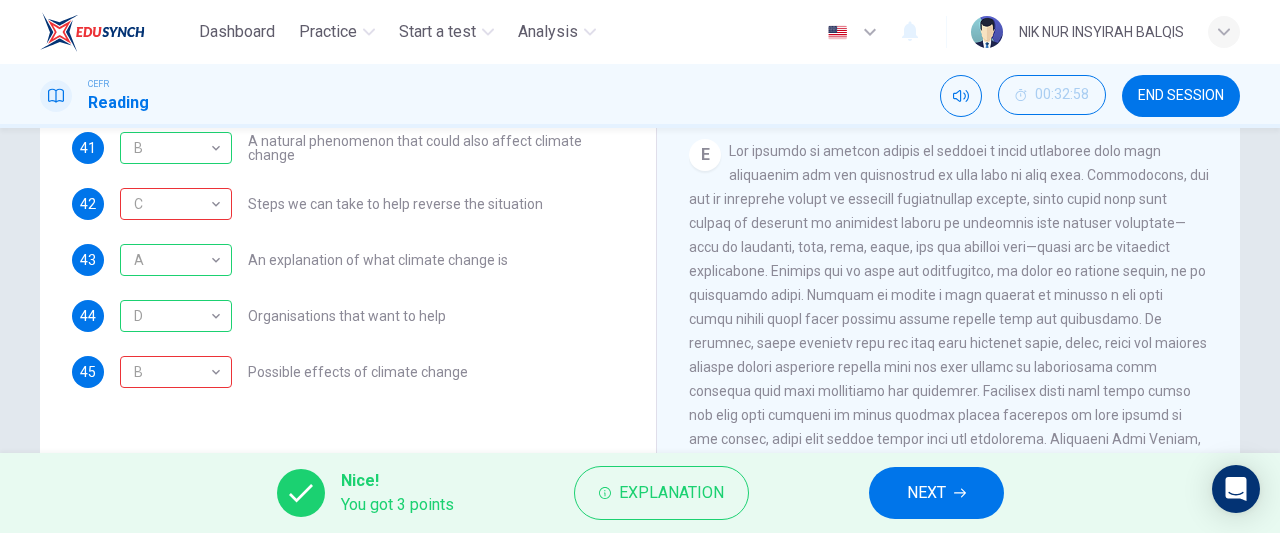 scroll, scrollTop: 305, scrollLeft: 0, axis: vertical 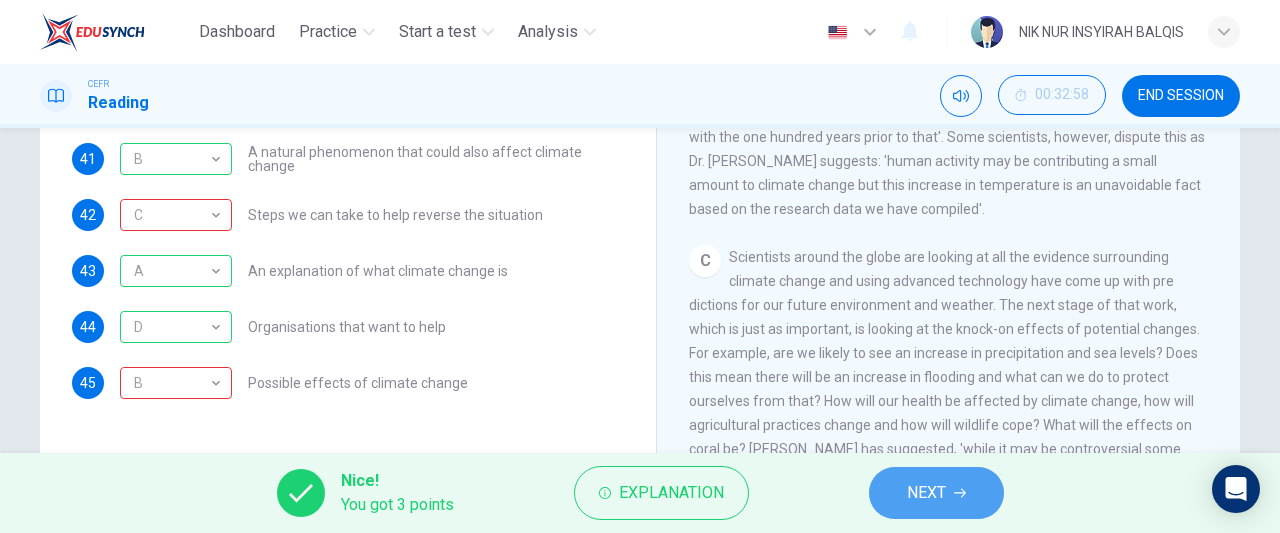 click on "NEXT" at bounding box center [936, 493] 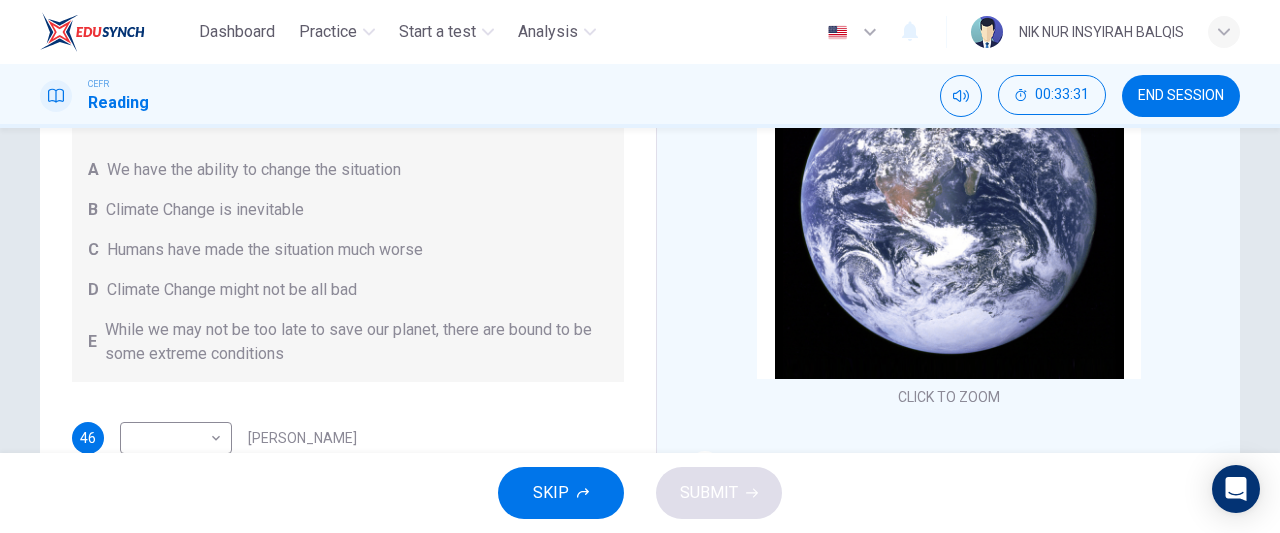 scroll, scrollTop: 227, scrollLeft: 0, axis: vertical 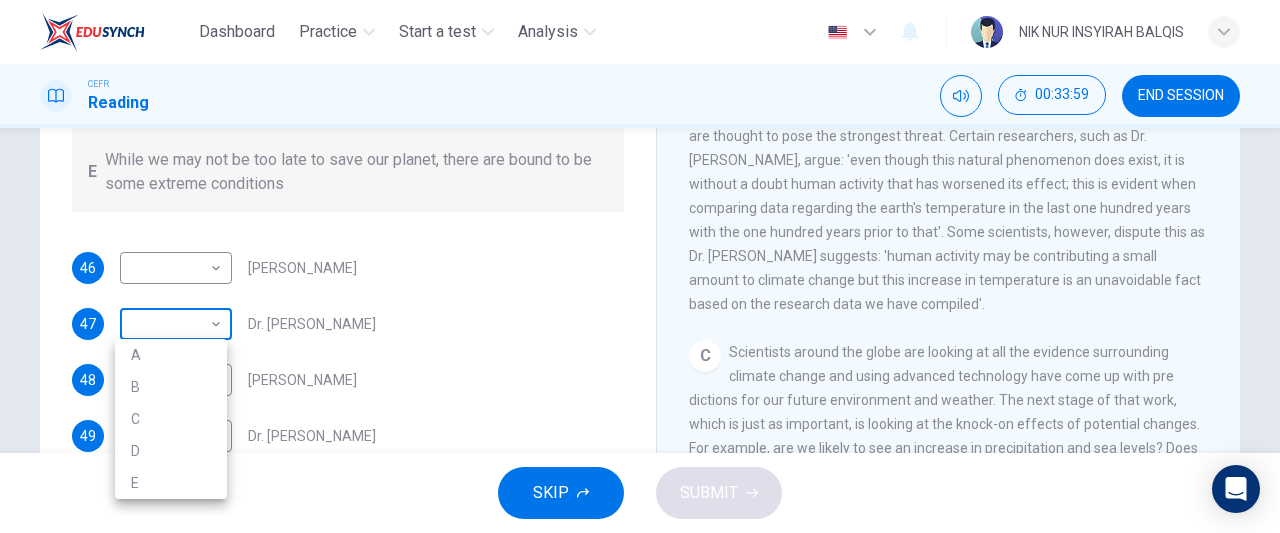 click on "Dashboard Practice Start a test Analysis English en ​ NIK NUR INSYIRAH BALQIS CEFR Reading 00:33:59 END SESSION Questions 46 - 49 Look at the following people and the list of statements below. Match each person with the correct statement,  A – E . A We have the ability to change the situation B Climate Change is inevitable C Humans have made the situation much worse D Climate Change might not be all bad E While we may not be too late to save our planet, there are bound to be some extreme conditions 46 ​ ​ [PERSON_NAME] 47 ​ ​ Dr. [PERSON_NAME] 48 ​ ​ [PERSON_NAME] 49 ​ ​ Dr. [PERSON_NAME] The Climate of the Earth CLICK TO ZOOM Click to Zoom A B C D E SKIP SUBMIT EduSynch - Online Language Proficiency Testing
Dashboard Practice Start a test Analysis Notifications © Copyright  2025 A B C D E" at bounding box center [640, 266] 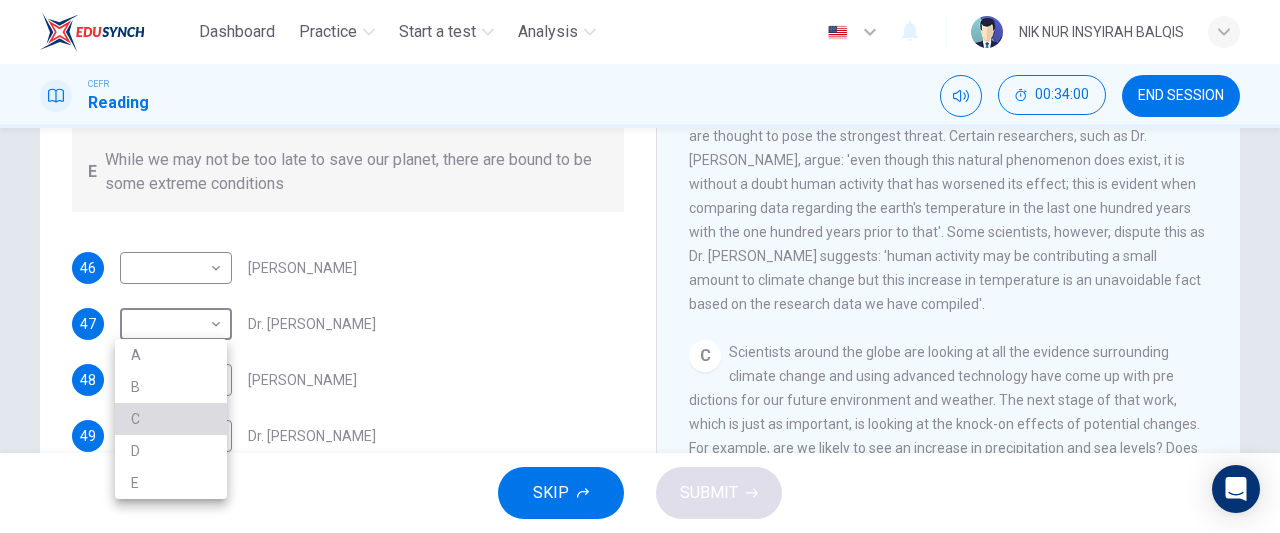 click on "C" at bounding box center [171, 419] 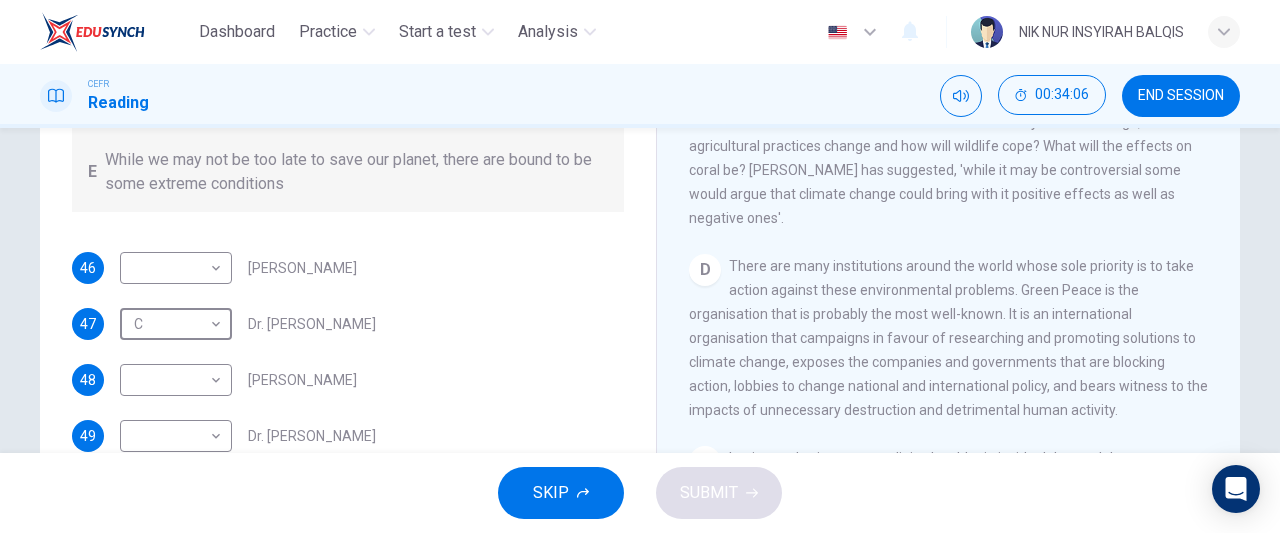 scroll, scrollTop: 916, scrollLeft: 0, axis: vertical 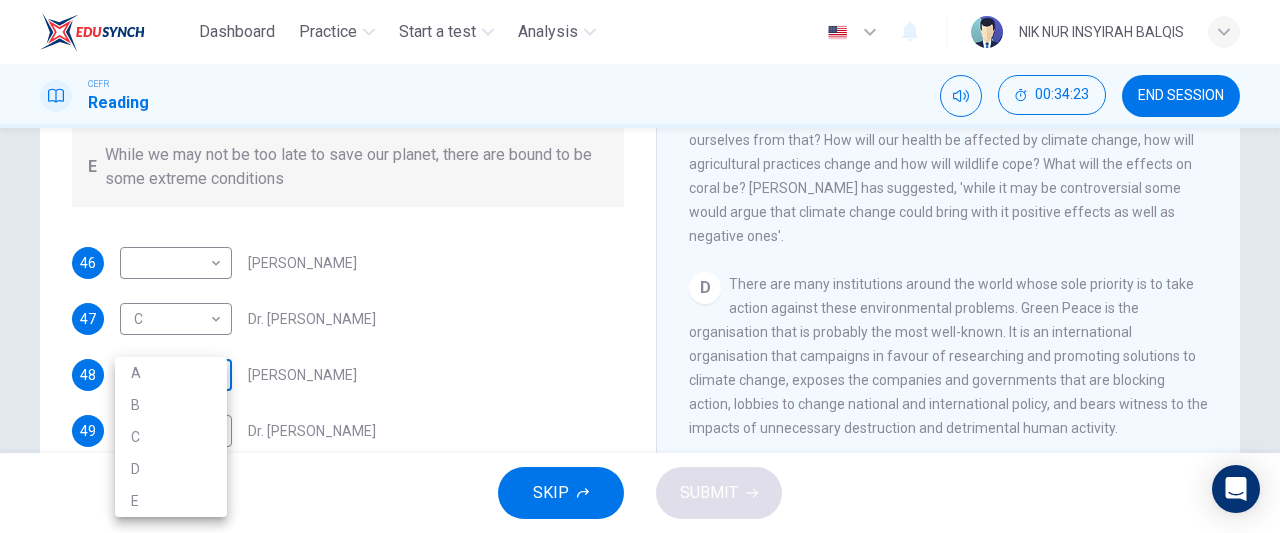 click on "Dashboard Practice Start a test Analysis English en ​ NIK NUR INSYIRAH BALQIS CEFR Reading 00:34:23 END SESSION Questions 46 - 49 Look at the following people and the list of statements below. Match each person with the correct statement,  A – E . A We have the ability to change the situation B Climate Change is inevitable C Humans have made the situation much worse D Climate Change might not be all bad E While we may not be too late to save our planet, there are bound to be some extreme conditions 46 ​ ​ [PERSON_NAME] 47 C C ​ Dr. [PERSON_NAME] 48 ​ ​ [PERSON_NAME] 49 ​ ​ Dr. [PERSON_NAME] The Climate of the Earth CLICK TO ZOOM Click to Zoom A B C D E SKIP SUBMIT EduSynch - Online Language Proficiency Testing
Dashboard Practice Start a test Analysis Notifications © Copyright  2025 A B C D E" at bounding box center (640, 266) 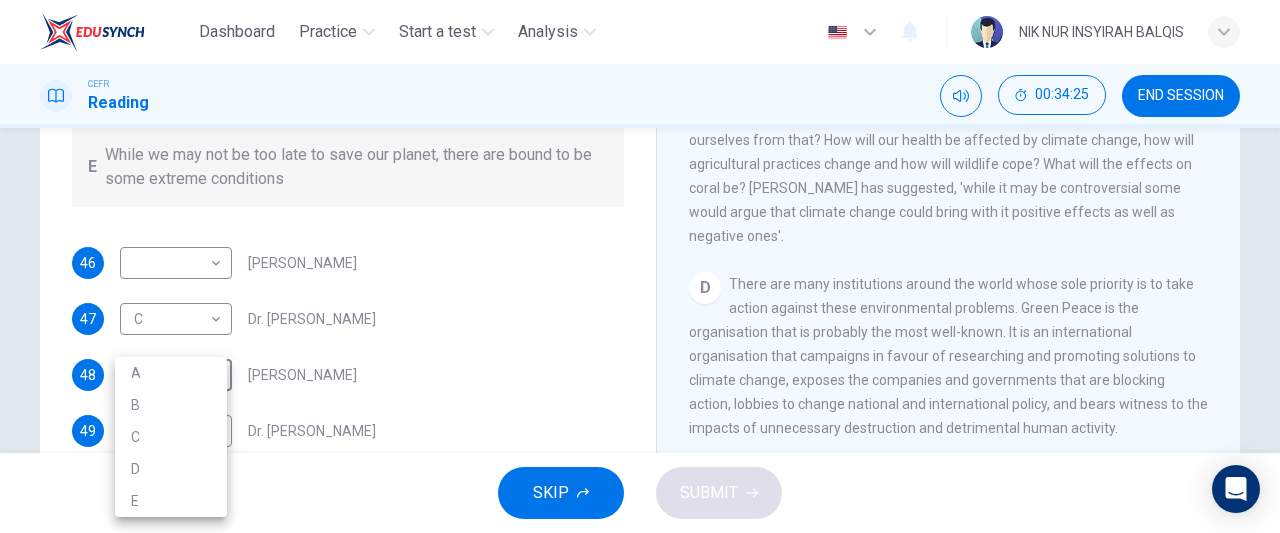 click at bounding box center [640, 266] 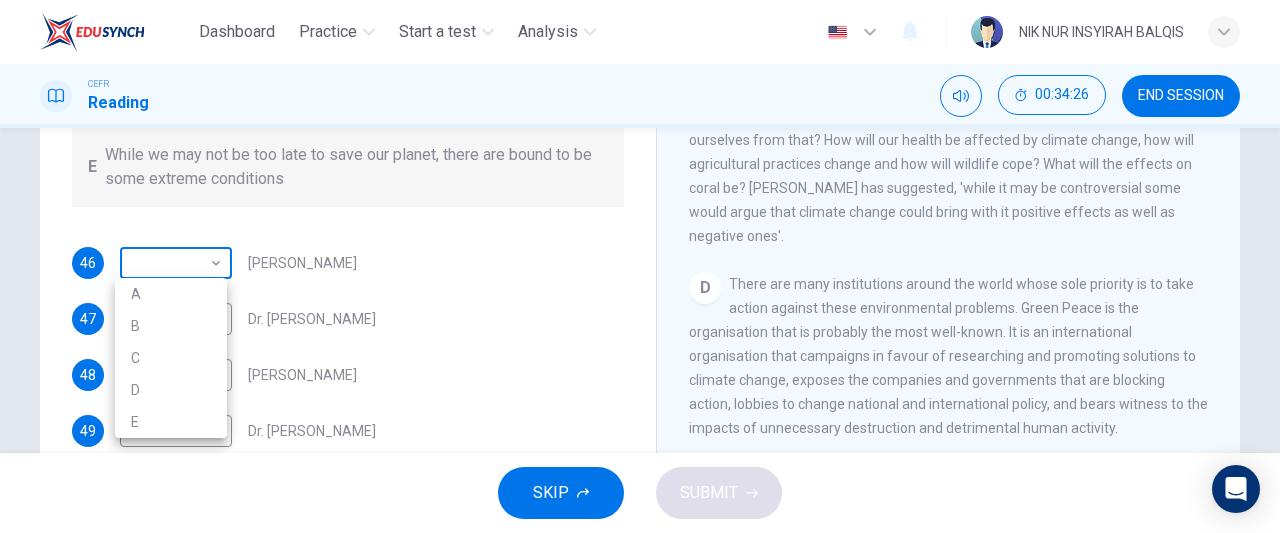 click on "Dashboard Practice Start a test Analysis English en ​ NIK NUR INSYIRAH BALQIS CEFR Reading 00:34:26 END SESSION Questions 46 - 49 Look at the following people and the list of statements below. Match each person with the correct statement,  A – E . A We have the ability to change the situation B Climate Change is inevitable C Humans have made the situation much worse D Climate Change might not be all bad E While we may not be too late to save our planet, there are bound to be some extreme conditions 46 ​ ​ [PERSON_NAME] 47 C C ​ Dr. [PERSON_NAME] 48 ​ ​ [PERSON_NAME] 49 ​ ​ Dr. [PERSON_NAME] The Climate of the Earth CLICK TO ZOOM Click to Zoom A B C D E SKIP SUBMIT EduSynch - Online Language Proficiency Testing
Dashboard Practice Start a test Analysis Notifications © Copyright  2025 A B C D E" at bounding box center [640, 266] 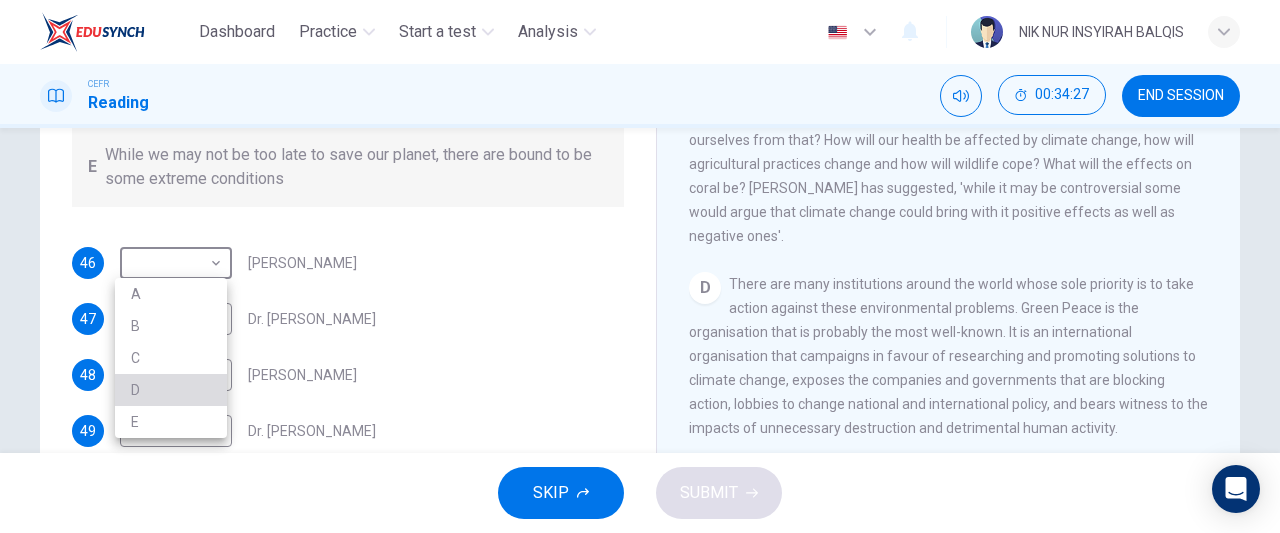click on "D" at bounding box center (171, 390) 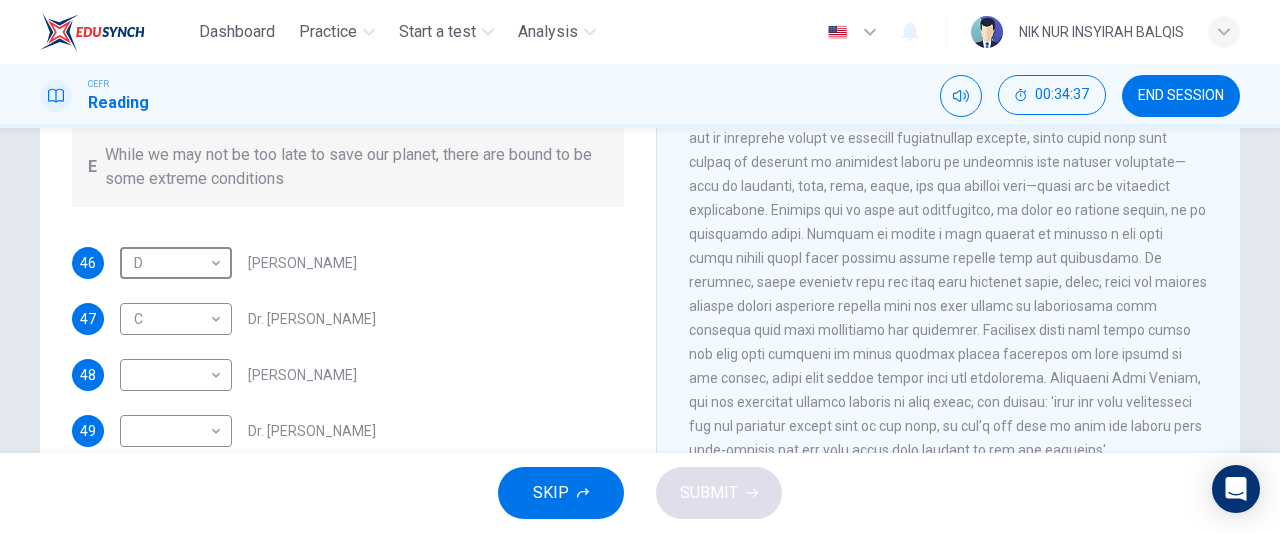scroll, scrollTop: 1340, scrollLeft: 0, axis: vertical 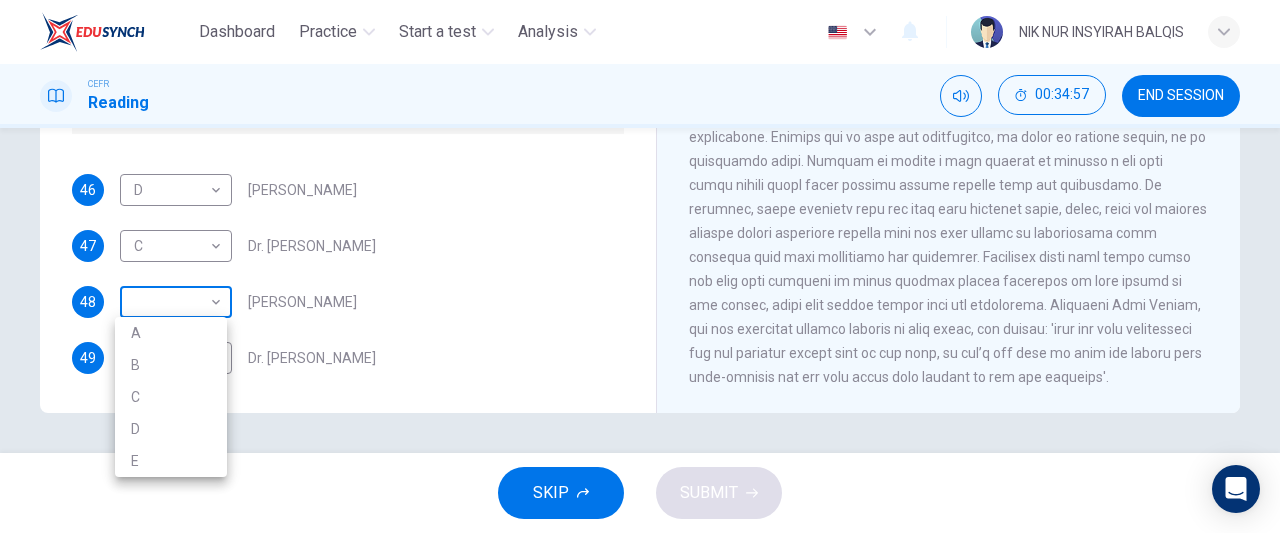 click on "Dashboard Practice Start a test Analysis English en ​ NIK NUR INSYIRAH BALQIS CEFR Reading 00:34:57 END SESSION Questions 46 - 49 Look at the following people and the list of statements below. Match each person with the correct statement,  A – E . A We have the ability to change the situation B Climate Change is inevitable C Humans have made the situation much worse D Climate Change might not be all bad E While we may not be too late to save our planet, there are bound to be some extreme conditions 46 D D ​ [PERSON_NAME] 47 C C ​ Dr. [PERSON_NAME] 48 ​ ​ [PERSON_NAME] 49 ​ ​ Dr. [PERSON_NAME] The Climate of the Earth CLICK TO ZOOM Click to Zoom A B C D E SKIP SUBMIT EduSynch - Online Language Proficiency Testing
Dashboard Practice Start a test Analysis Notifications © Copyright  2025 A B C D E" at bounding box center [640, 266] 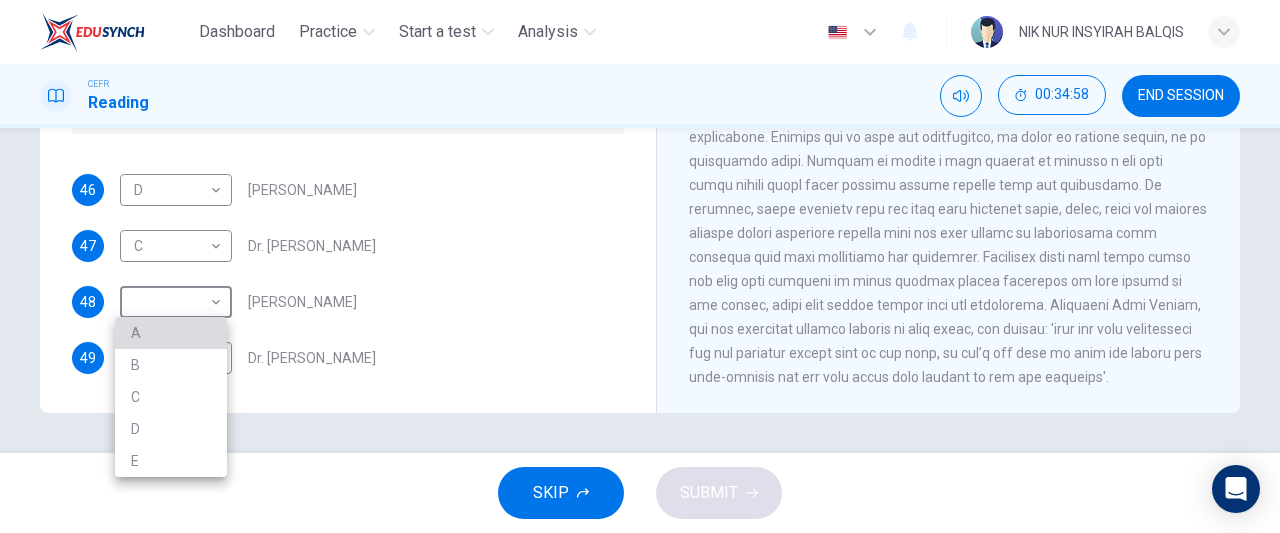 click on "A" at bounding box center [171, 333] 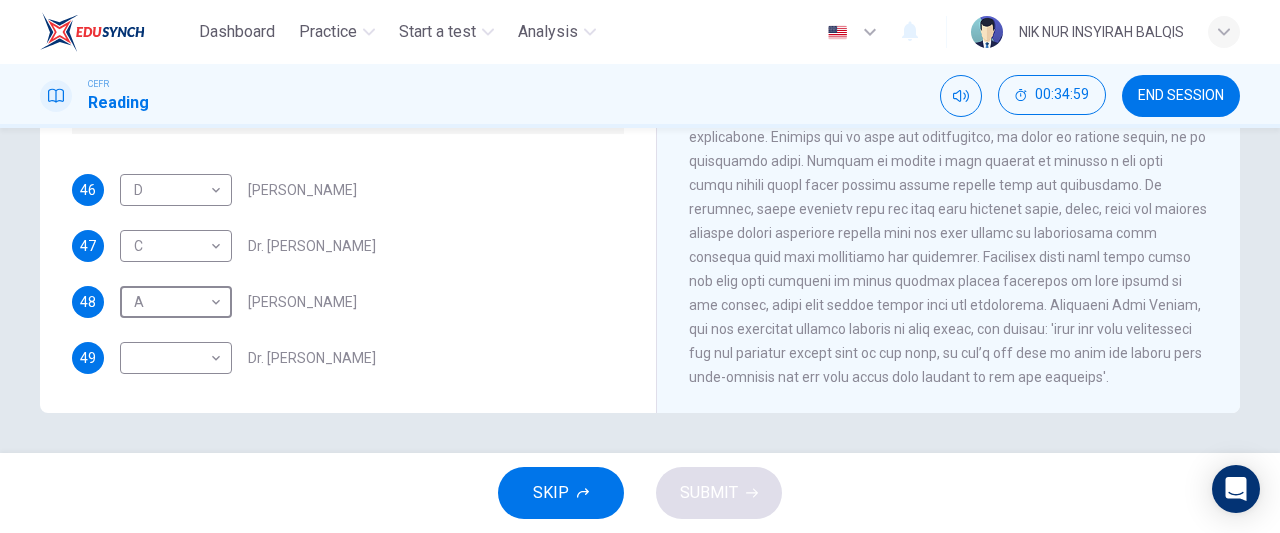 scroll, scrollTop: 0, scrollLeft: 0, axis: both 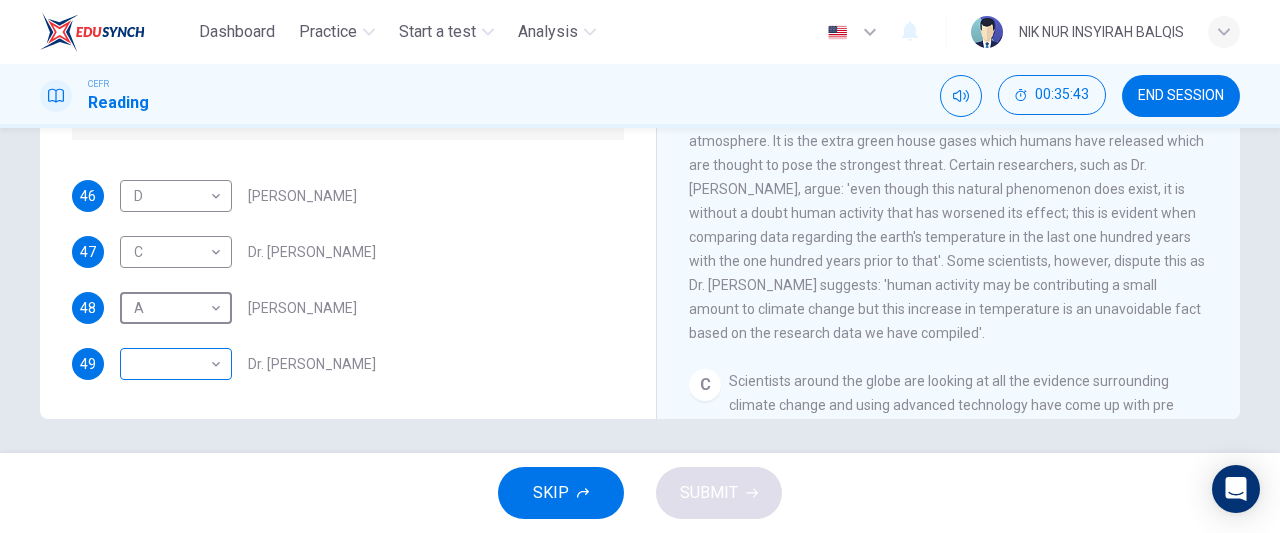 click on "Dashboard Practice Start a test Analysis English en ​ NIK NUR INSYIRAH BALQIS CEFR Reading 00:35:43 END SESSION Questions 46 - 49 Look at the following people and the list of statements below. Match each person with the correct statement,  A – E . A We have the ability to change the situation B Climate Change is inevitable C Humans have made the situation much worse D Climate Change might not be all bad E While we may not be too late to save our planet, there are bound to be some extreme conditions 46 D D ​ [PERSON_NAME] 47 C C ​ Dr. [PERSON_NAME] 48 A A ​ [PERSON_NAME] 49 ​ ​ Dr. [PERSON_NAME] The Climate of the Earth CLICK TO ZOOM Click to Zoom A B C D E SKIP SUBMIT EduSynch - Online Language Proficiency Testing
Dashboard Practice Start a test Analysis Notifications © Copyright  2025" at bounding box center (640, 266) 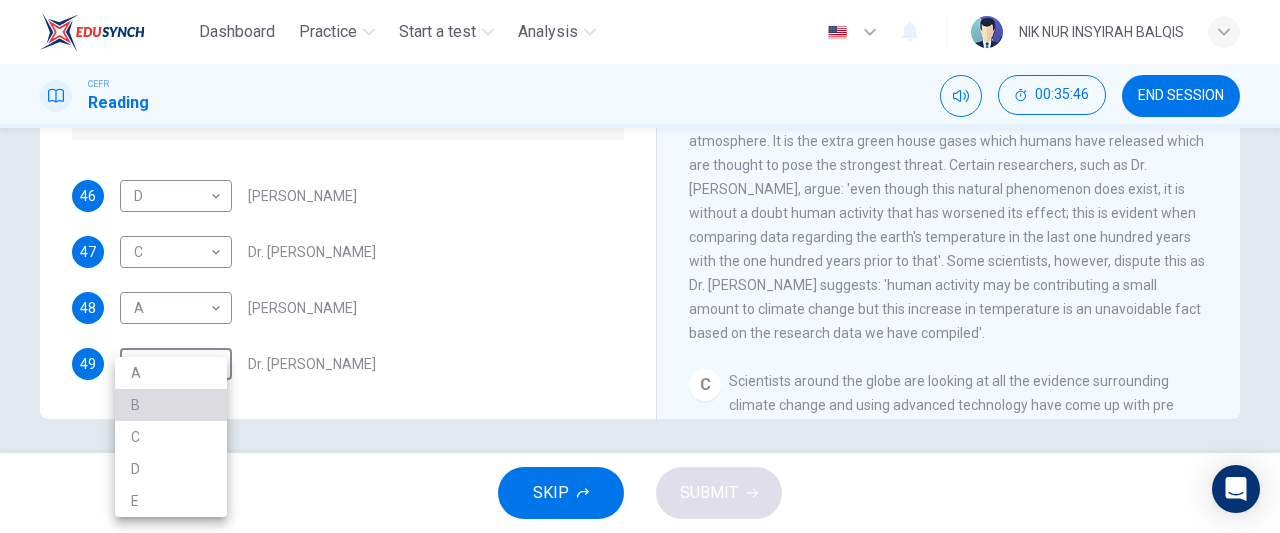 click on "B" at bounding box center [171, 405] 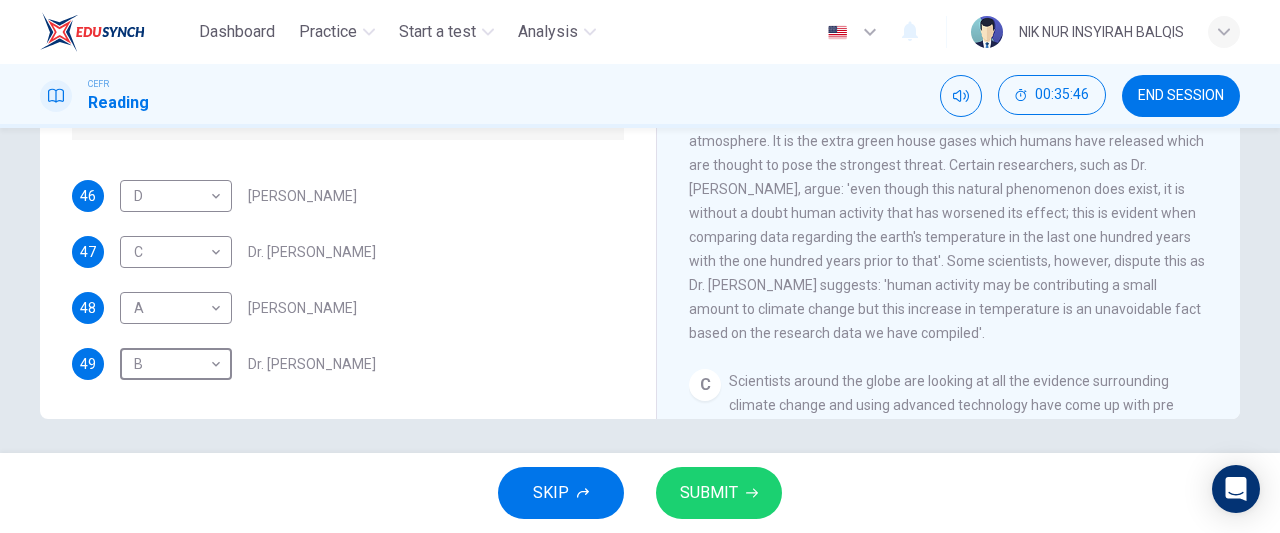 scroll, scrollTop: 0, scrollLeft: 0, axis: both 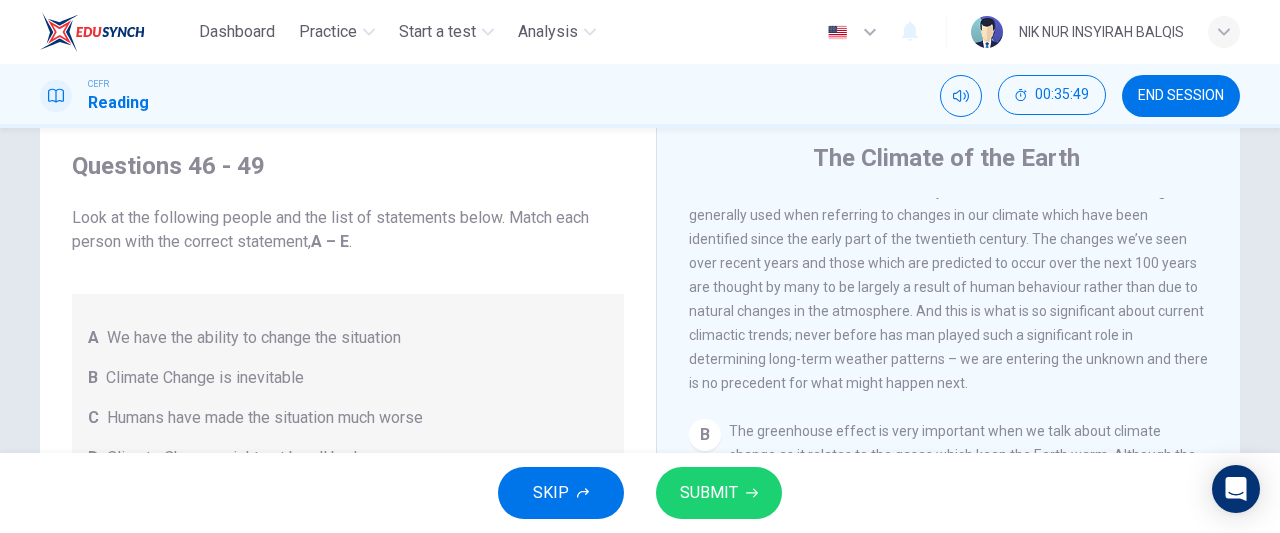 click on "SUBMIT" at bounding box center [709, 493] 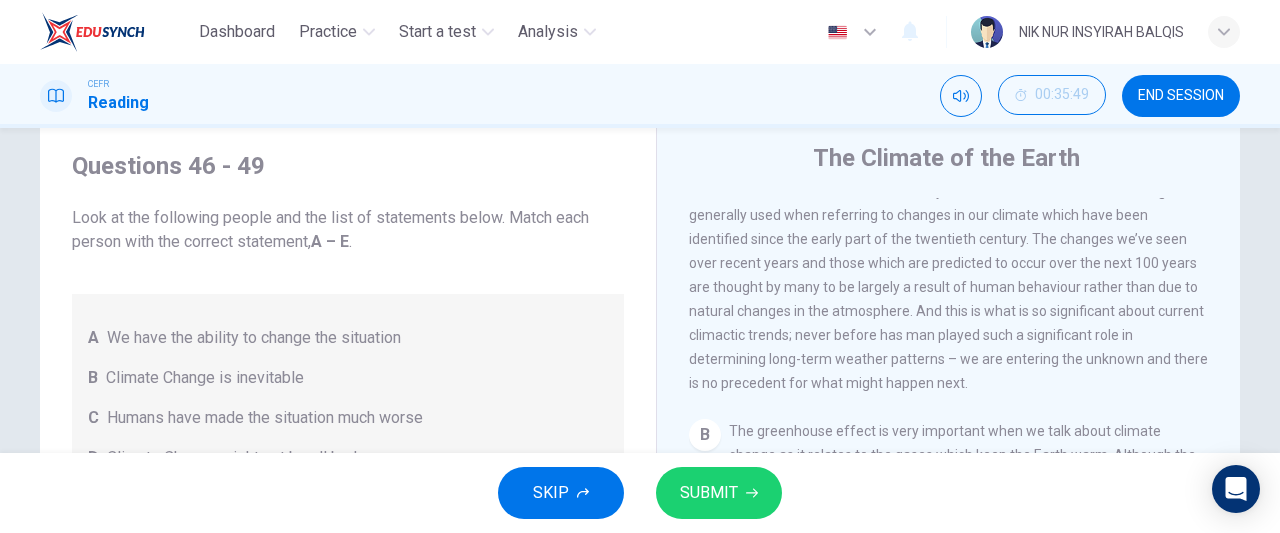 scroll, scrollTop: 24, scrollLeft: 0, axis: vertical 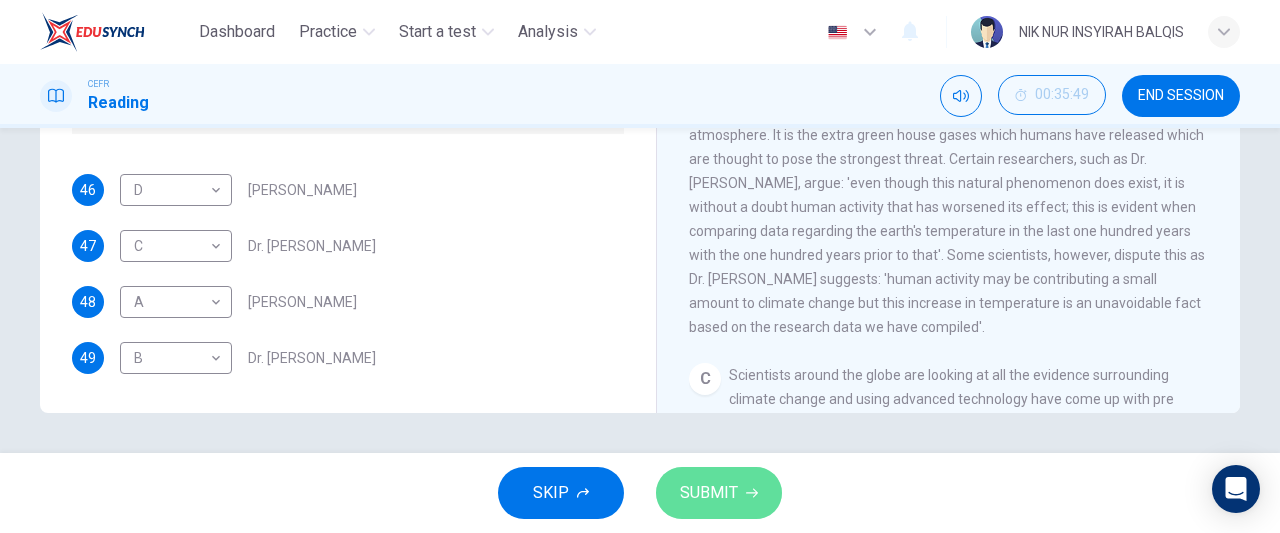 click on "SUBMIT" at bounding box center [719, 493] 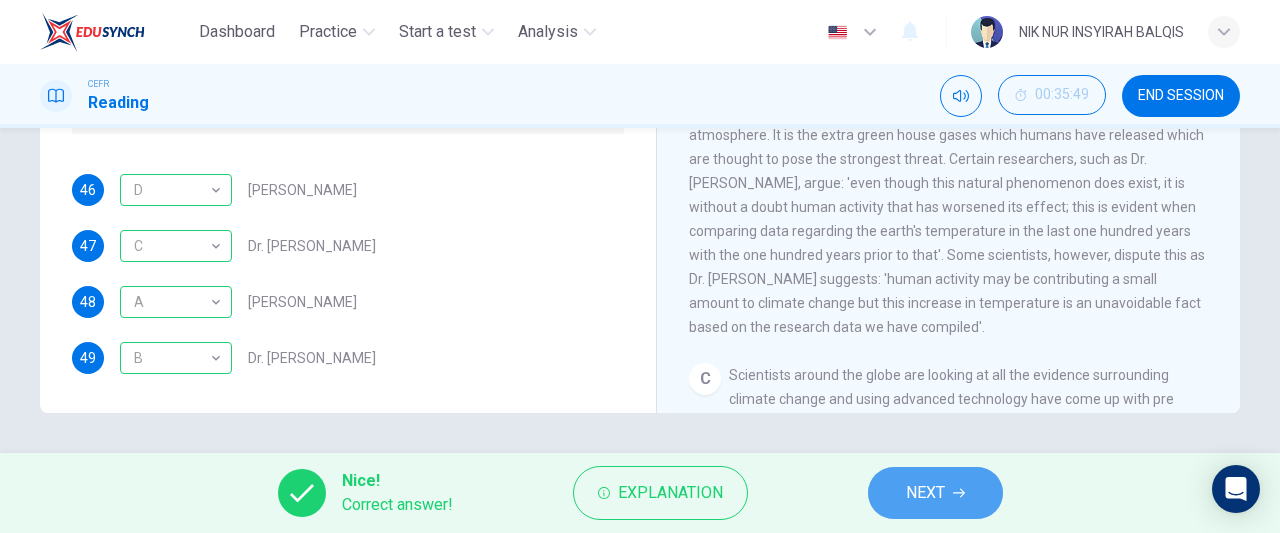 click on "NEXT" at bounding box center (935, 493) 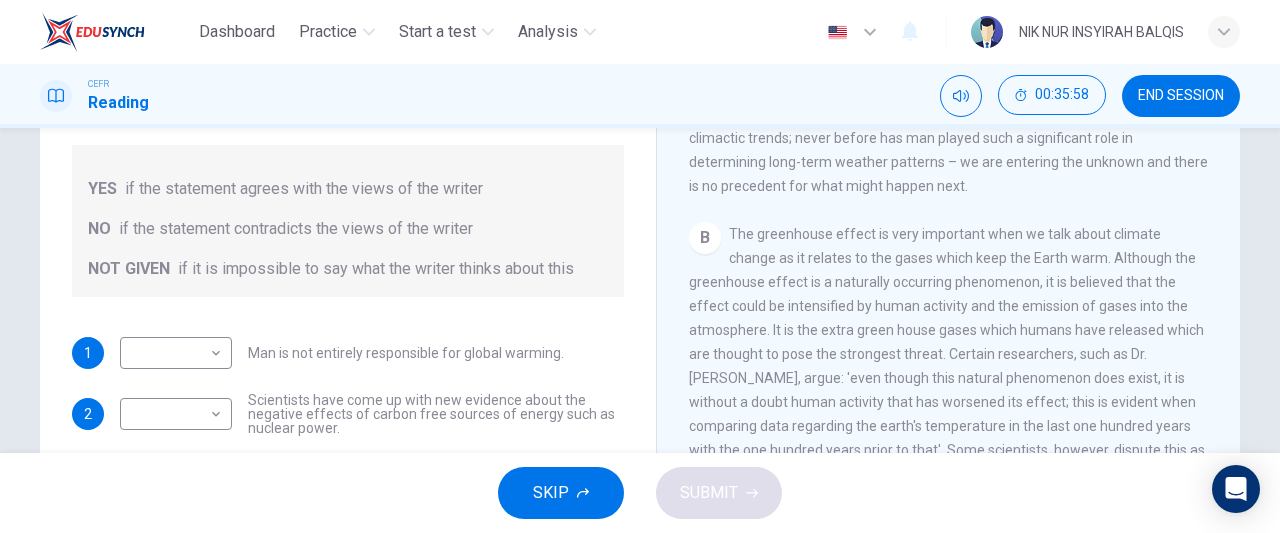 scroll, scrollTop: 256, scrollLeft: 0, axis: vertical 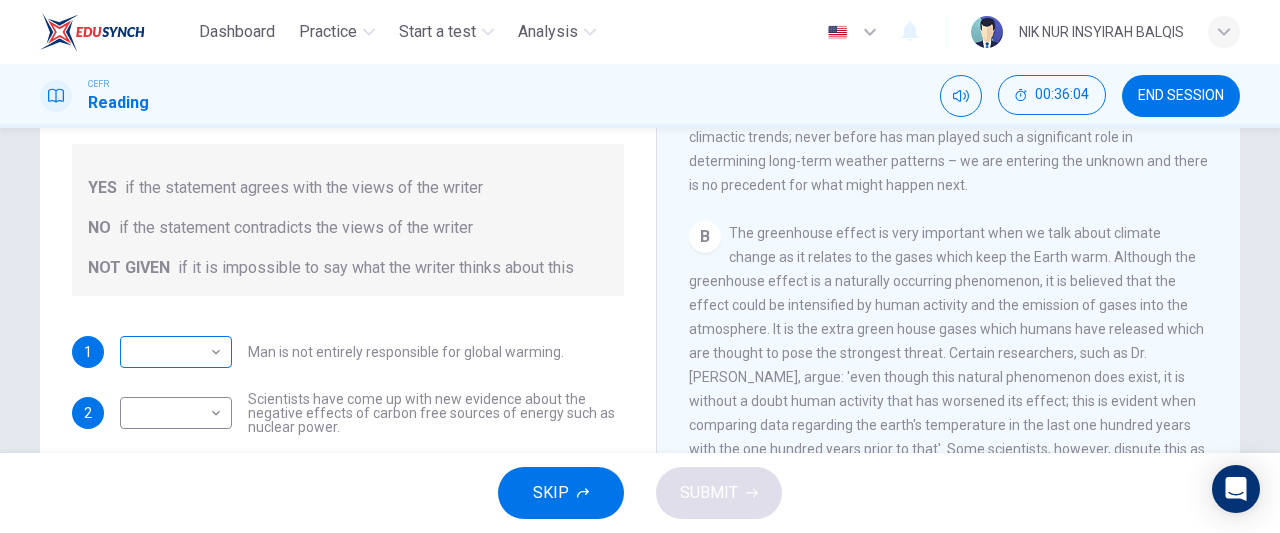 click on "Dashboard Practice Start a test Analysis English en ​ NIK NUR INSYIRAH BALQIS CEFR Reading 00:36:04 END SESSION Question 50 Do the following statements agree with the information given in the Reading Passage? In the boxes below, write YES if the statement agrees with the views of the writer NO if the statement contradicts the views of the writer NOT GIVEN if it is impossible to say what the writer thinks about this 1 ​ ​ Man is not entirely responsible for global warming. 2 ​ ​ Scientists have come up with new evidence about the negative effects of carbon free sources of energy such as nuclear power. 3 ​ ​ One of the purposes of Green Peace is to find out which companies and governments are doing things which don’t help the actions of environmentalists. 4 ​ ​ Most people aren’t willing to start using renewable energy. The Climate of the Earth CLICK TO ZOOM Click to Zoom A B C D E SKIP SUBMIT EduSynch - Online Language Proficiency Testing
Dashboard Practice Start a test Analysis" at bounding box center [640, 266] 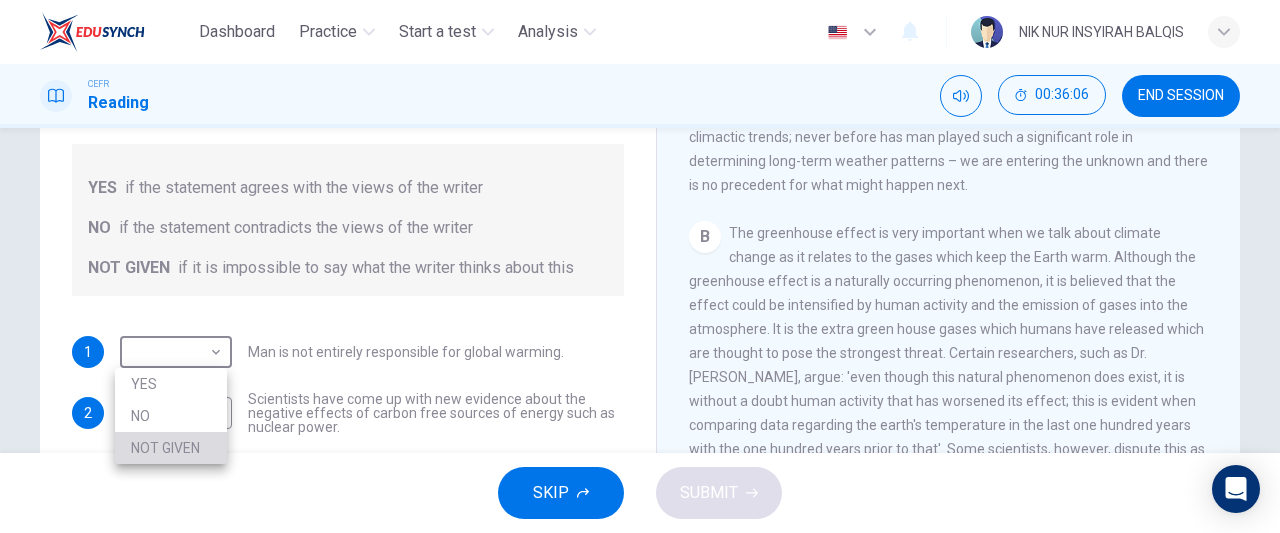 click on "NOT GIVEN" at bounding box center [171, 448] 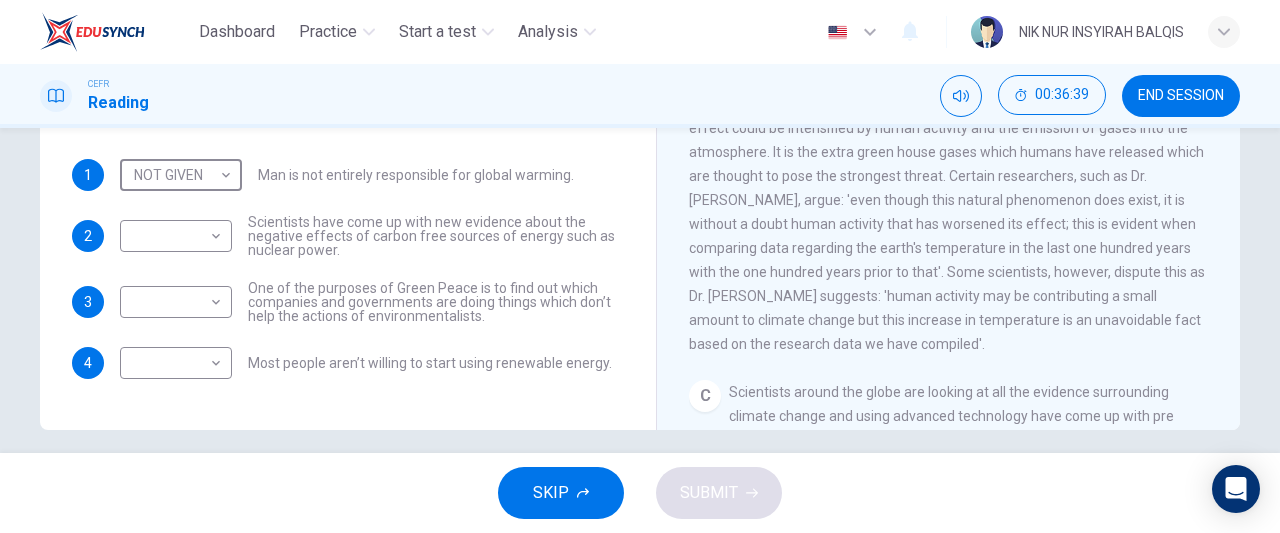 scroll, scrollTop: 450, scrollLeft: 0, axis: vertical 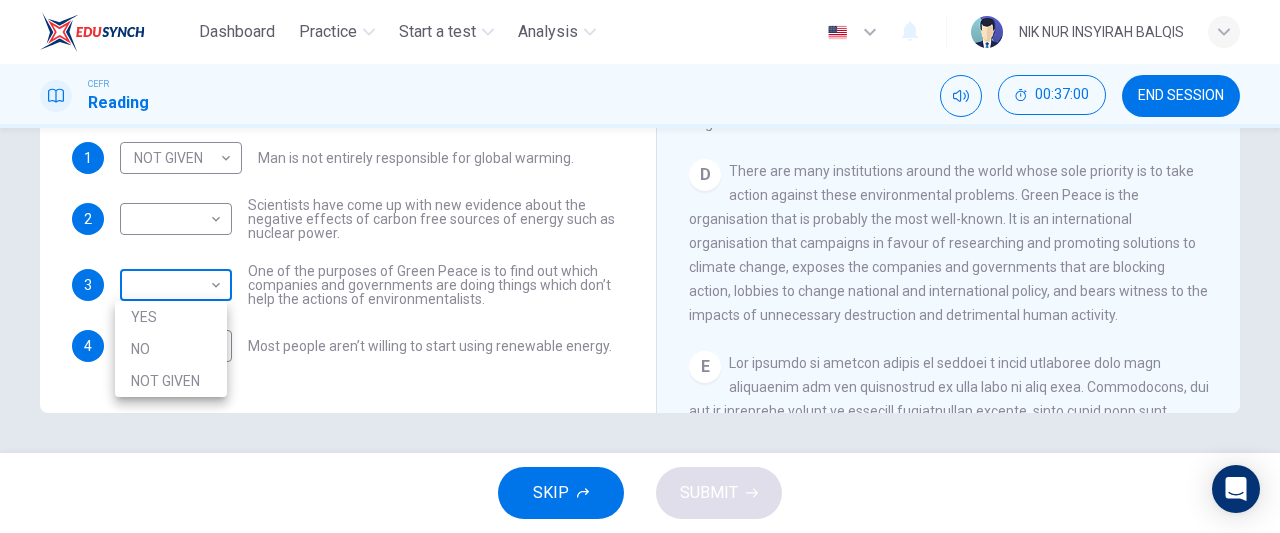 click on "Dashboard Practice Start a test Analysis English en ​ NIK NUR INSYIRAH BALQIS CEFR Reading 00:37:00 END SESSION Question 50 Do the following statements agree with the information given in the Reading Passage? In the boxes below, write YES if the statement agrees with the views of the writer NO if the statement contradicts the views of the writer NOT GIVEN if it is impossible to say what the writer thinks about this 1 NOT GIVEN NOT GIVEN ​ Man is not entirely responsible for global warming. 2 ​ ​ Scientists have come up with new evidence about the negative effects of carbon free sources of energy such as nuclear power. 3 ​ ​ One of the purposes of Green Peace is to find out which companies and governments are doing things which don’t help the actions of environmentalists. 4 ​ ​ Most people aren’t willing to start using renewable energy. The Climate of the Earth CLICK TO ZOOM Click to Zoom A B C D E SKIP SUBMIT EduSynch - Online Language Proficiency Testing
Dashboard Practice 2025 NO" at bounding box center [640, 266] 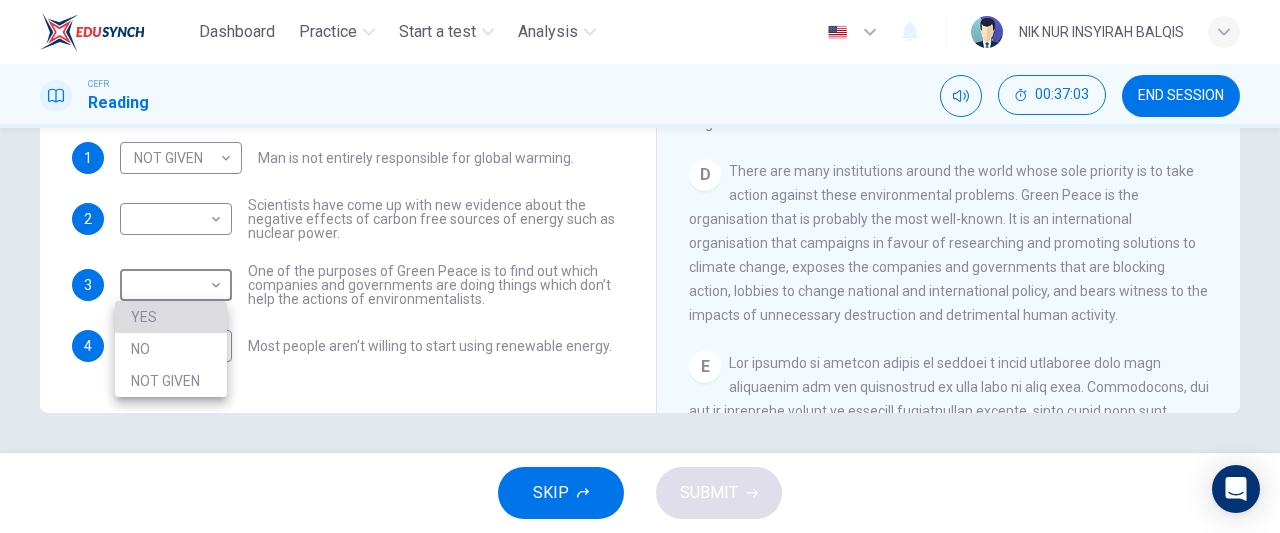 click on "YES" at bounding box center [171, 317] 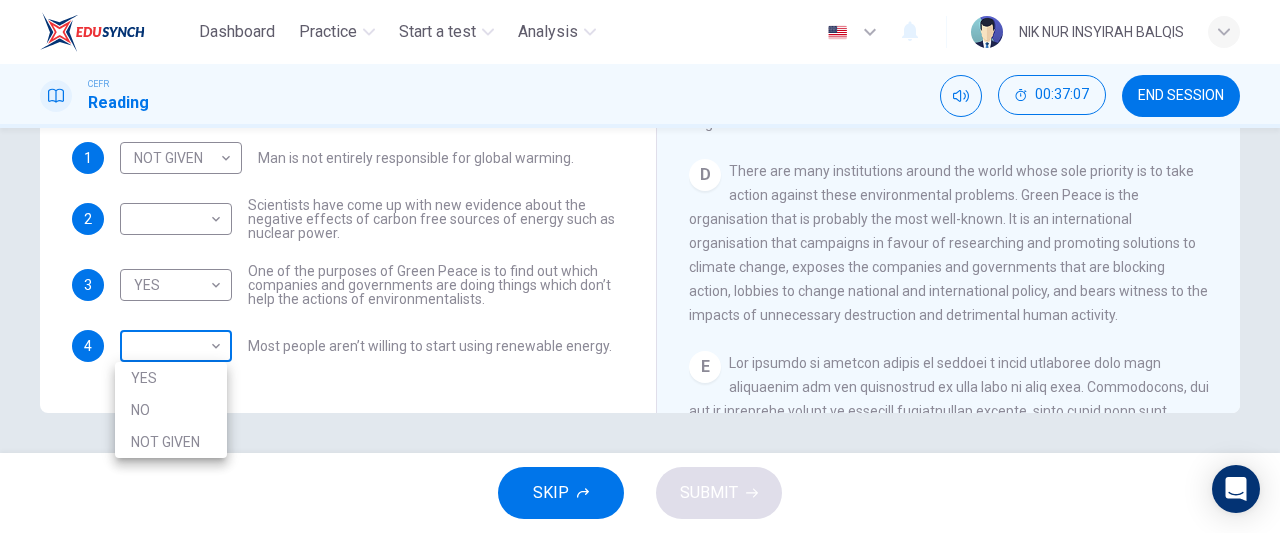 click on "Dashboard Practice Start a test Analysis English en ​ NIK NUR INSYIRAH BALQIS CEFR Reading 00:37:07 END SESSION Question 50 Do the following statements agree with the information given in the Reading Passage? In the boxes below, write YES if the statement agrees with the views of the writer NO if the statement contradicts the views of the writer NOT GIVEN if it is impossible to say what the writer thinks about this 1 NOT GIVEN NOT GIVEN ​ Man is not entirely responsible for global warming. 2 ​ ​ Scientists have come up with new evidence about the negative effects of carbon free sources of energy such as nuclear power. 3 YES YES ​ One of the purposes of Green Peace is to find out which companies and governments are doing things which don’t help the actions of environmentalists. 4 ​ ​ Most people aren’t willing to start using renewable energy. The Climate of the Earth CLICK TO ZOOM Click to Zoom A B C D E SKIP SUBMIT EduSynch - Online Language Proficiency Testing
Dashboard Practice YES" at bounding box center [640, 266] 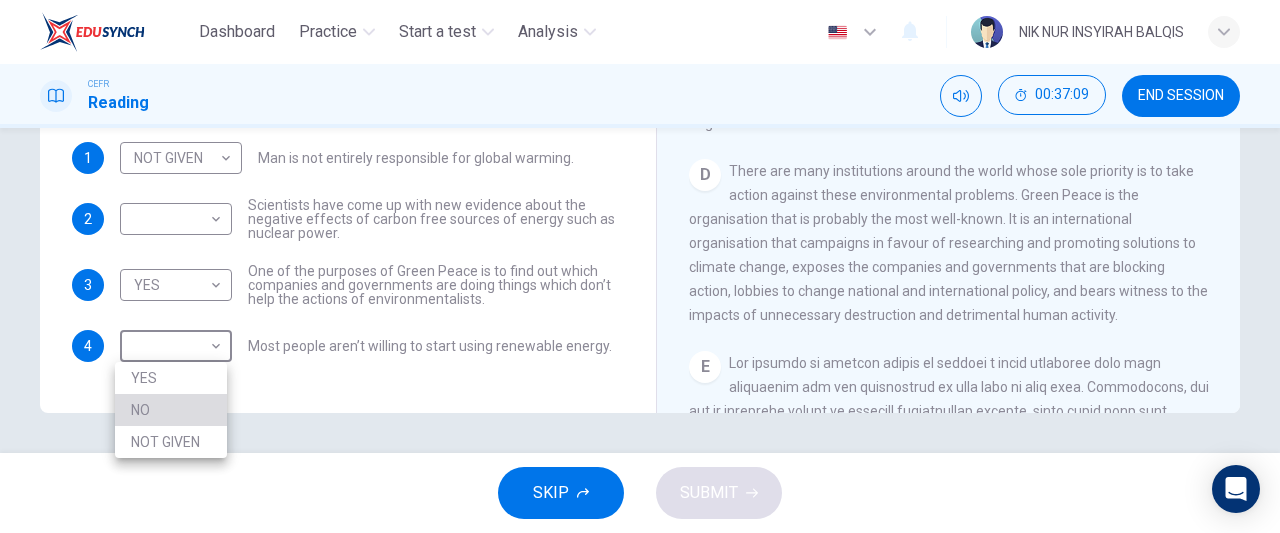 click on "NO" at bounding box center [171, 410] 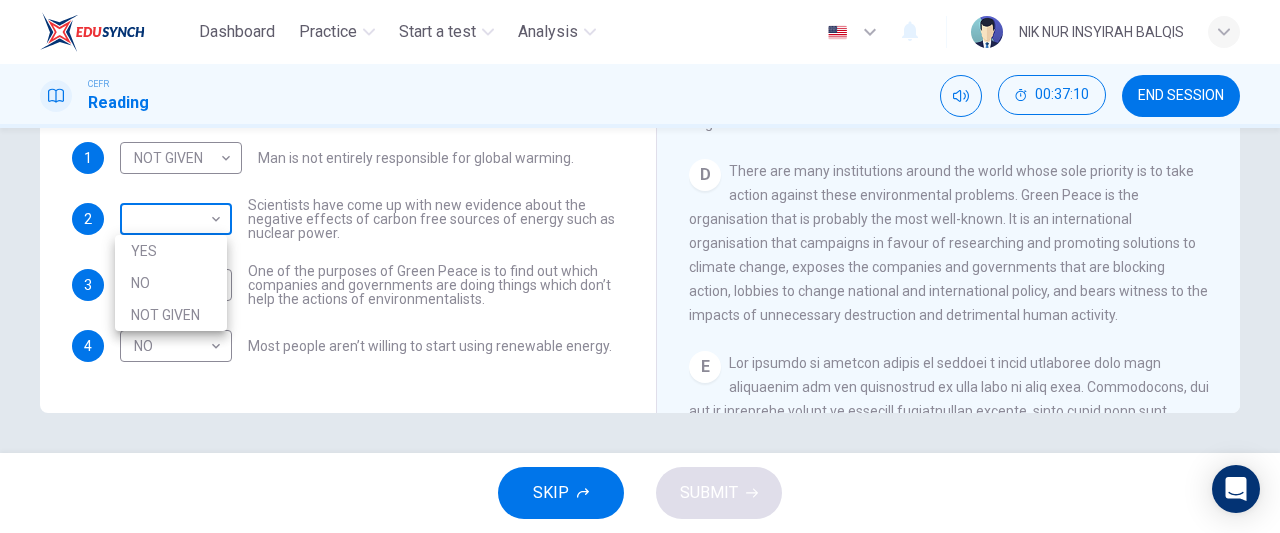 click on "Dashboard Practice Start a test Analysis English en ​ NIK NUR INSYIRAH BALQIS CEFR Reading 00:37:10 END SESSION Question 50 Do the following statements agree with the information given in the Reading Passage? In the boxes below, write YES if the statement agrees with the views of the writer NO if the statement contradicts the views of the writer NOT GIVEN if it is impossible to say what the writer thinks about this 1 NOT GIVEN NOT GIVEN ​ Man is not entirely responsible for global warming. 2 ​ ​ Scientists have come up with new evidence about the negative effects of carbon free sources of energy such as nuclear power. 3 YES YES ​ One of the purposes of Green Peace is to find out which companies and governments are doing things which don’t help the actions of environmentalists. 4 NO NO ​ Most people aren’t willing to start using renewable energy. The Climate of the Earth CLICK TO ZOOM Click to Zoom A B C D E SKIP SUBMIT EduSynch - Online Language Proficiency Testing
Dashboard Practice" at bounding box center [640, 266] 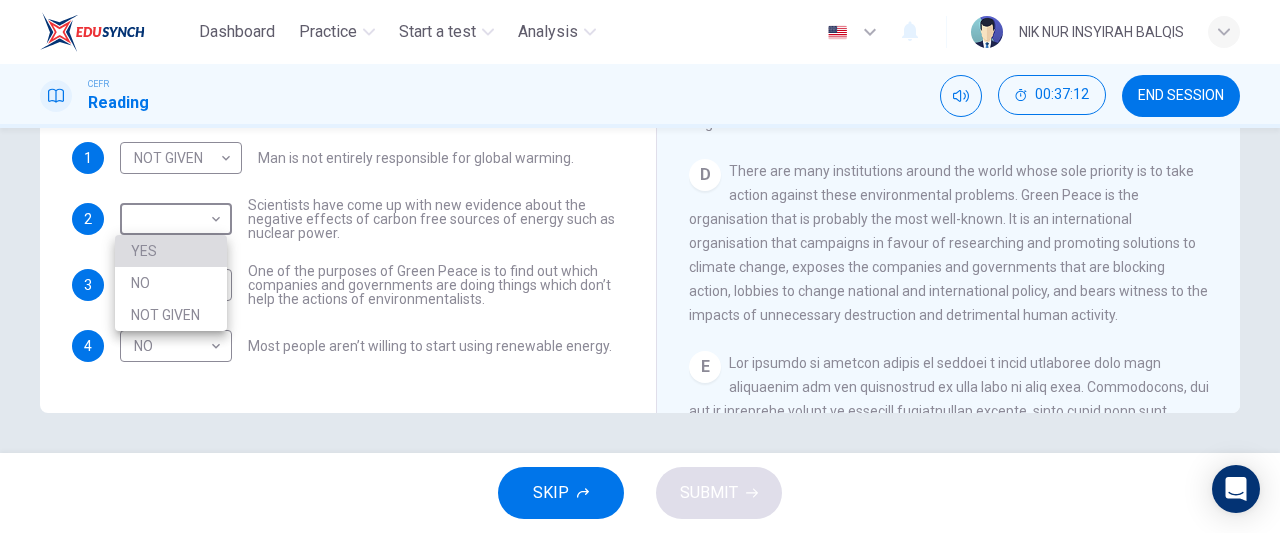 click on "YES" at bounding box center (171, 251) 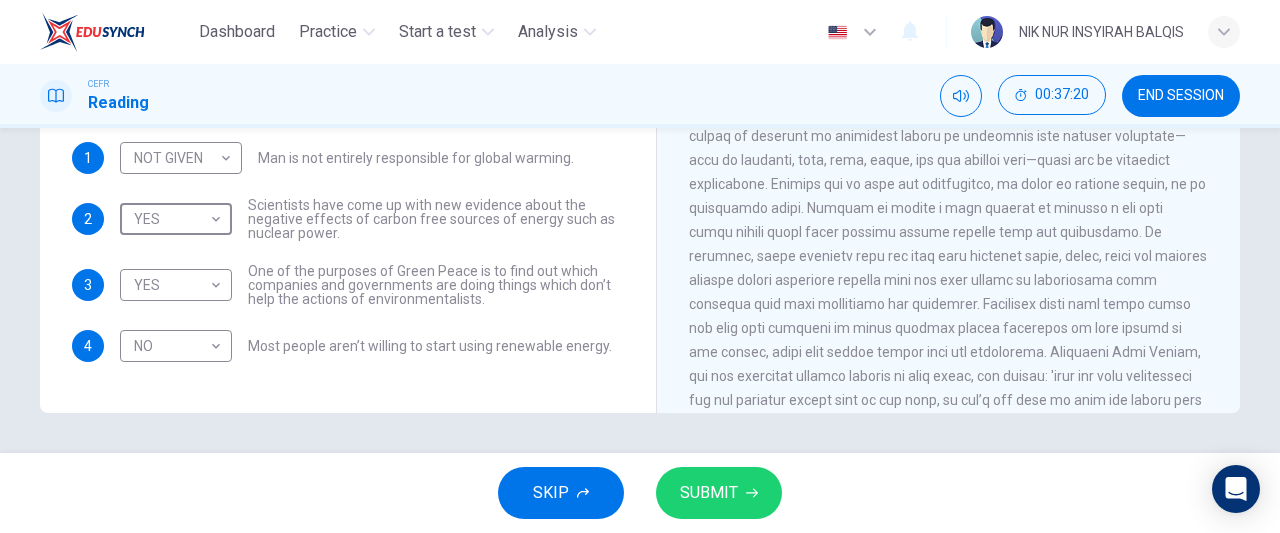 scroll, scrollTop: 1340, scrollLeft: 0, axis: vertical 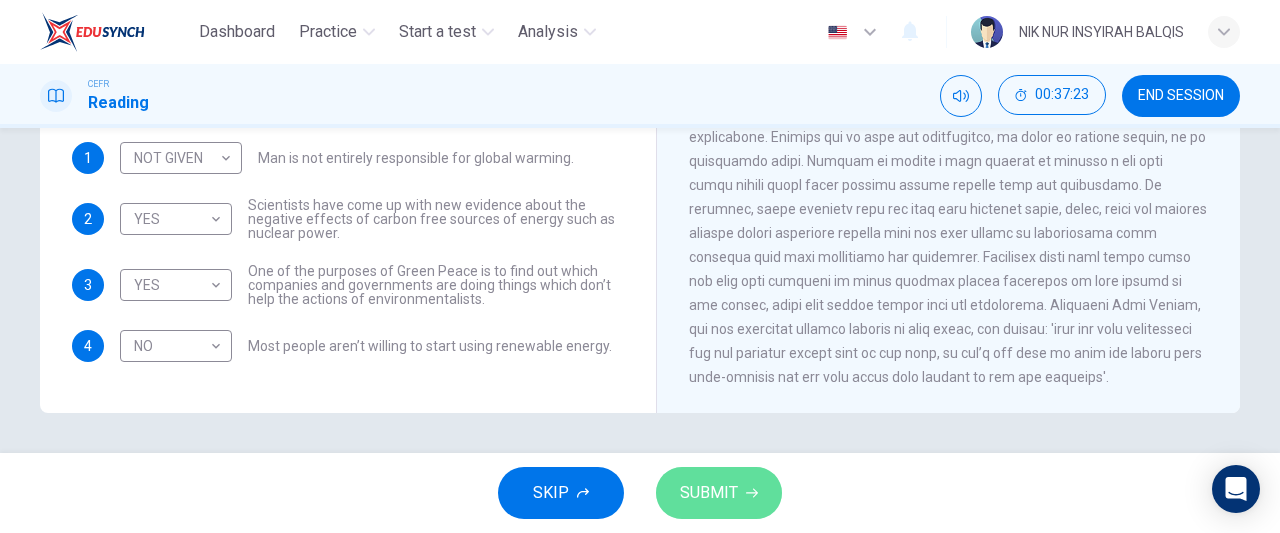 click on "SUBMIT" at bounding box center [709, 493] 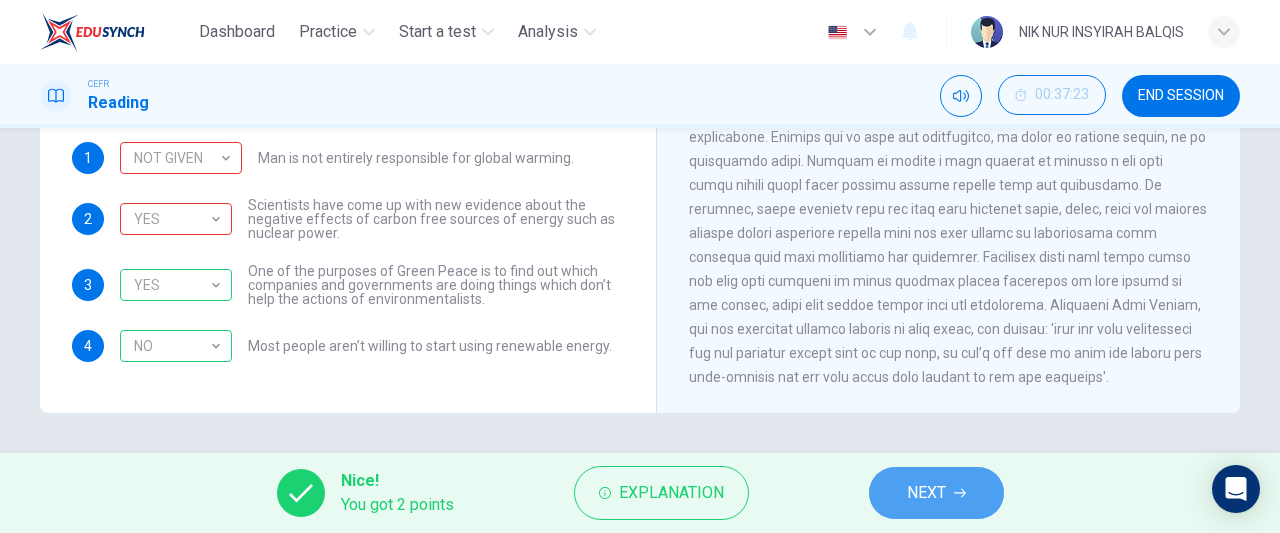 click 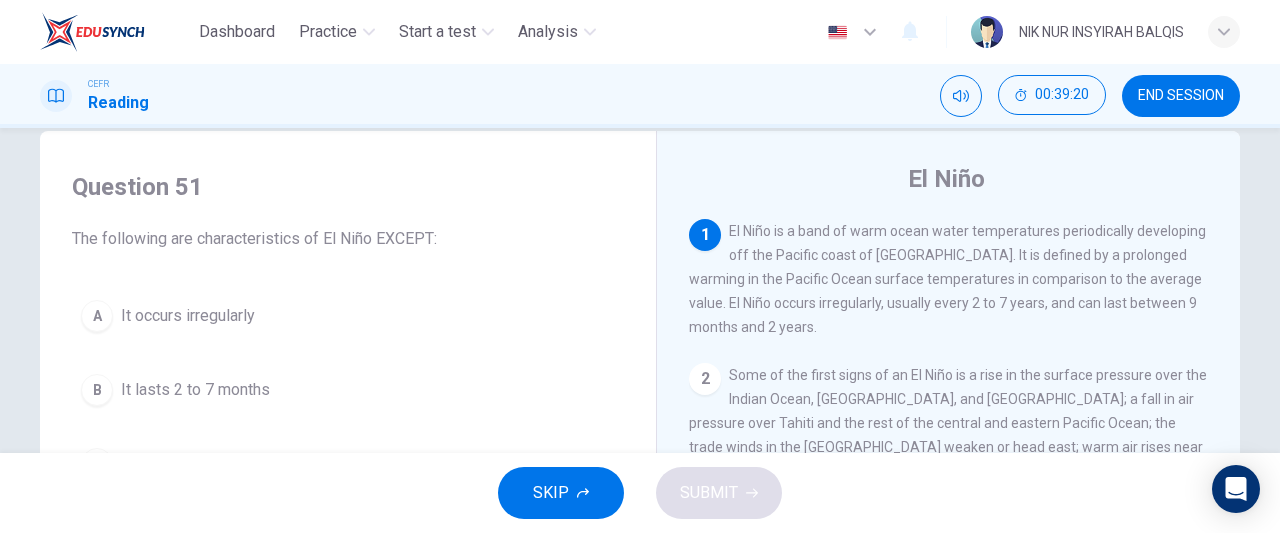 scroll, scrollTop: 40, scrollLeft: 0, axis: vertical 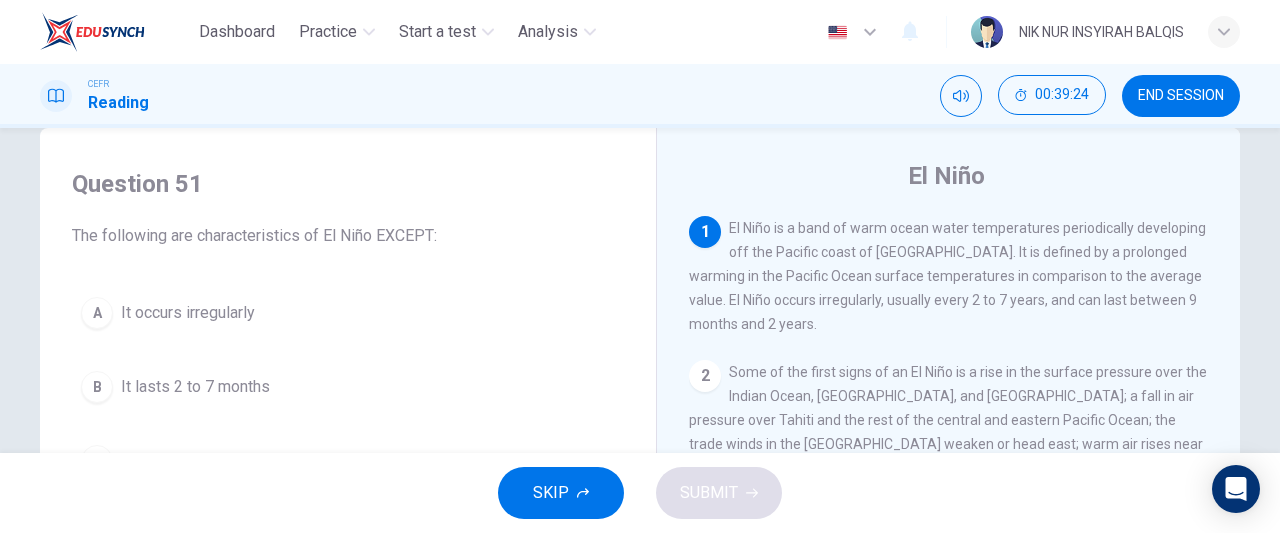 click on "A" at bounding box center (97, 313) 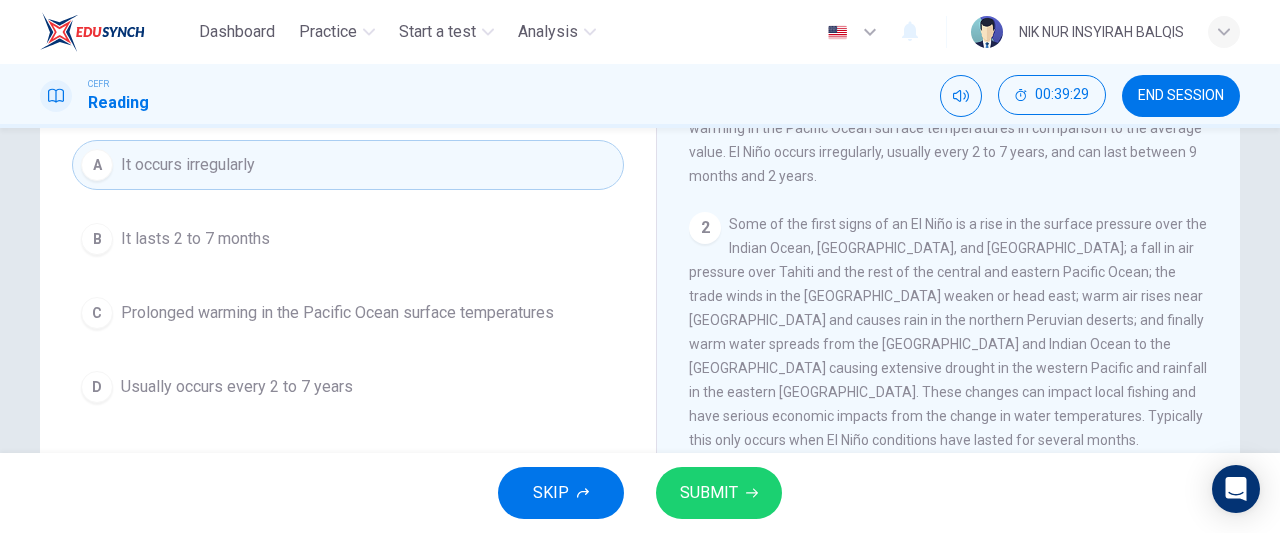 scroll, scrollTop: 193, scrollLeft: 0, axis: vertical 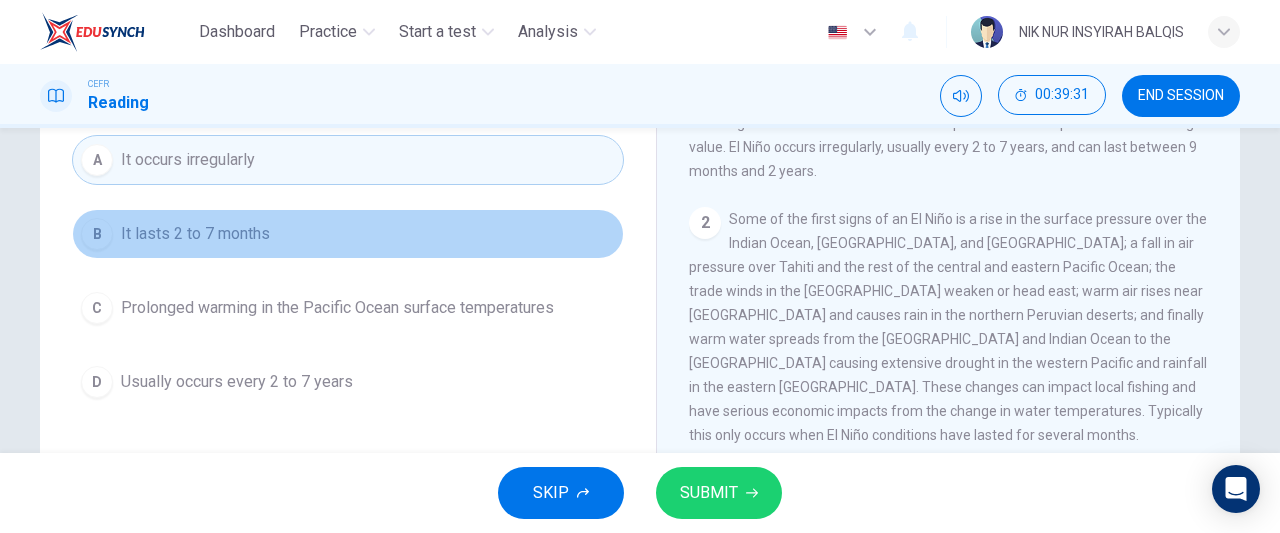 click on "B It lasts 2 to 7 months" at bounding box center (348, 234) 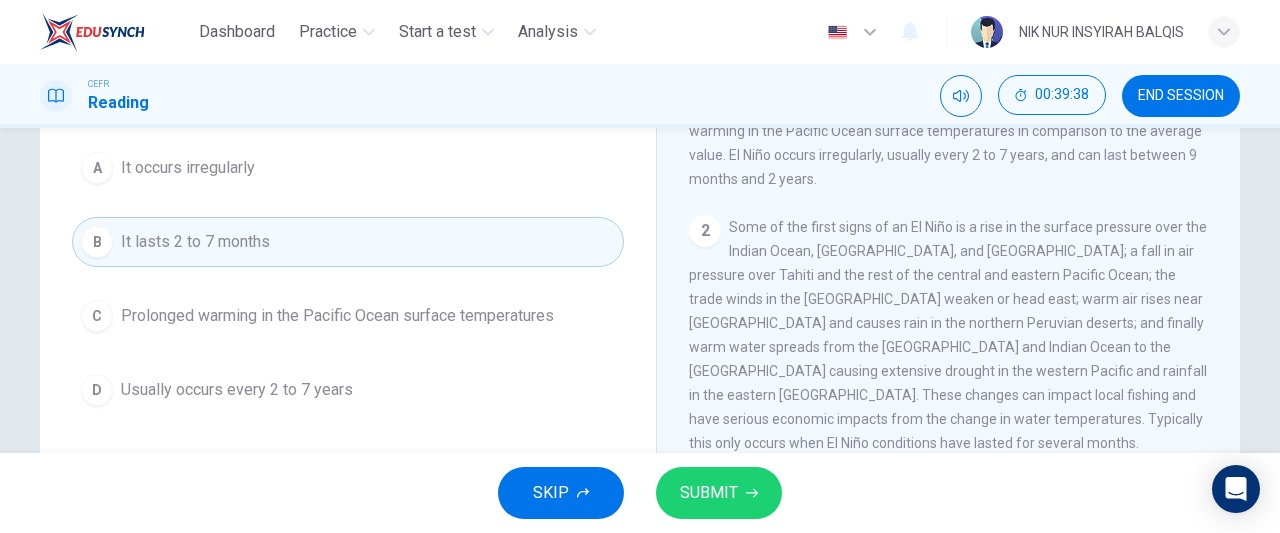 scroll, scrollTop: 187, scrollLeft: 0, axis: vertical 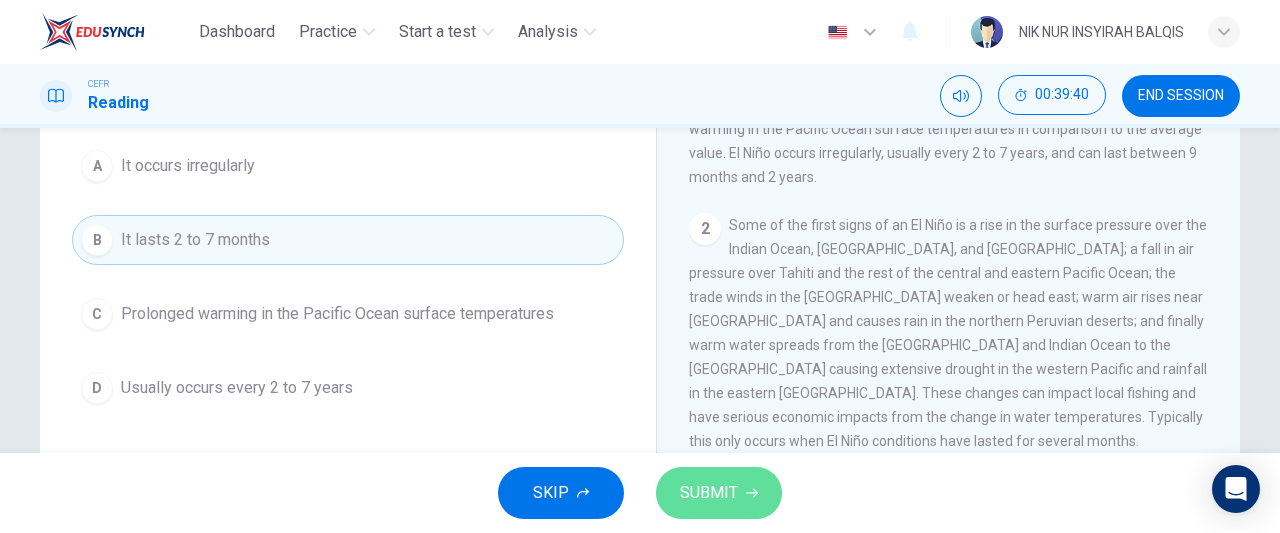 click on "SUBMIT" at bounding box center [719, 493] 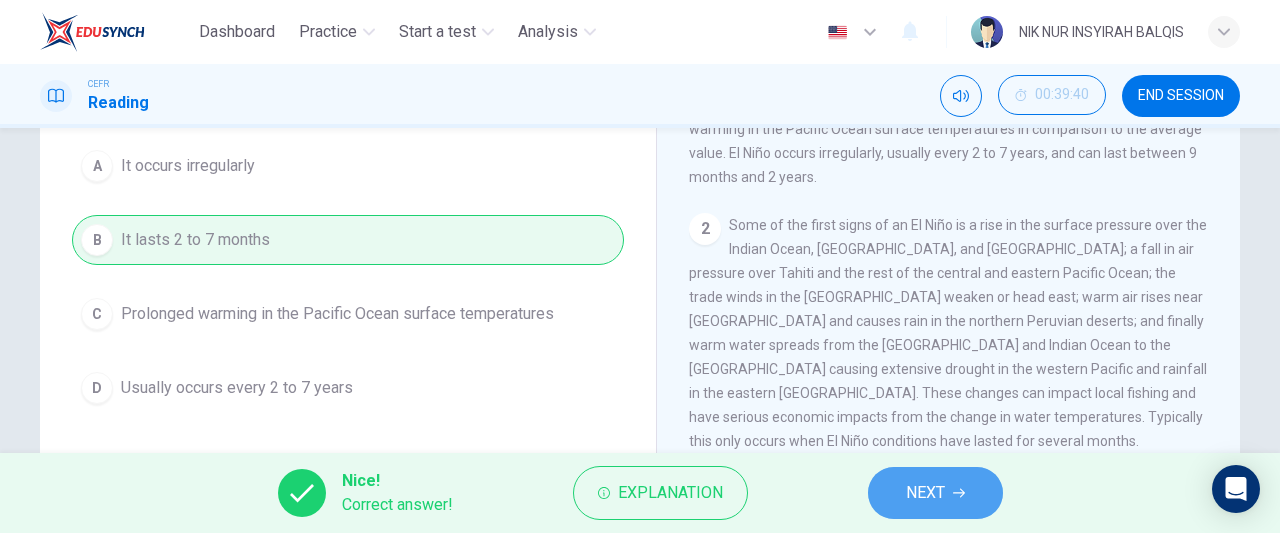click on "NEXT" at bounding box center [935, 493] 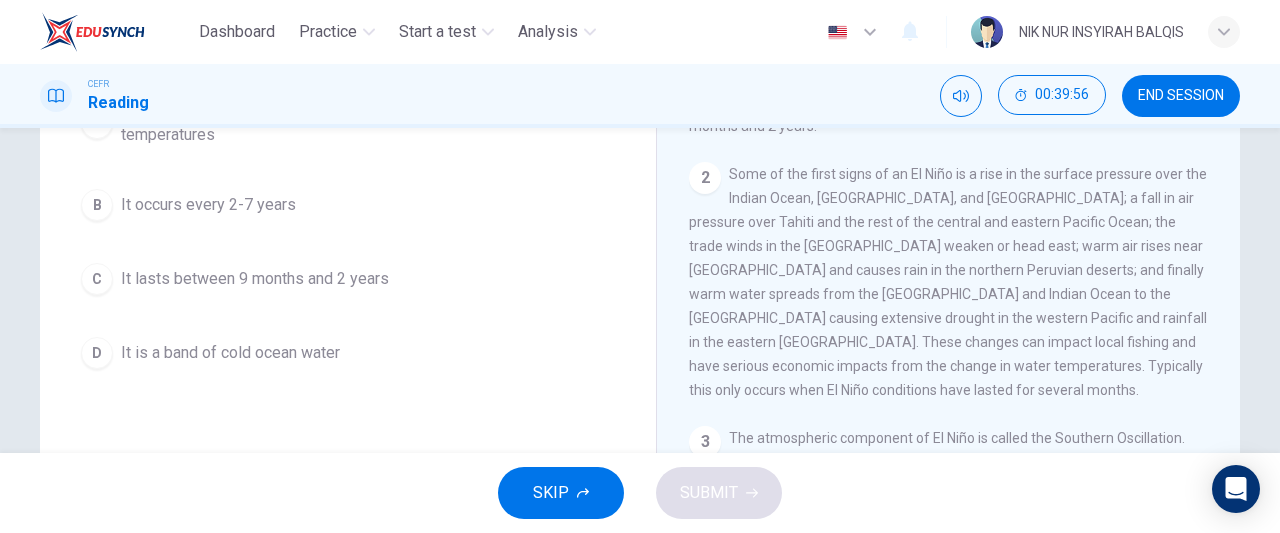scroll, scrollTop: 239, scrollLeft: 0, axis: vertical 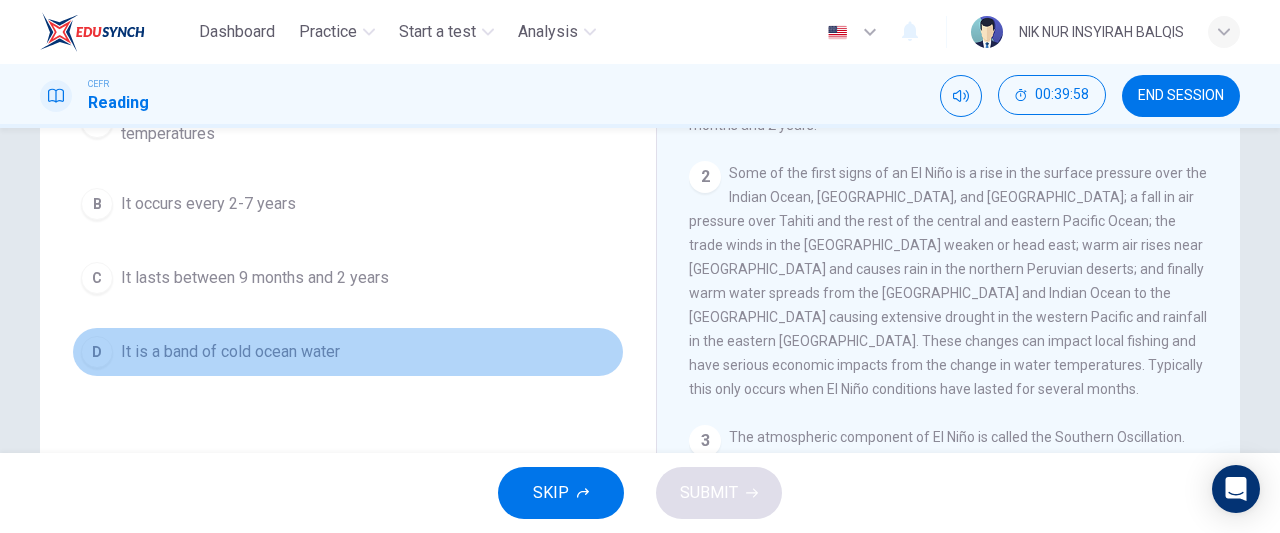 click on "It is a band of cold ocean water" at bounding box center (230, 352) 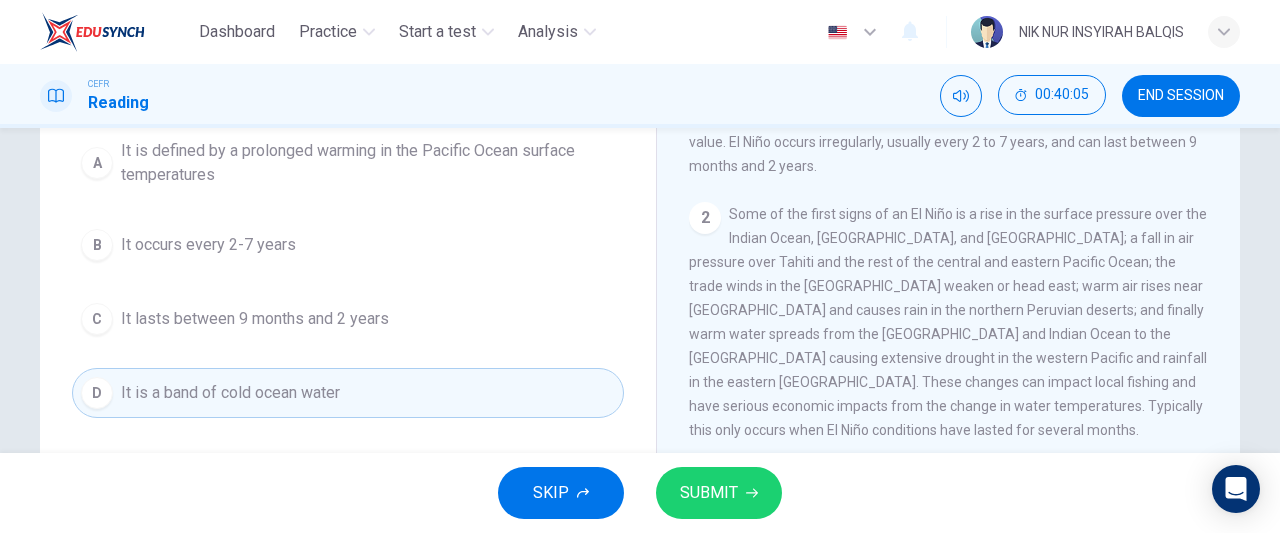 scroll, scrollTop: 199, scrollLeft: 0, axis: vertical 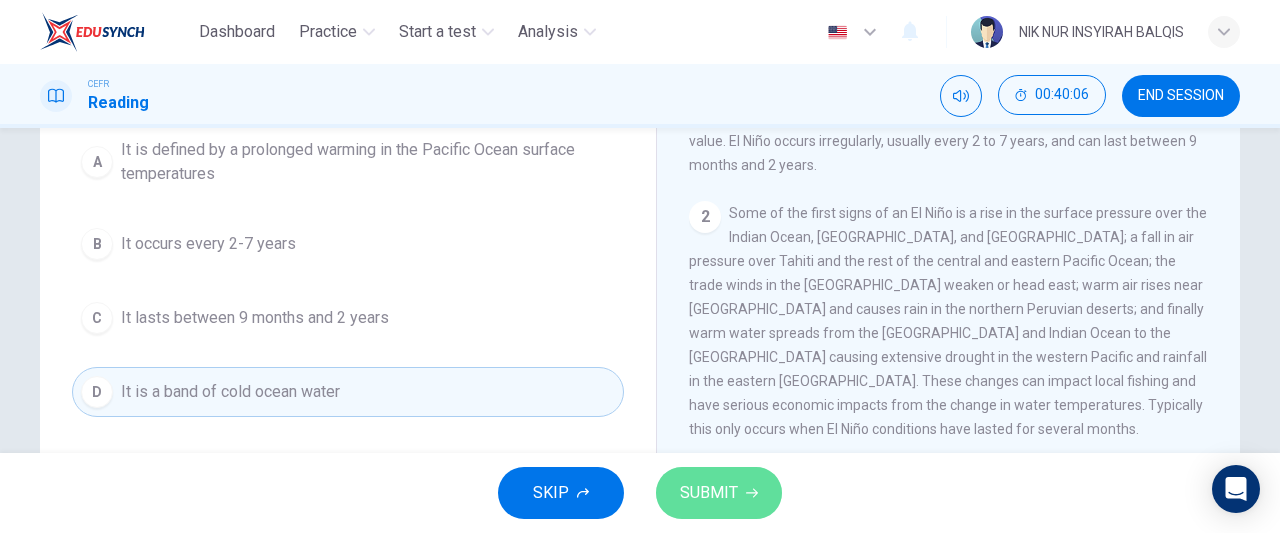 click on "SUBMIT" at bounding box center (719, 493) 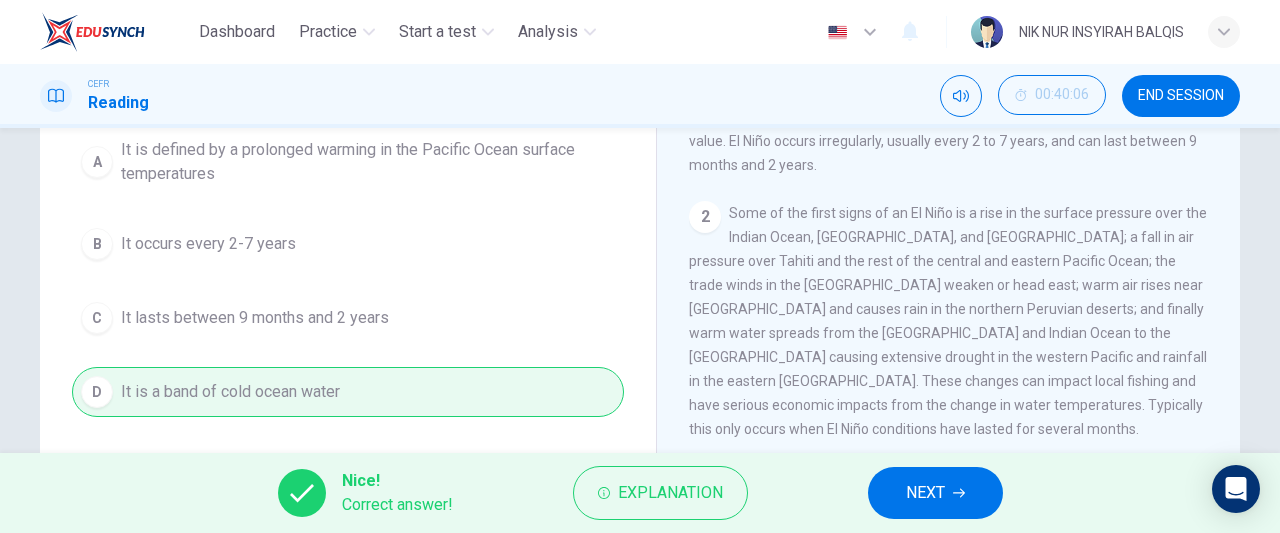 click on "NEXT" at bounding box center (925, 493) 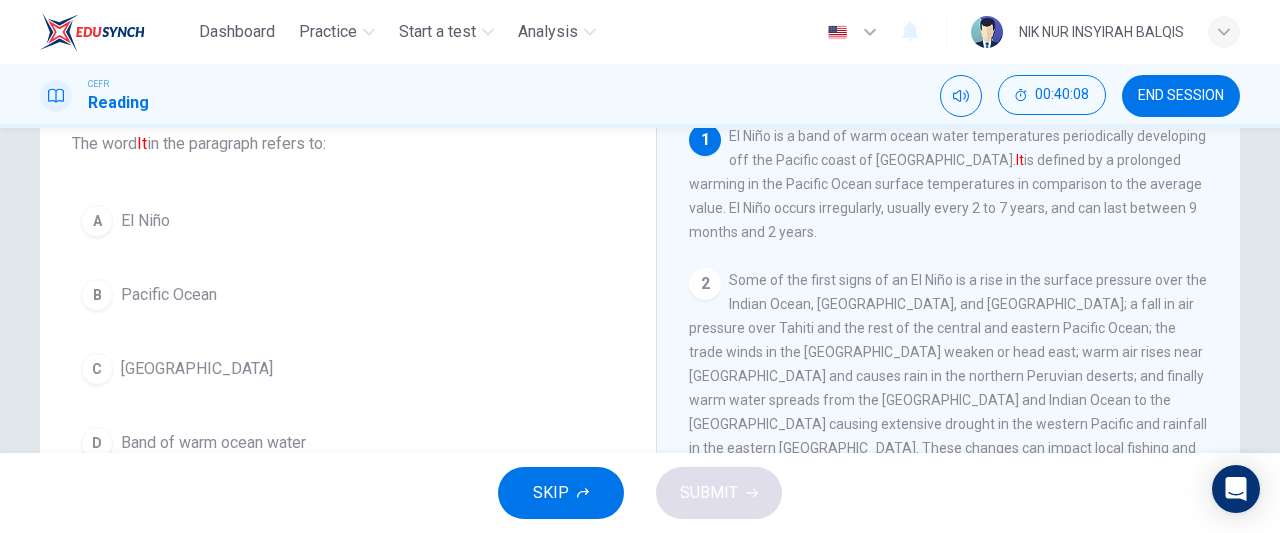 scroll, scrollTop: 120, scrollLeft: 0, axis: vertical 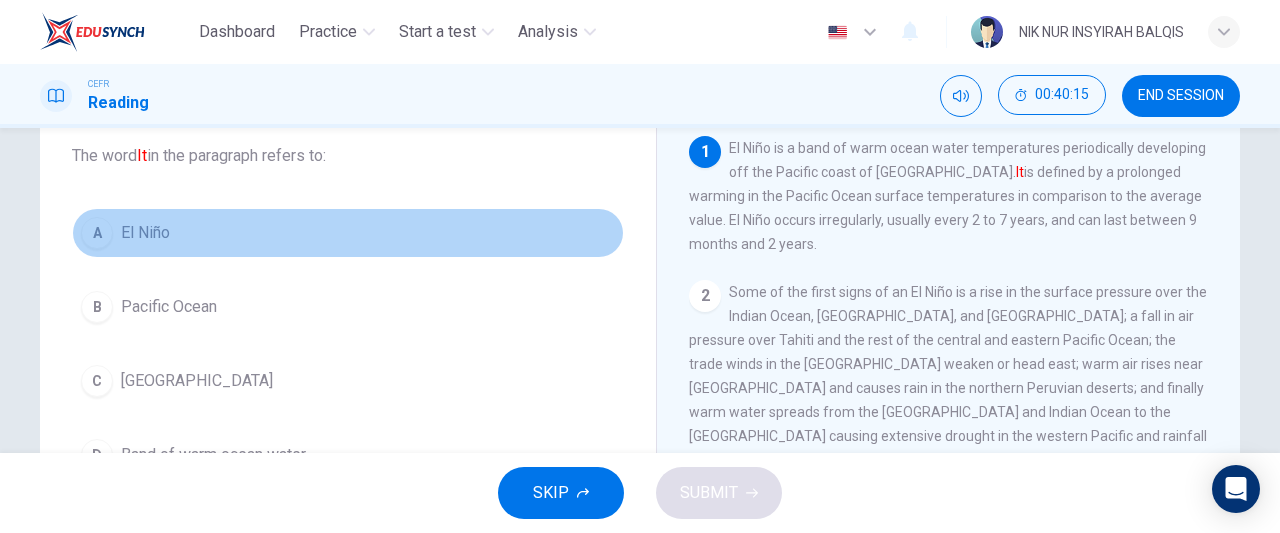 click on "A El Niño" at bounding box center [348, 233] 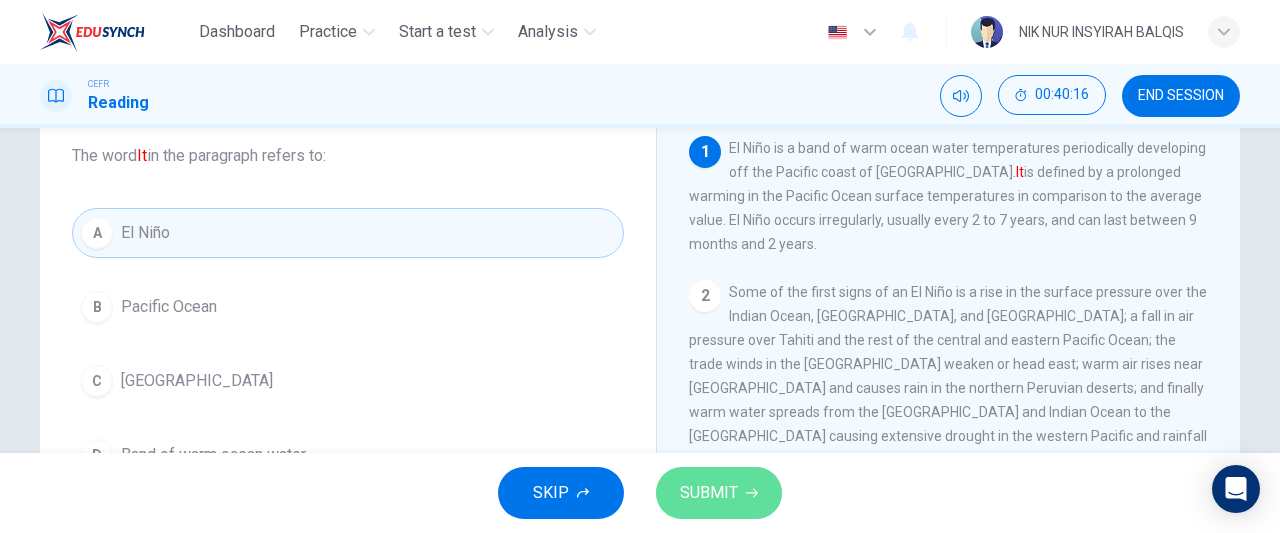 click on "SUBMIT" at bounding box center (709, 493) 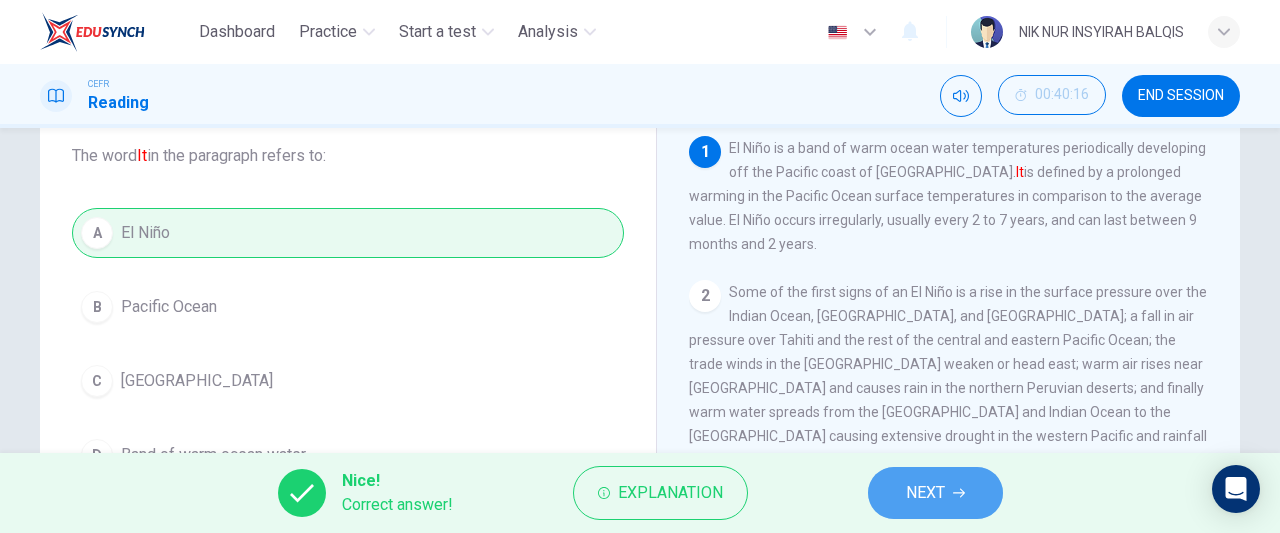 click on "NEXT" at bounding box center [925, 493] 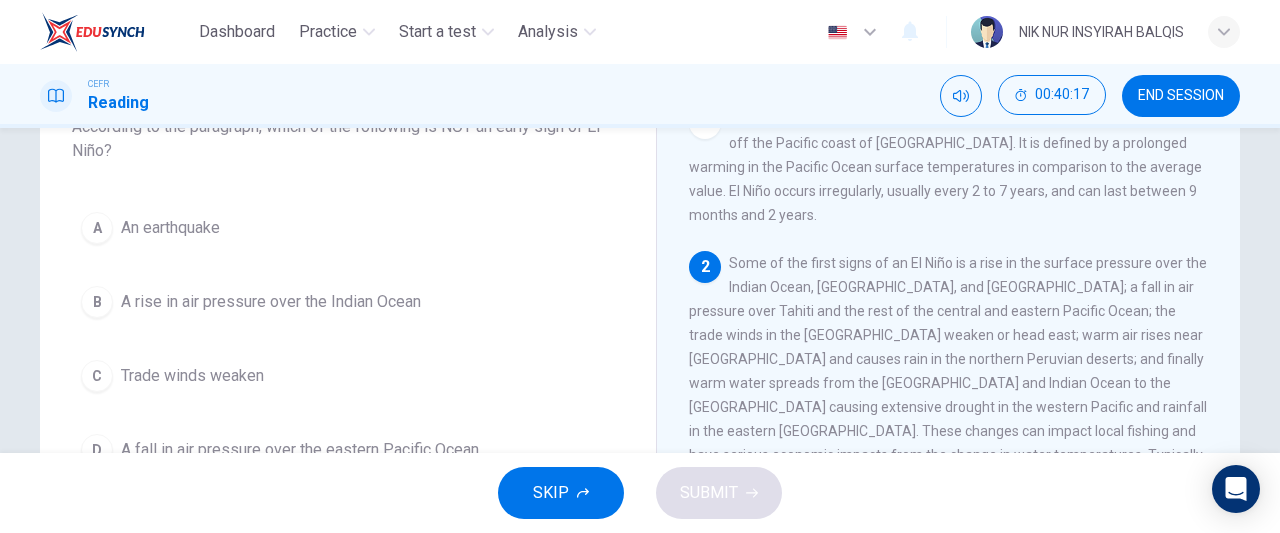 scroll, scrollTop: 127, scrollLeft: 0, axis: vertical 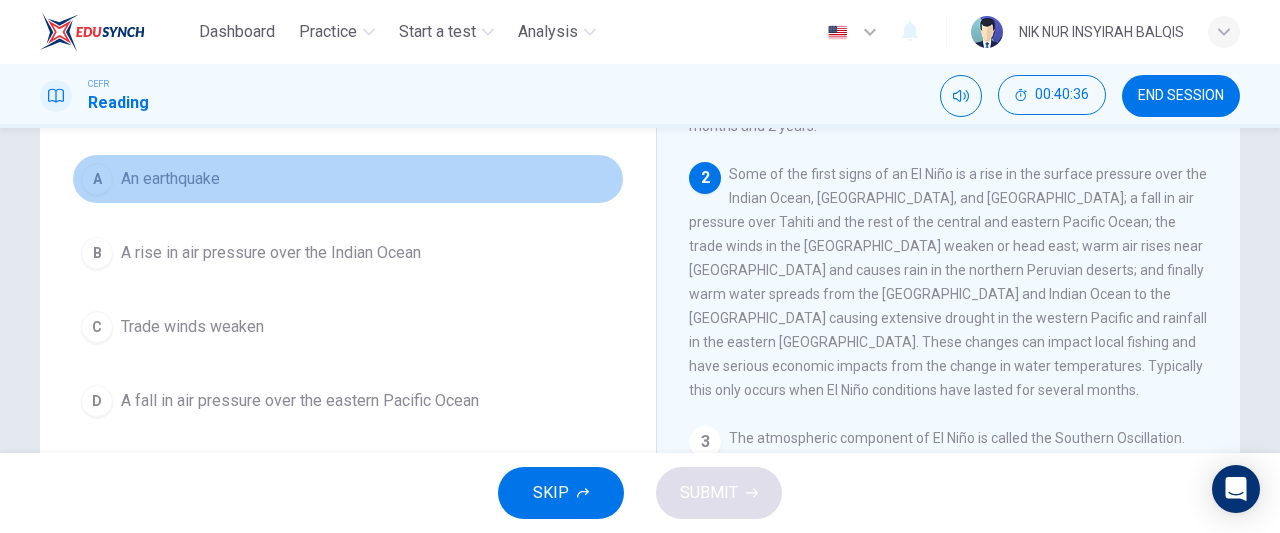 click on "A An earthquake" at bounding box center [348, 179] 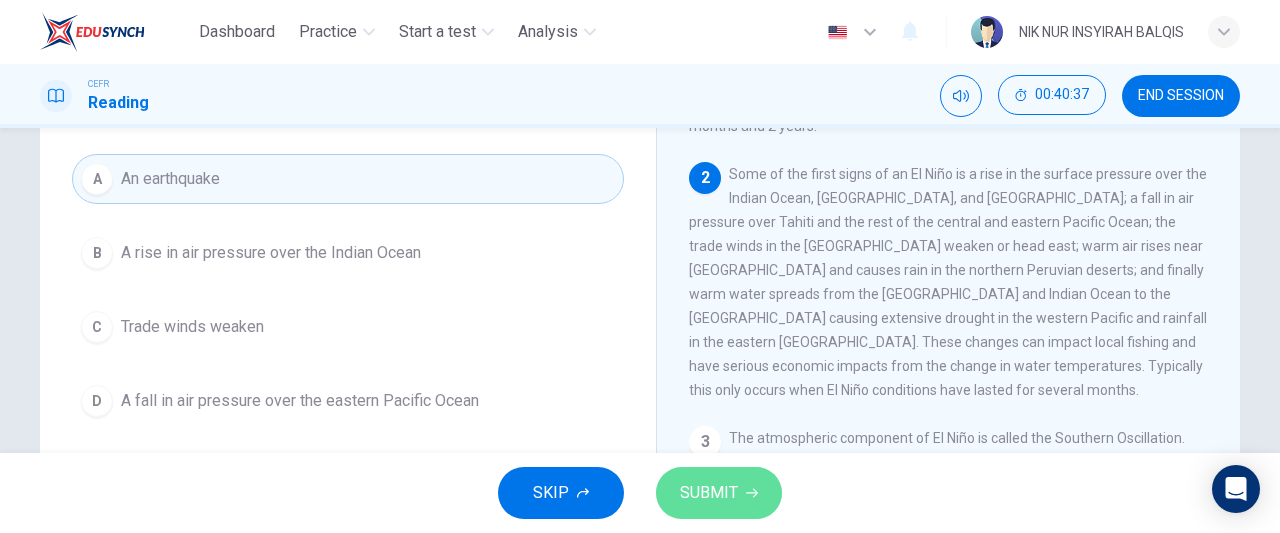 click on "SUBMIT" at bounding box center [719, 493] 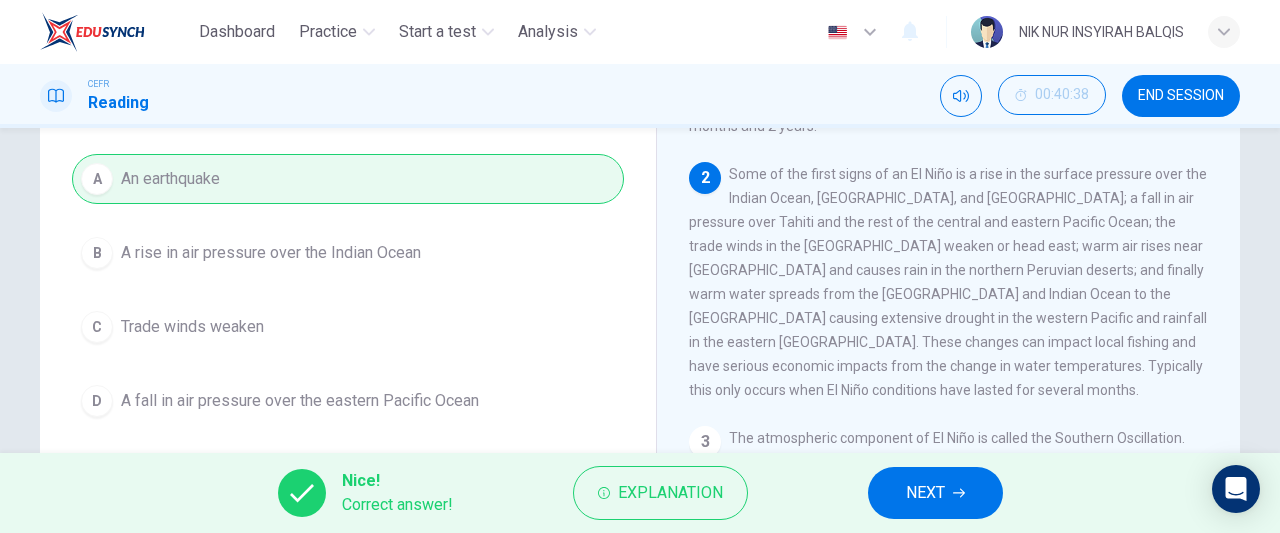 click on "NEXT" at bounding box center (935, 493) 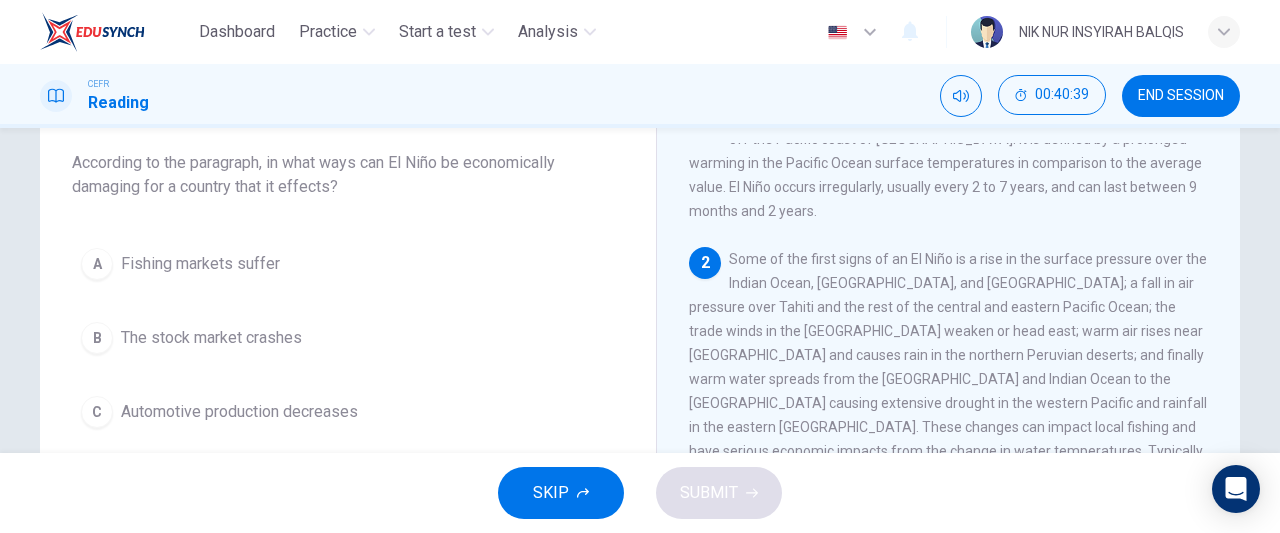 scroll, scrollTop: 114, scrollLeft: 0, axis: vertical 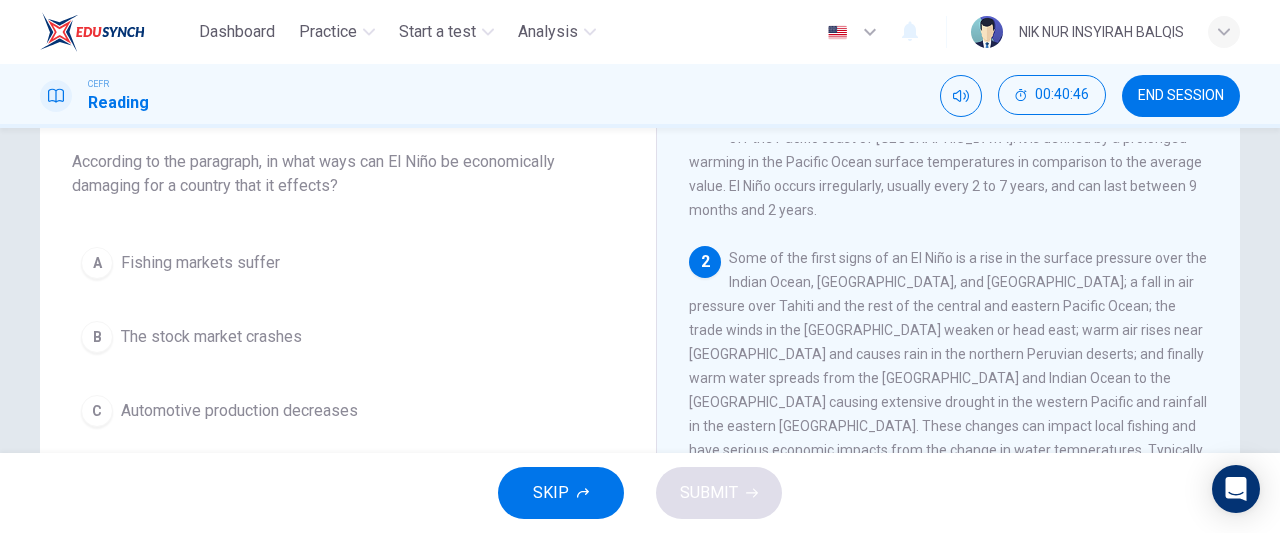 drag, startPoint x: 466, startPoint y: 321, endPoint x: 482, endPoint y: 264, distance: 59.20304 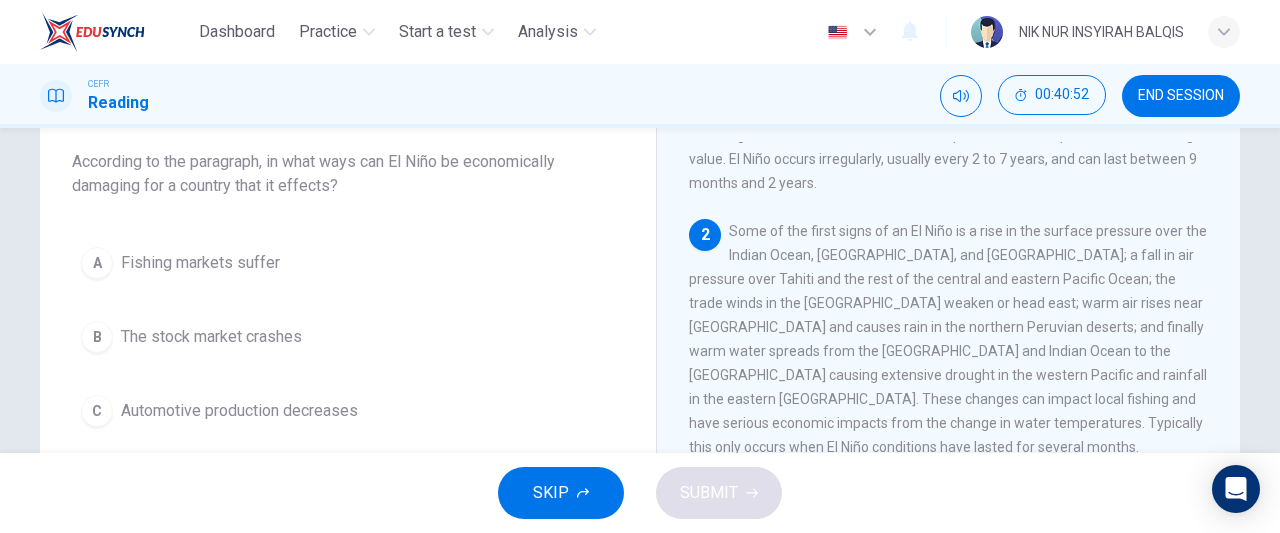 scroll, scrollTop: 70, scrollLeft: 0, axis: vertical 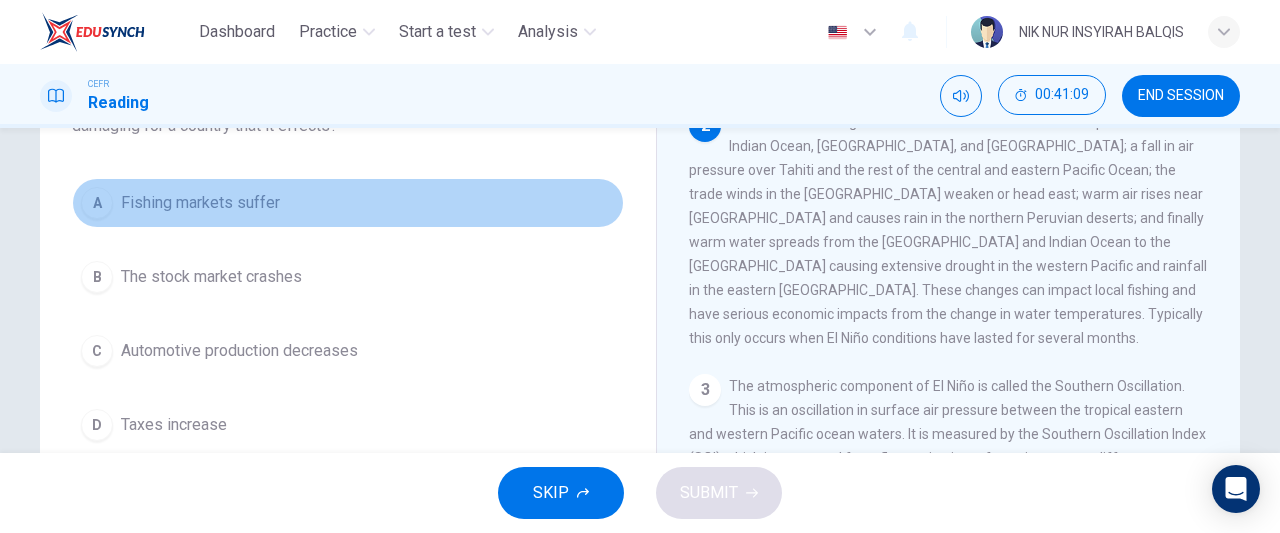 click on "A Fishing markets suffer" at bounding box center (348, 203) 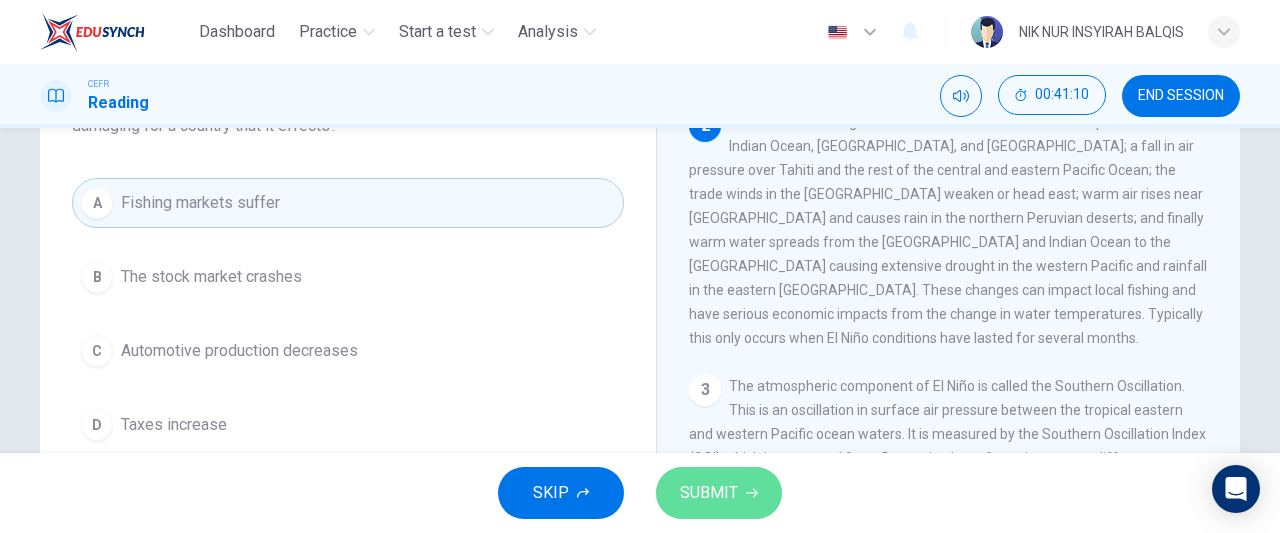 click on "SUBMIT" at bounding box center (719, 493) 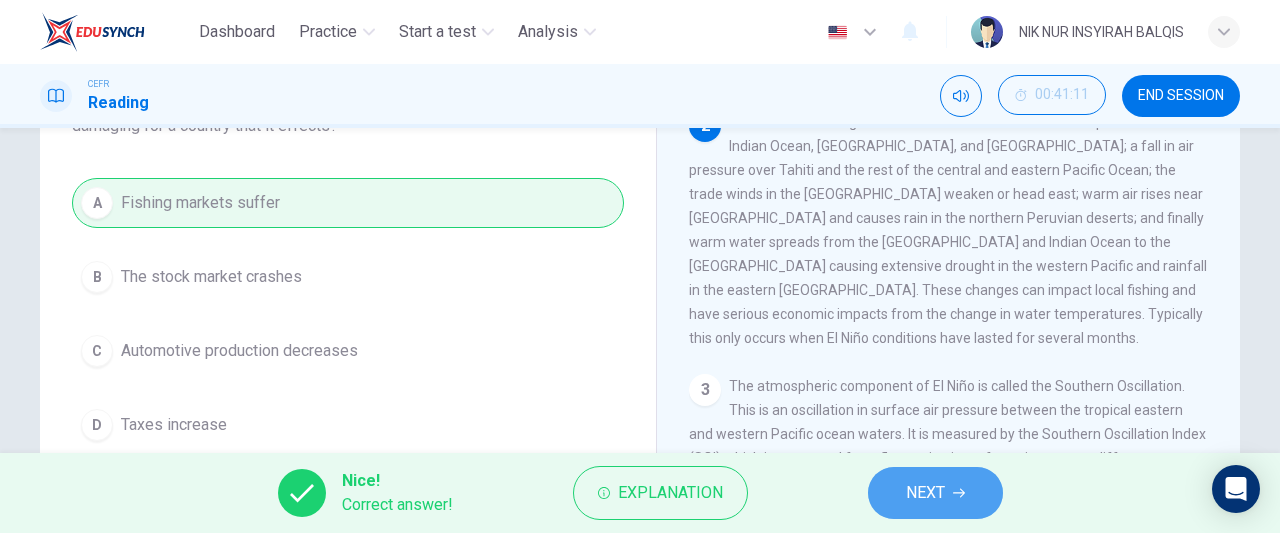 click on "NEXT" at bounding box center (925, 493) 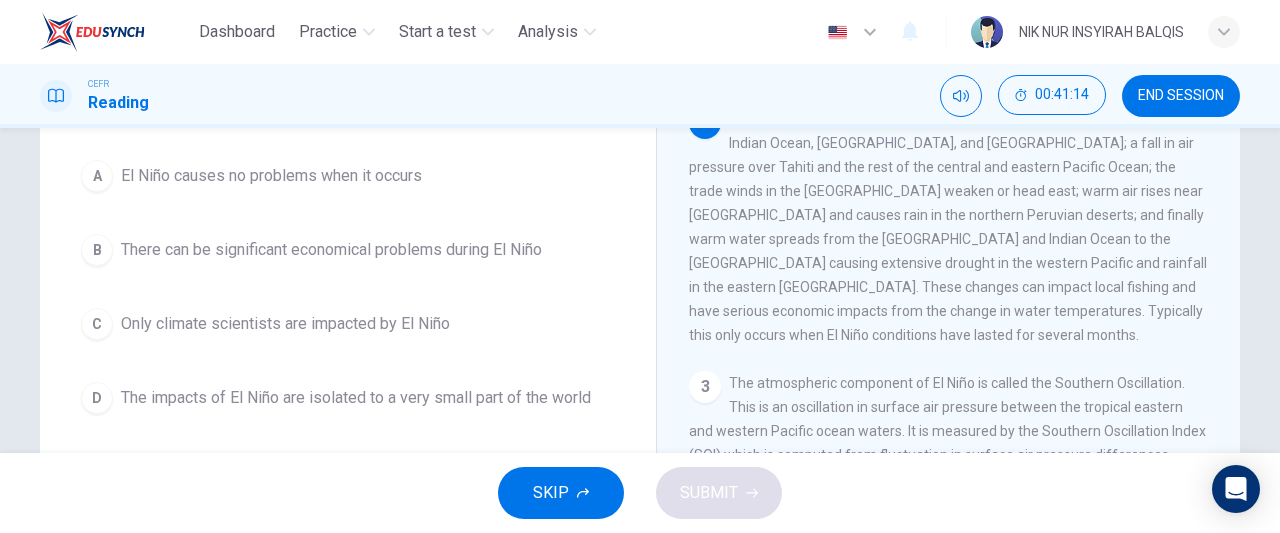 scroll, scrollTop: 178, scrollLeft: 0, axis: vertical 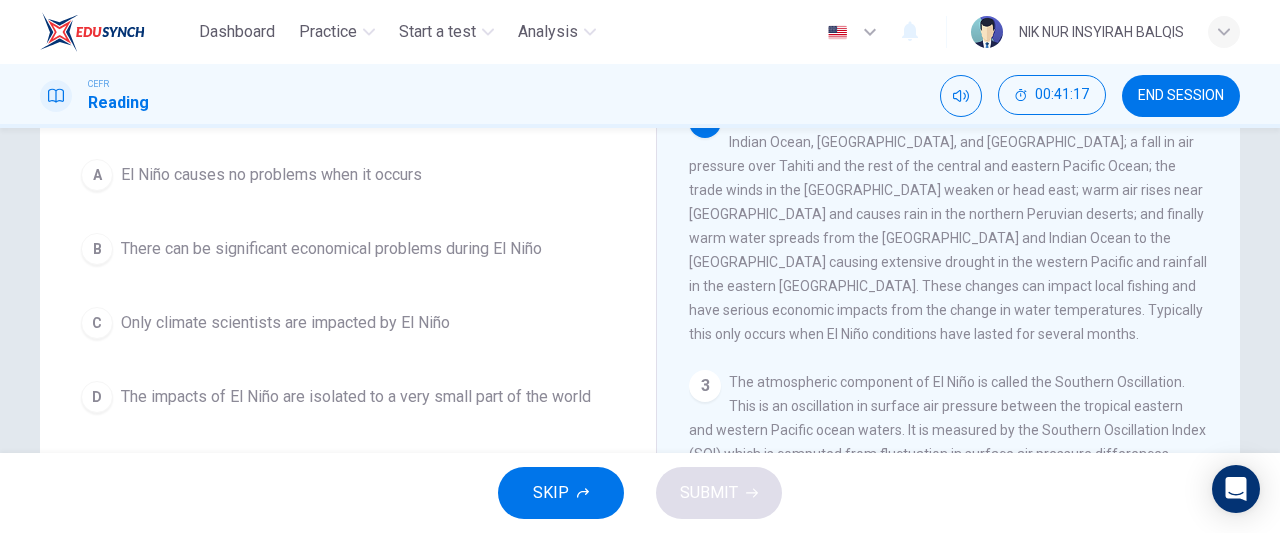 click on "A El Niño causes no problems when it occurs B There can be significant economical problems during El Niño C Only climate scientists are impacted by El Niño D The impacts of El Niño are isolated to a very small part of the world" at bounding box center (348, 286) 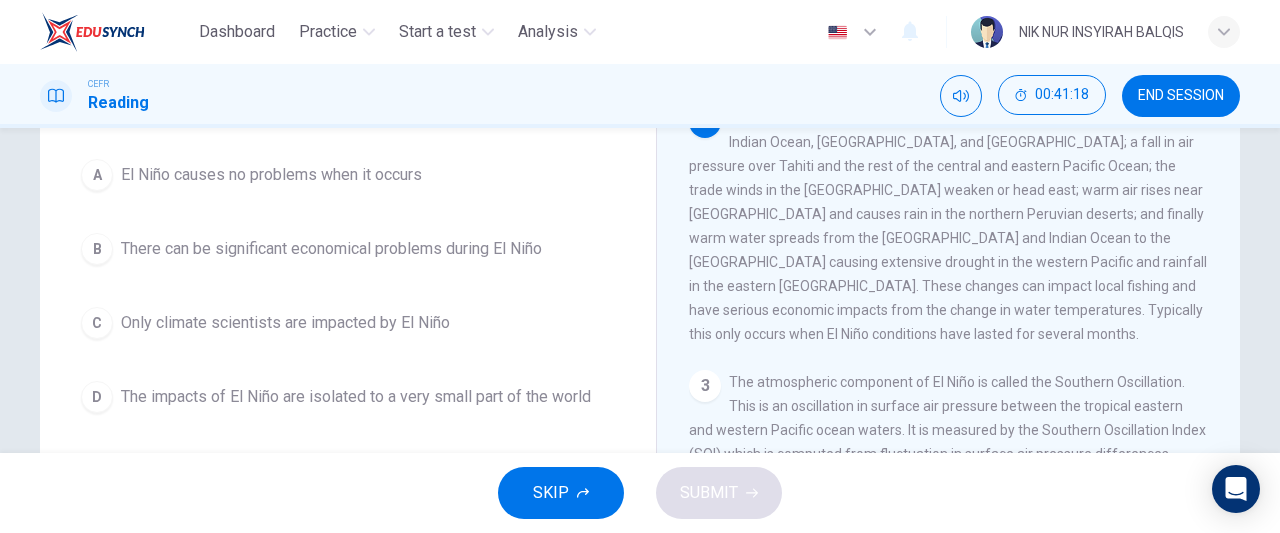 click on "B There can be significant economical problems during El Niño" at bounding box center [348, 249] 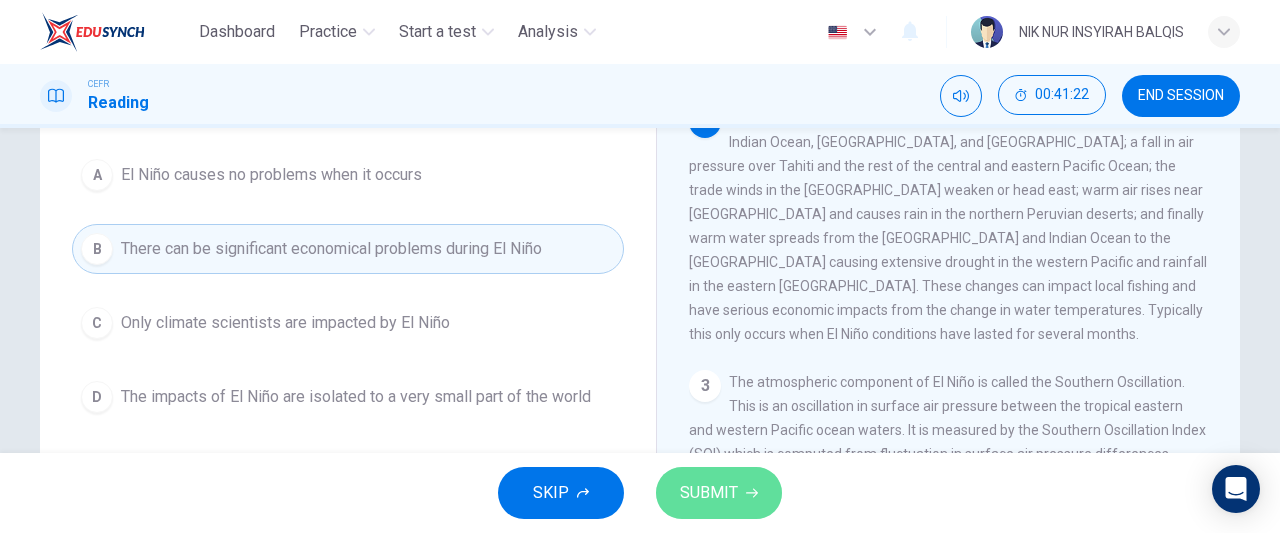 click on "SUBMIT" at bounding box center (719, 493) 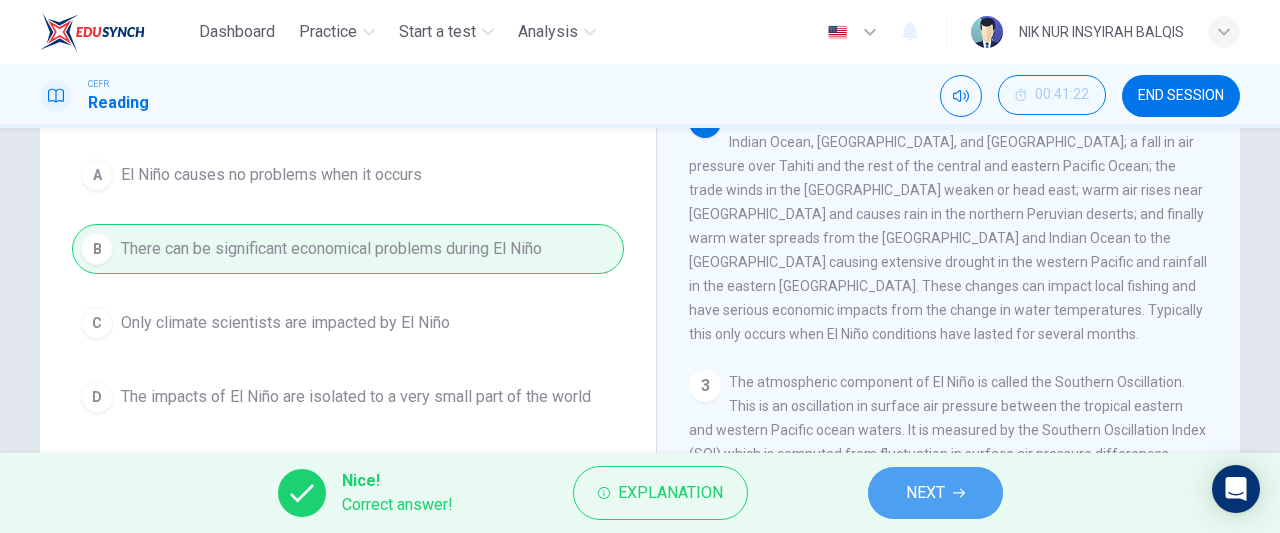 click on "NEXT" at bounding box center (925, 493) 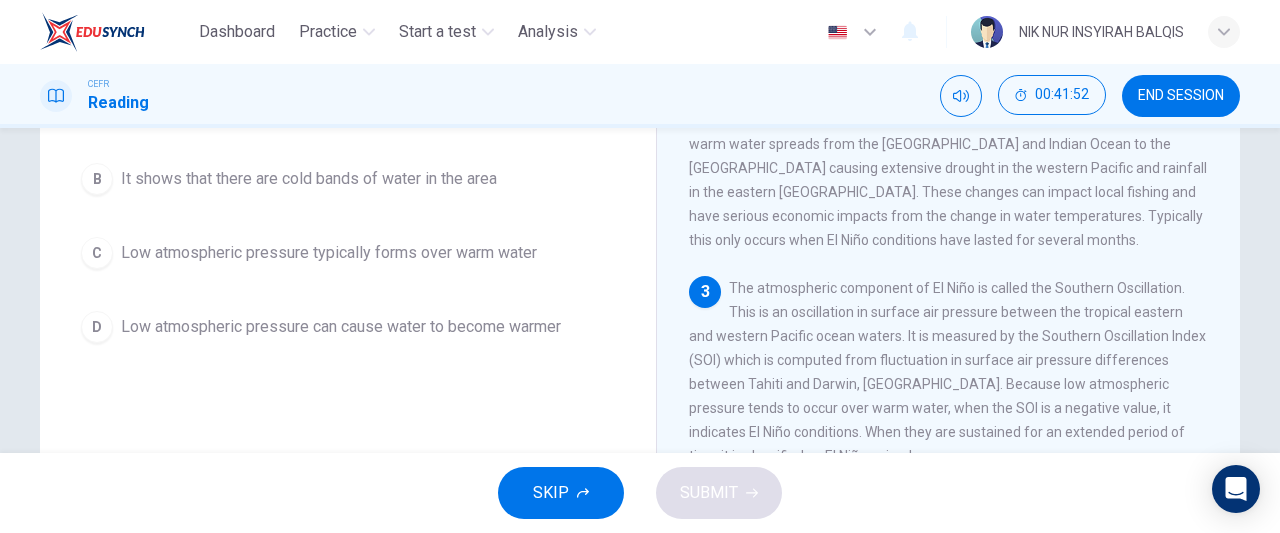scroll, scrollTop: 273, scrollLeft: 0, axis: vertical 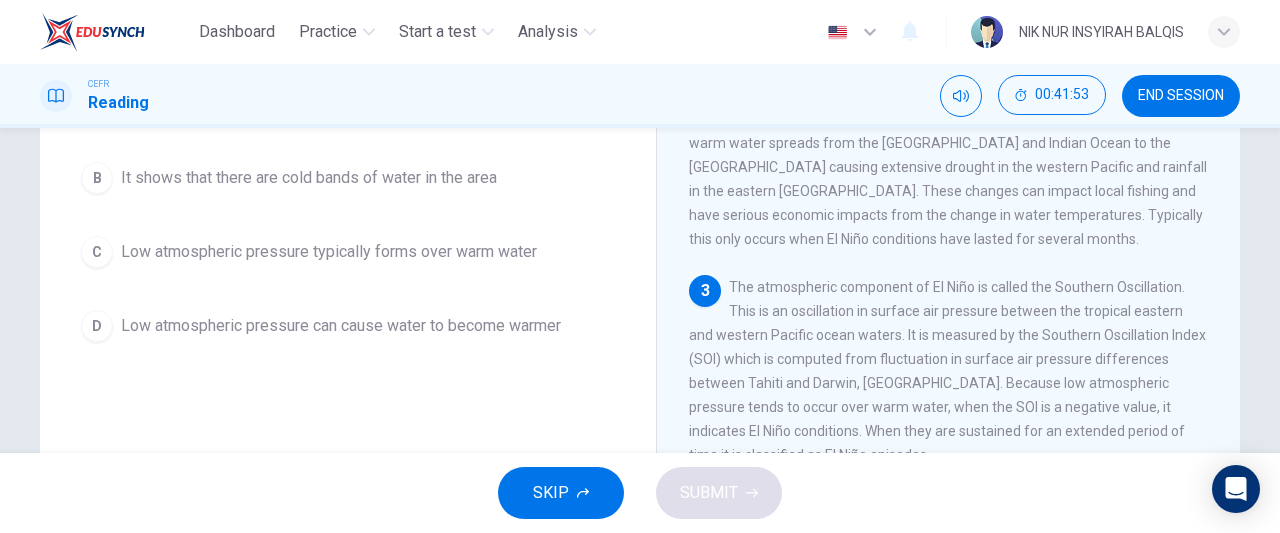 click on "D Low atmospheric pressure can cause water to become warmer" at bounding box center [348, 326] 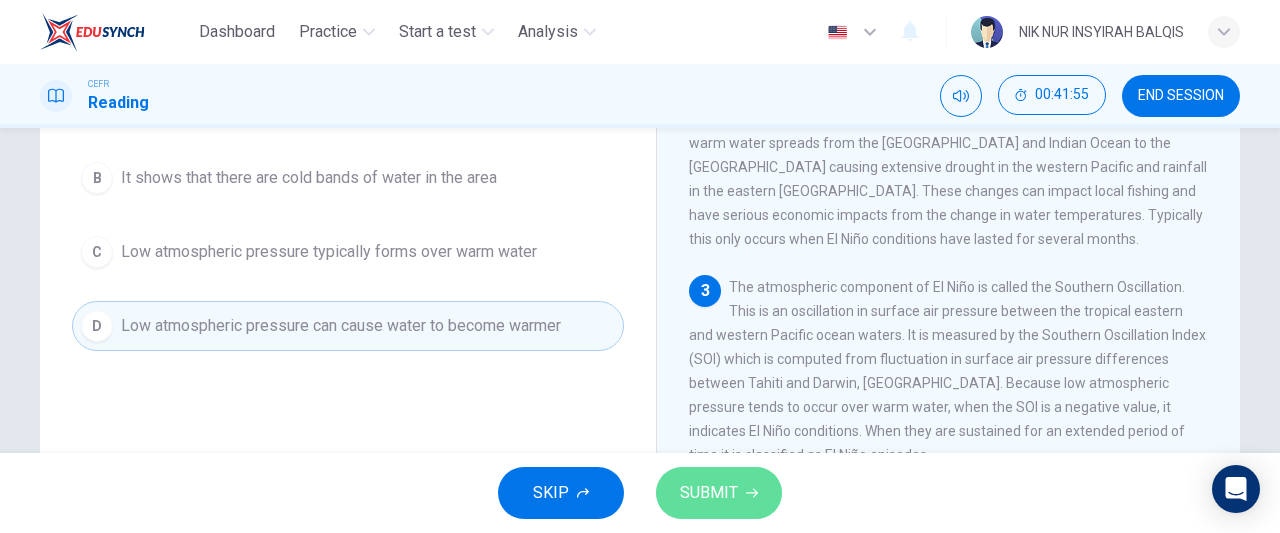 click on "SUBMIT" at bounding box center [719, 493] 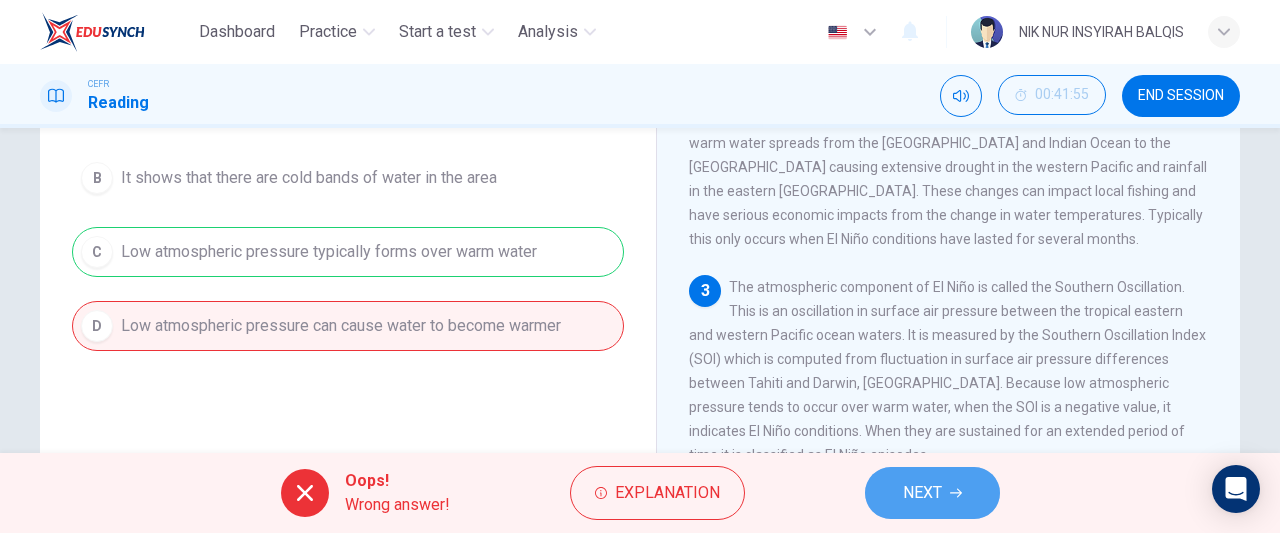 click on "NEXT" at bounding box center (932, 493) 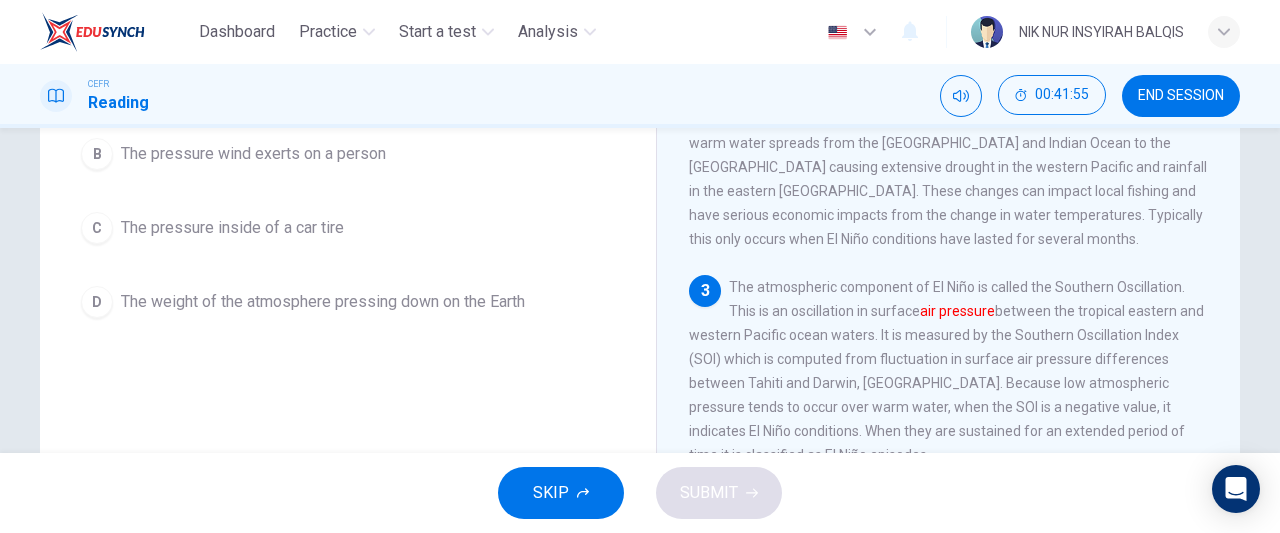 scroll, scrollTop: 249, scrollLeft: 0, axis: vertical 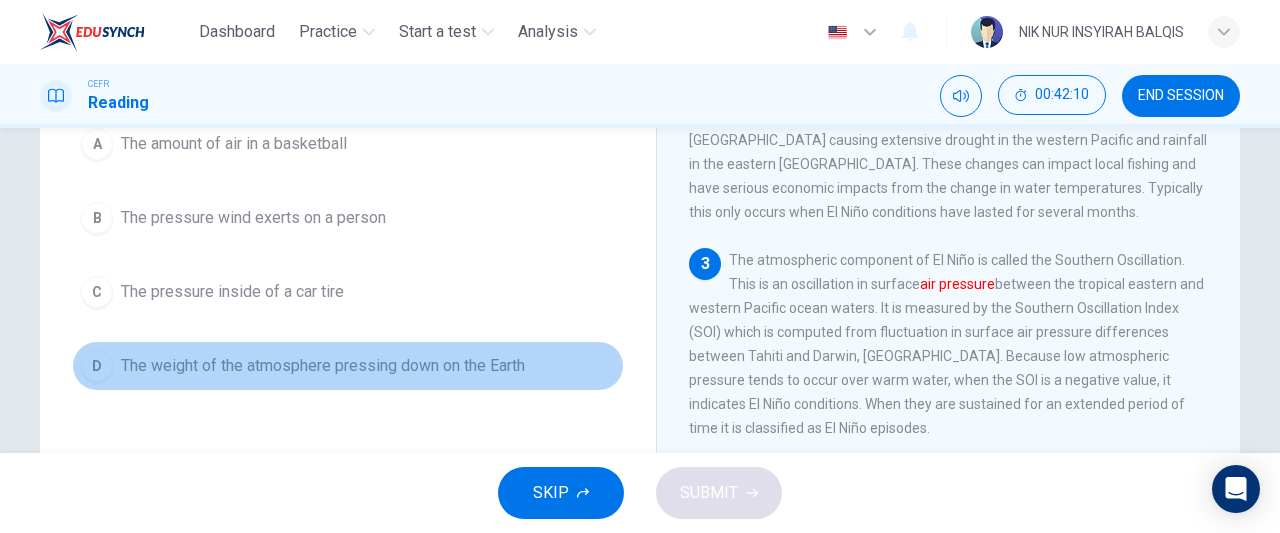 click on "The weight of the atmosphere pressing down on the Earth" at bounding box center [323, 366] 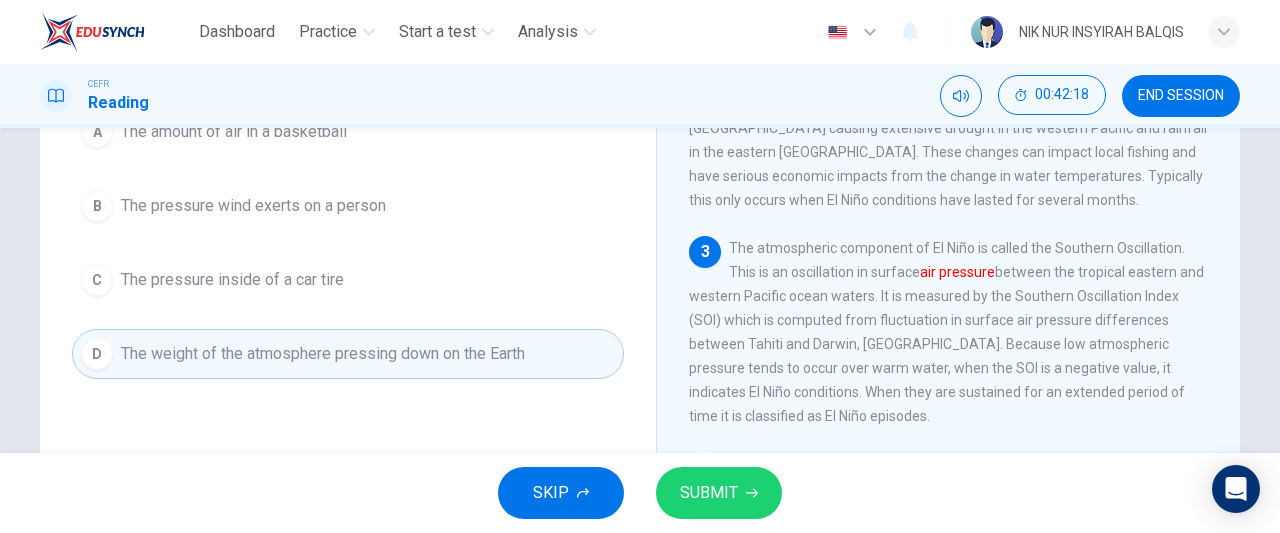 scroll, scrollTop: 224, scrollLeft: 0, axis: vertical 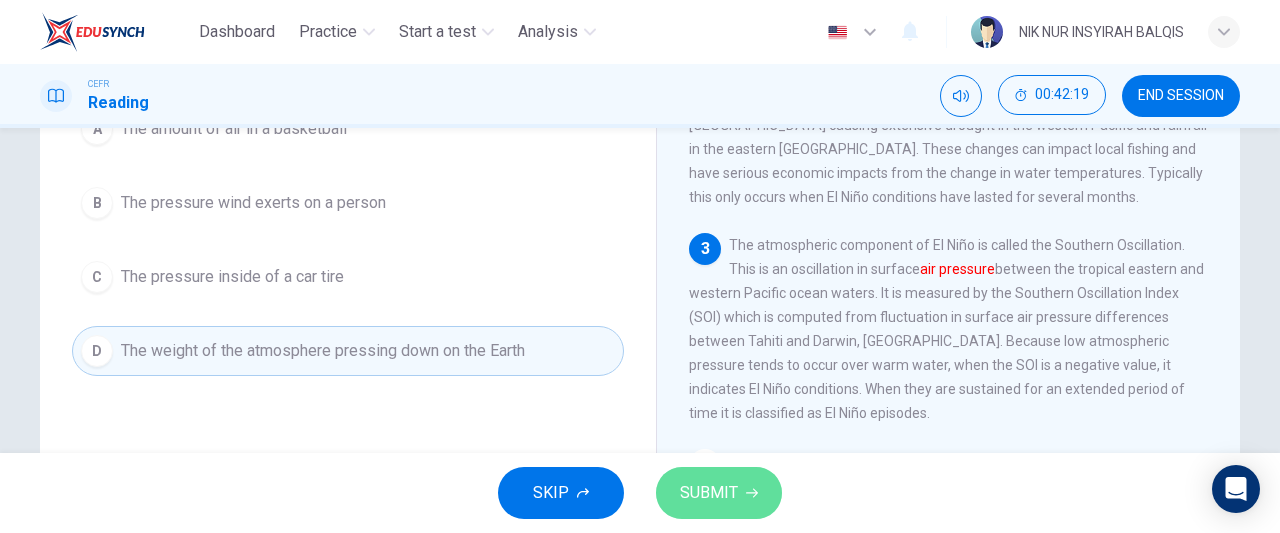 click on "SUBMIT" at bounding box center (719, 493) 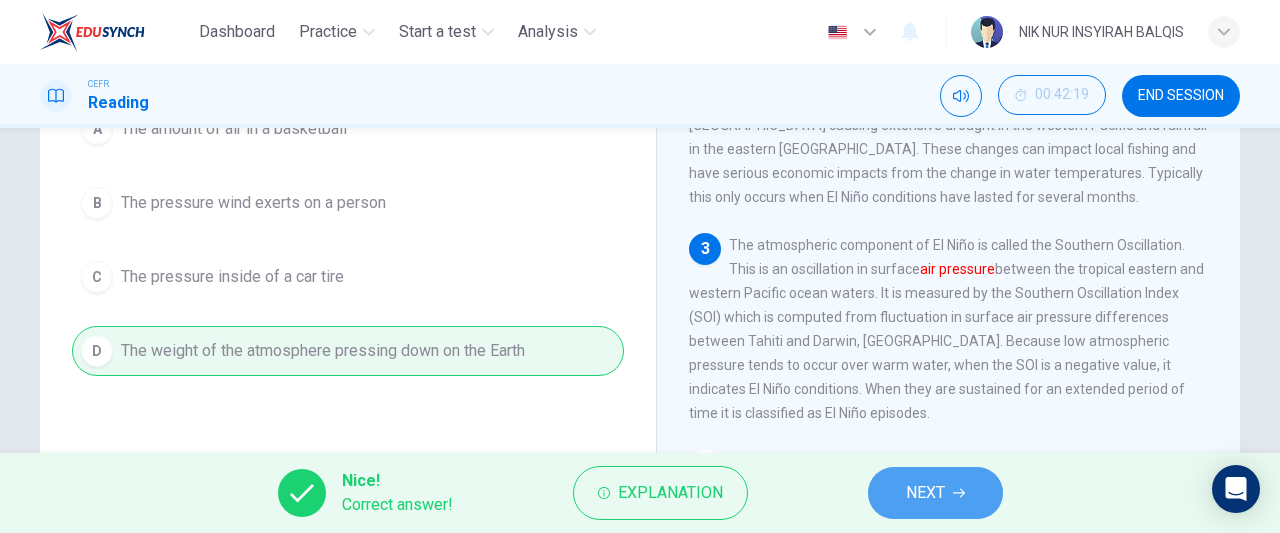 click on "NEXT" at bounding box center (935, 493) 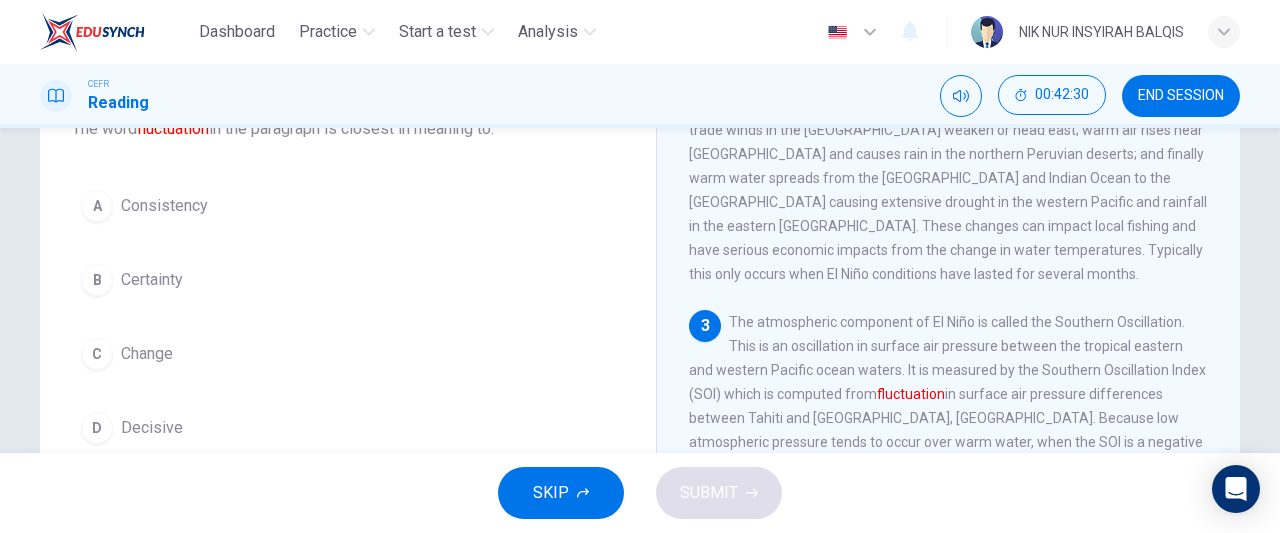 scroll, scrollTop: 164, scrollLeft: 0, axis: vertical 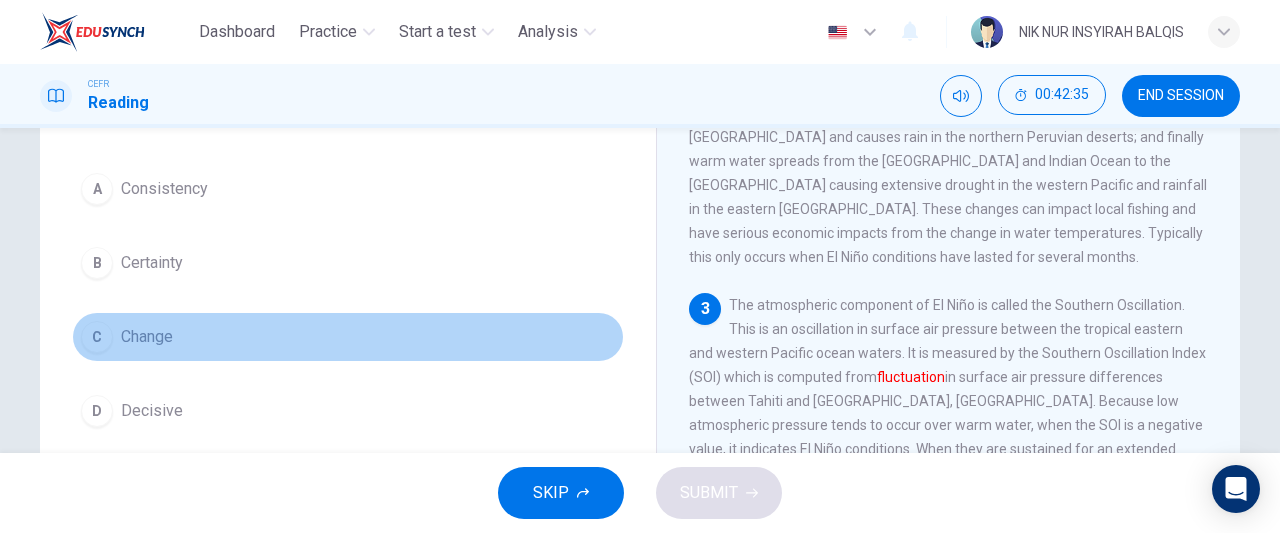 click on "C Change" at bounding box center [348, 337] 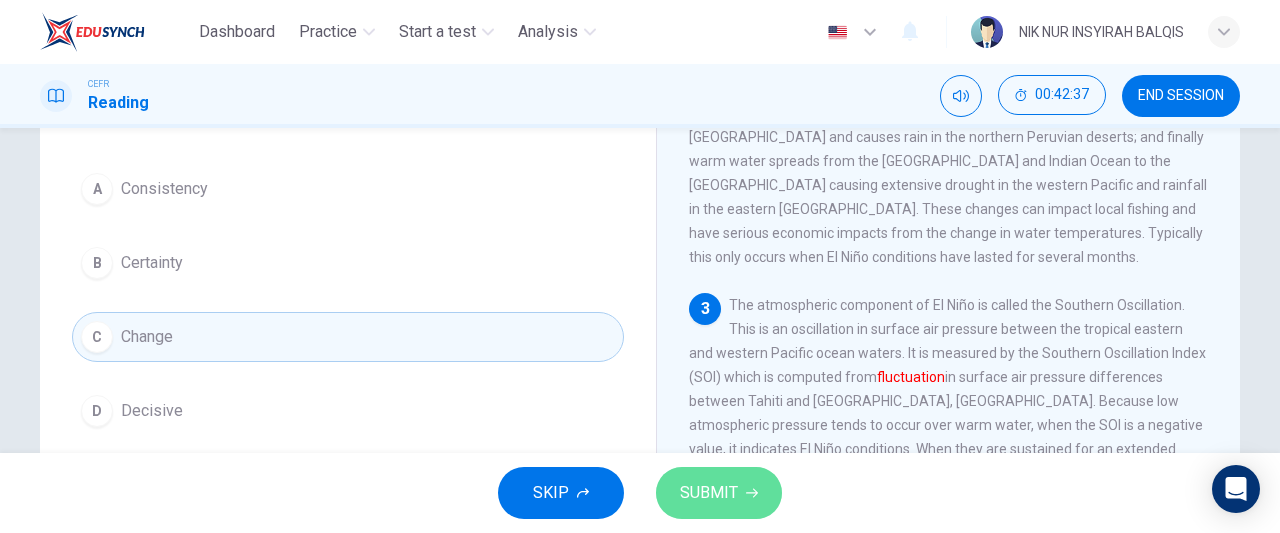 click on "SUBMIT" at bounding box center (709, 493) 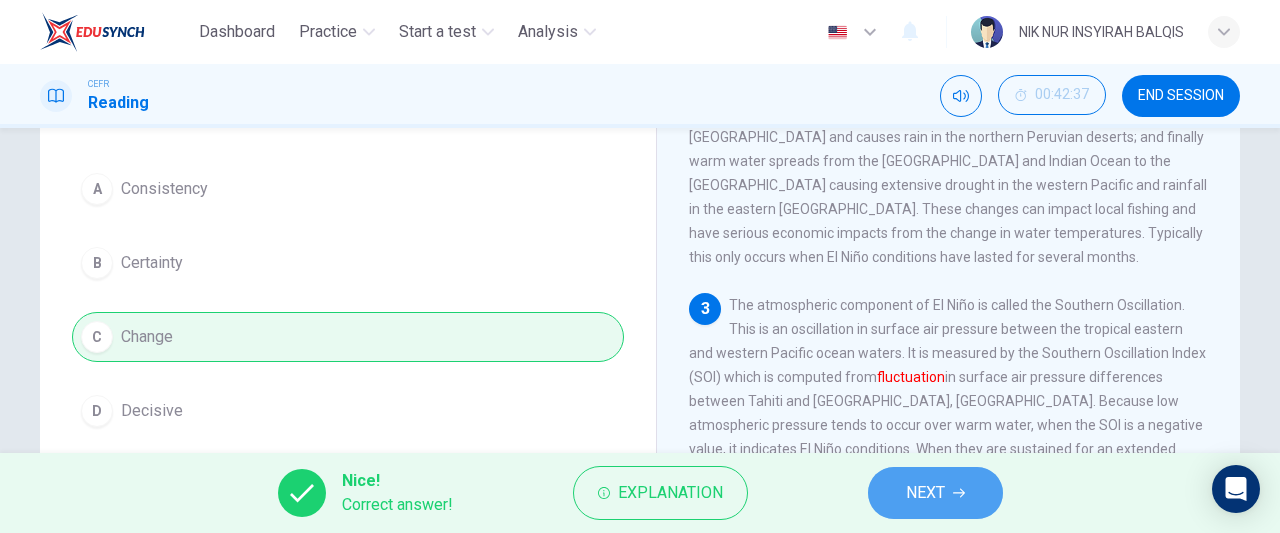 click 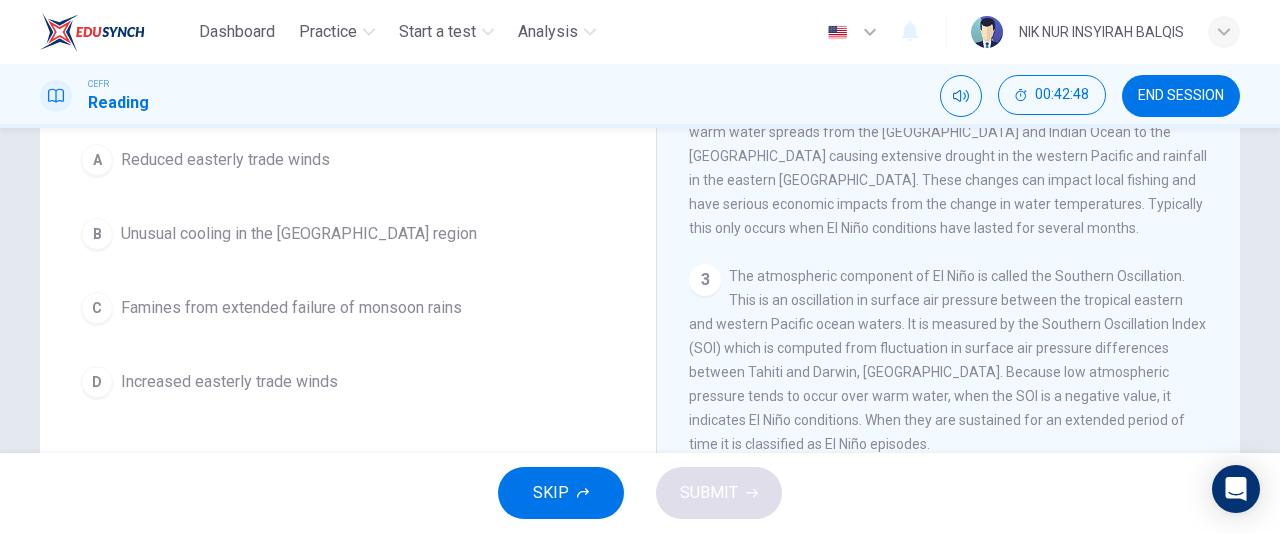 scroll, scrollTop: 194, scrollLeft: 0, axis: vertical 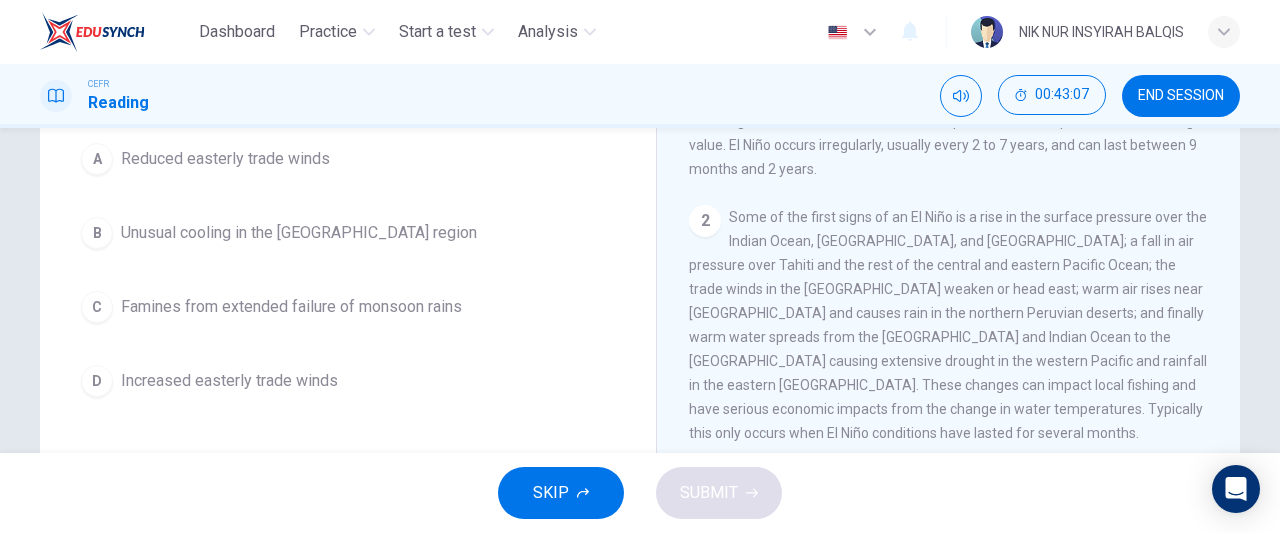 click on "D Increased easterly trade winds" at bounding box center [348, 381] 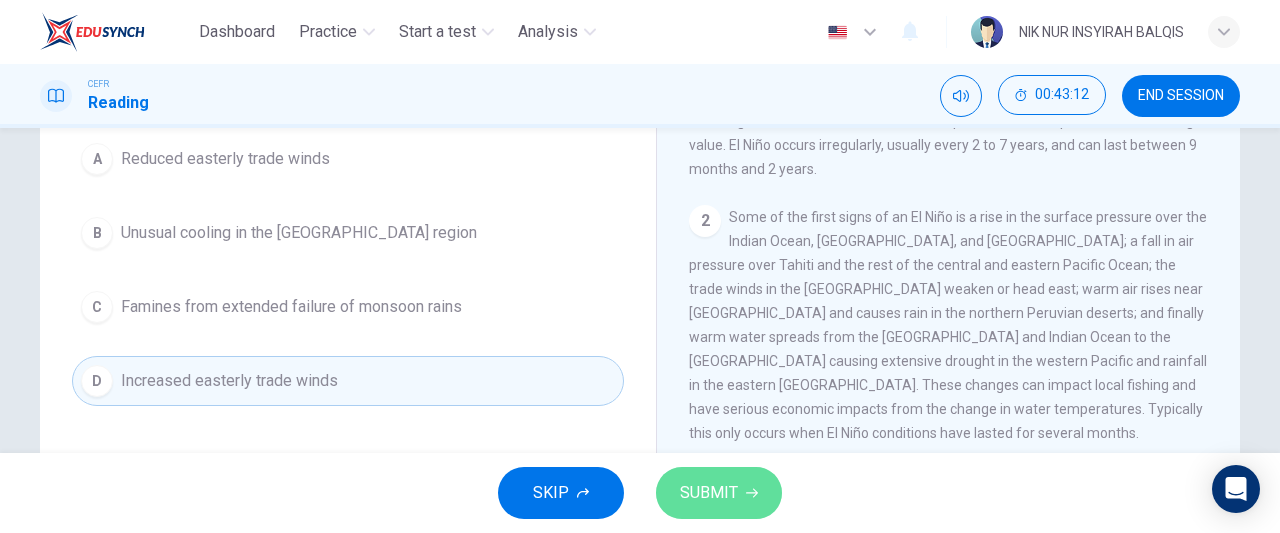 click on "SUBMIT" at bounding box center (719, 493) 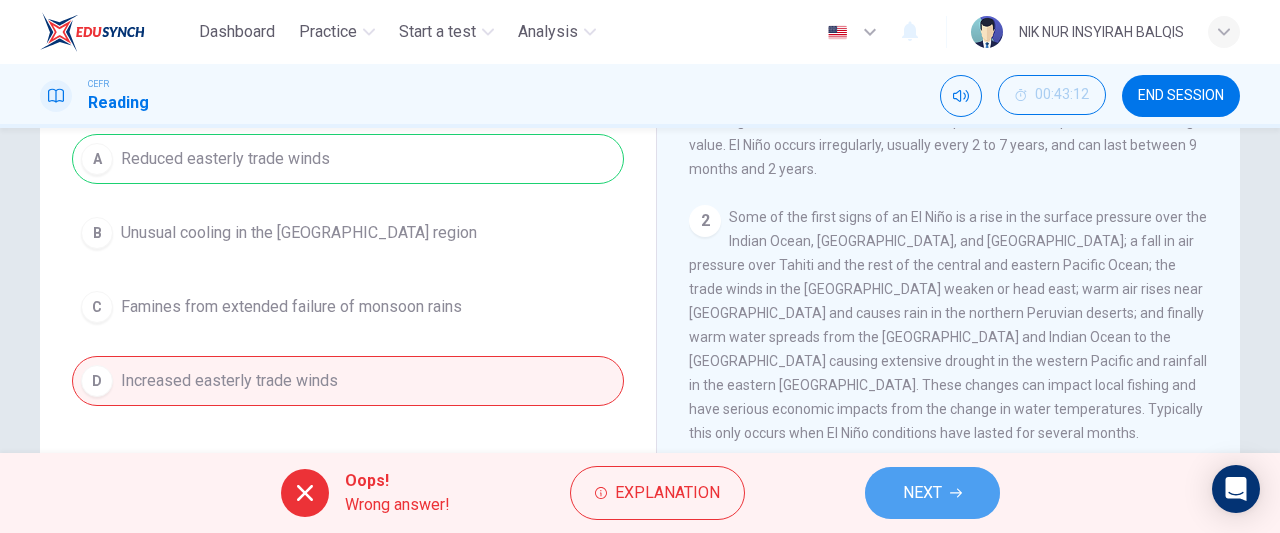 click on "NEXT" at bounding box center (932, 493) 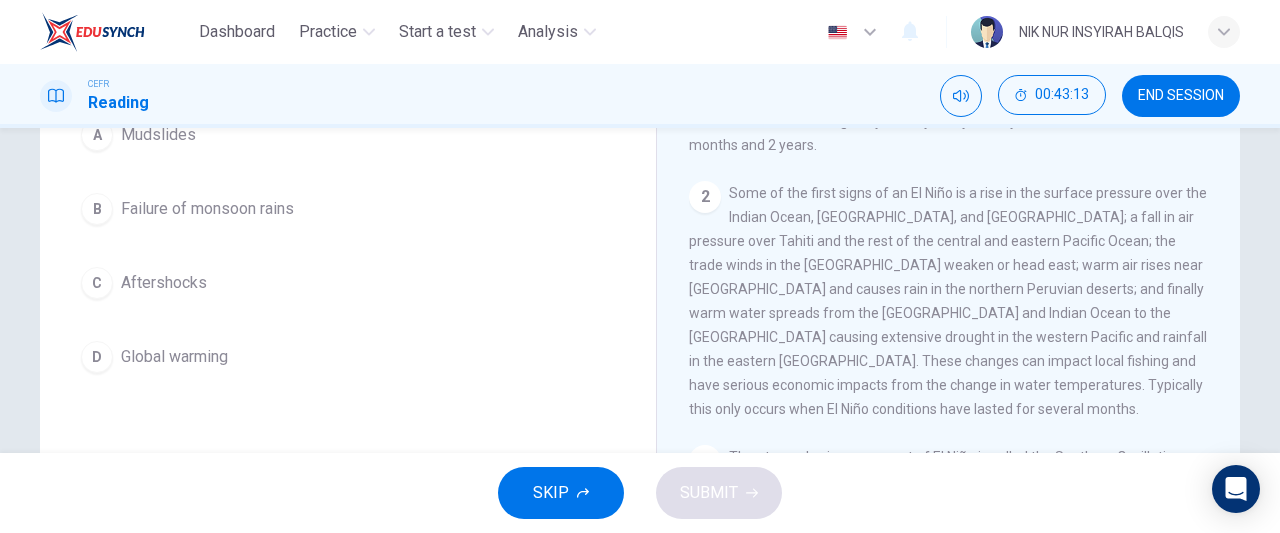 scroll, scrollTop: 0, scrollLeft: 0, axis: both 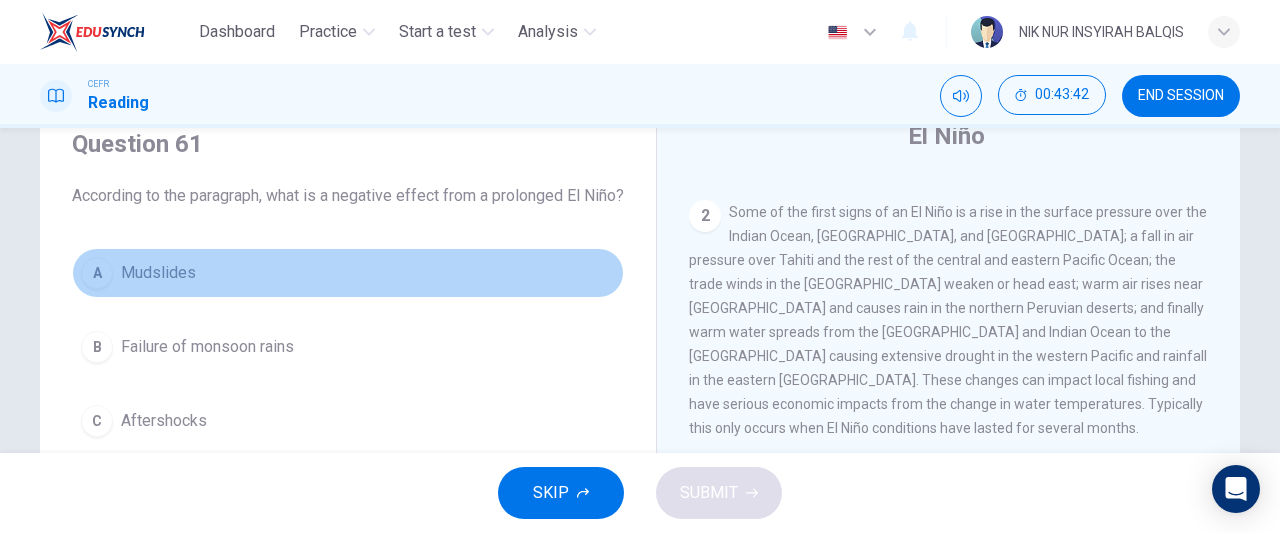 click on "A Mudslides" at bounding box center (348, 273) 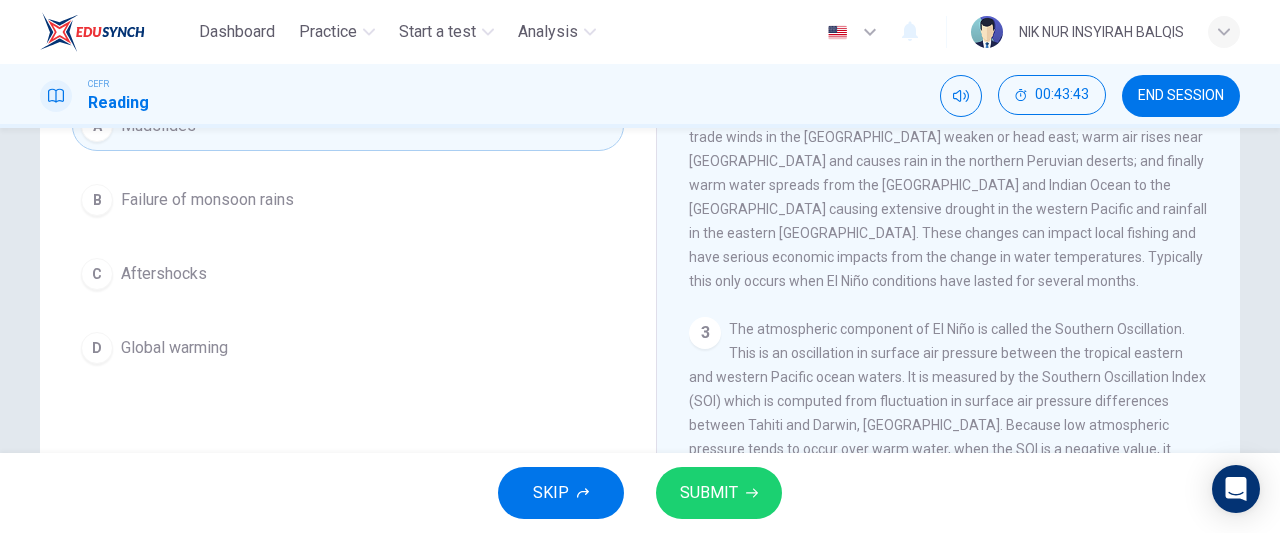scroll, scrollTop: 239, scrollLeft: 0, axis: vertical 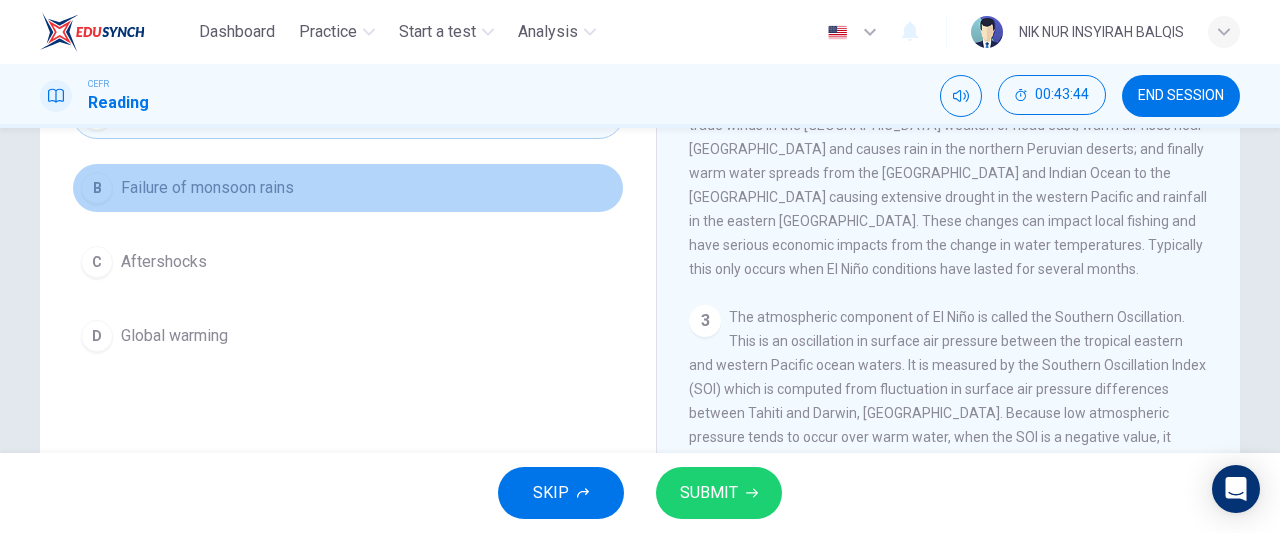 click on "B Failure of monsoon rains" at bounding box center (348, 188) 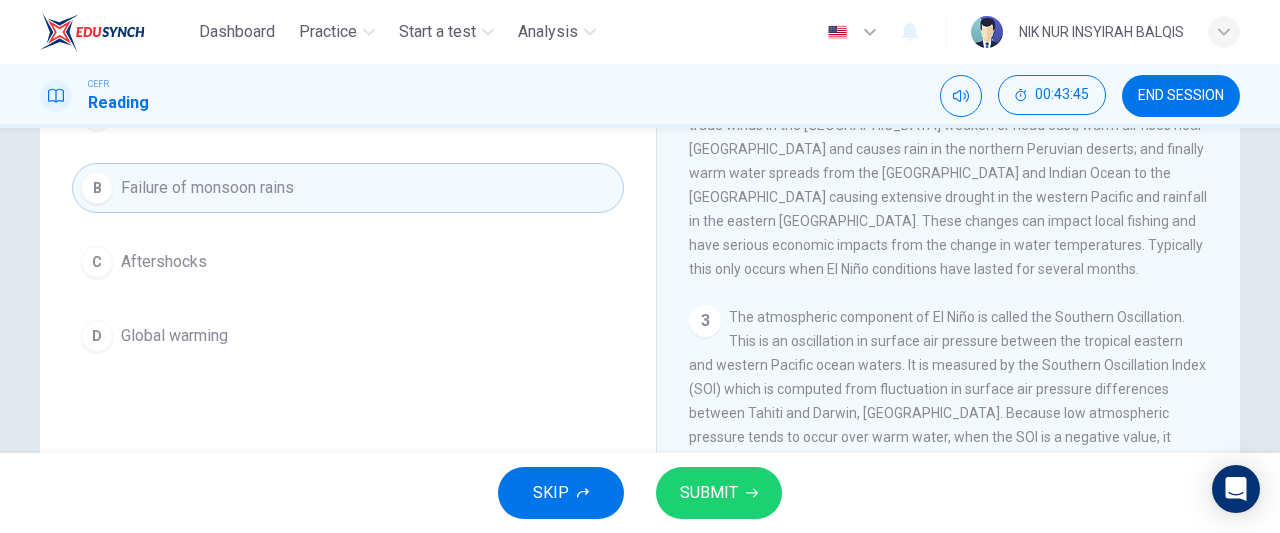 scroll, scrollTop: 228, scrollLeft: 0, axis: vertical 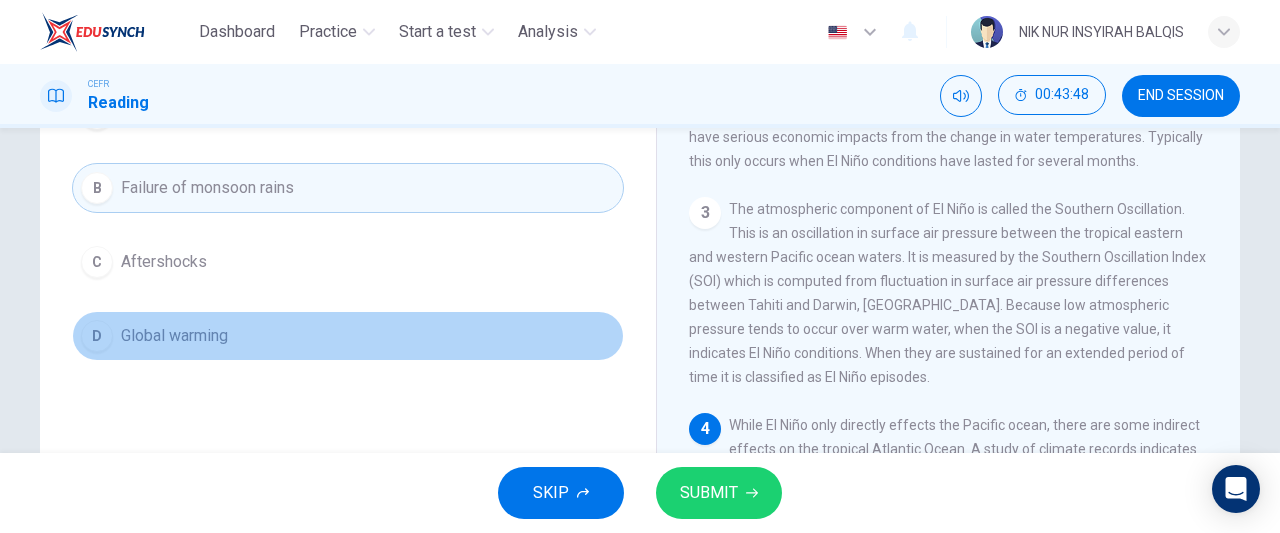click on "D Global warming" at bounding box center [348, 336] 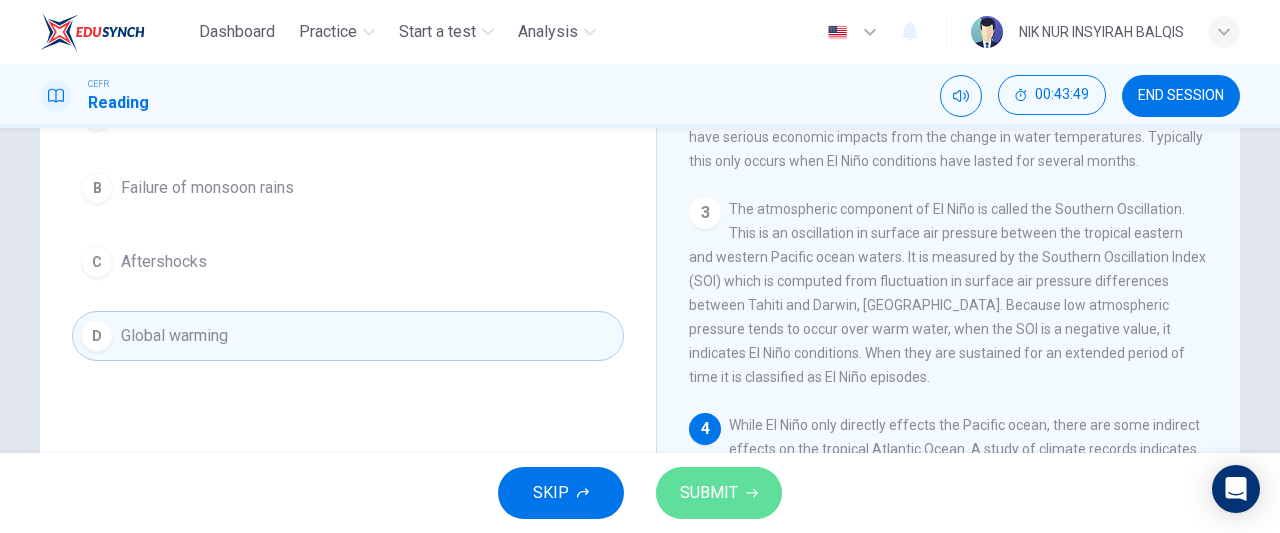 click on "SUBMIT" at bounding box center [719, 493] 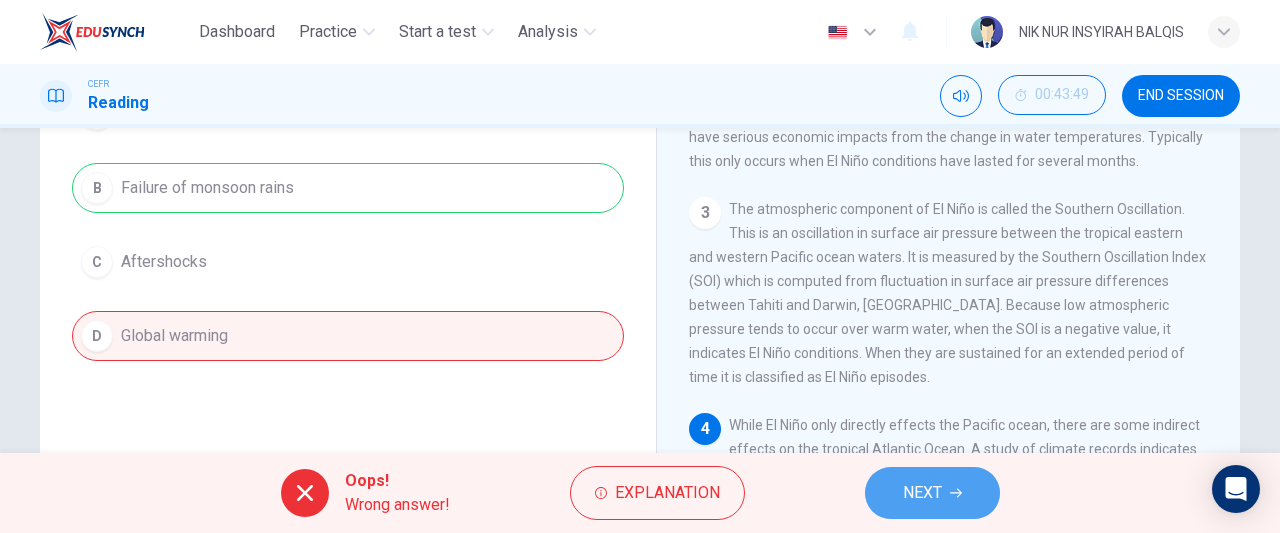 click on "NEXT" at bounding box center [922, 493] 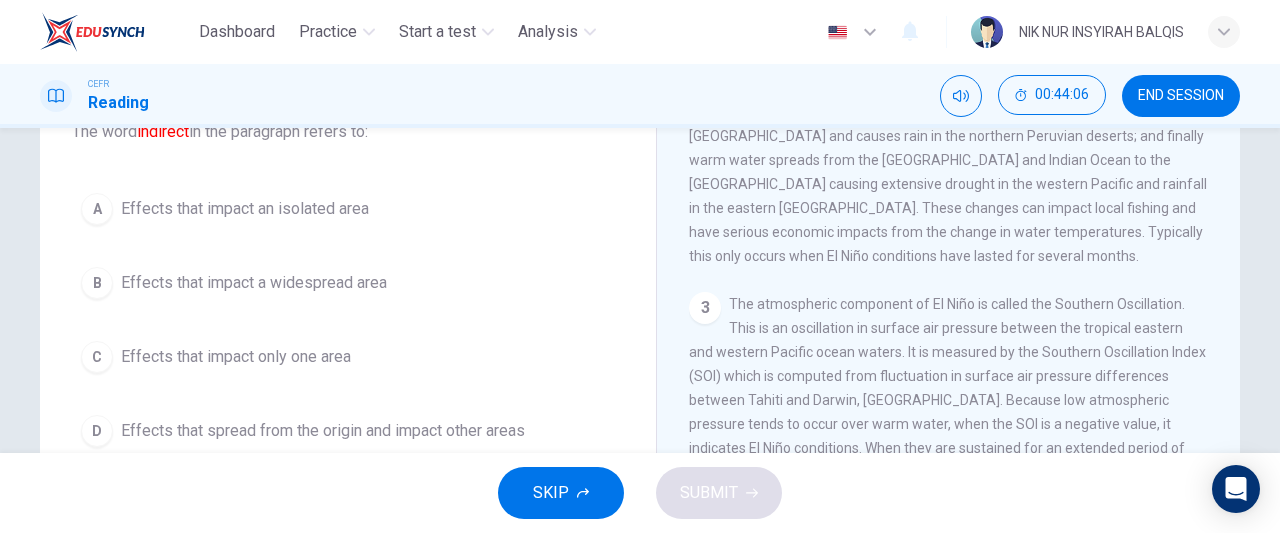 scroll, scrollTop: 151, scrollLeft: 0, axis: vertical 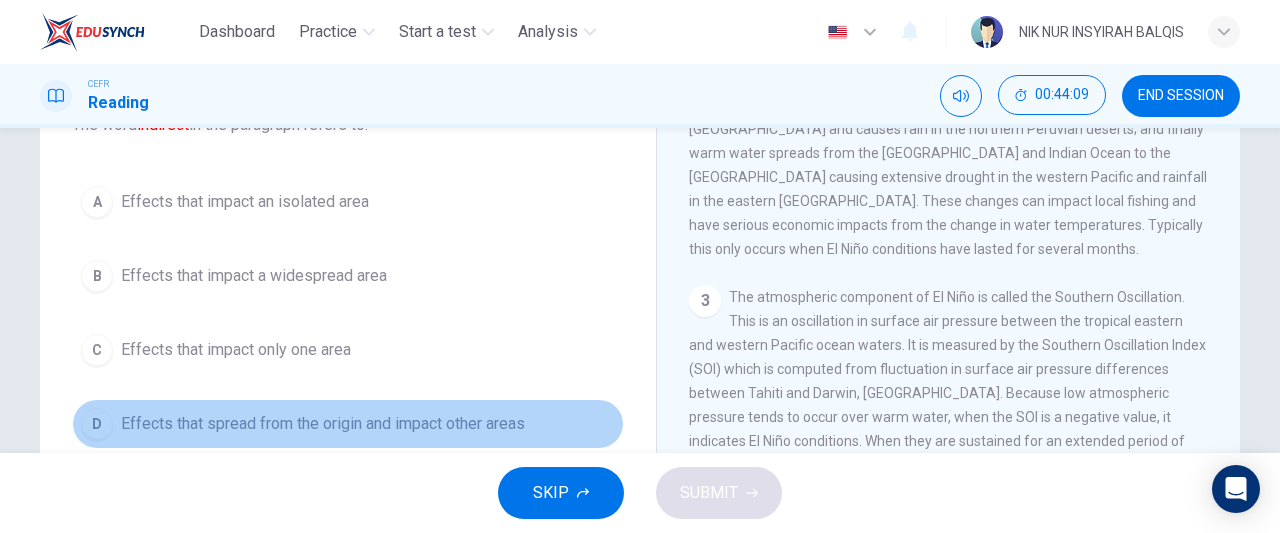 click on "D Effects that spread from the origin and impact other areas" at bounding box center (348, 424) 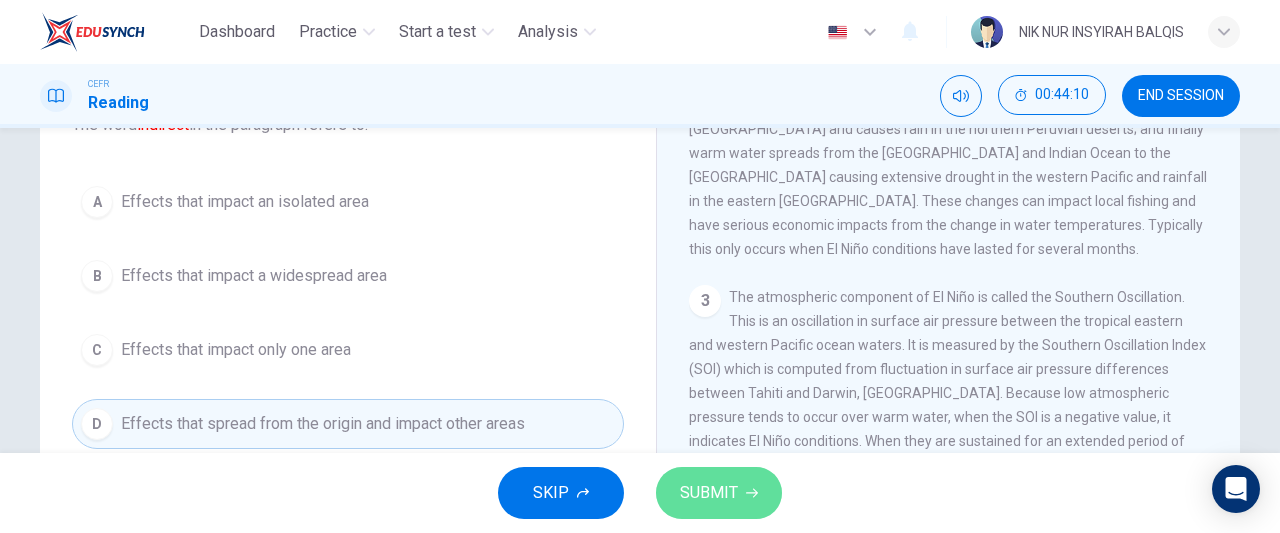 click on "SUBMIT" at bounding box center [709, 493] 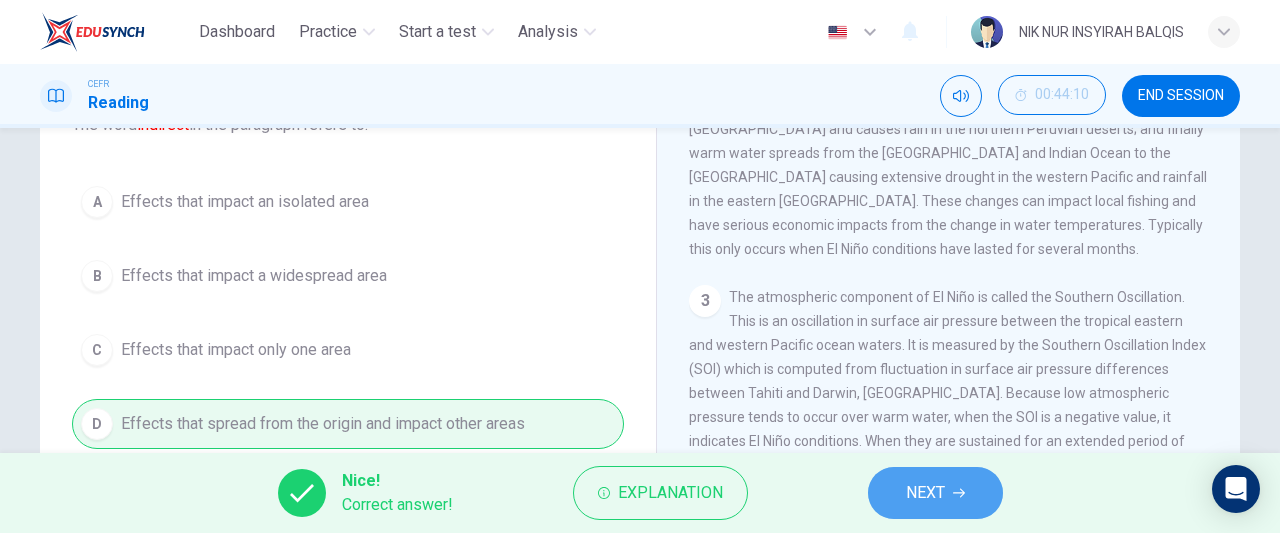 click on "NEXT" at bounding box center [925, 493] 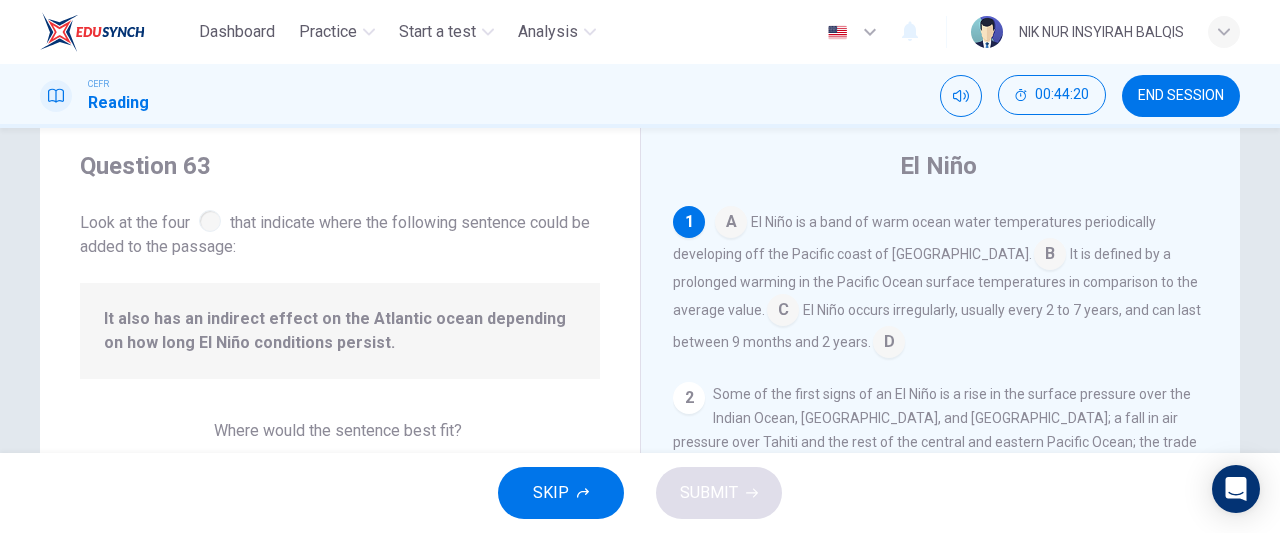 scroll, scrollTop: 52, scrollLeft: 0, axis: vertical 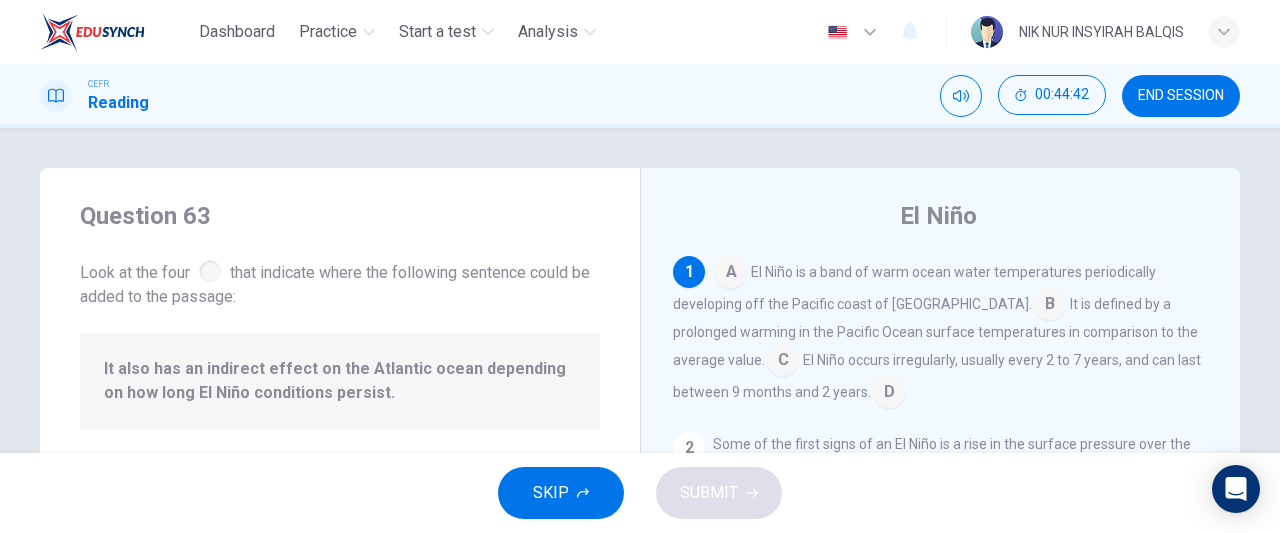 click at bounding box center [1050, 306] 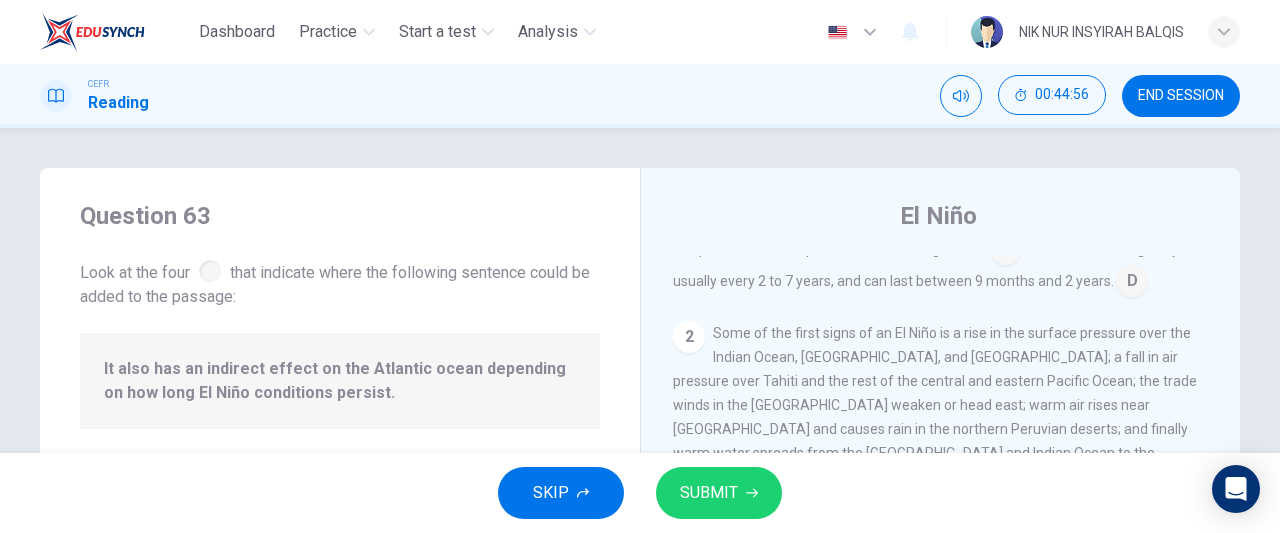 scroll, scrollTop: 117, scrollLeft: 0, axis: vertical 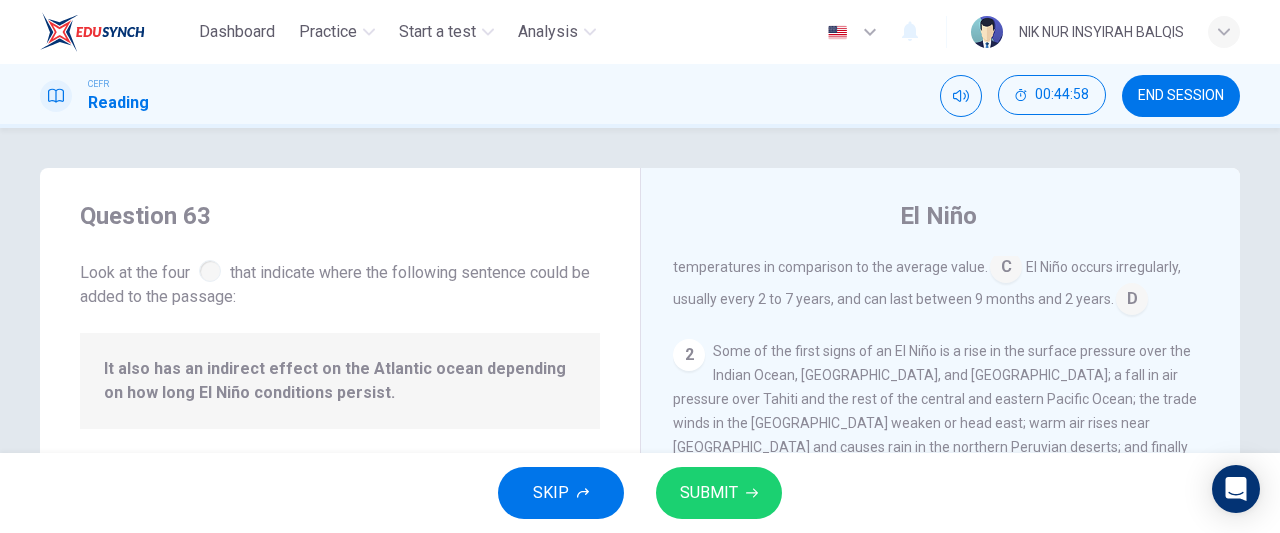 click at bounding box center (1132, 301) 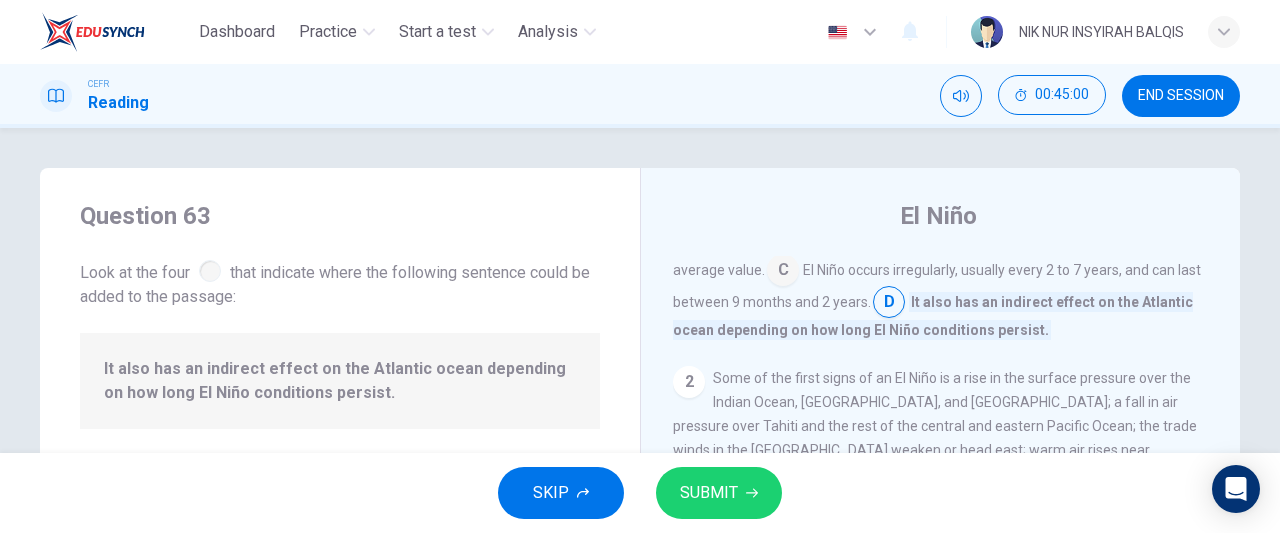 scroll, scrollTop: 50, scrollLeft: 0, axis: vertical 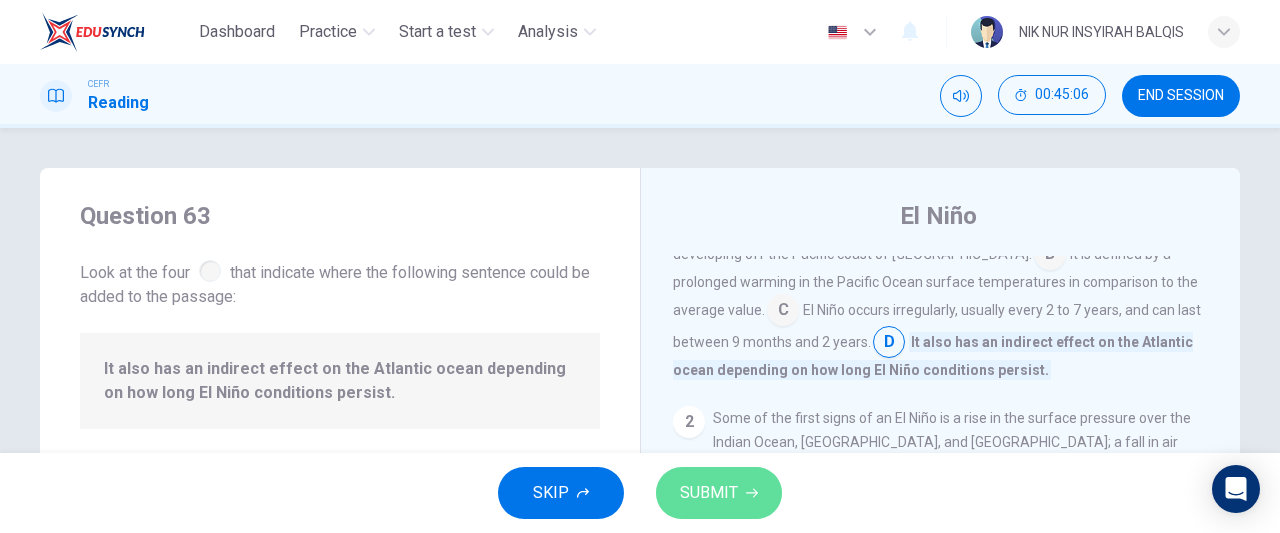 click on "SUBMIT" at bounding box center [719, 493] 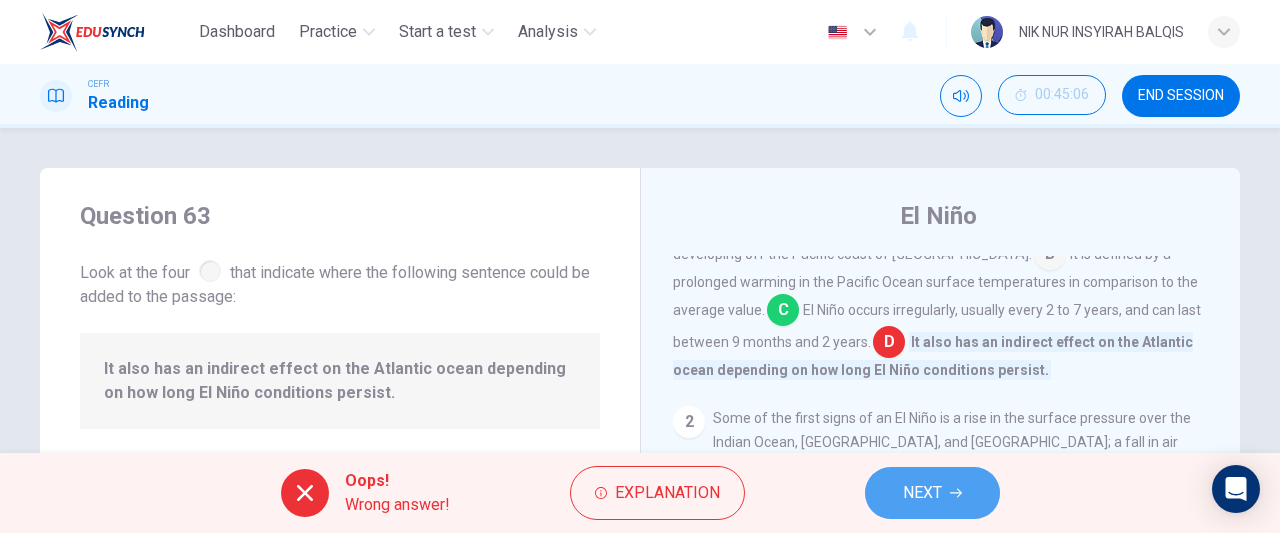click on "NEXT" at bounding box center (922, 493) 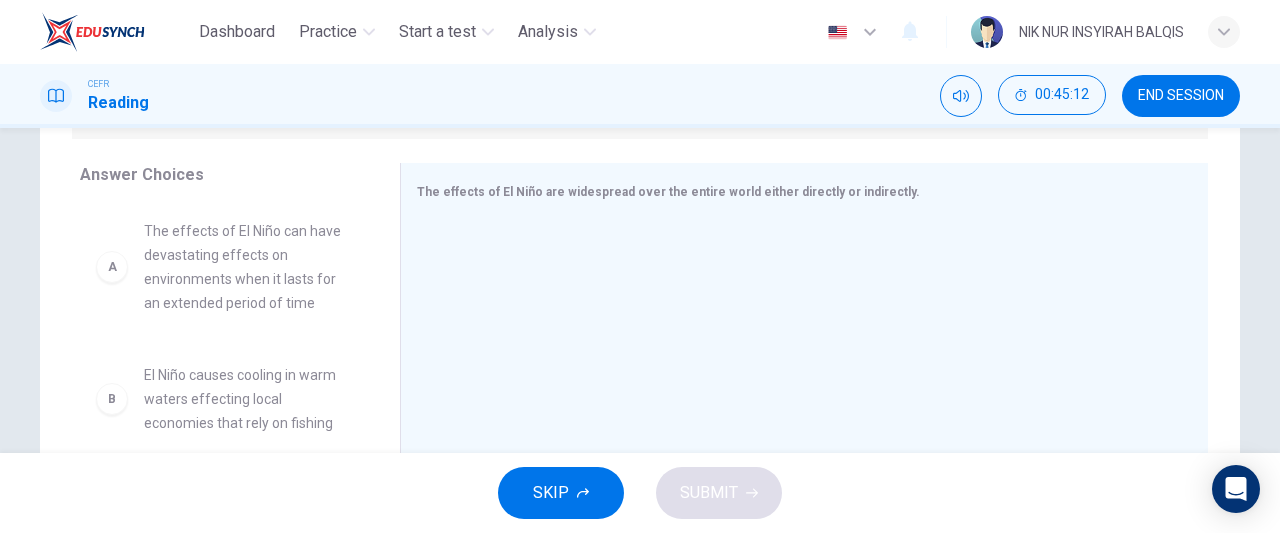 scroll, scrollTop: 356, scrollLeft: 0, axis: vertical 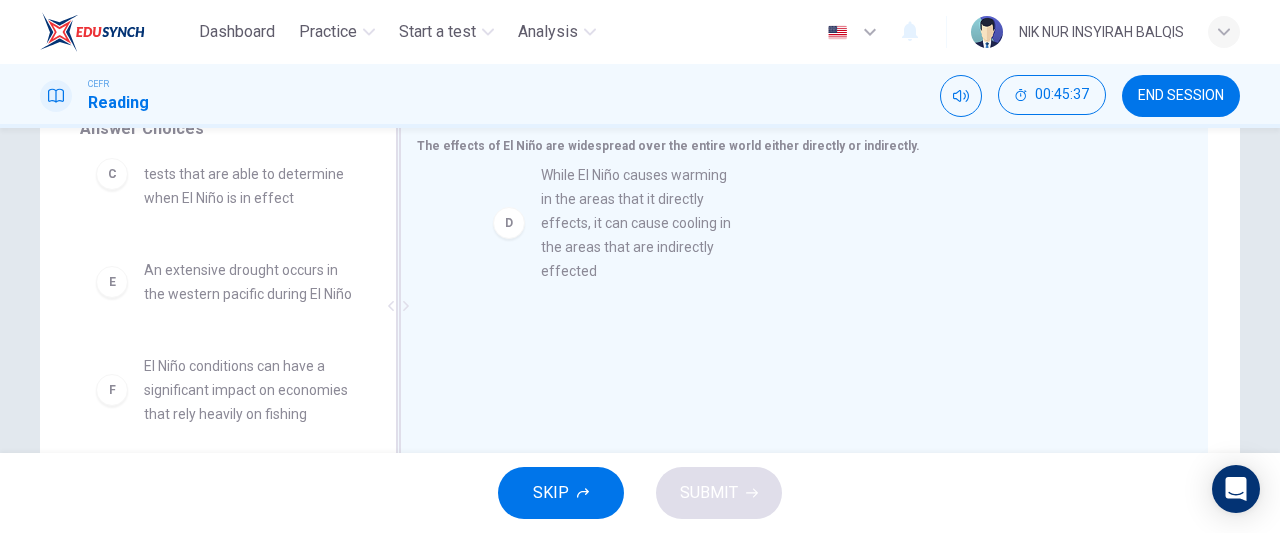 drag, startPoint x: 227, startPoint y: 308, endPoint x: 649, endPoint y: 213, distance: 432.56097 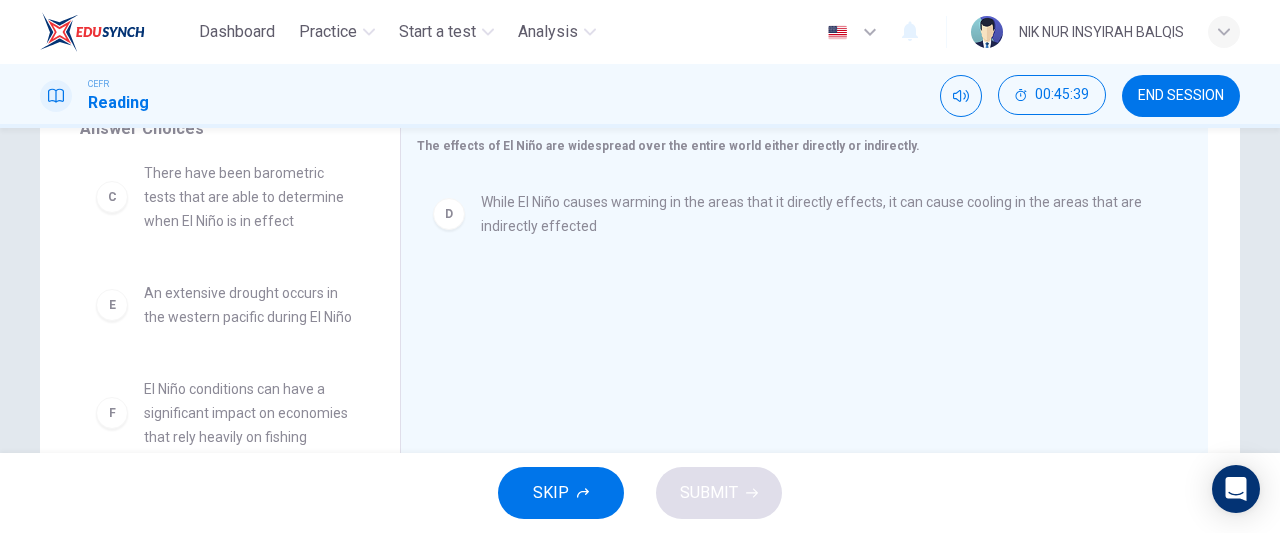 scroll, scrollTop: 324, scrollLeft: 0, axis: vertical 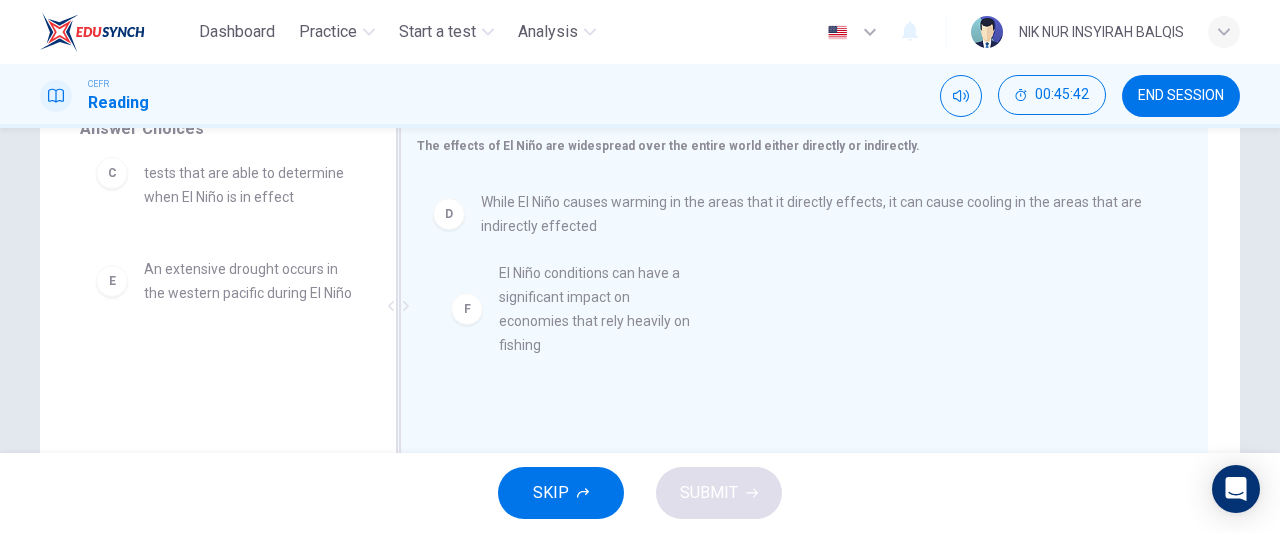 drag, startPoint x: 252, startPoint y: 406, endPoint x: 625, endPoint y: 312, distance: 384.6622 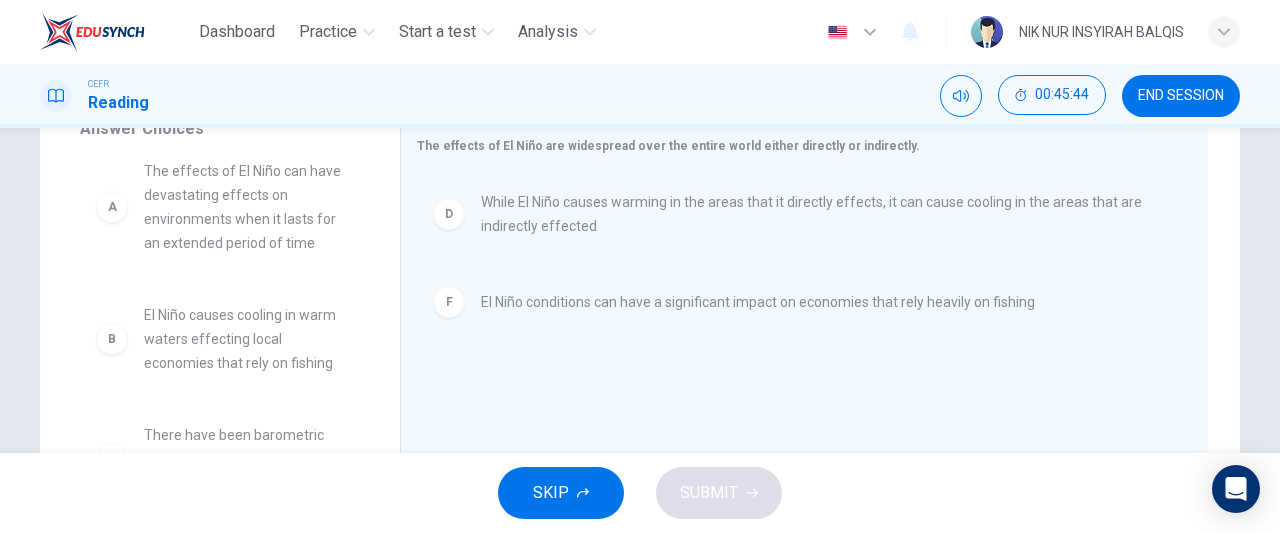 scroll, scrollTop: 0, scrollLeft: 0, axis: both 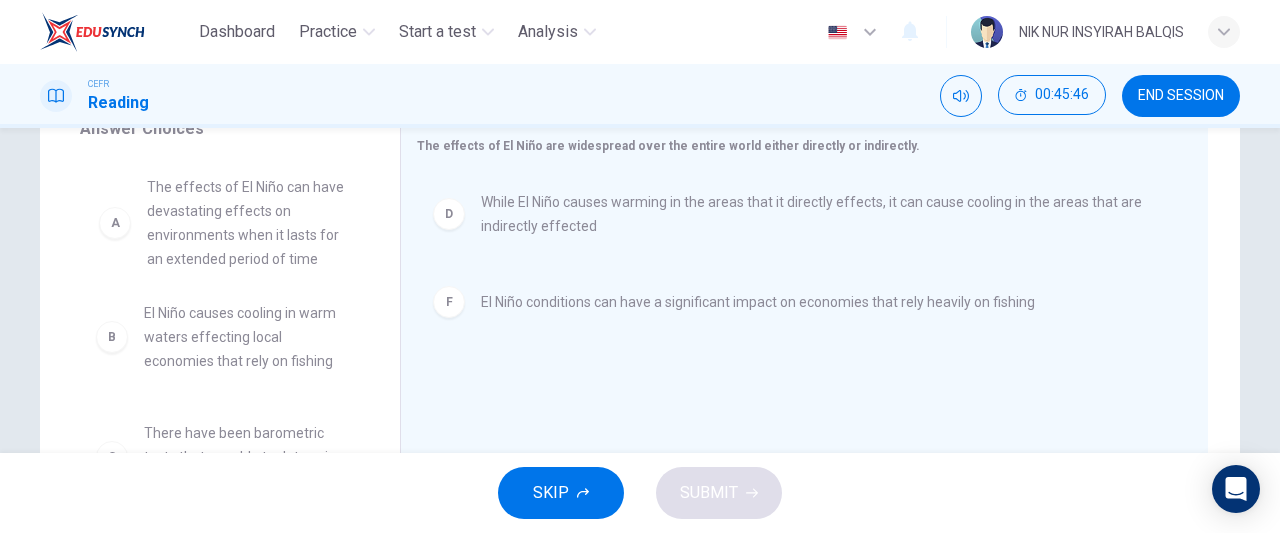 drag, startPoint x: 224, startPoint y: 273, endPoint x: 238, endPoint y: 277, distance: 14.56022 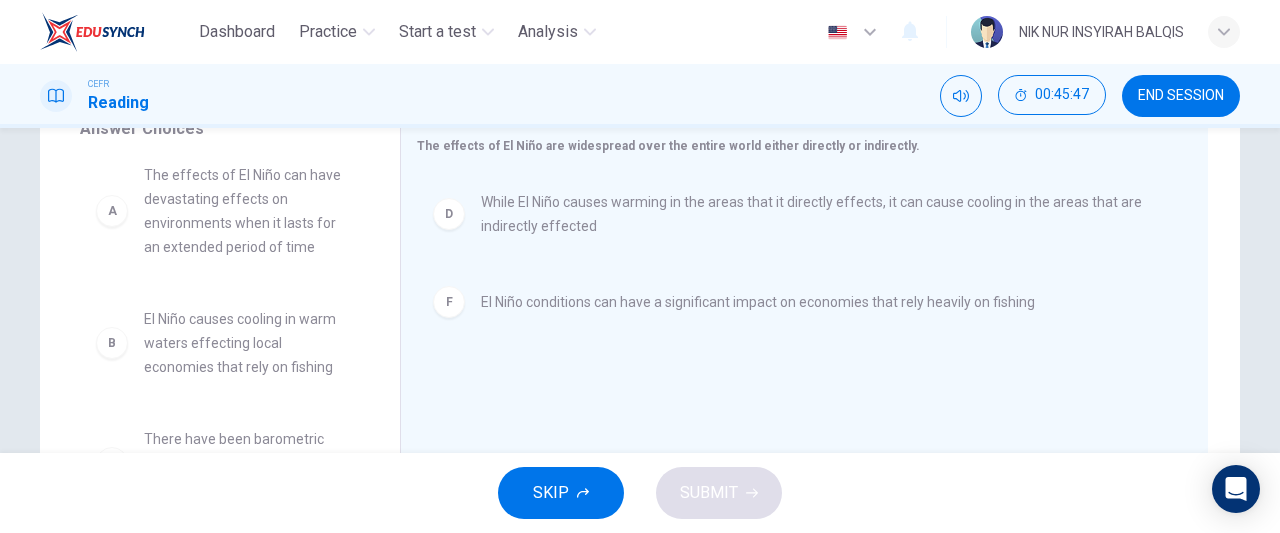 scroll, scrollTop: 11, scrollLeft: 0, axis: vertical 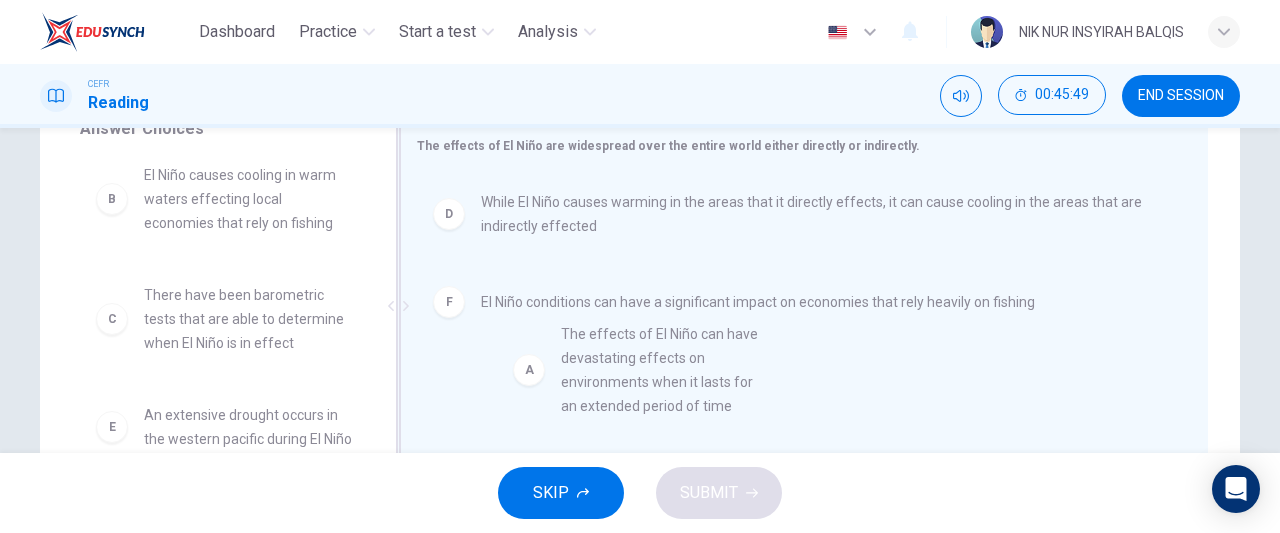 drag, startPoint x: 280, startPoint y: 194, endPoint x: 788, endPoint y: 385, distance: 542.72003 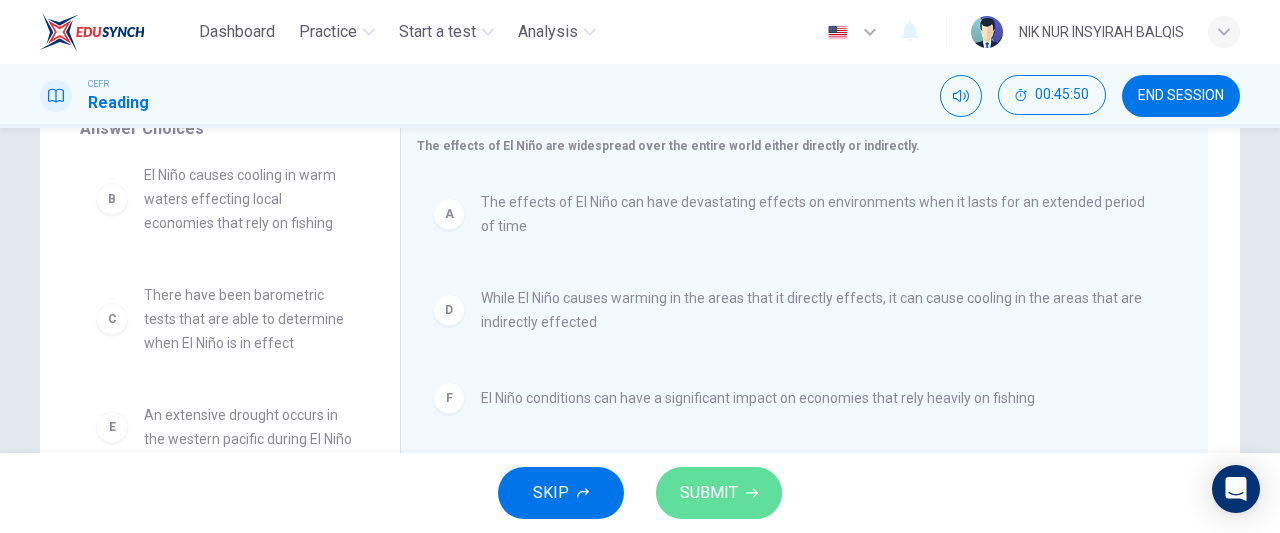 click on "SUBMIT" at bounding box center [719, 493] 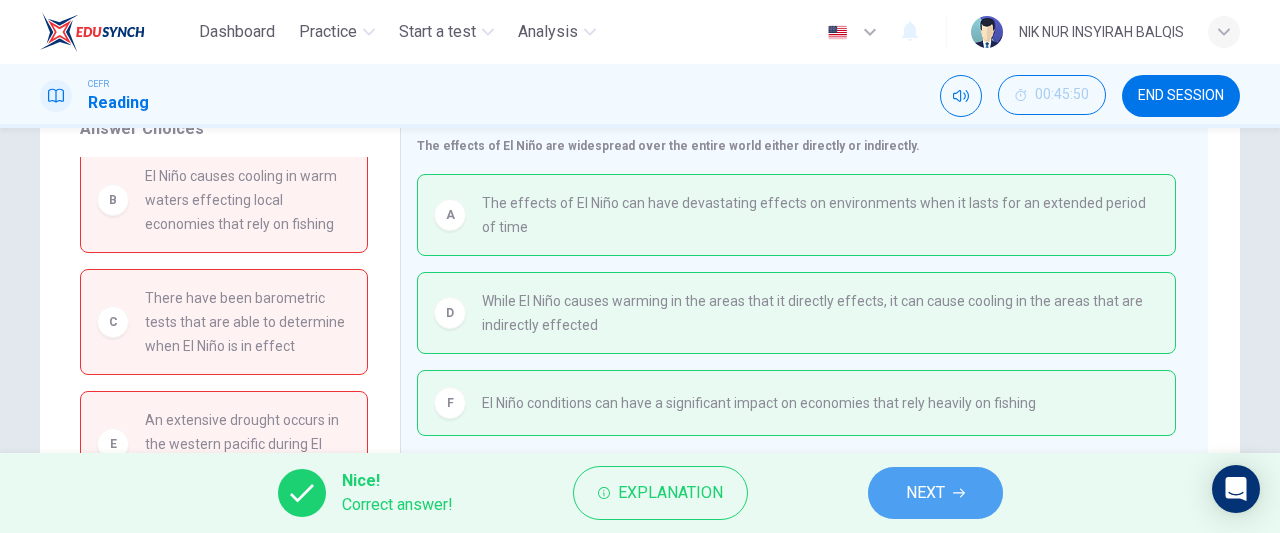 click on "NEXT" at bounding box center (925, 493) 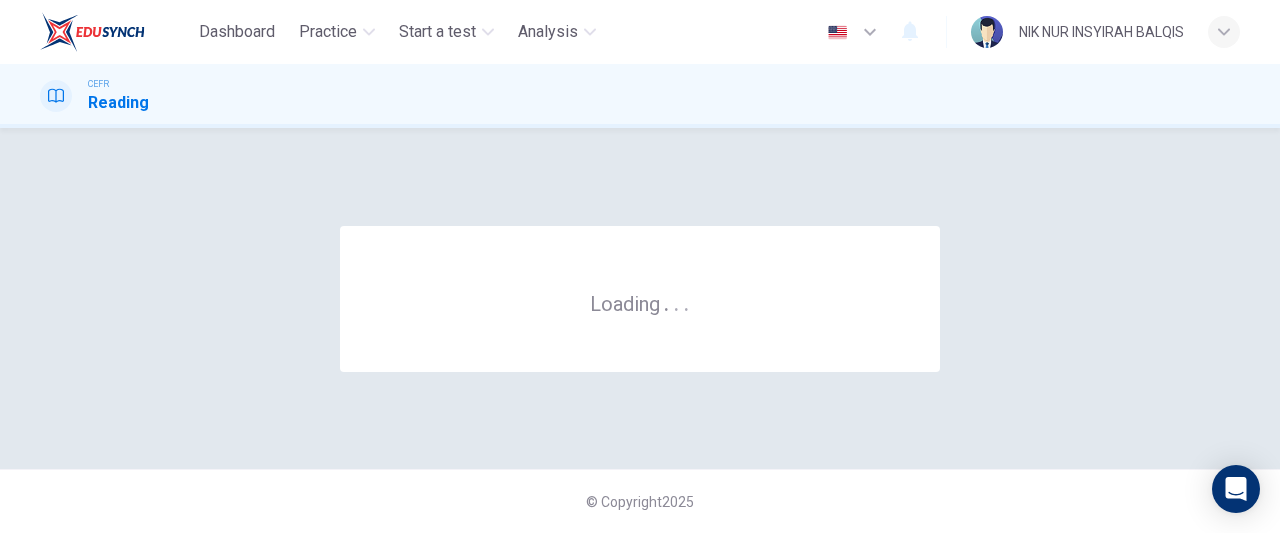 scroll, scrollTop: 0, scrollLeft: 0, axis: both 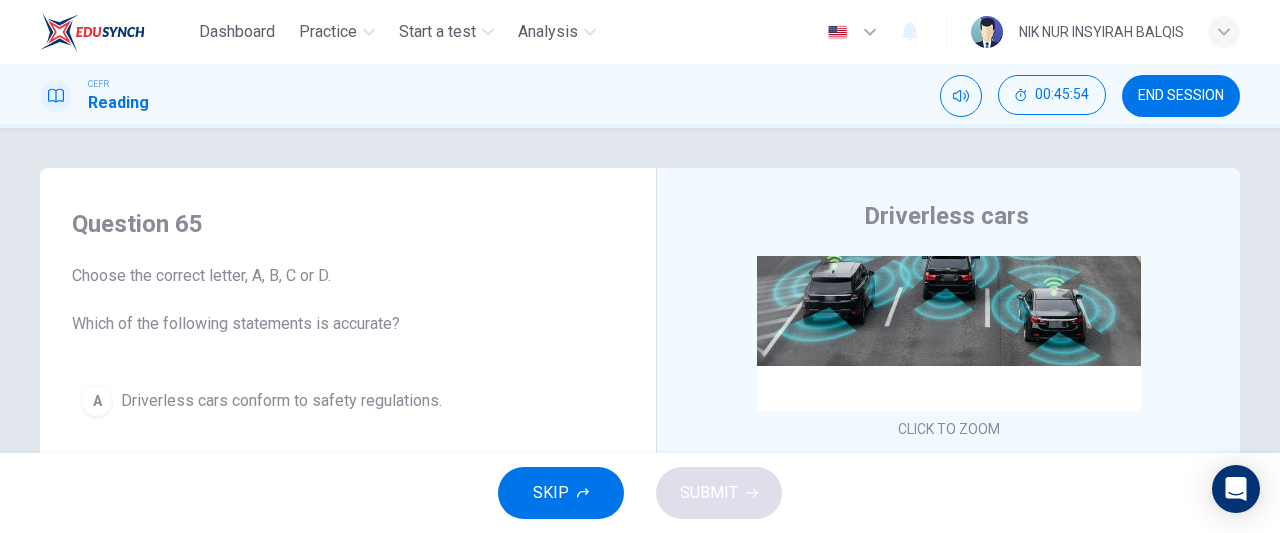 click on "END SESSION" at bounding box center [1181, 96] 